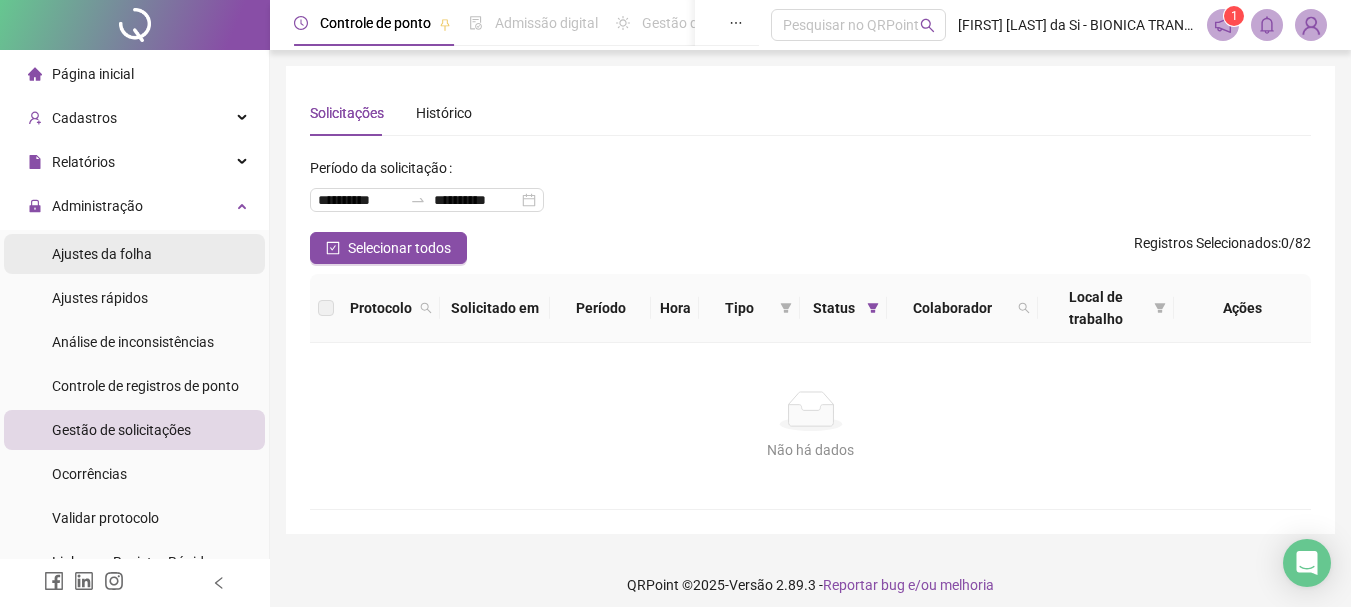 scroll, scrollTop: 13, scrollLeft: 0, axis: vertical 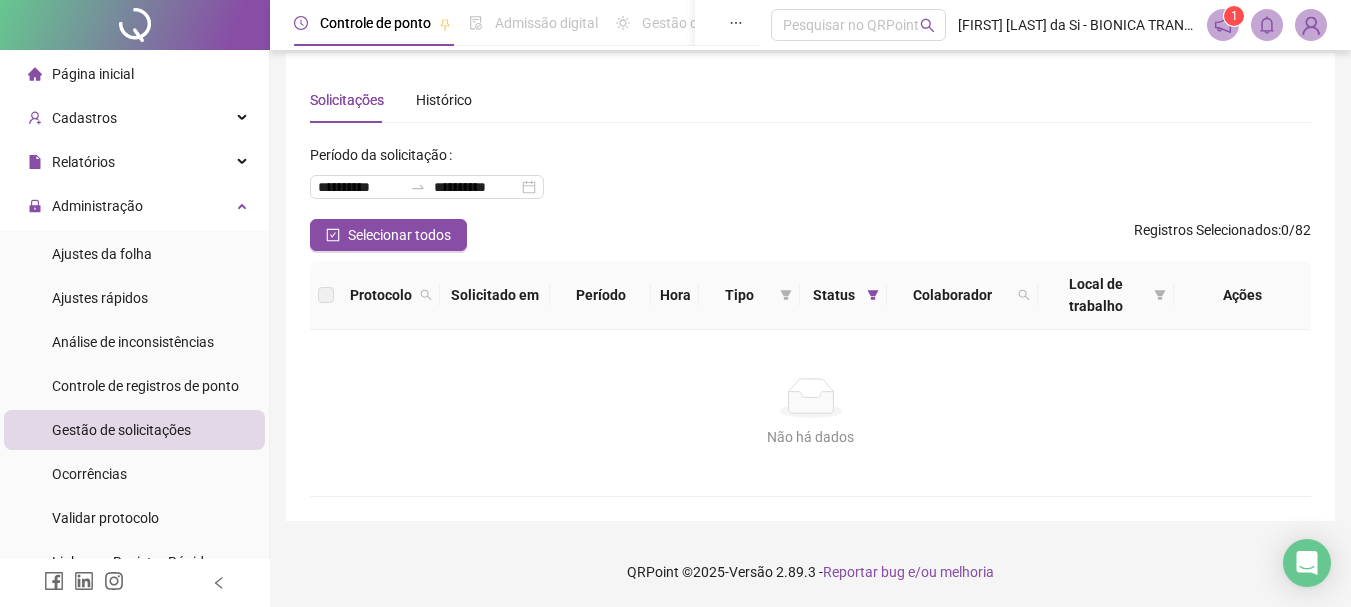 drag, startPoint x: 109, startPoint y: 245, endPoint x: 258, endPoint y: 266, distance: 150.4726 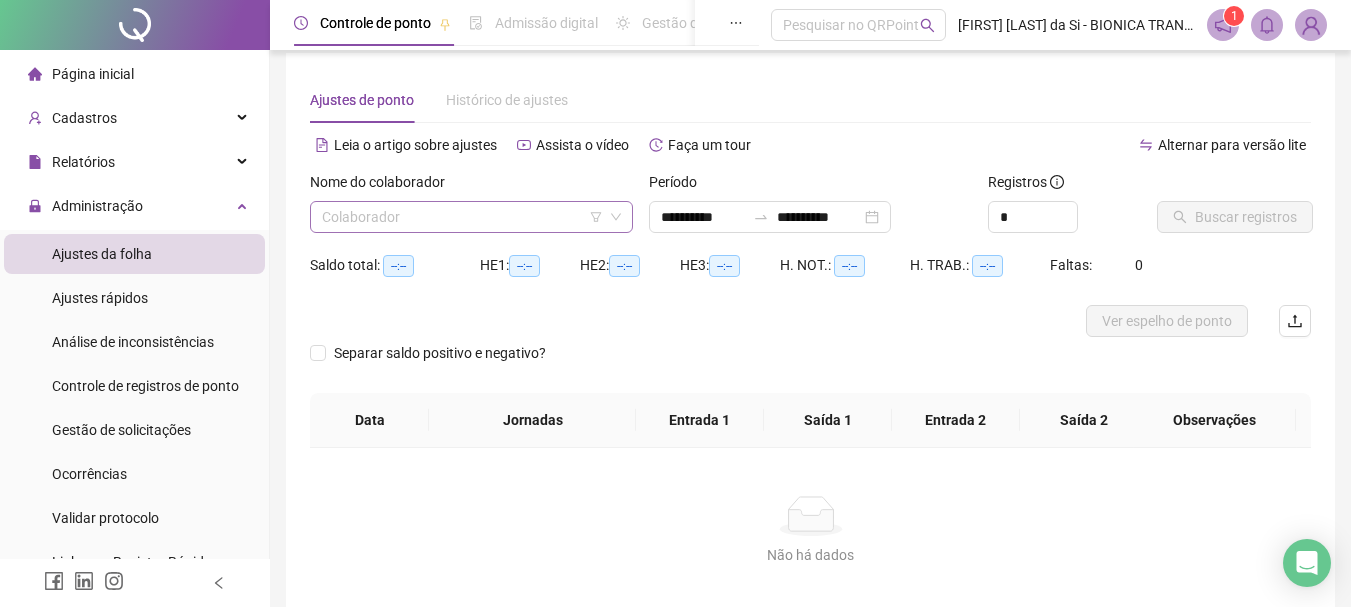 click at bounding box center (462, 217) 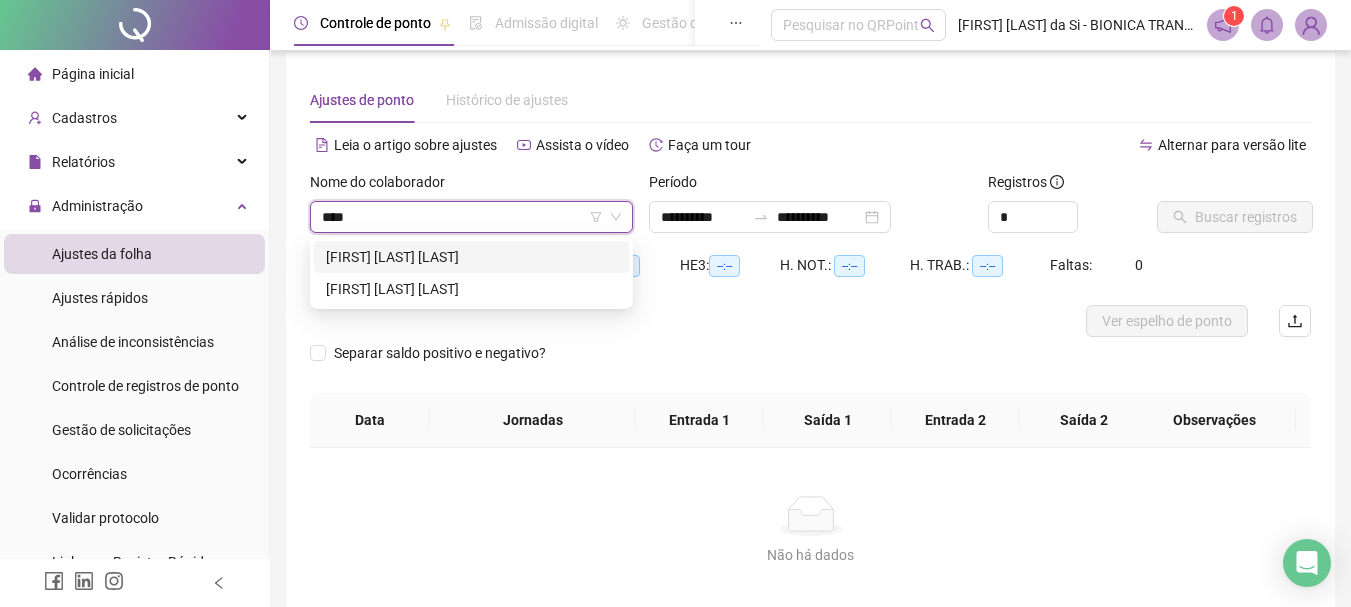 type on "***" 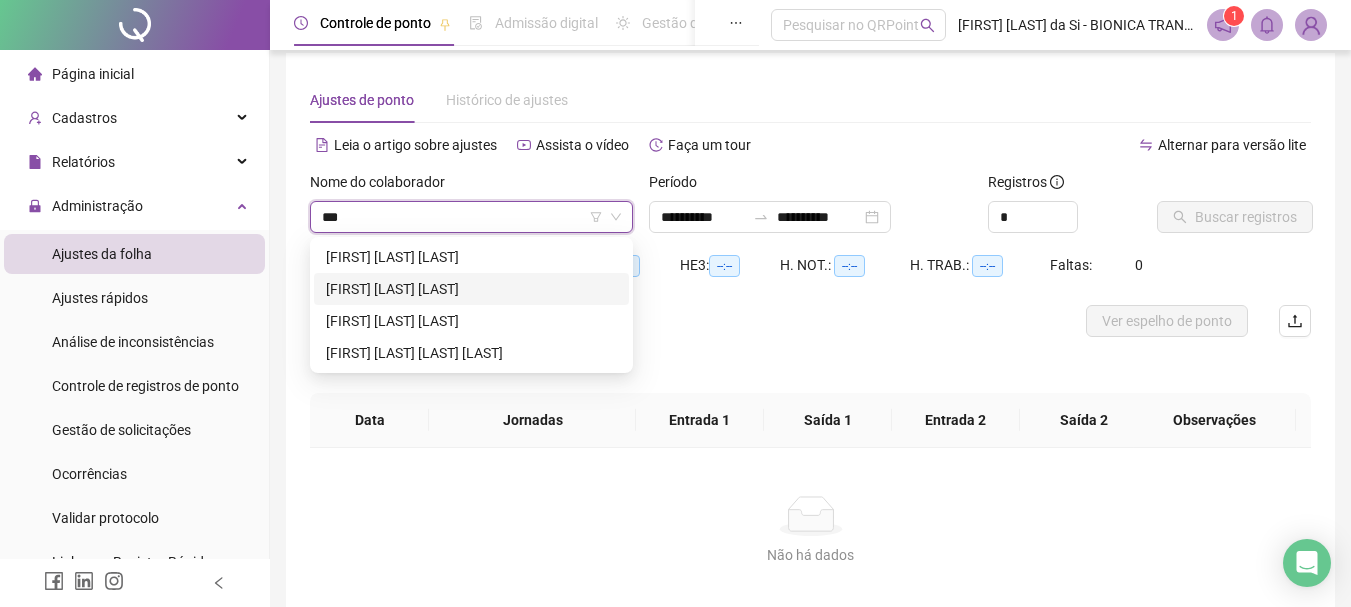 click on "JOSÉ COUTINHO MENEZES JÚNIOR" at bounding box center (471, 289) 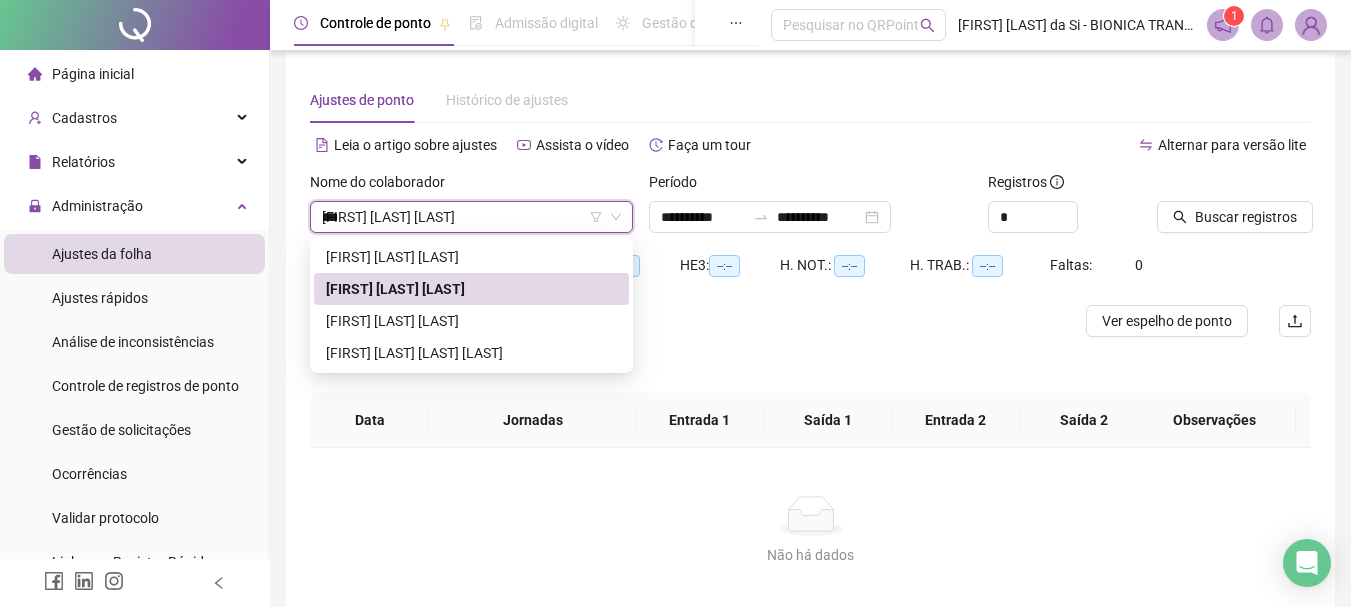 type 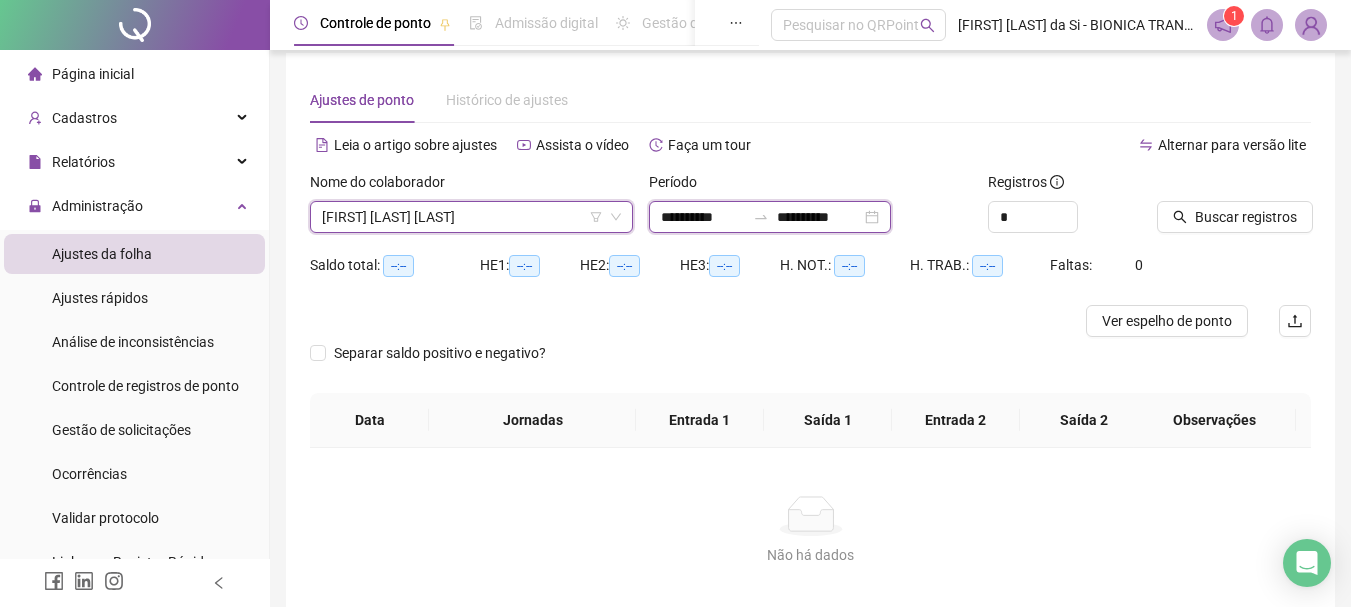 click on "**********" at bounding box center (703, 217) 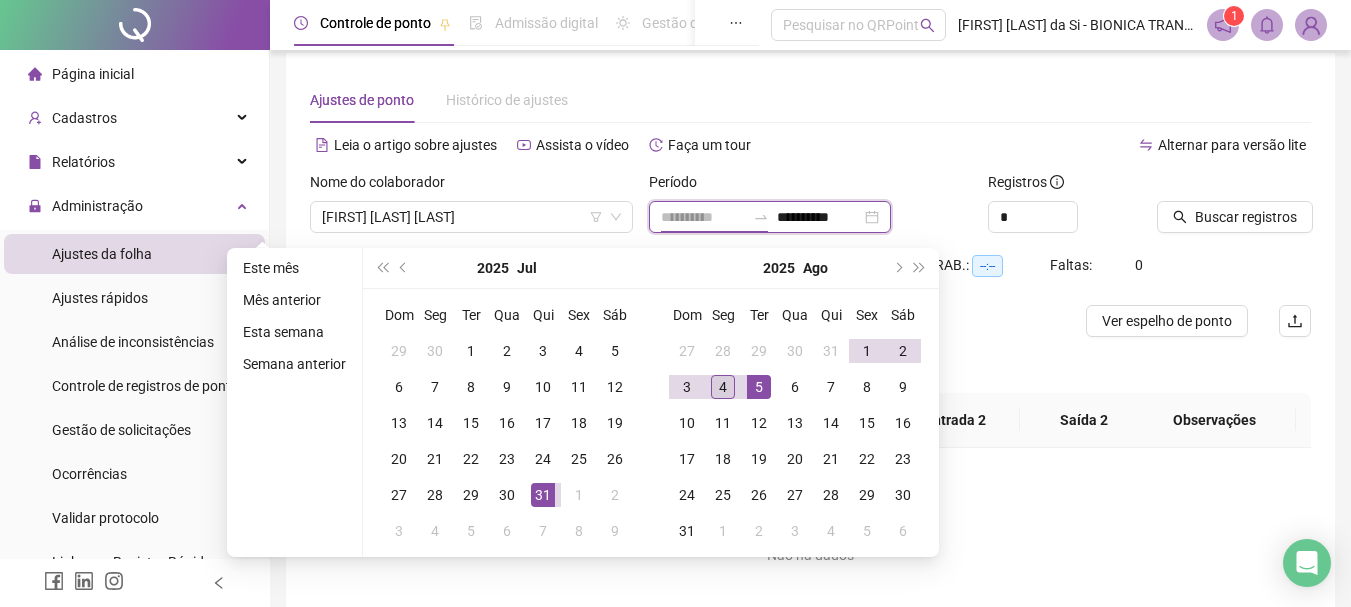 type on "**********" 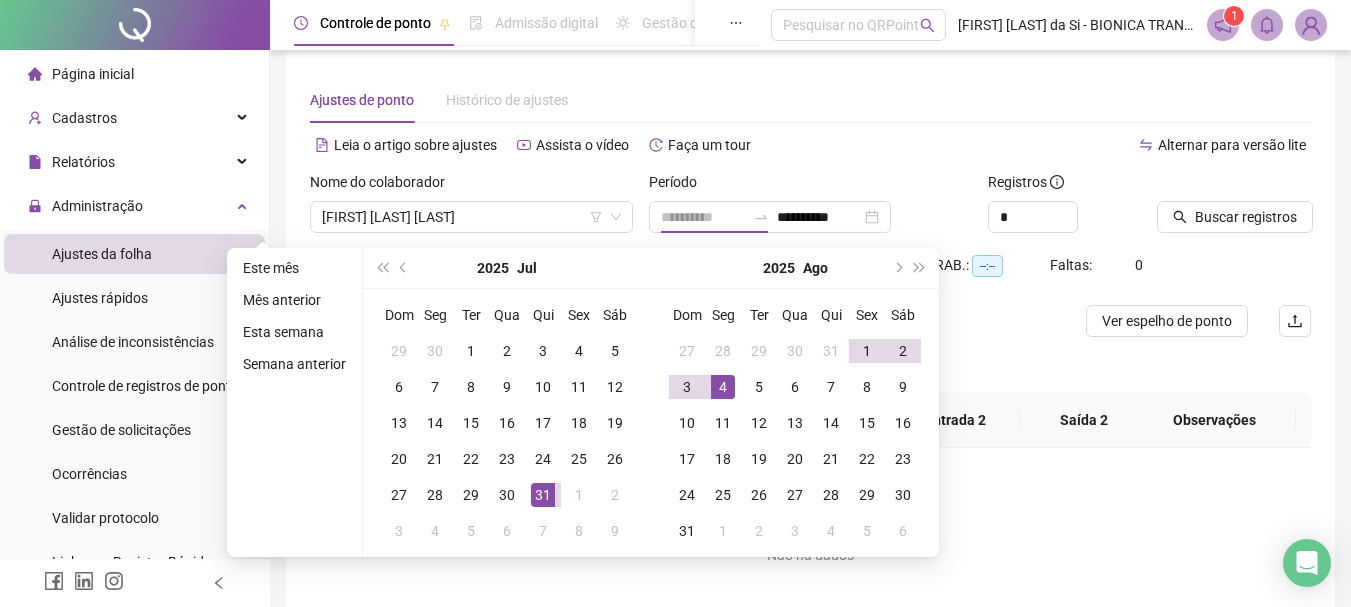 click on "4" at bounding box center [723, 387] 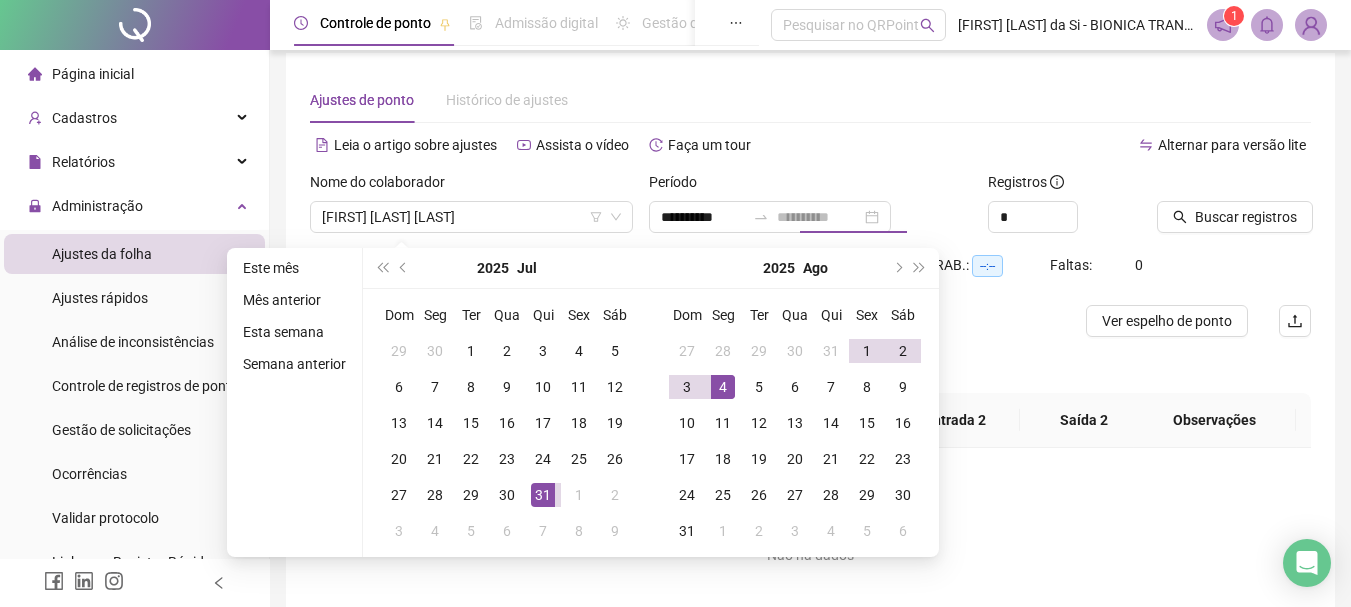 click on "4" at bounding box center (723, 387) 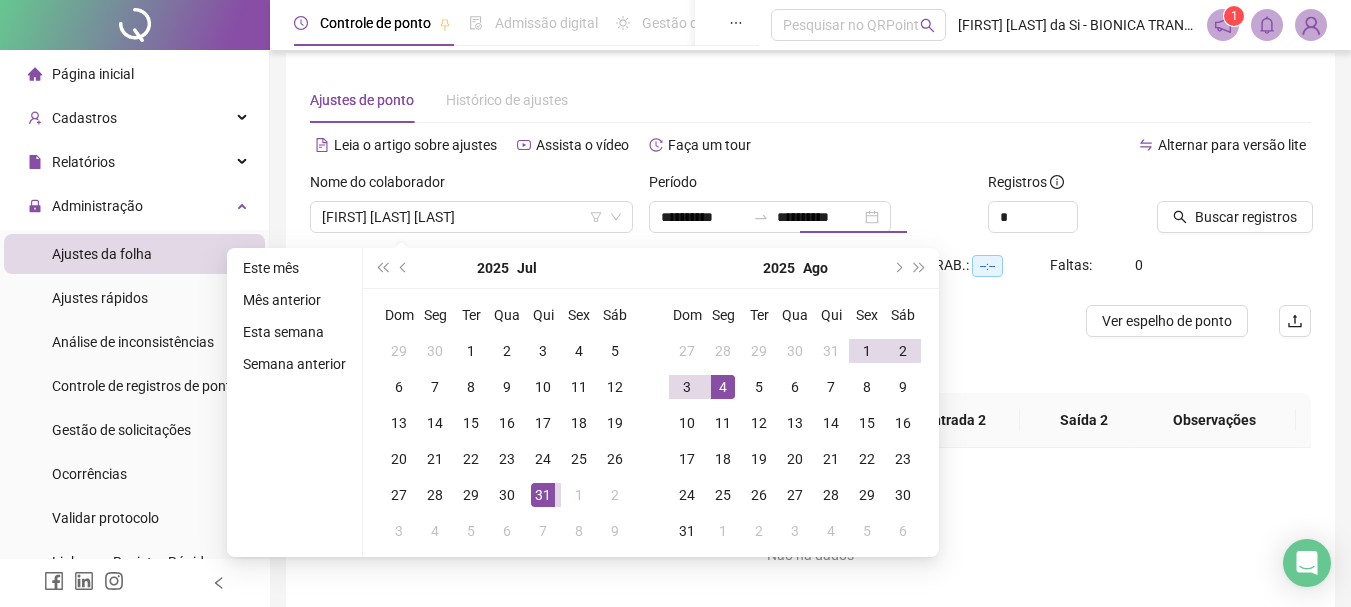 type on "**********" 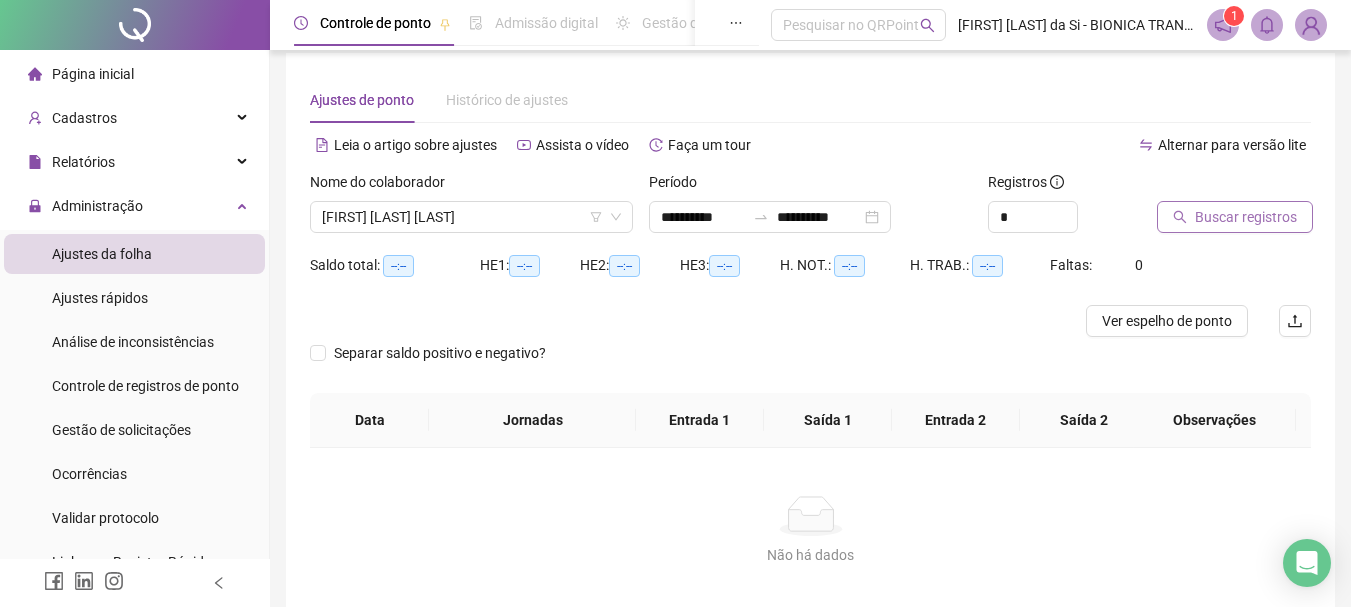 click on "Buscar registros" at bounding box center [1246, 217] 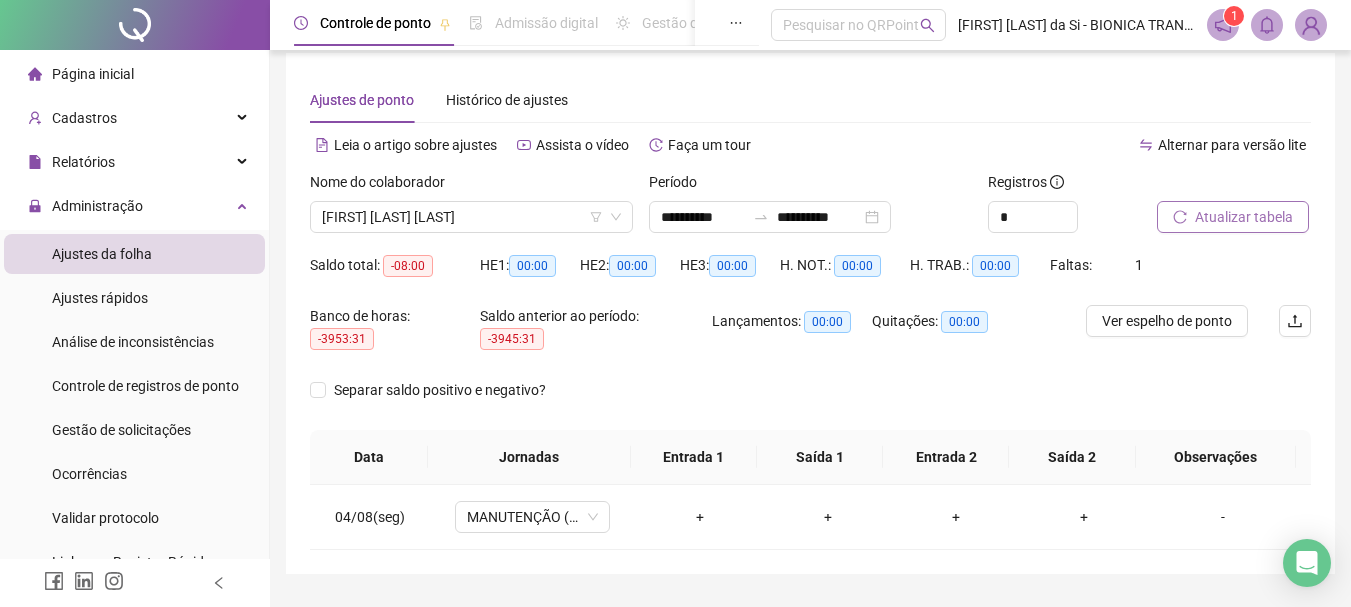 click on "Observações" at bounding box center [1216, 457] 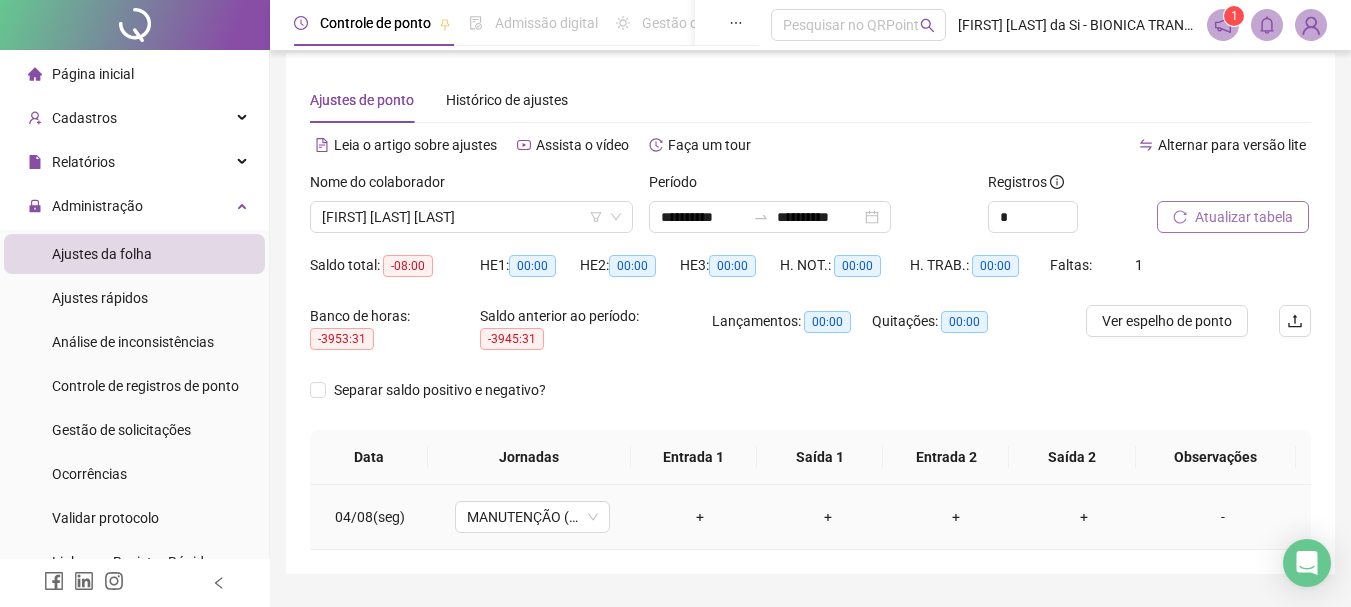 click on "-" at bounding box center [1223, 517] 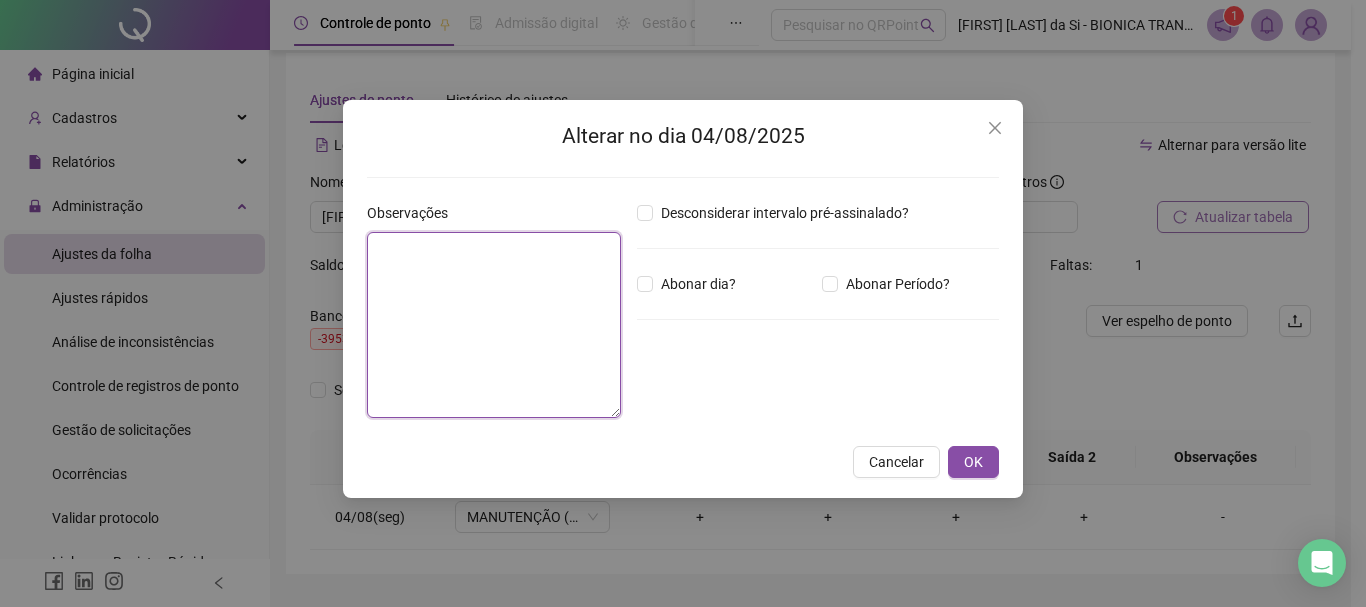 click at bounding box center (494, 325) 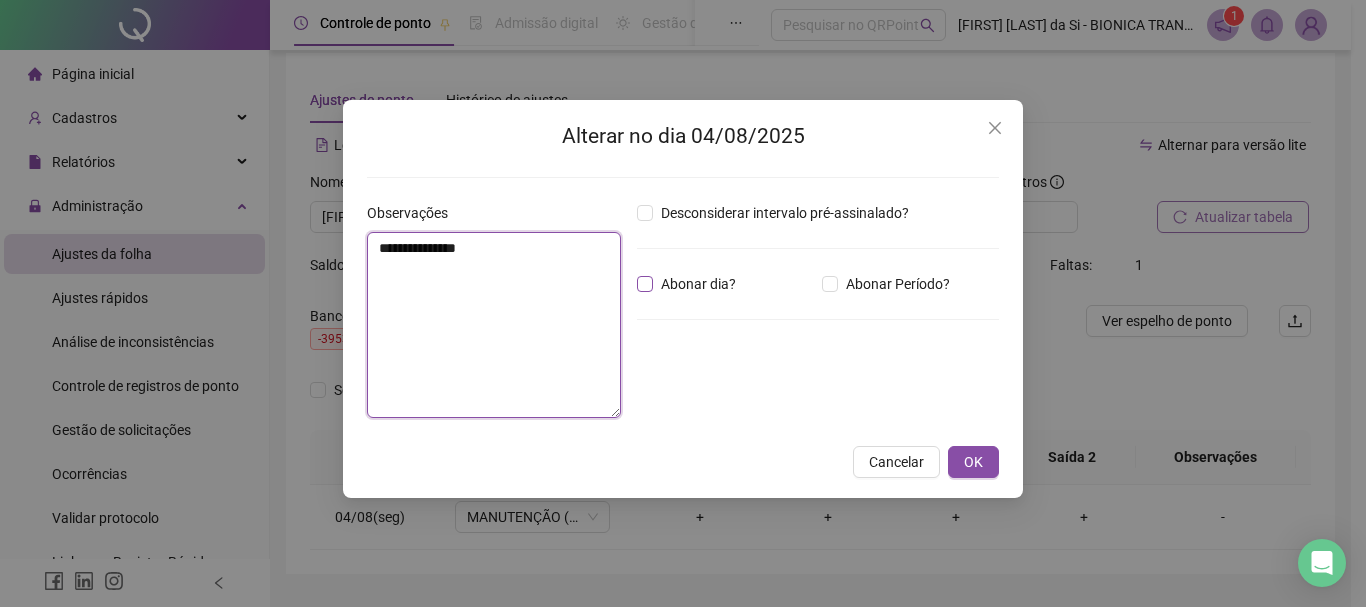 type on "**********" 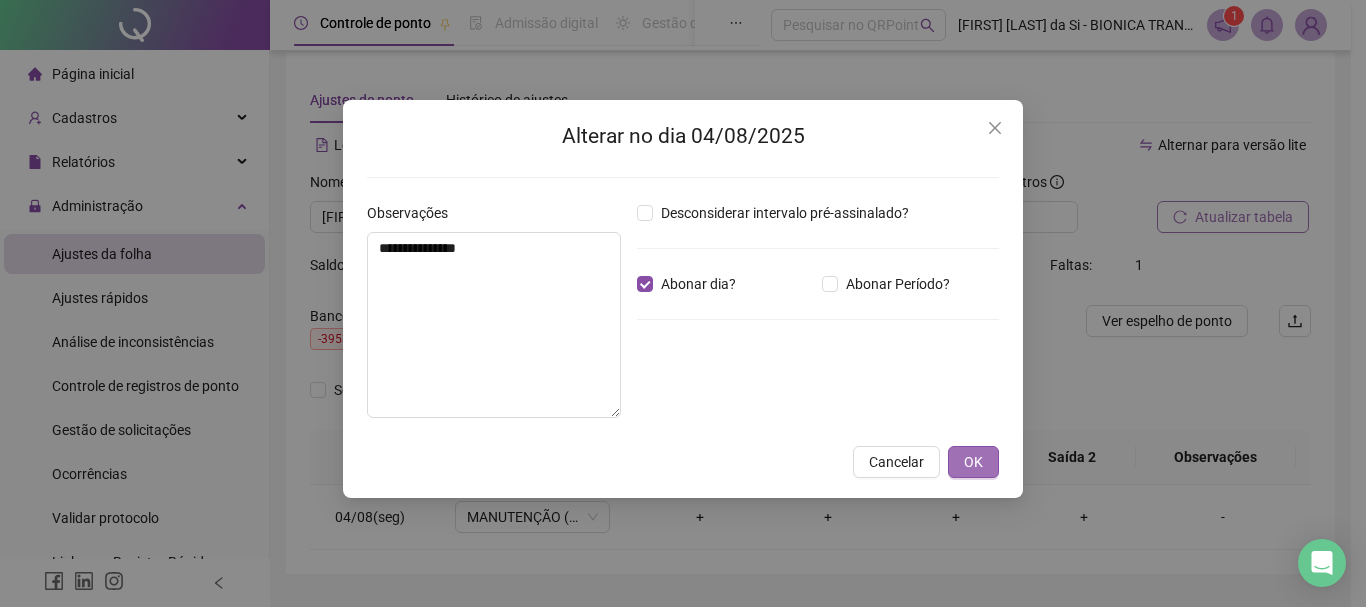 click on "OK" at bounding box center (973, 462) 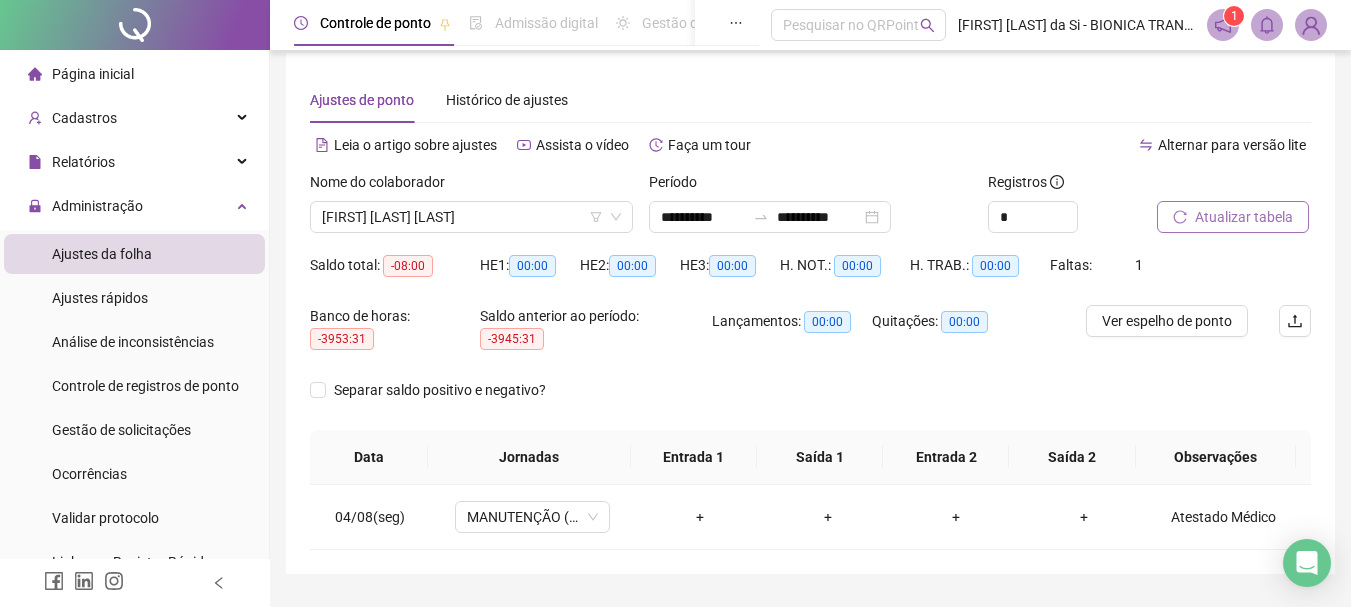 click on "Atualizar tabela" at bounding box center (1244, 217) 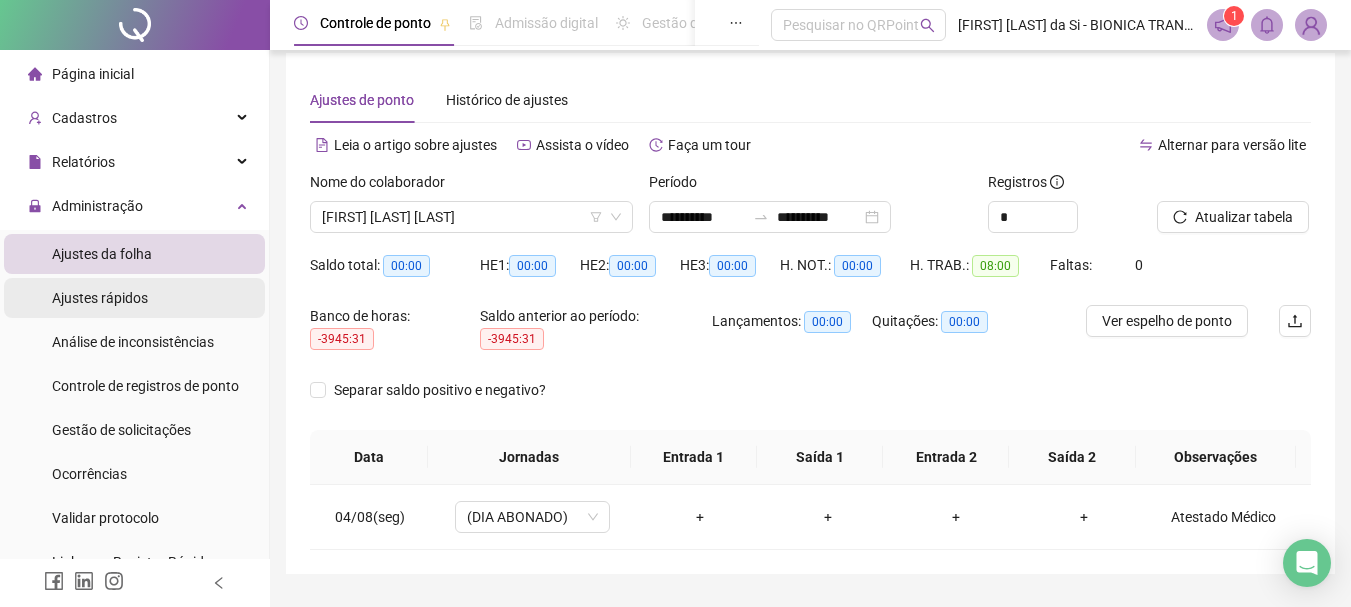 click on "Ajustes rápidos" at bounding box center (134, 298) 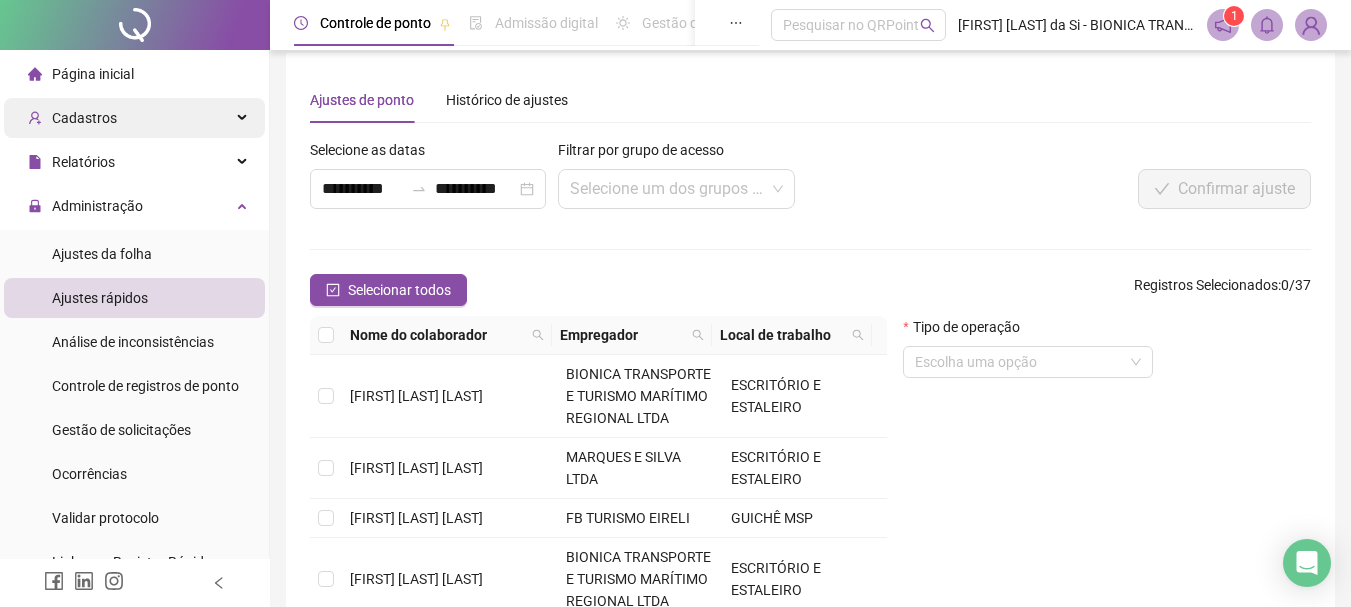 click on "Cadastros" at bounding box center [134, 118] 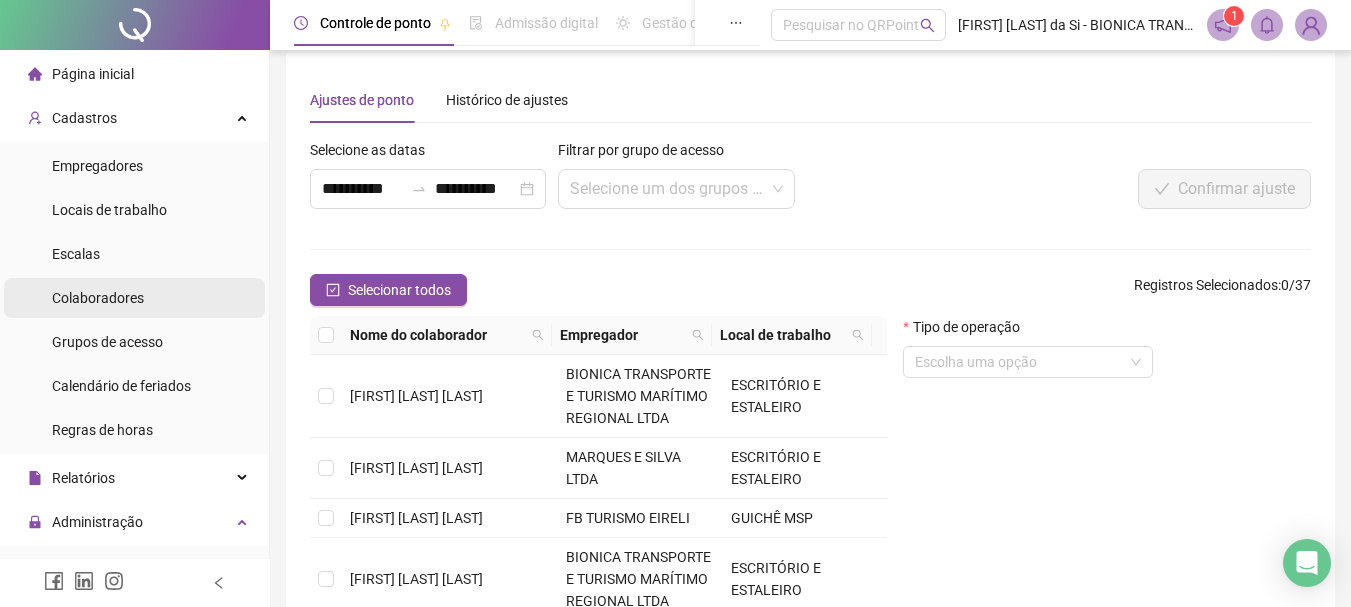click on "Colaboradores" at bounding box center (98, 298) 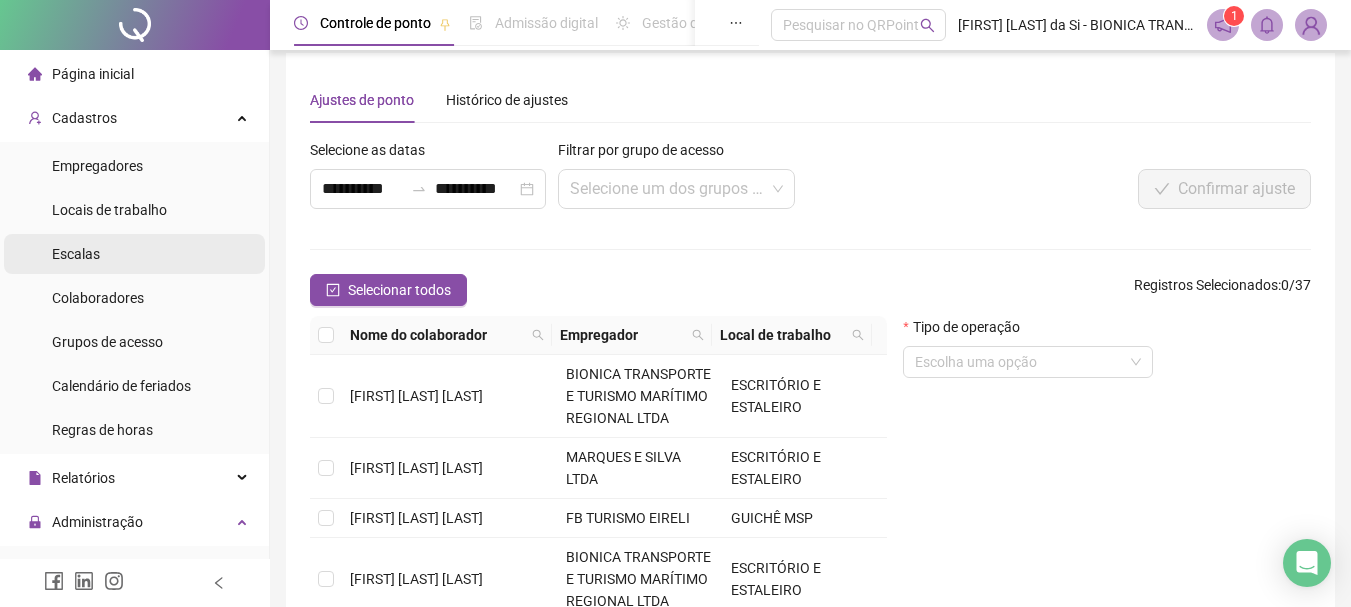 scroll, scrollTop: 0, scrollLeft: 0, axis: both 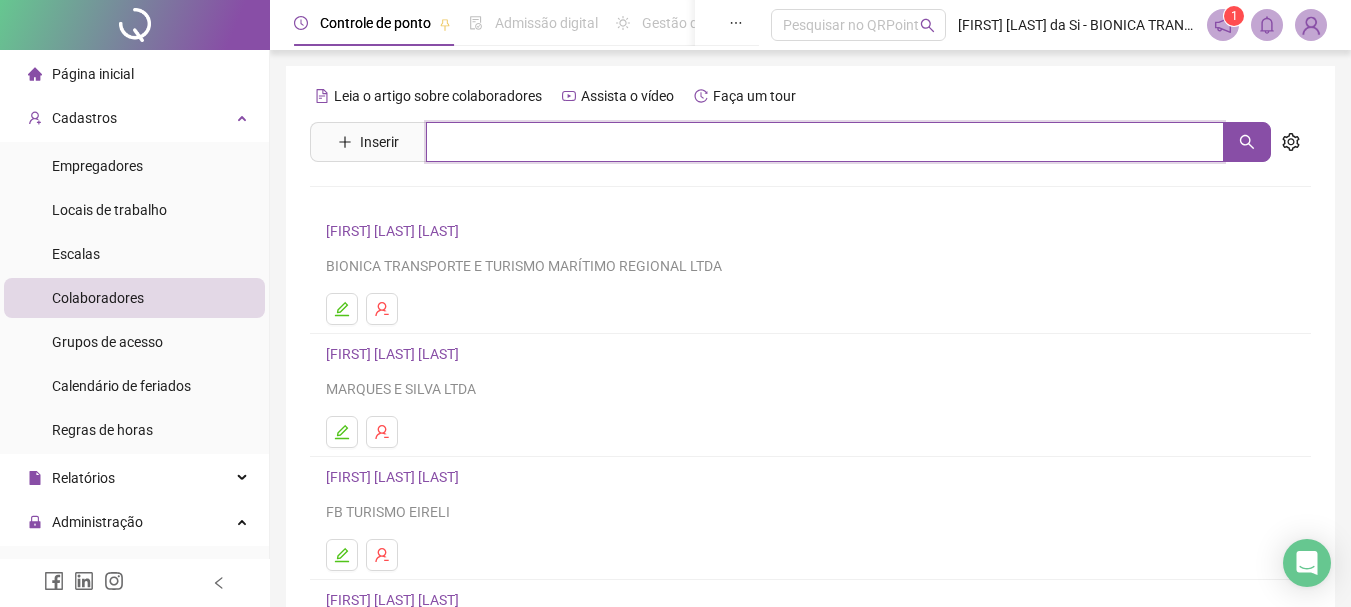 click at bounding box center [825, 142] 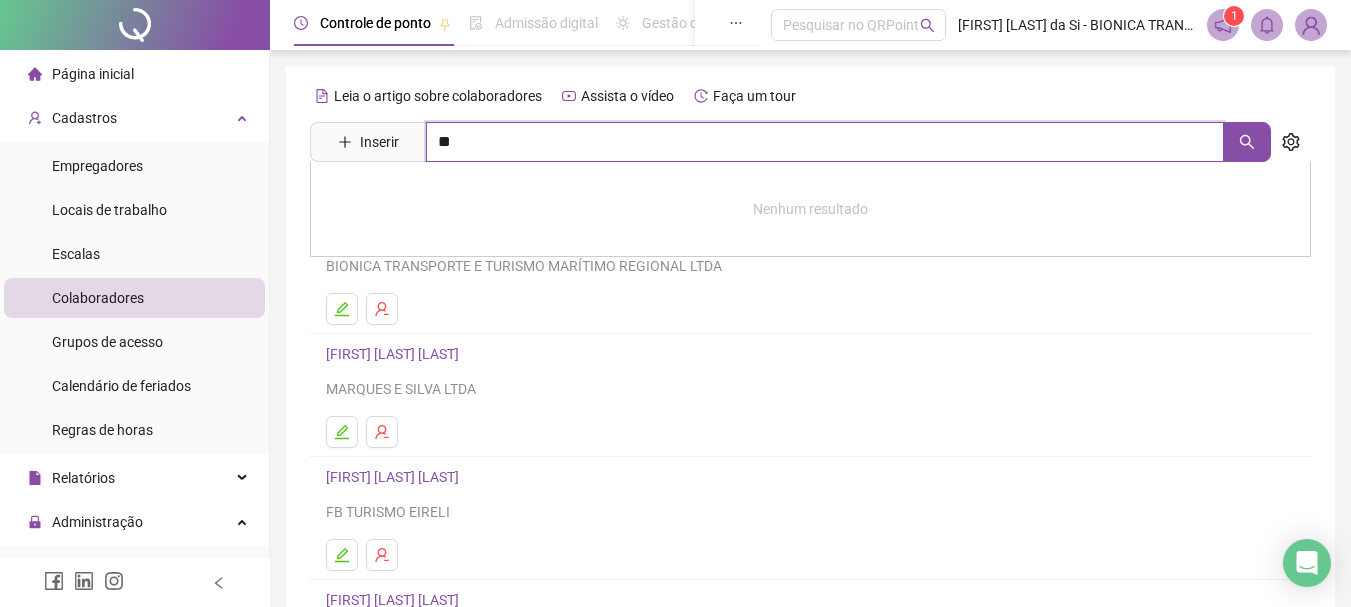 type on "*" 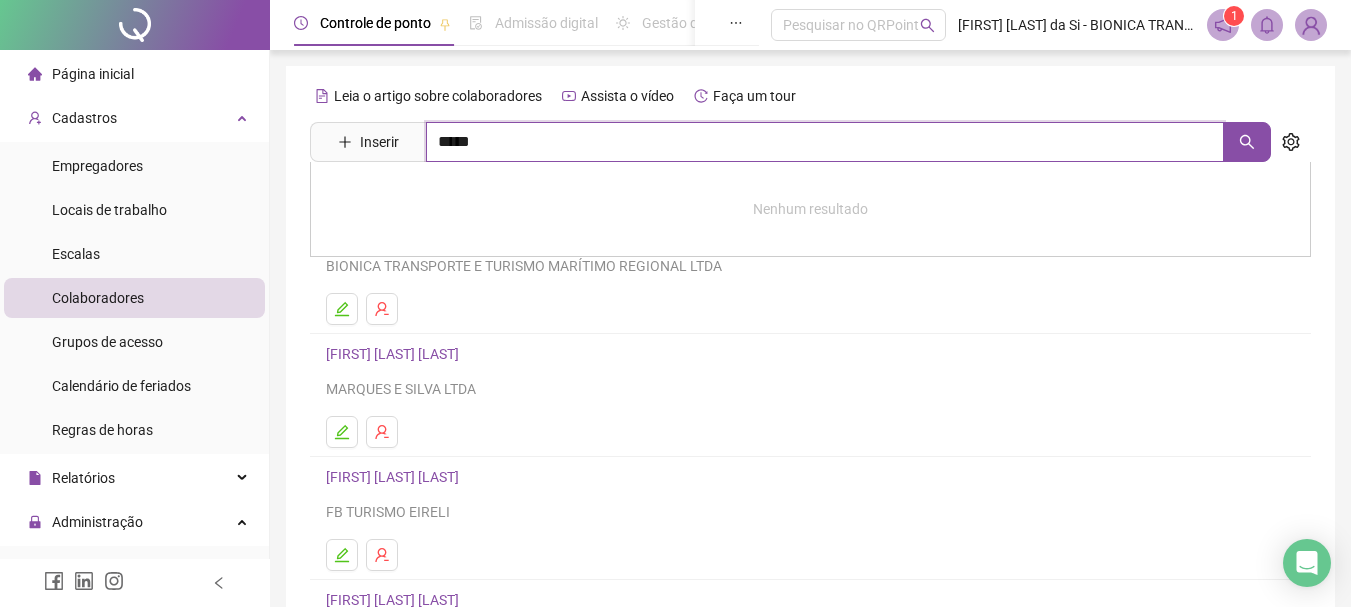 type on "*****" 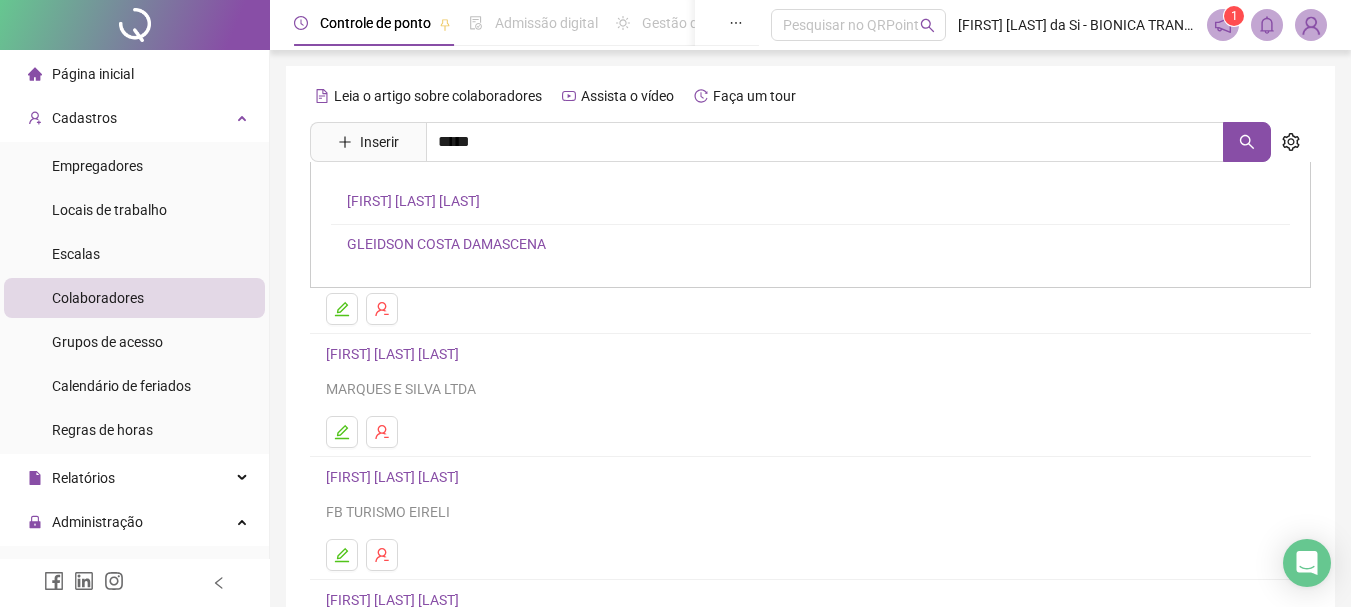 click on "[FIRST] [LAST] [LAST]" at bounding box center [413, 201] 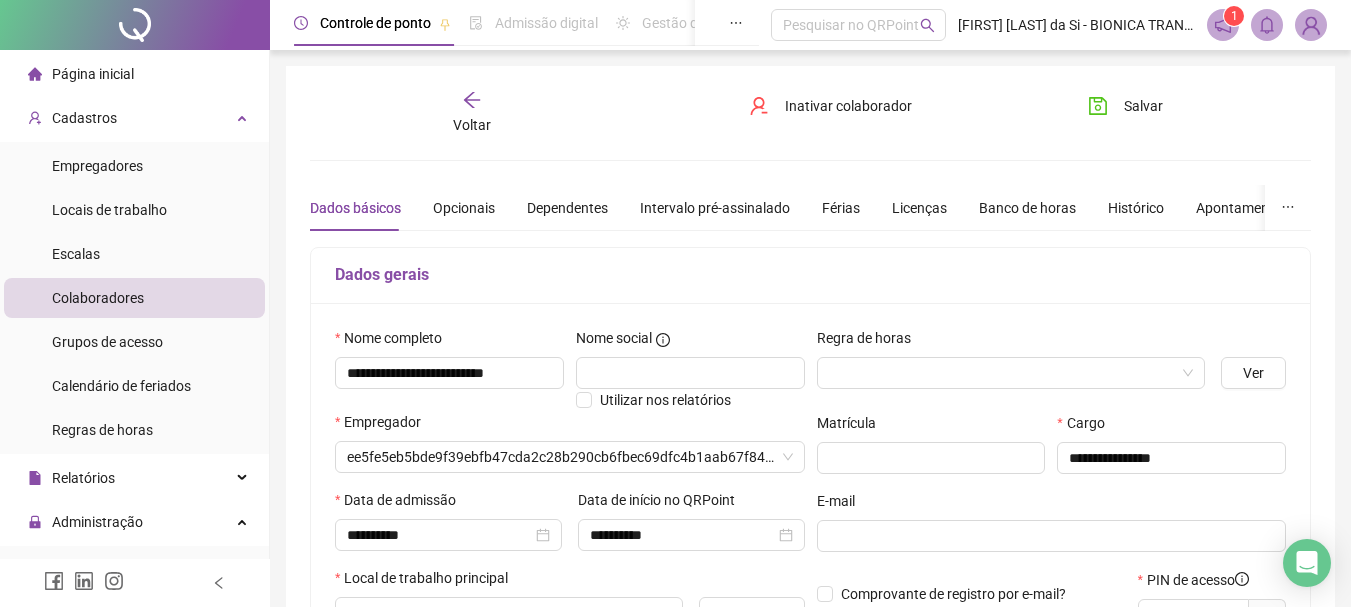 type on "**********" 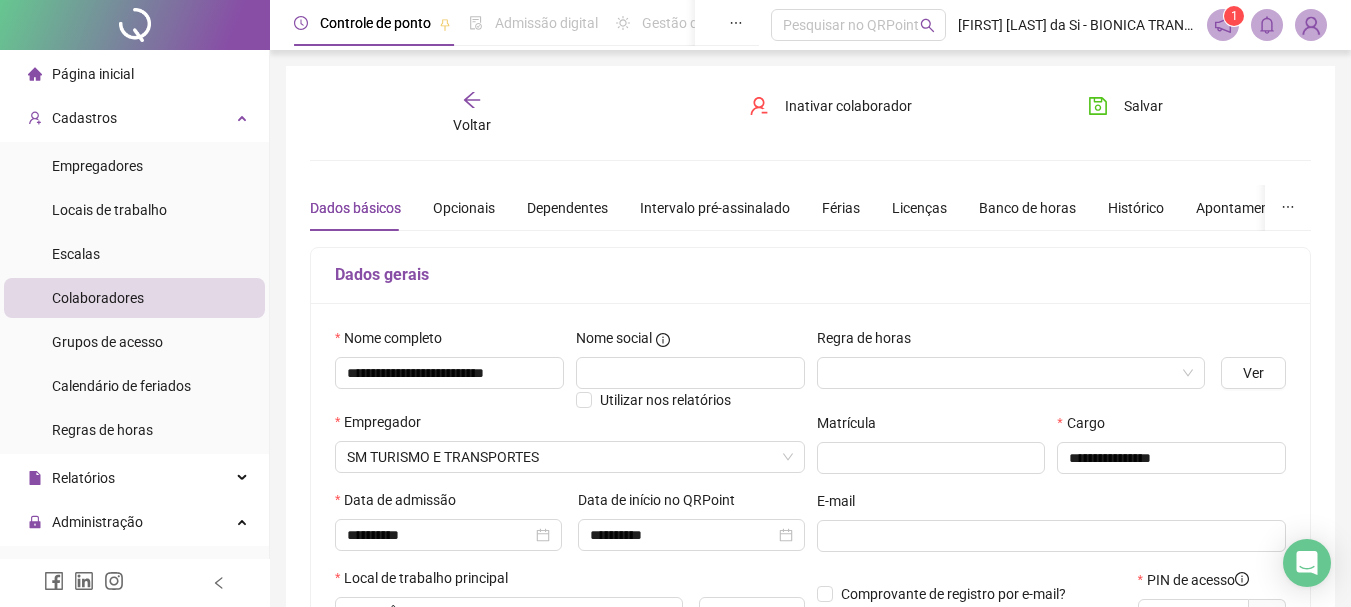 click 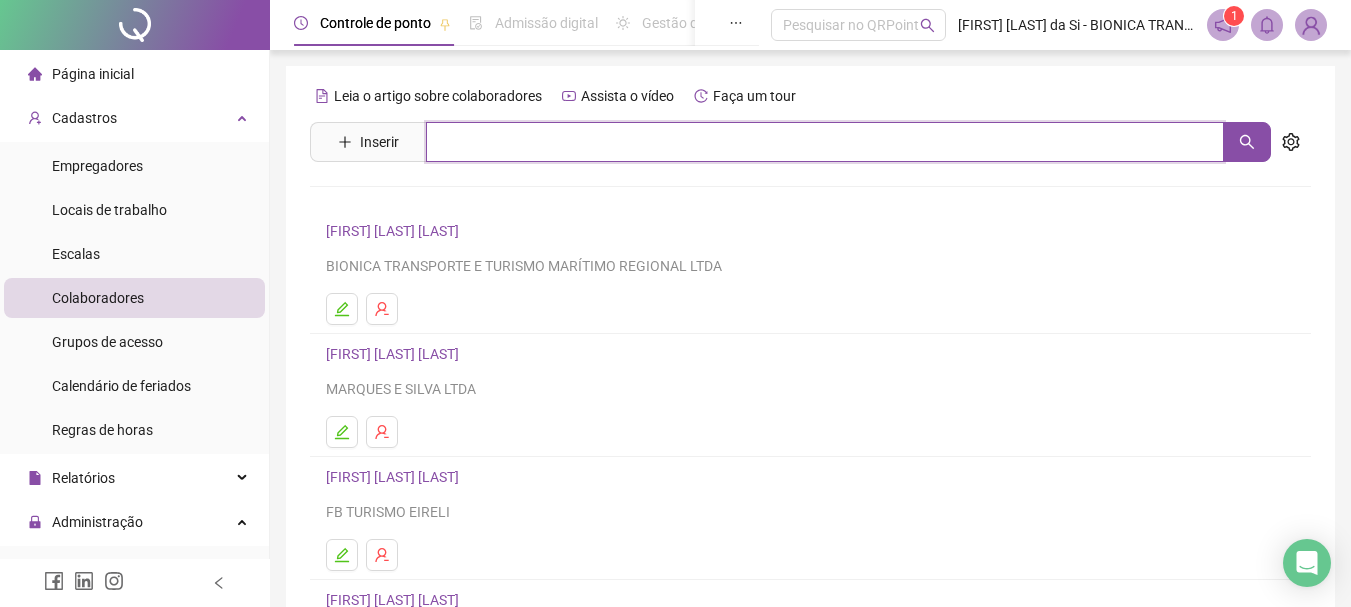 click at bounding box center [825, 142] 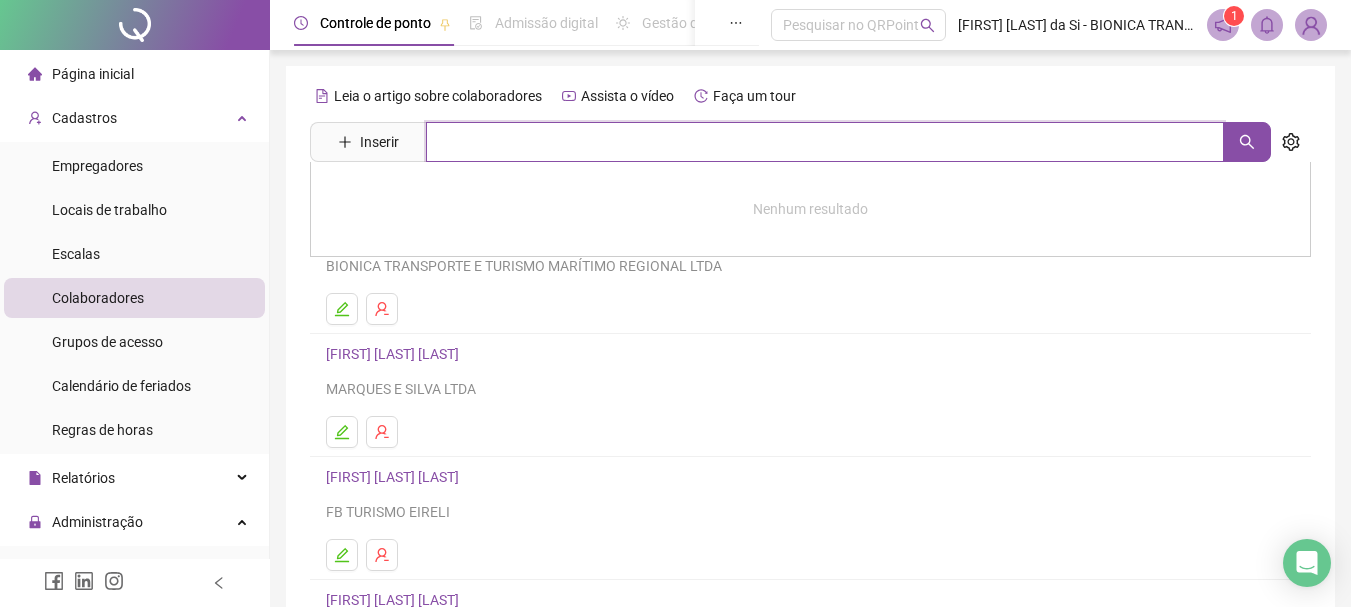 type on "*" 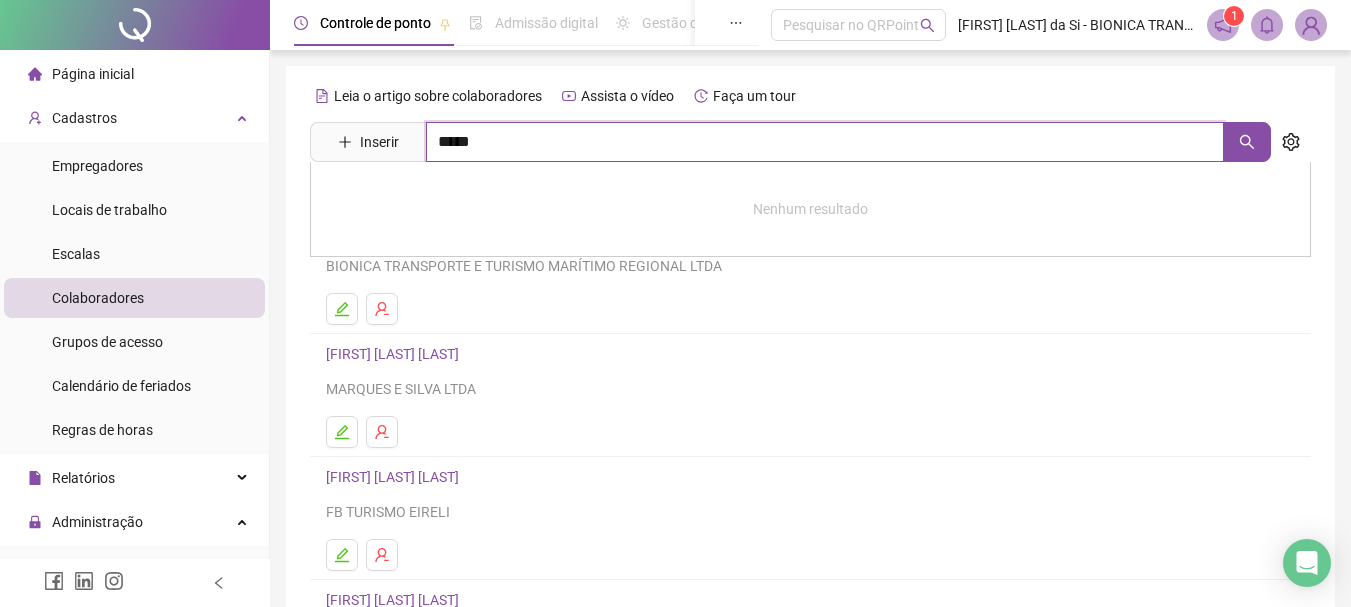type on "*****" 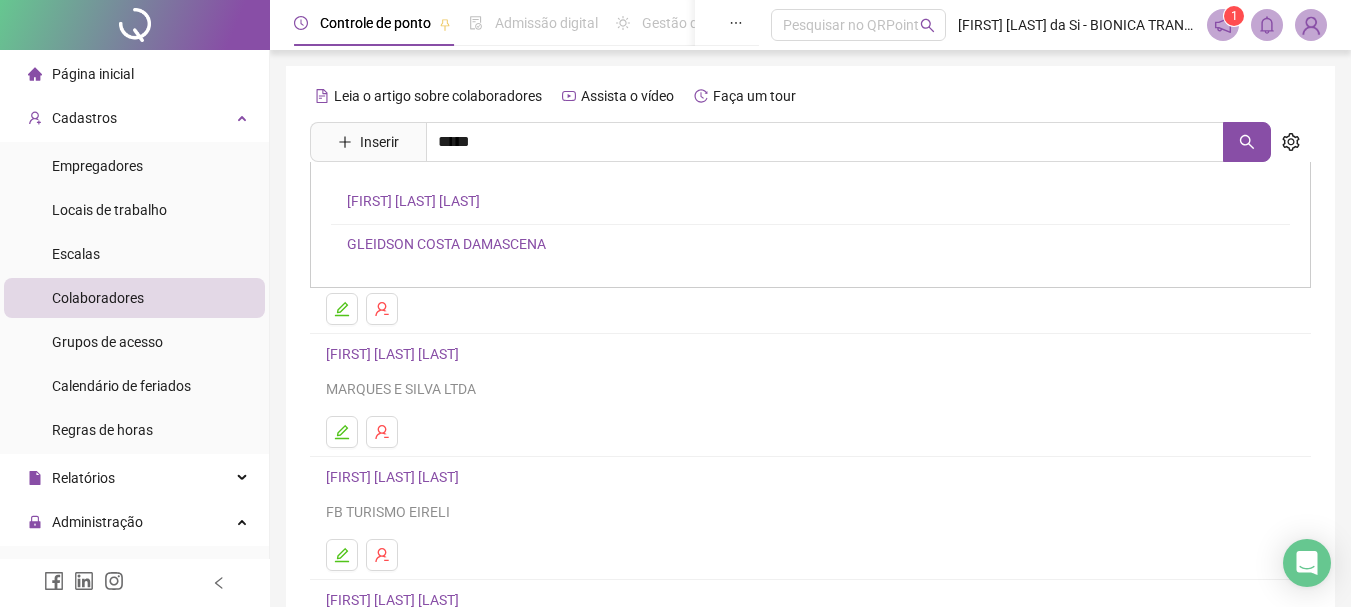 click on "GLEIDSON COSTA DAMASCENA" at bounding box center (446, 244) 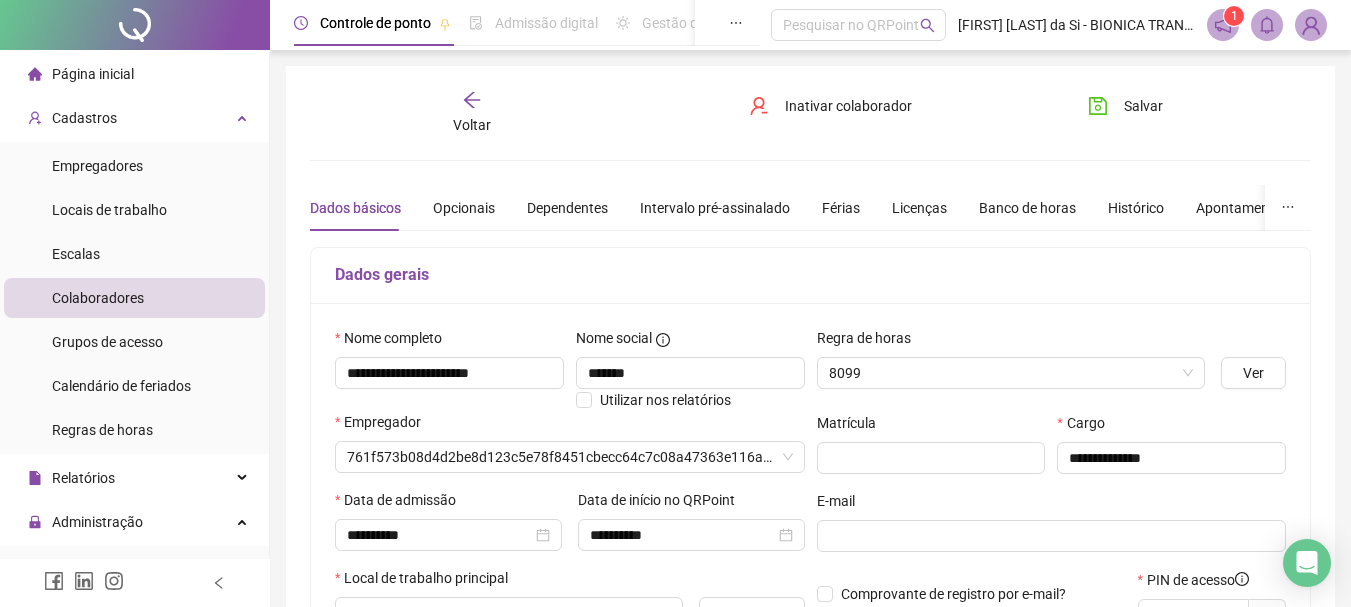 type on "**********" 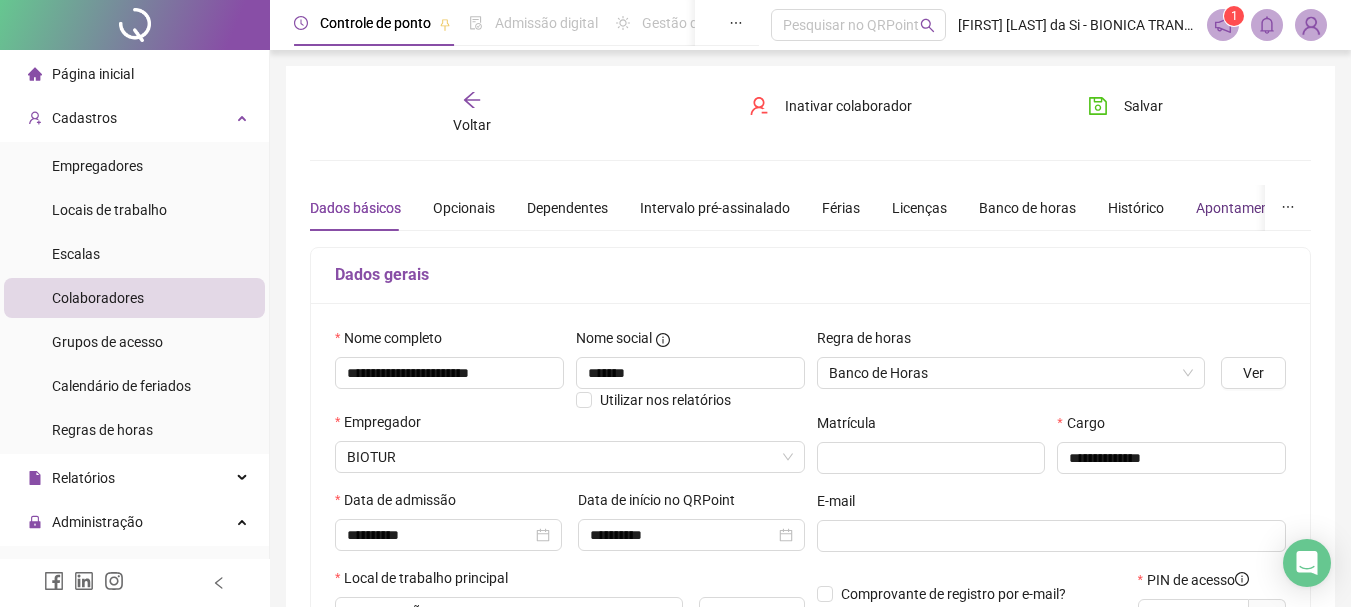 click on "Apontamentos" at bounding box center (1242, 208) 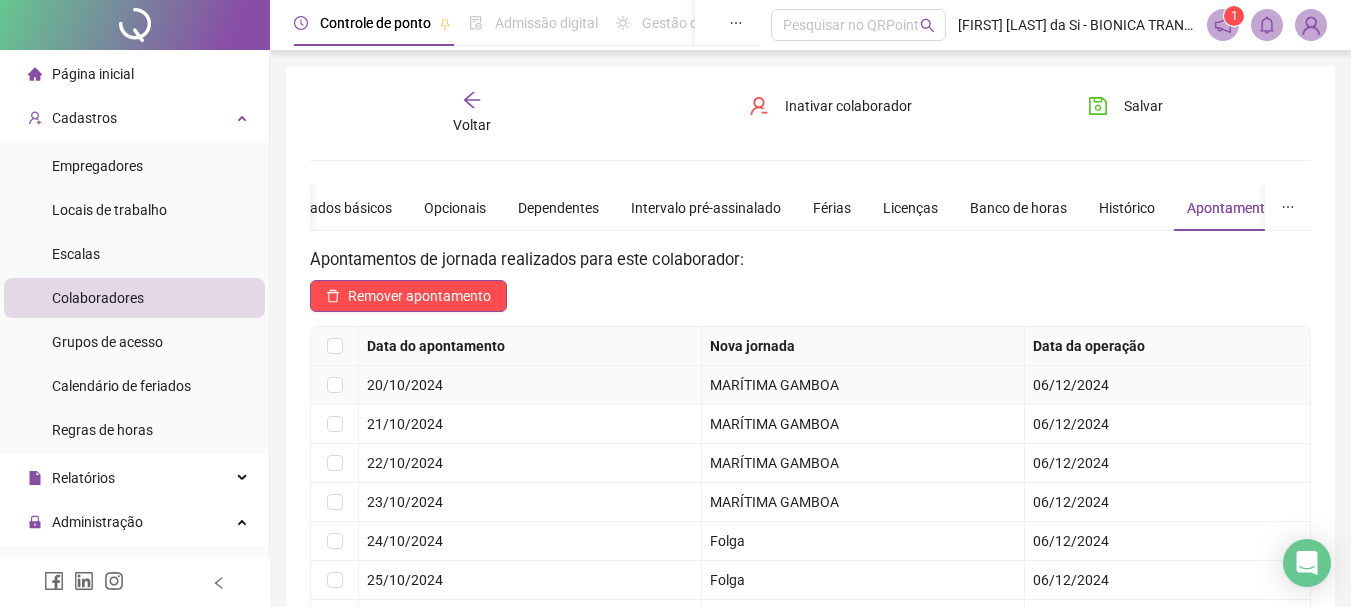 scroll, scrollTop: 200, scrollLeft: 0, axis: vertical 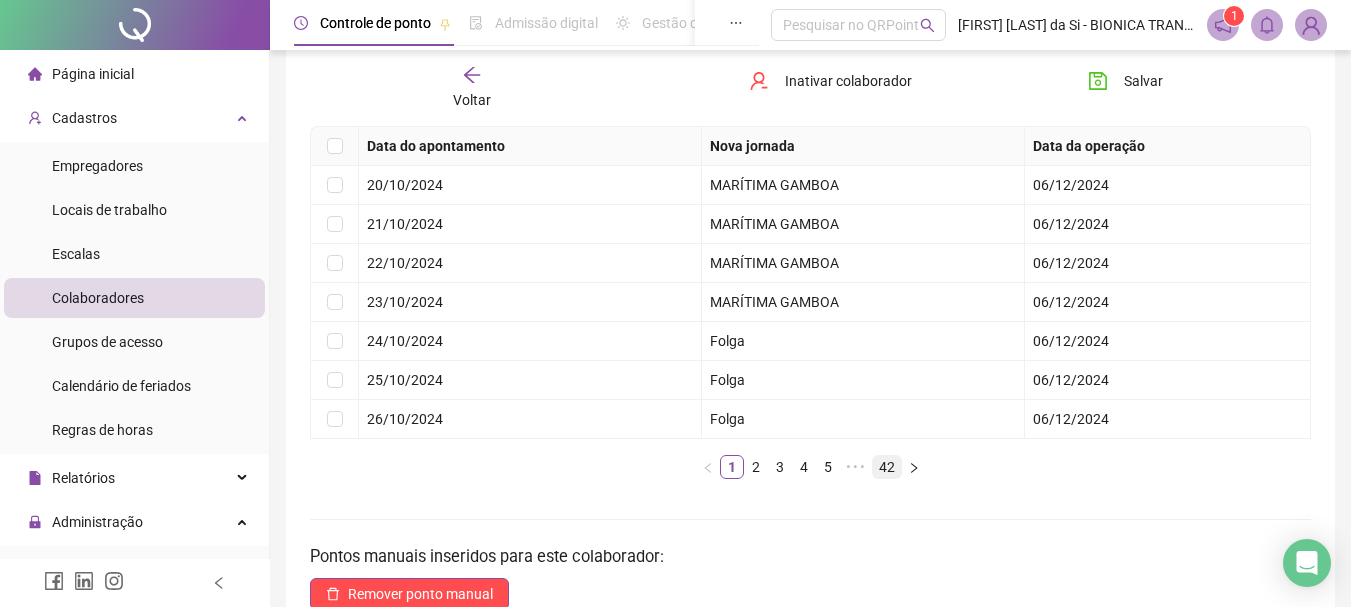 click on "42" at bounding box center (887, 467) 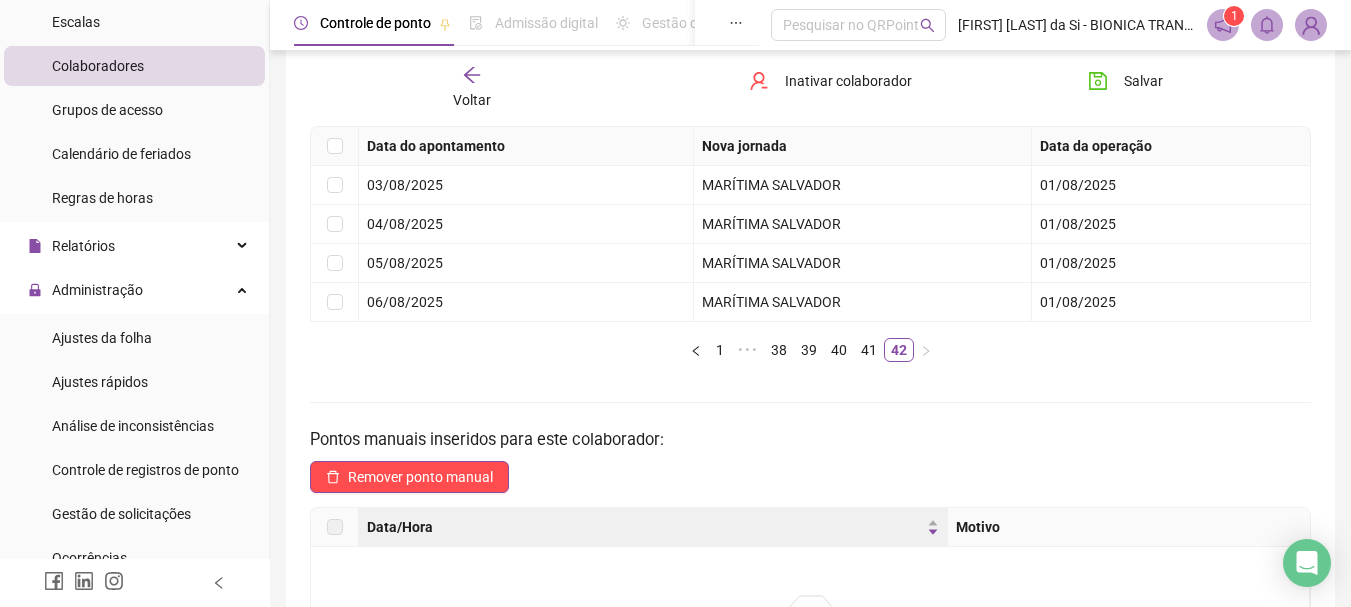 scroll, scrollTop: 320, scrollLeft: 0, axis: vertical 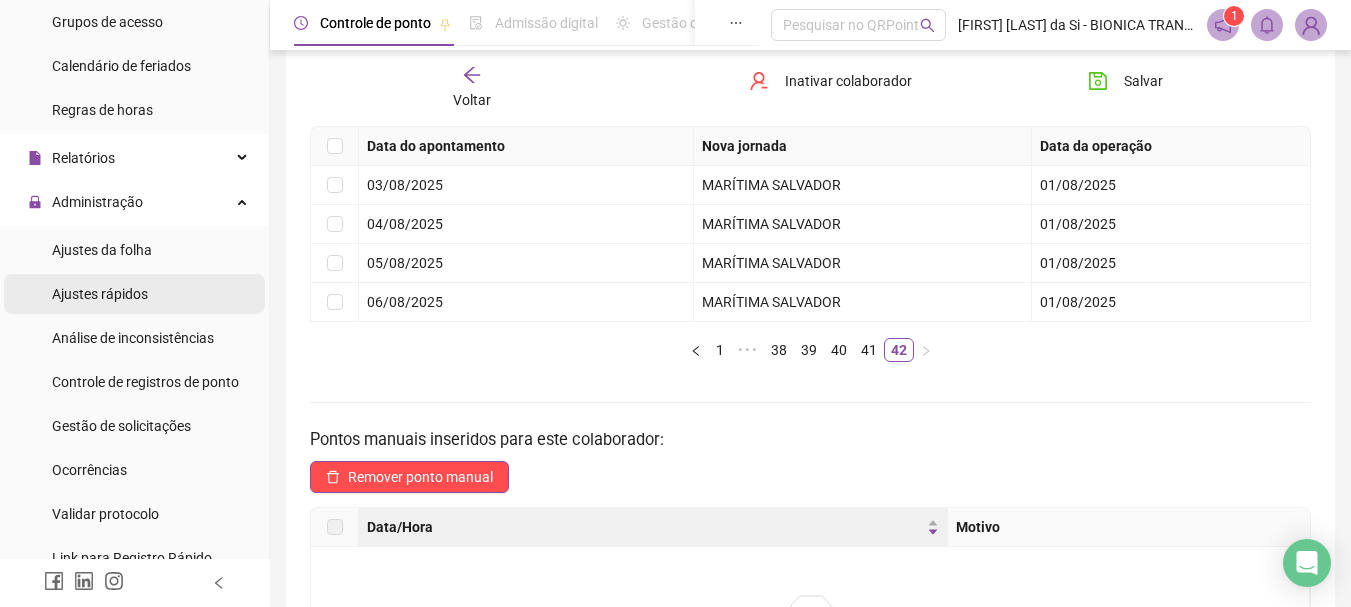 click on "Ajustes rápidos" at bounding box center (100, 294) 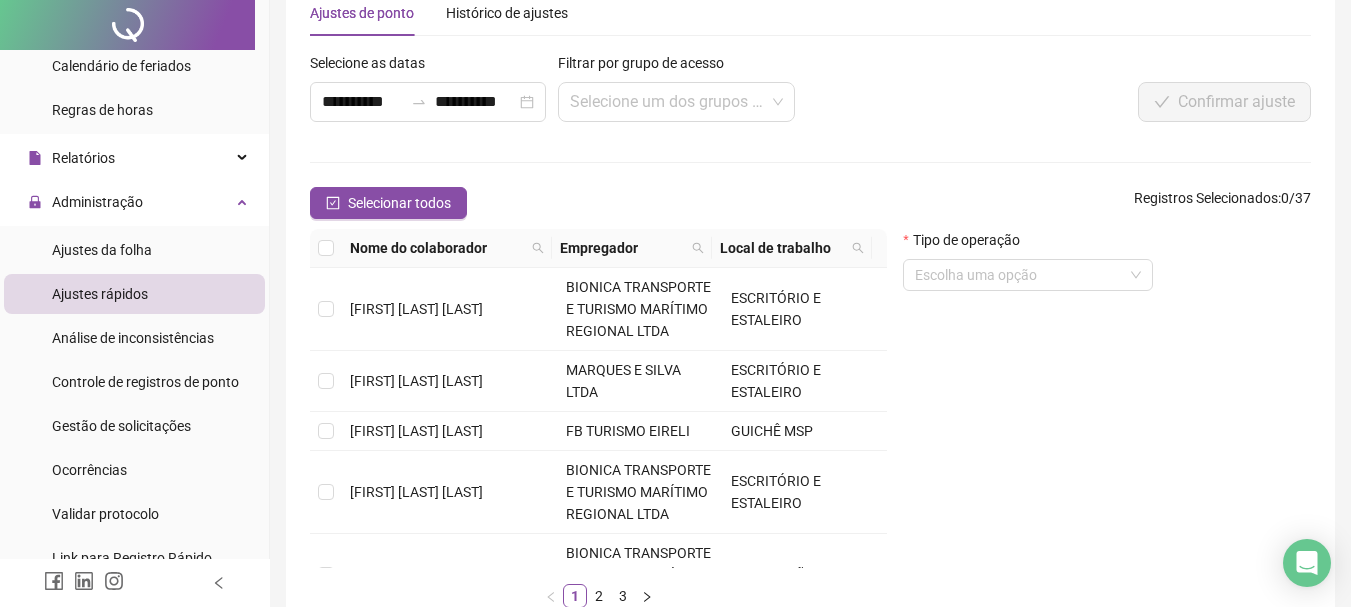 scroll, scrollTop: 0, scrollLeft: 0, axis: both 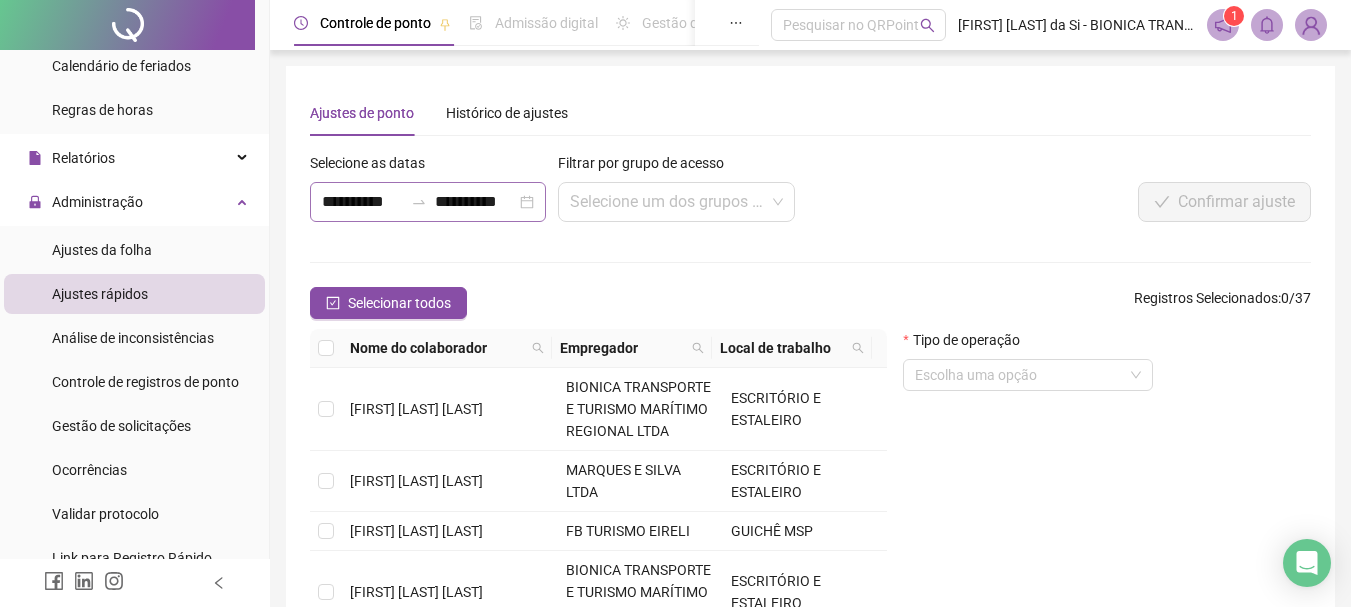 drag, startPoint x: 406, startPoint y: 196, endPoint x: 397, endPoint y: 206, distance: 13.453624 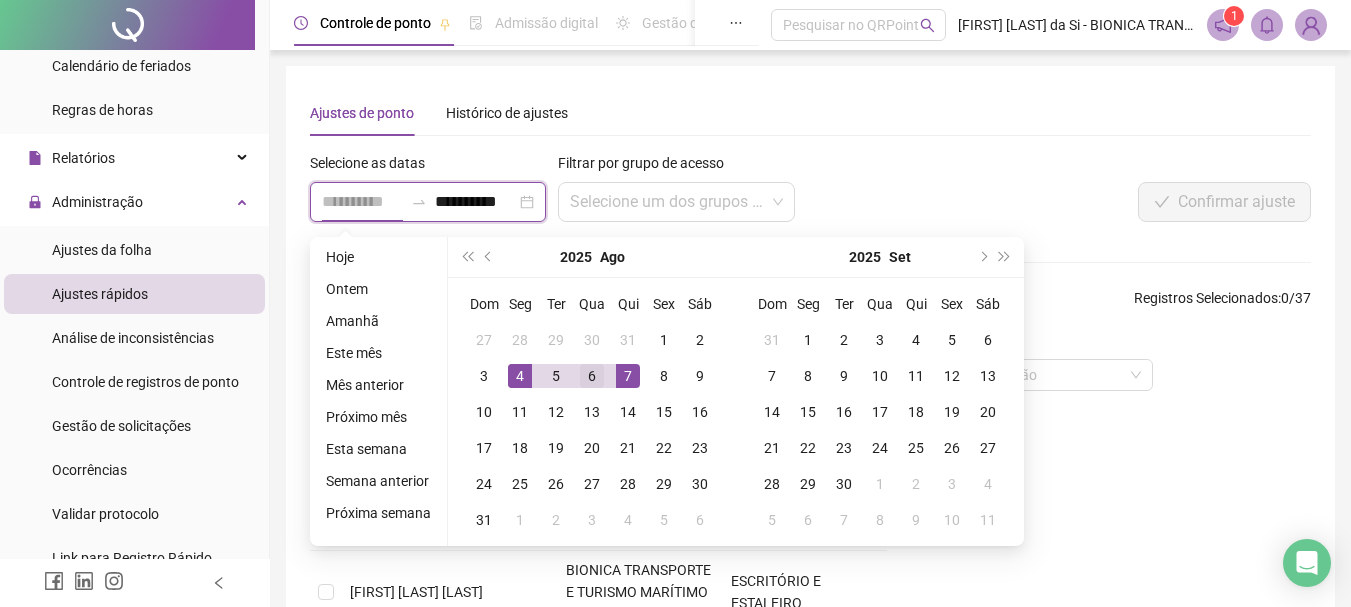 type on "**********" 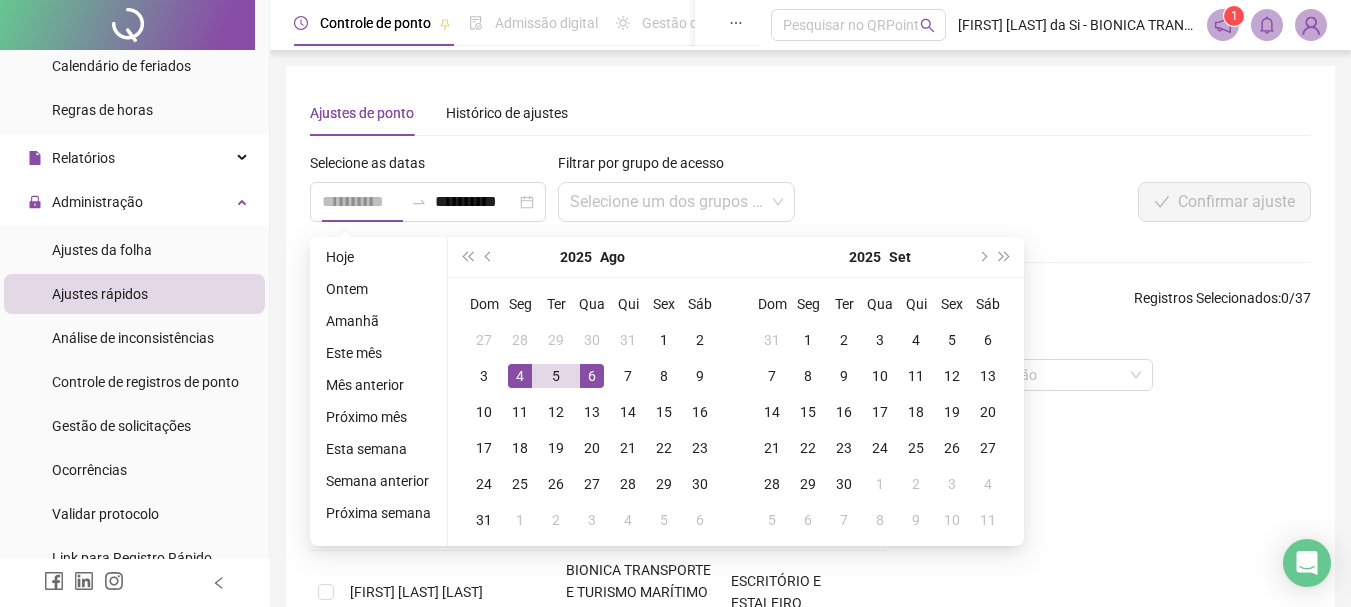 click on "6" at bounding box center (592, 376) 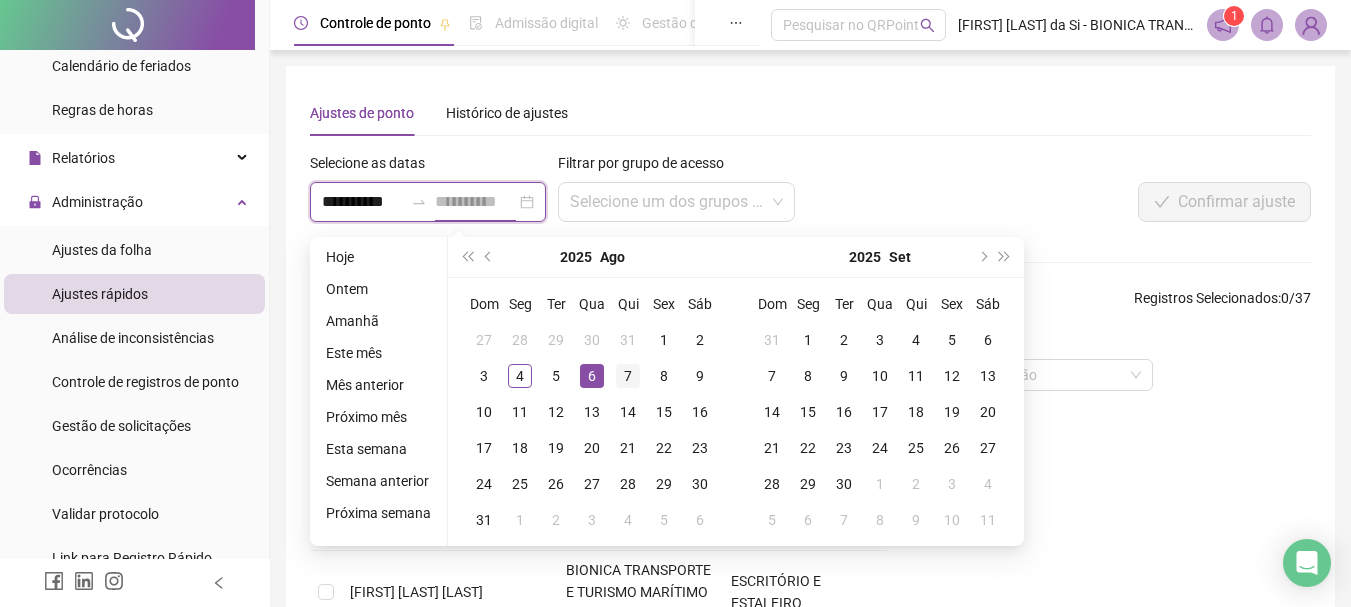type on "**********" 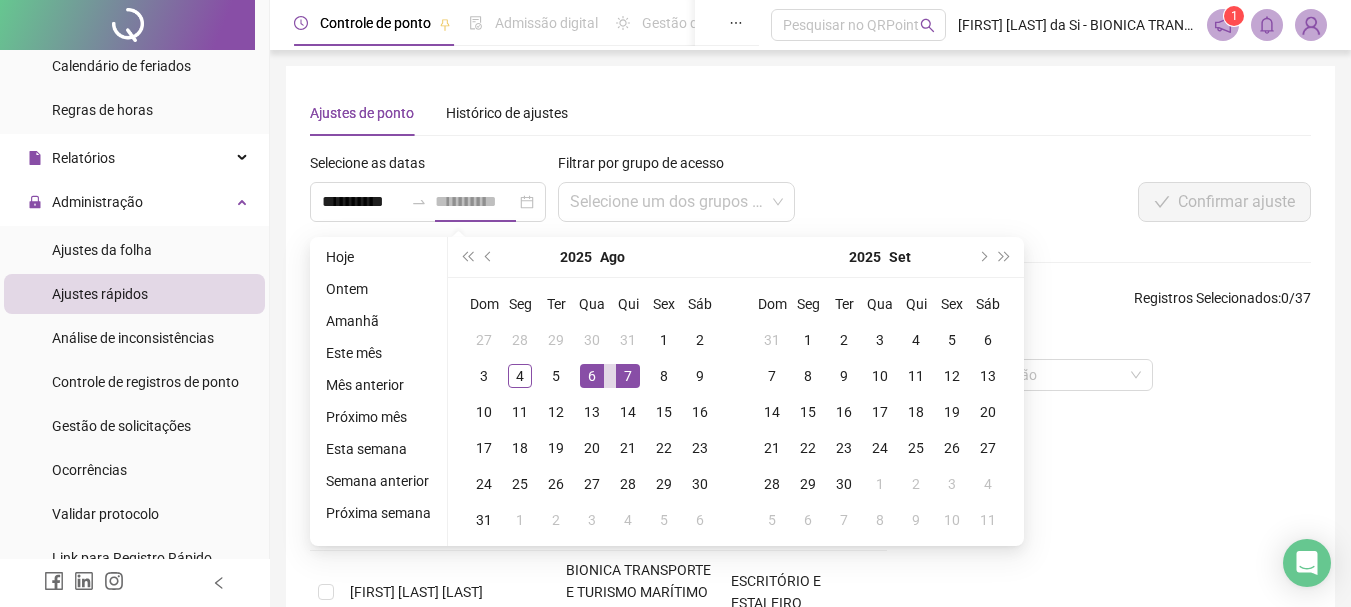 click on "7" at bounding box center [628, 376] 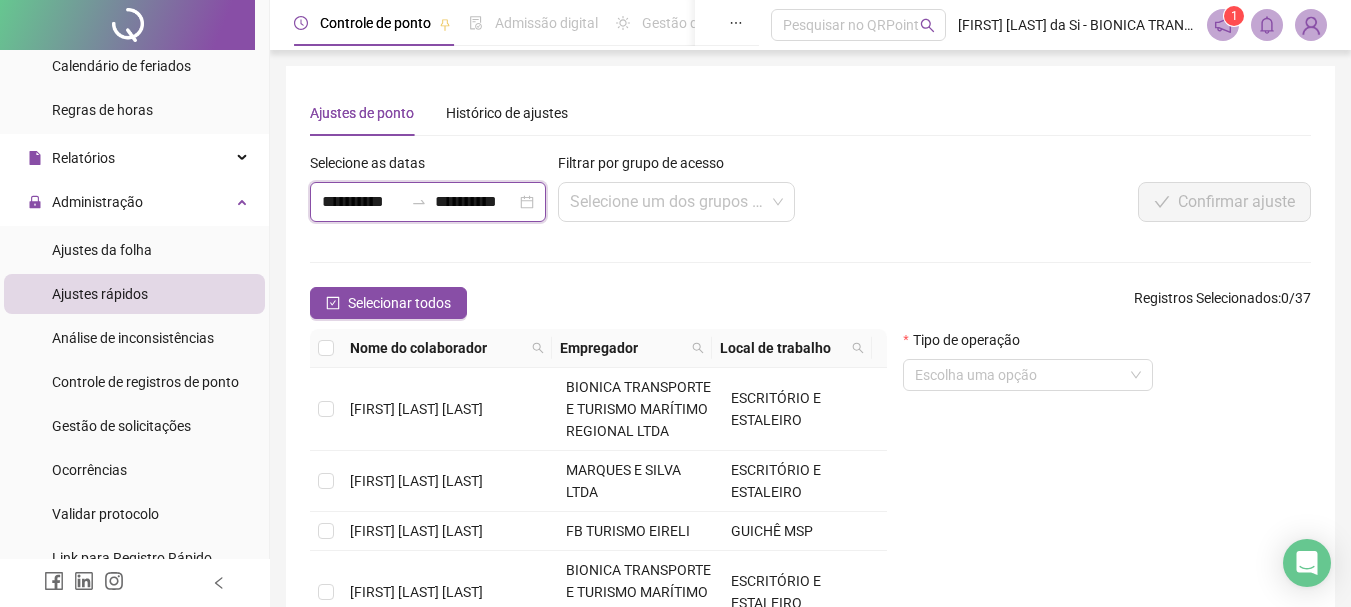 click on "**********" at bounding box center (362, 202) 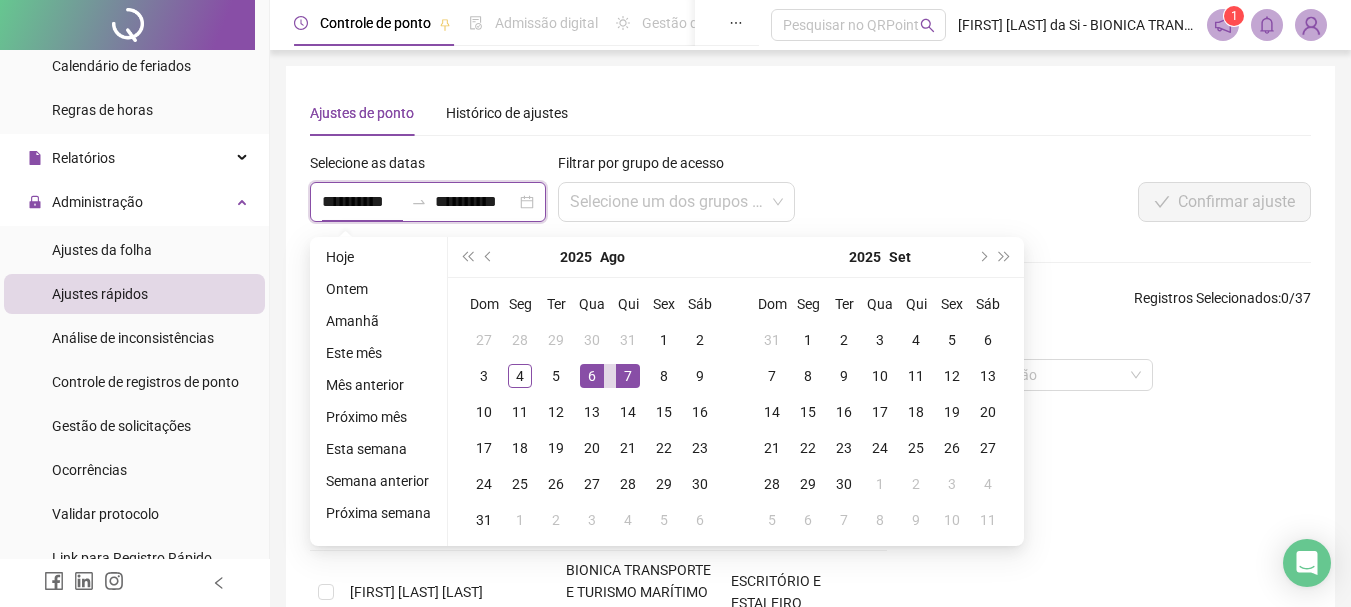 click on "**********" at bounding box center (362, 202) 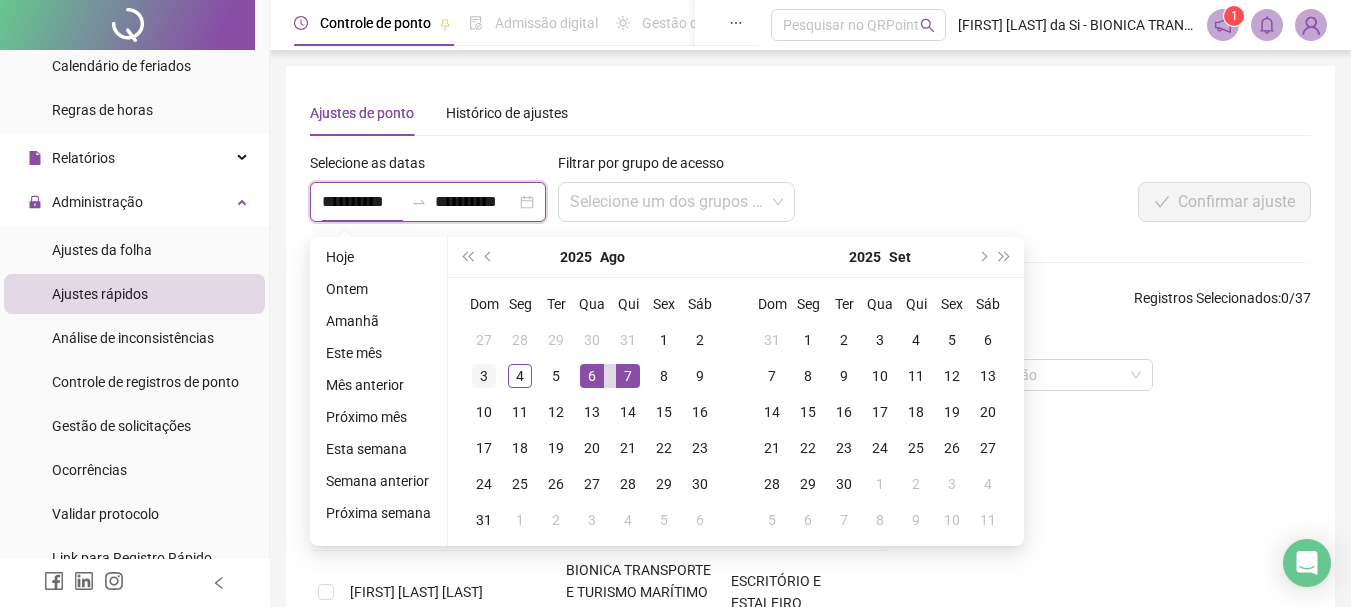 type on "**********" 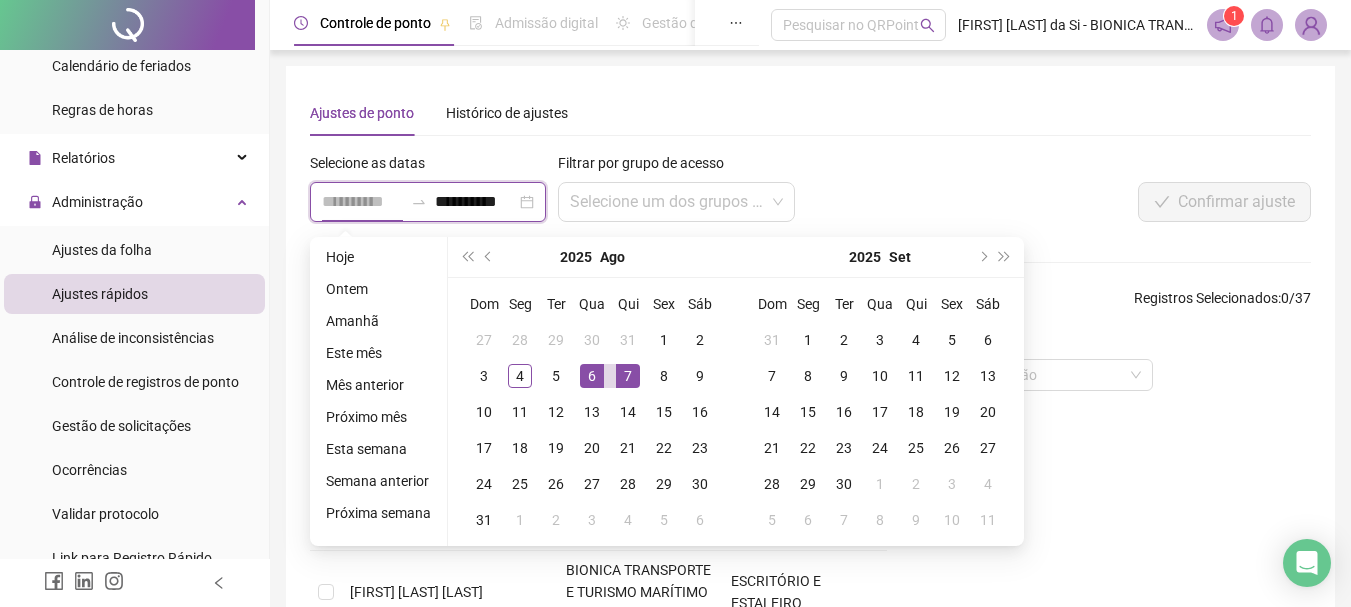 type on "**********" 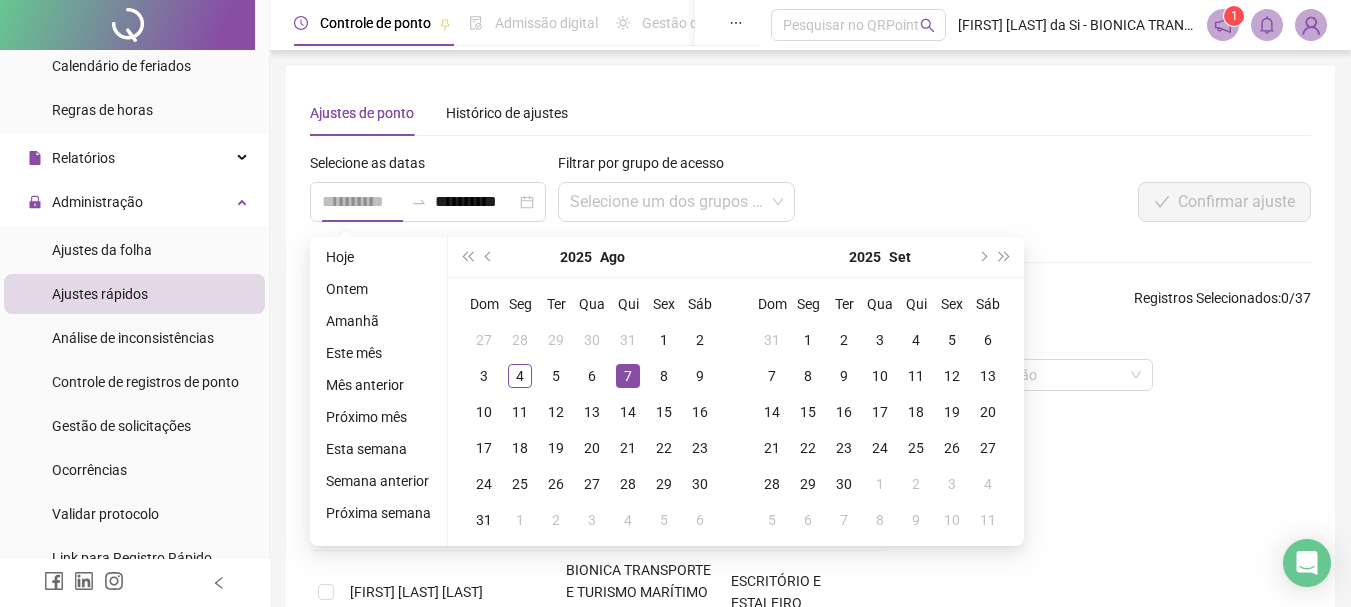 click on "7" at bounding box center (628, 376) 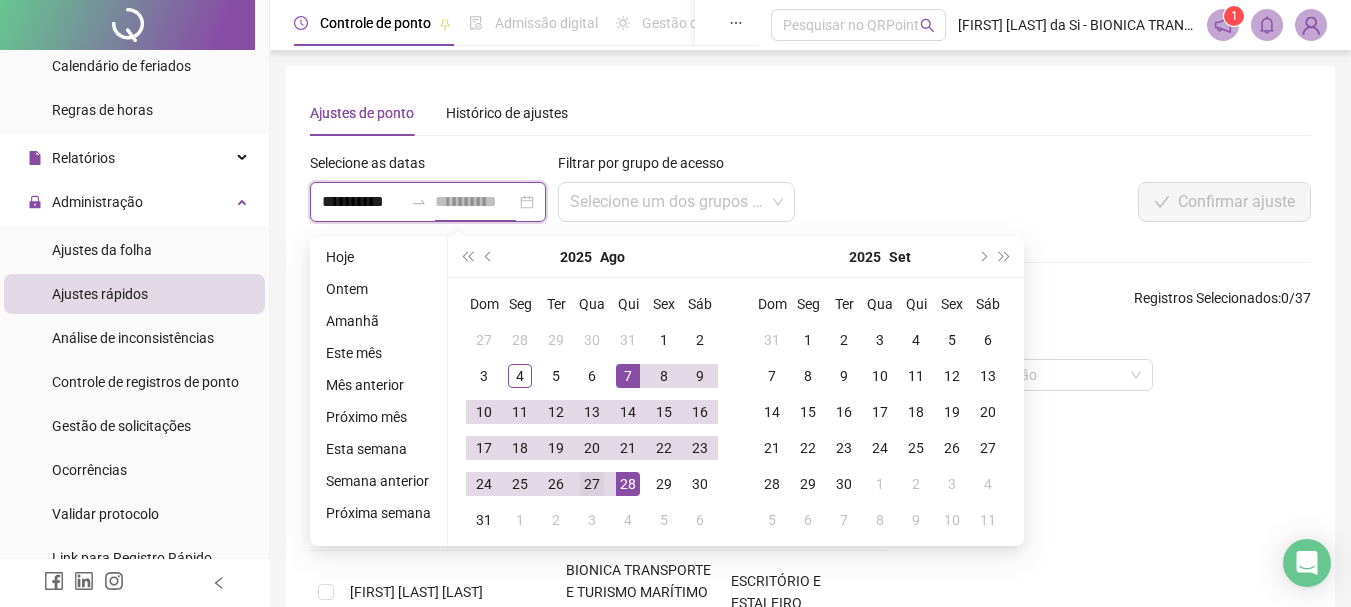 type on "**********" 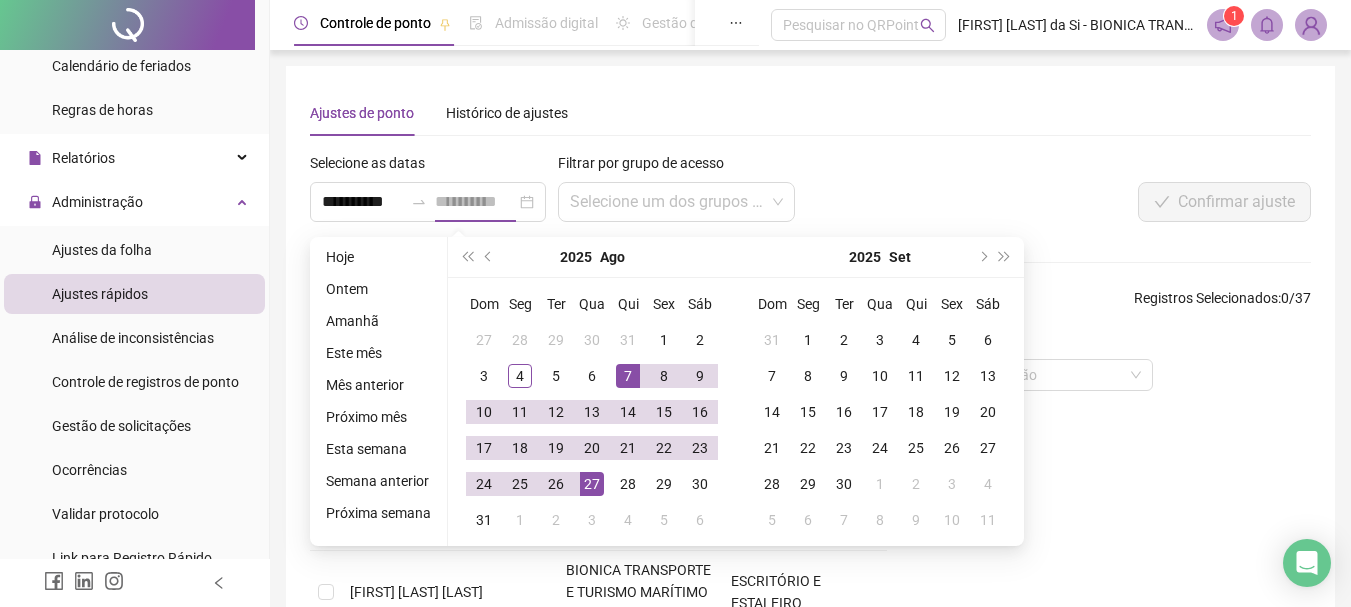 click on "27" at bounding box center [592, 484] 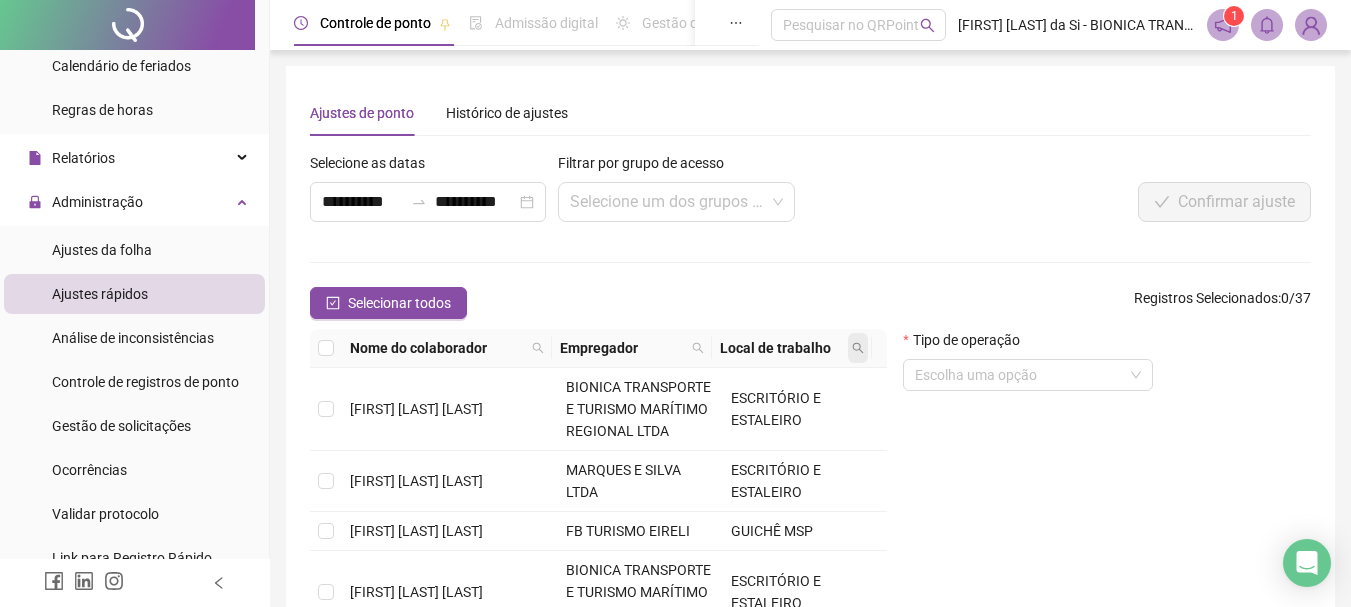 click at bounding box center (858, 348) 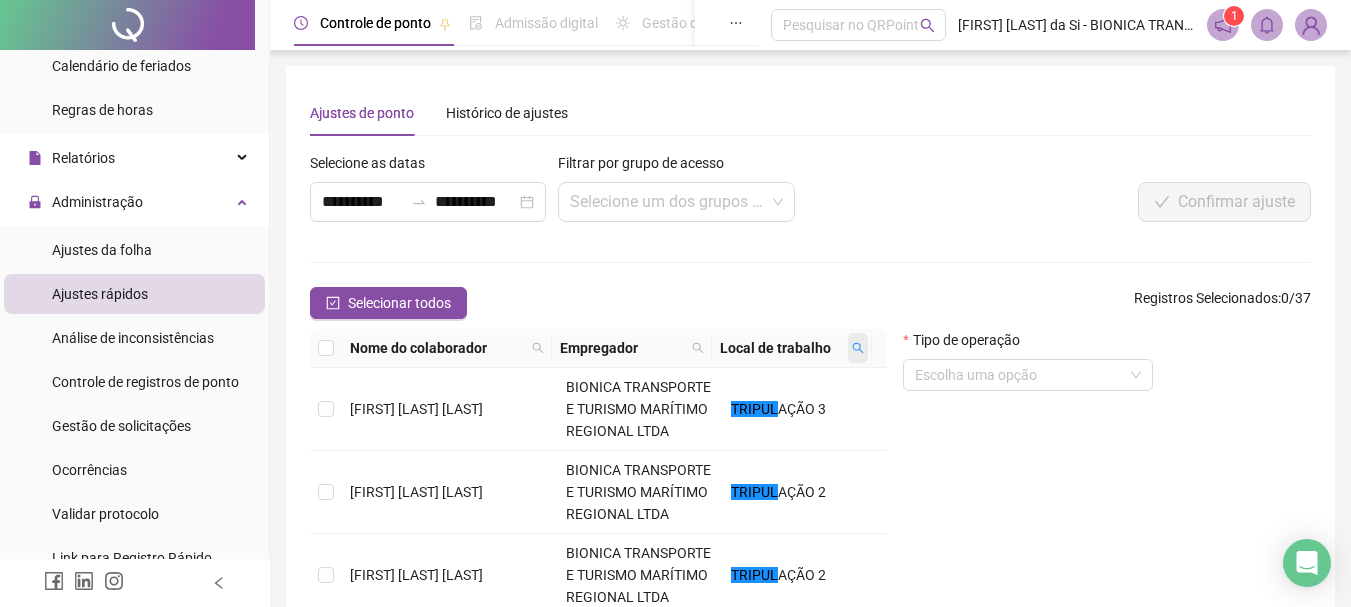 click 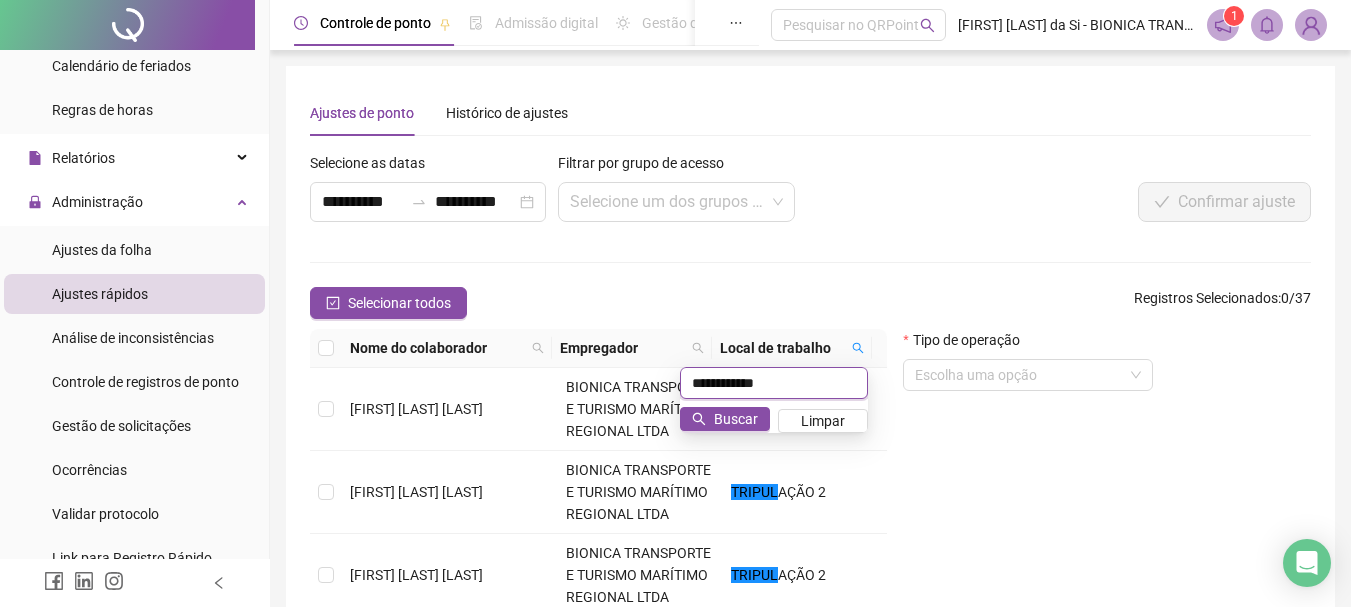 type on "**********" 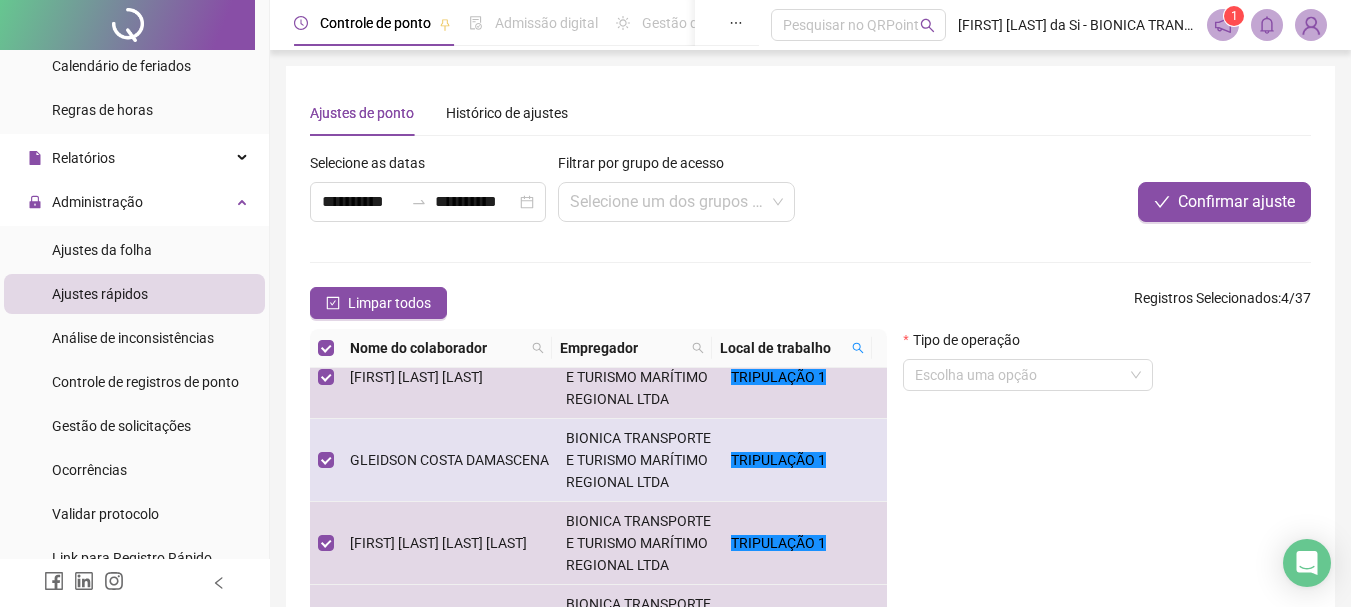 scroll, scrollTop: 0, scrollLeft: 0, axis: both 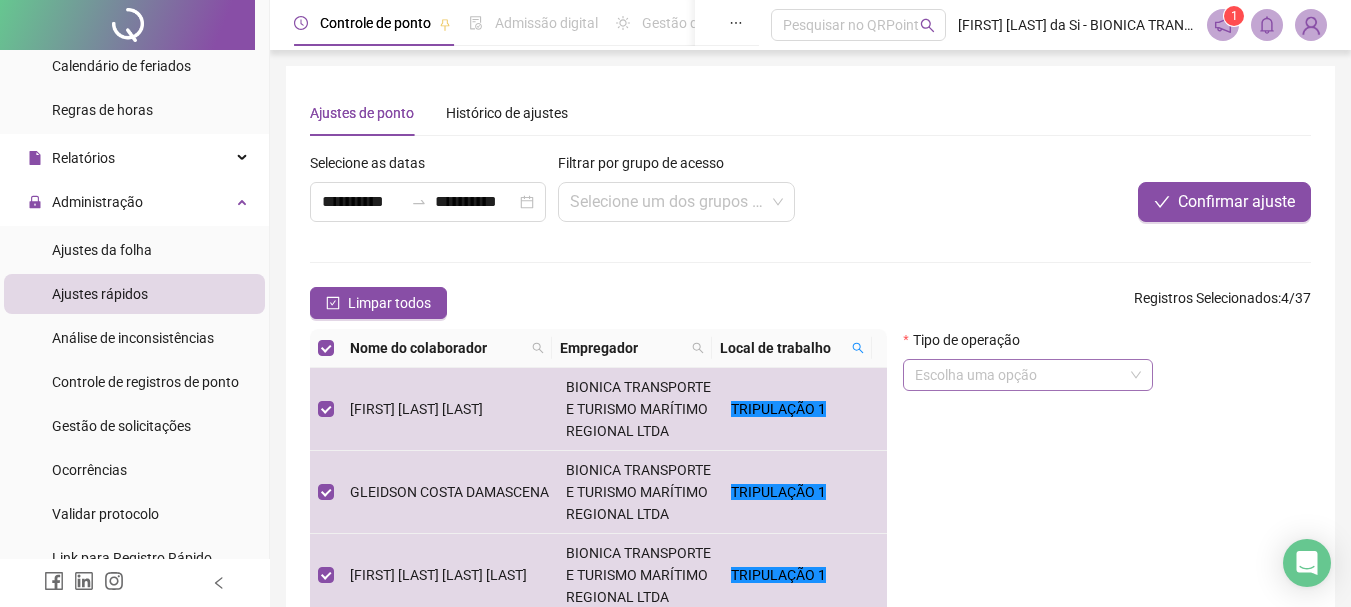 click on "Escolha uma opção" at bounding box center (1028, 375) 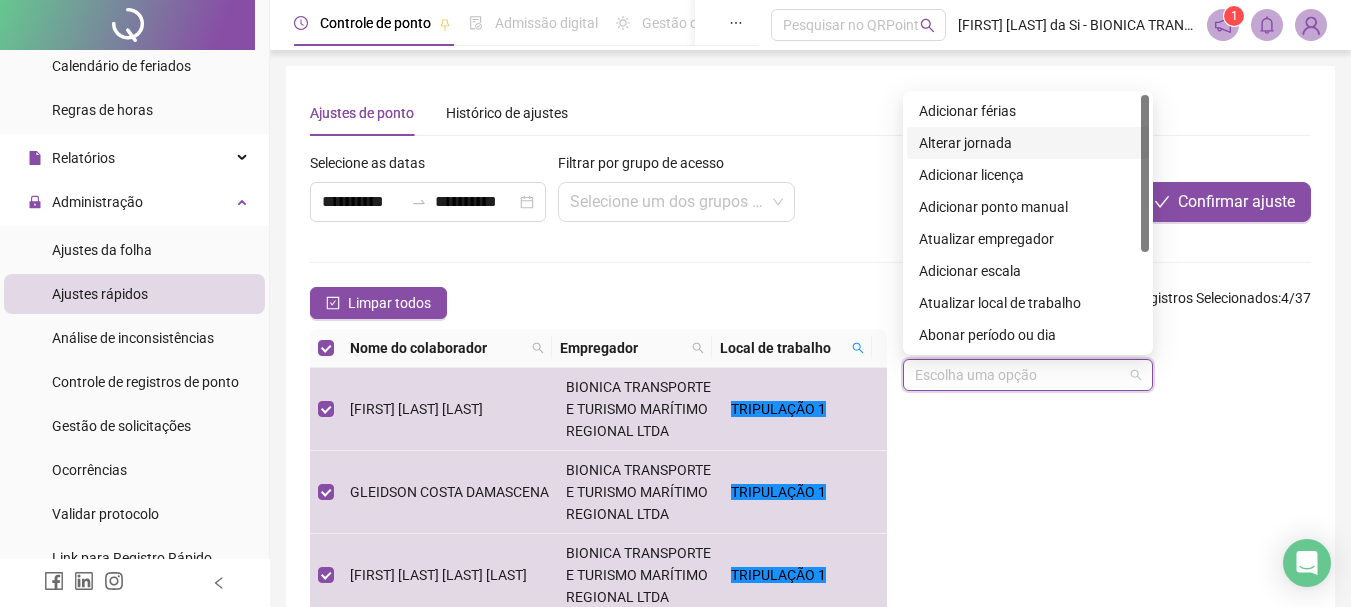 click on "Alterar jornada" at bounding box center (1028, 143) 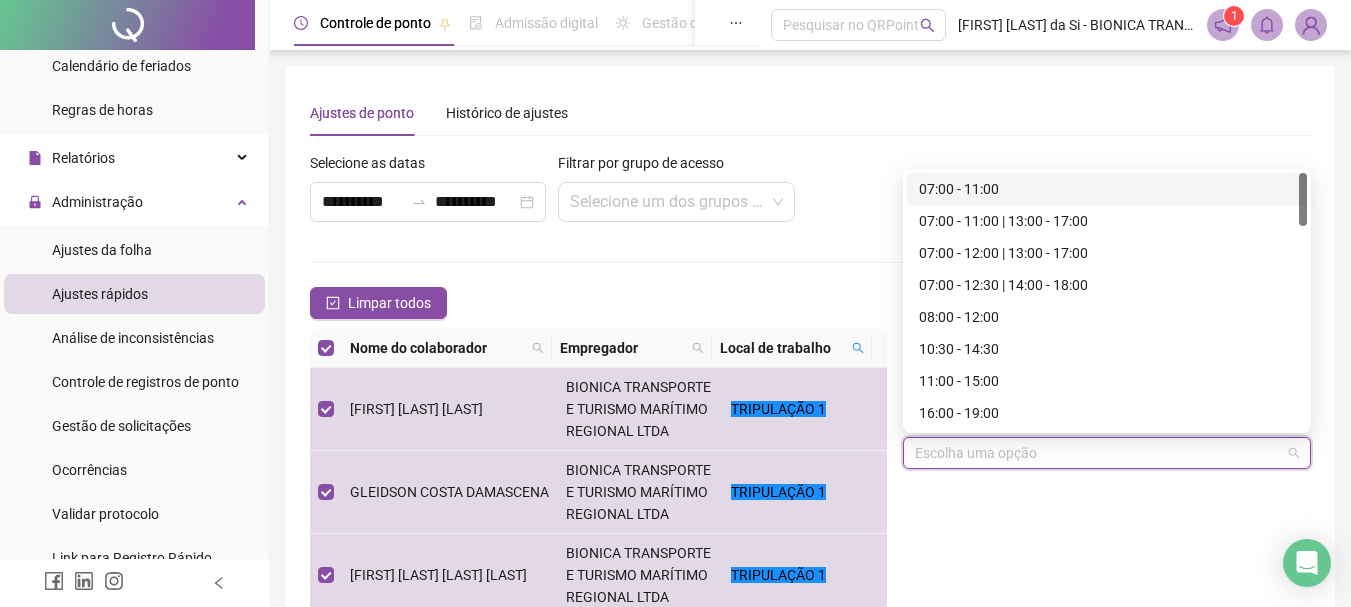 click at bounding box center [1098, 453] 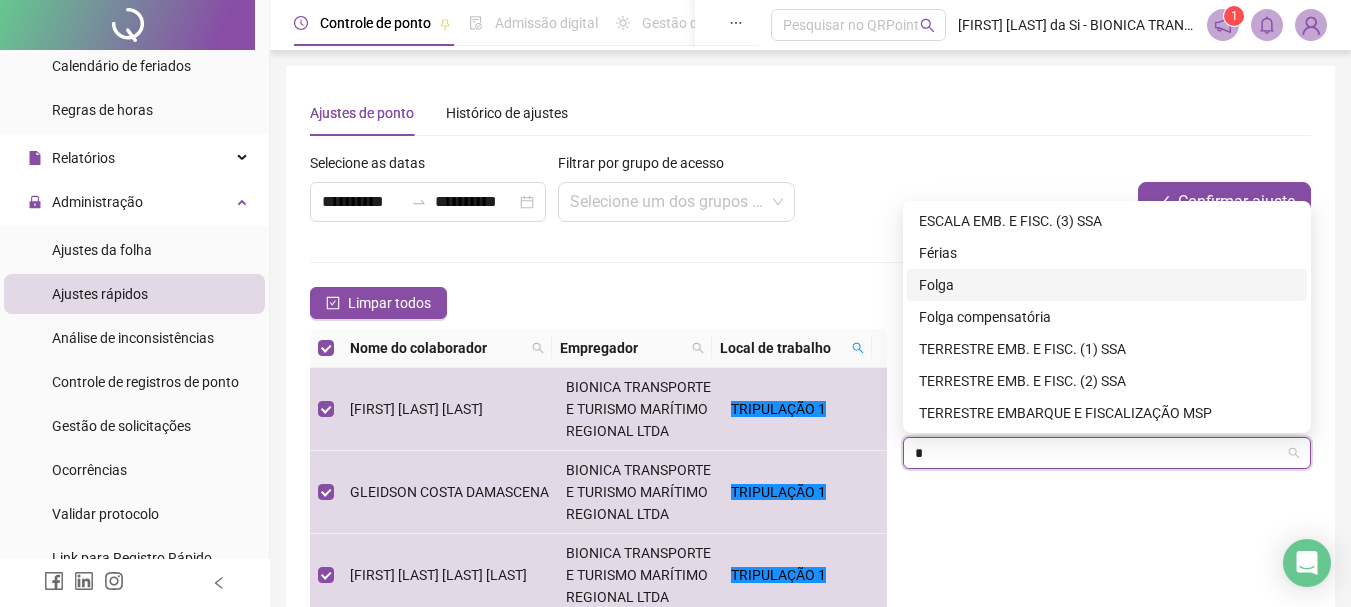 click on "Folga" at bounding box center (1107, 285) 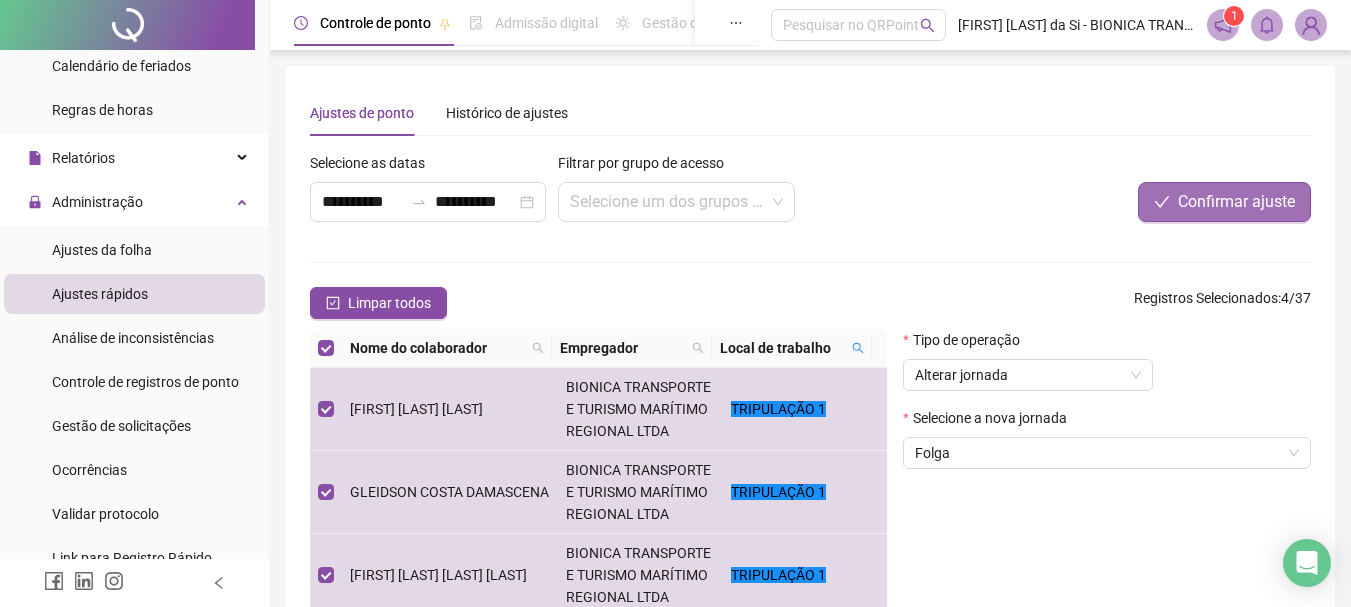 click on "Confirmar ajuste" at bounding box center (1236, 202) 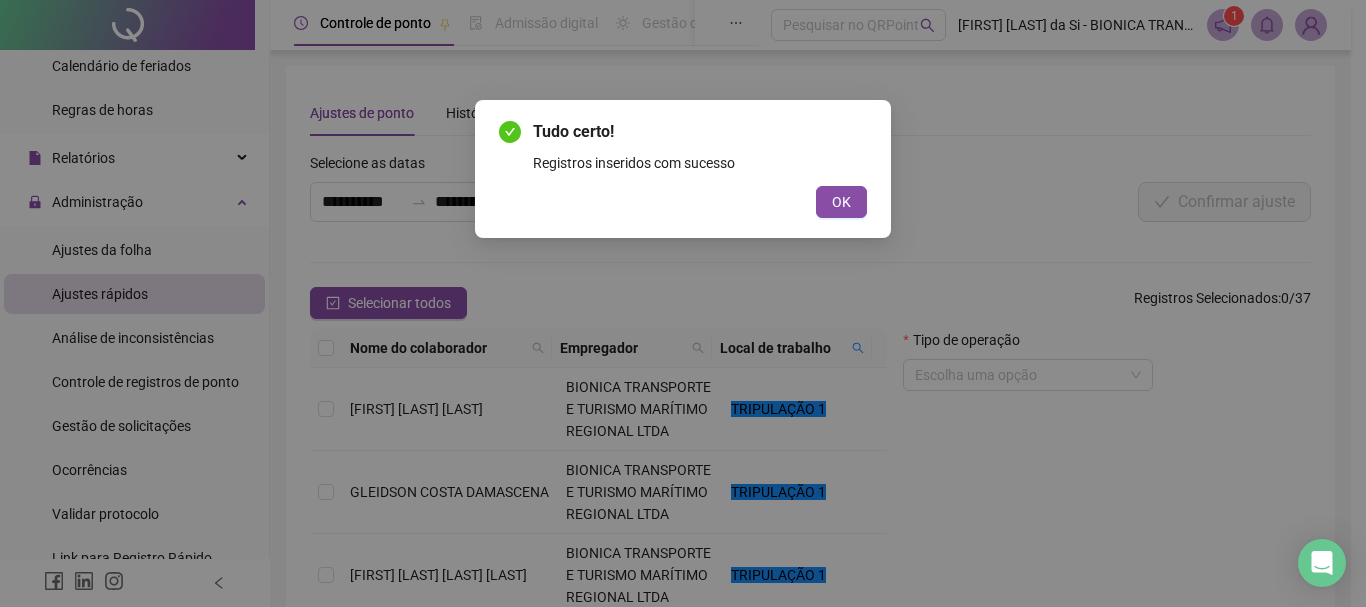 drag, startPoint x: 850, startPoint y: 188, endPoint x: 857, endPoint y: 200, distance: 13.892444 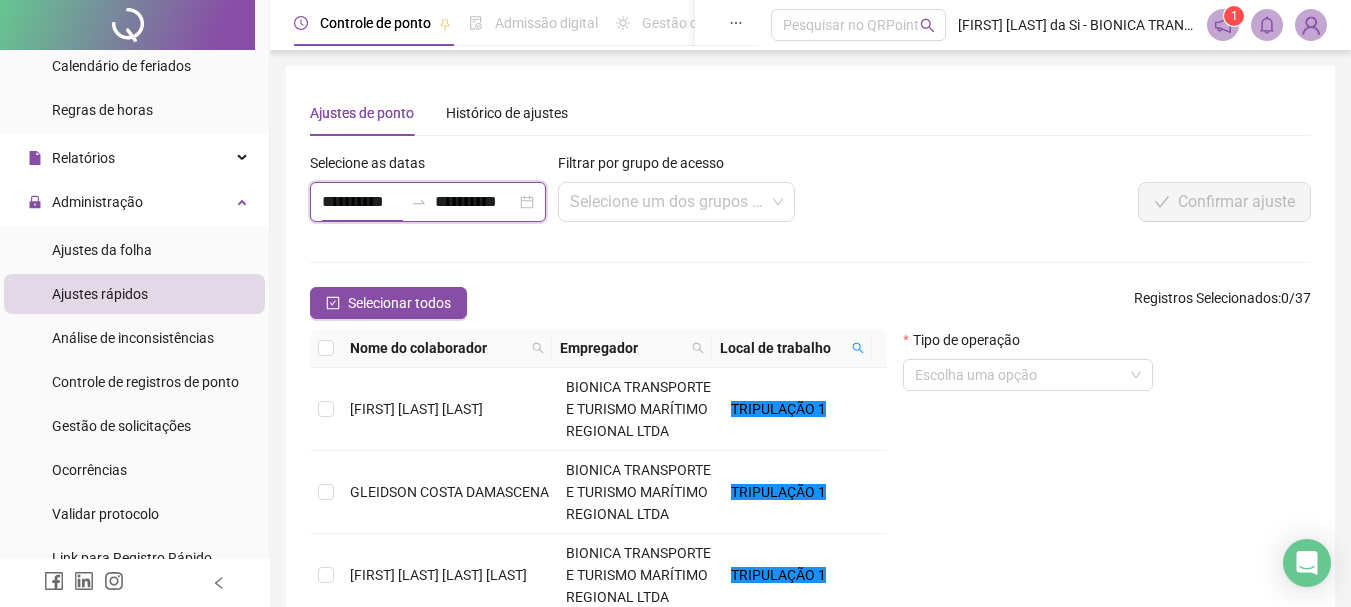 click on "**********" at bounding box center [362, 202] 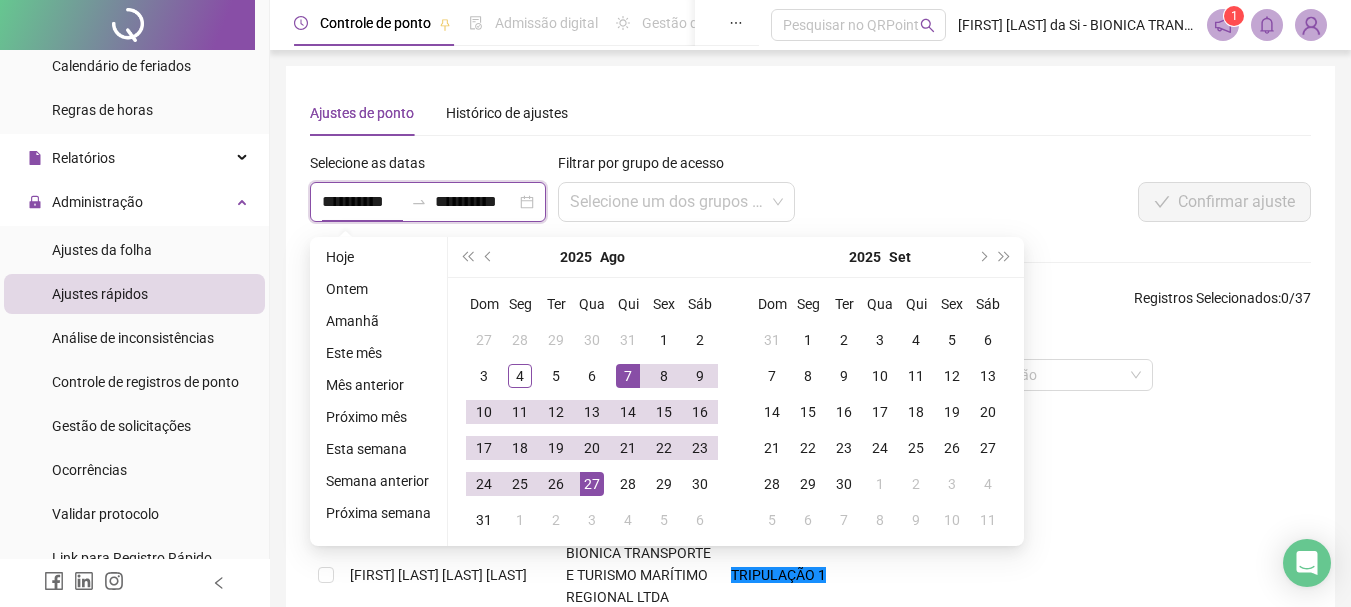 type on "**********" 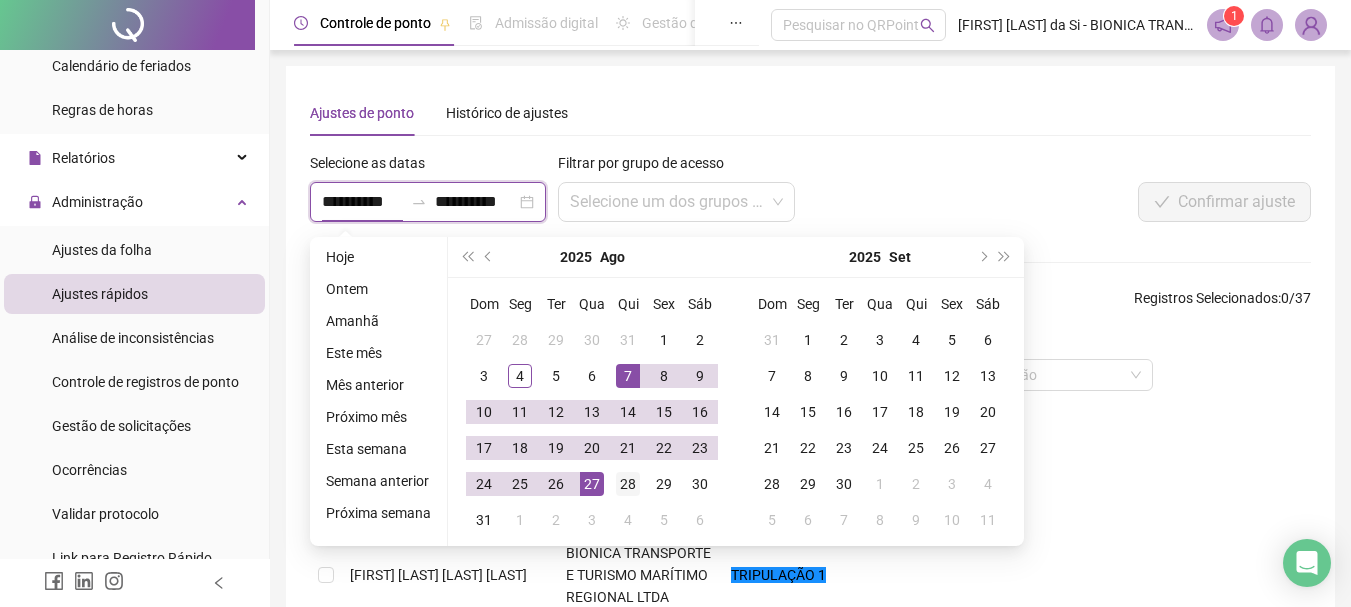 type on "**********" 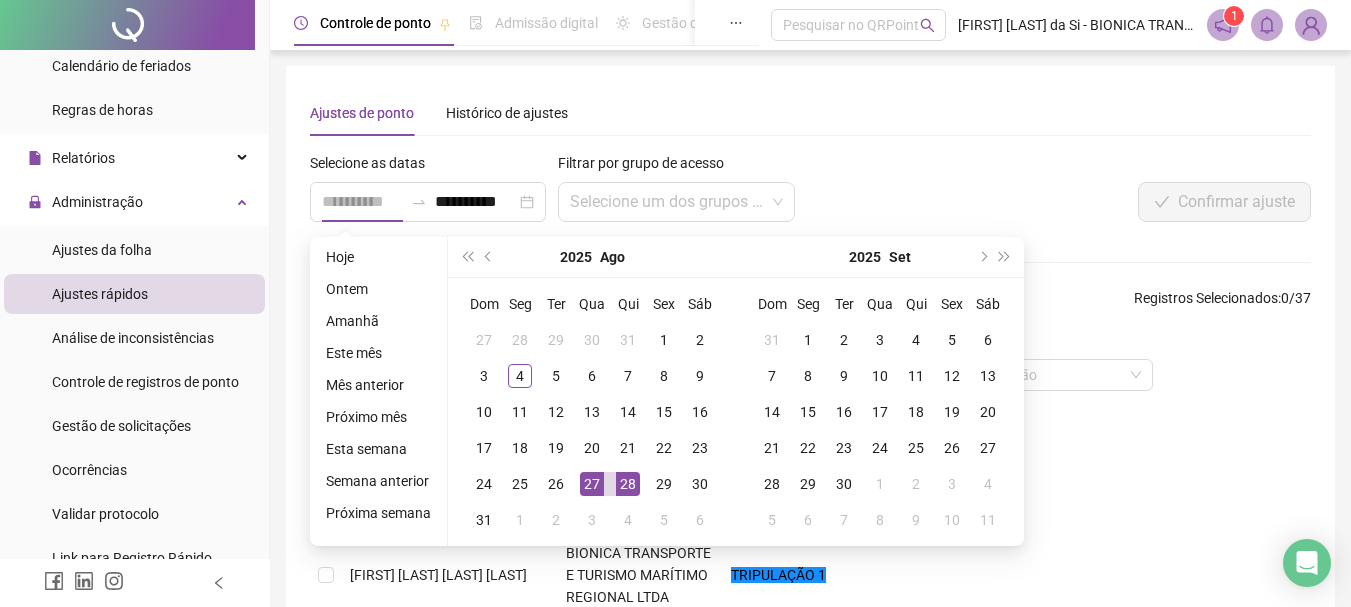 click on "28" at bounding box center [628, 484] 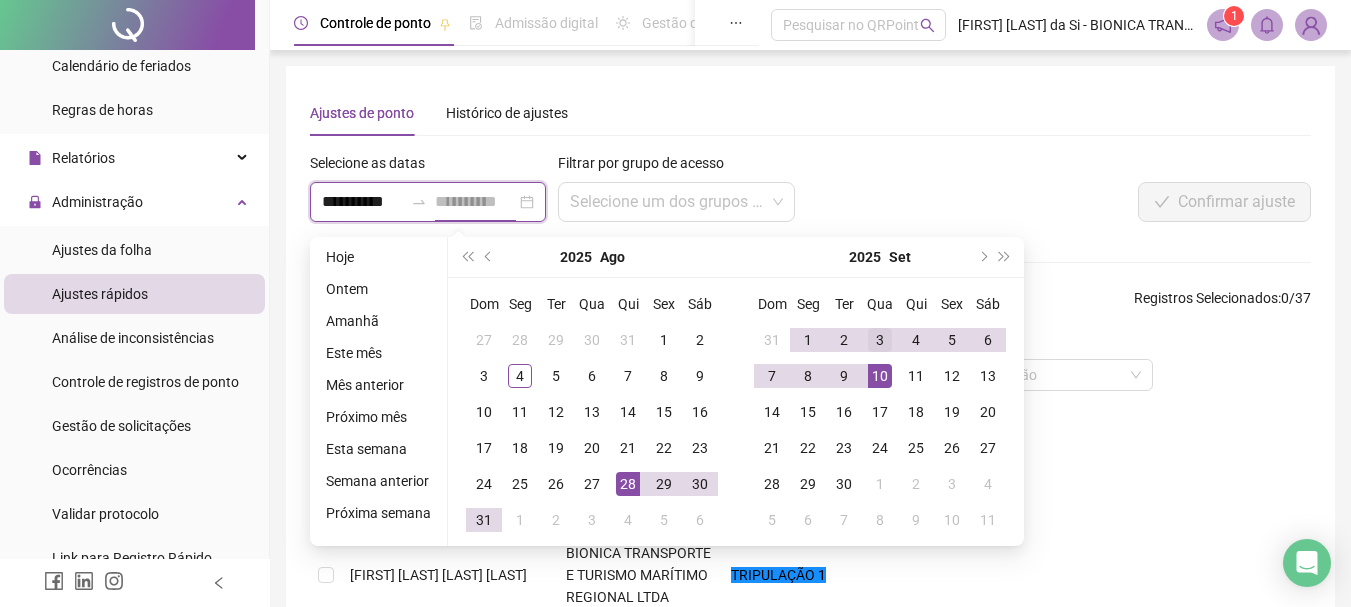 type on "**********" 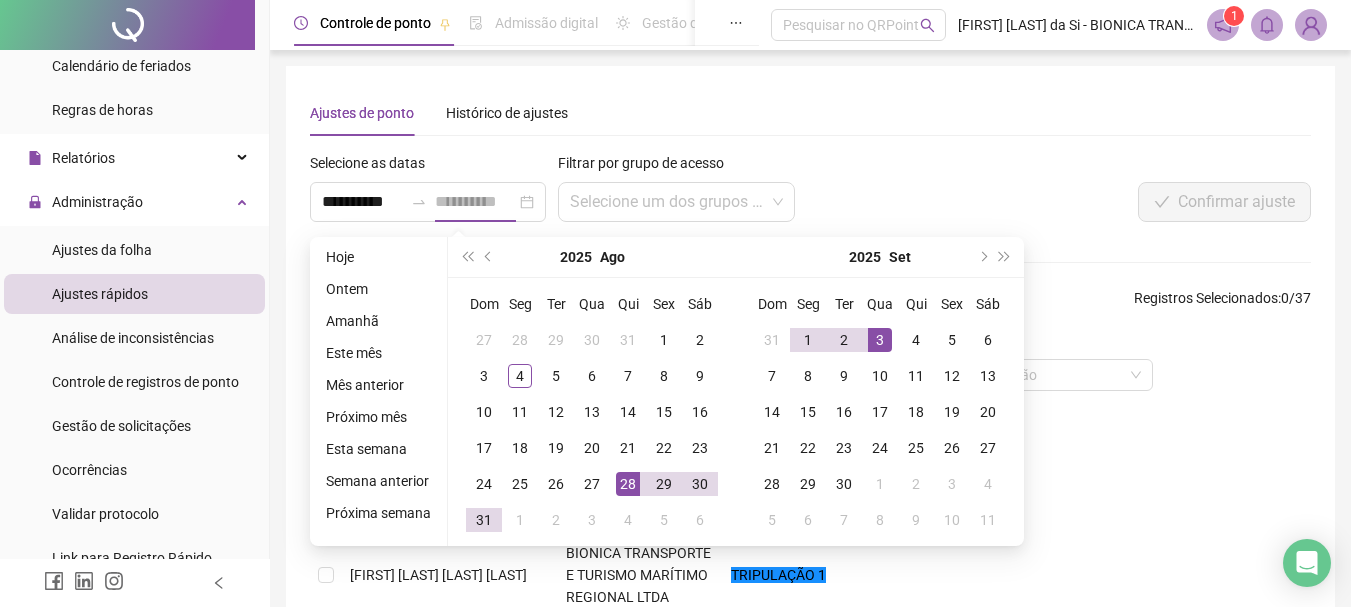 click on "3" at bounding box center (880, 340) 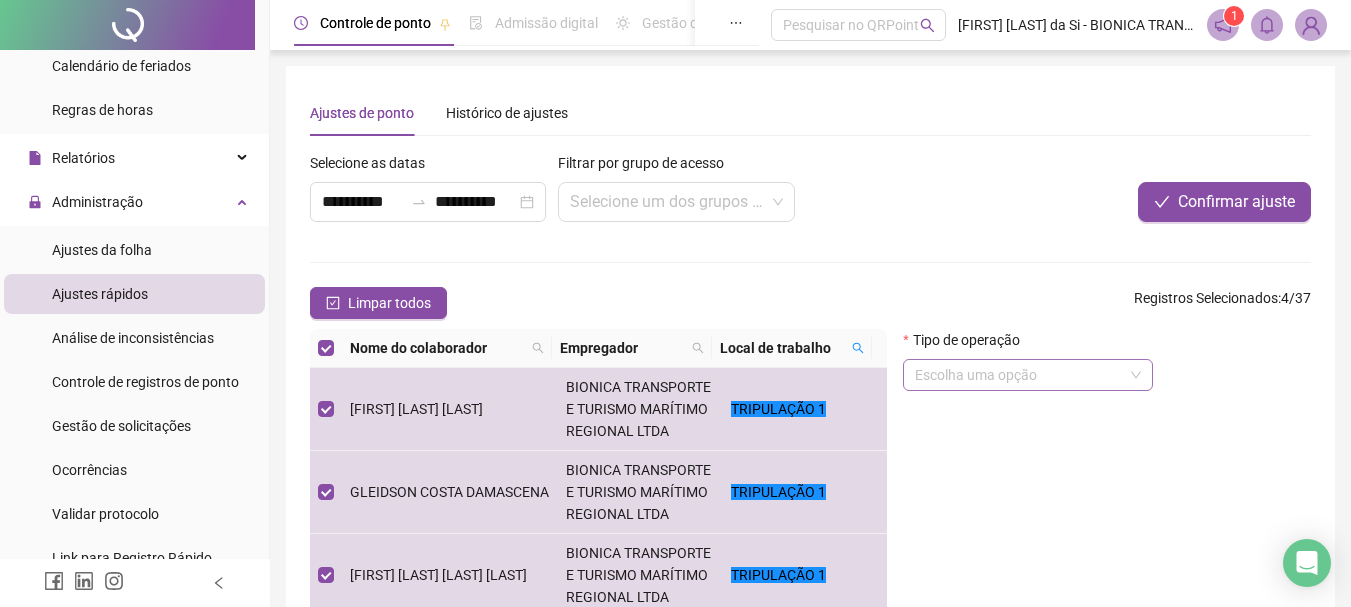 click at bounding box center (1019, 375) 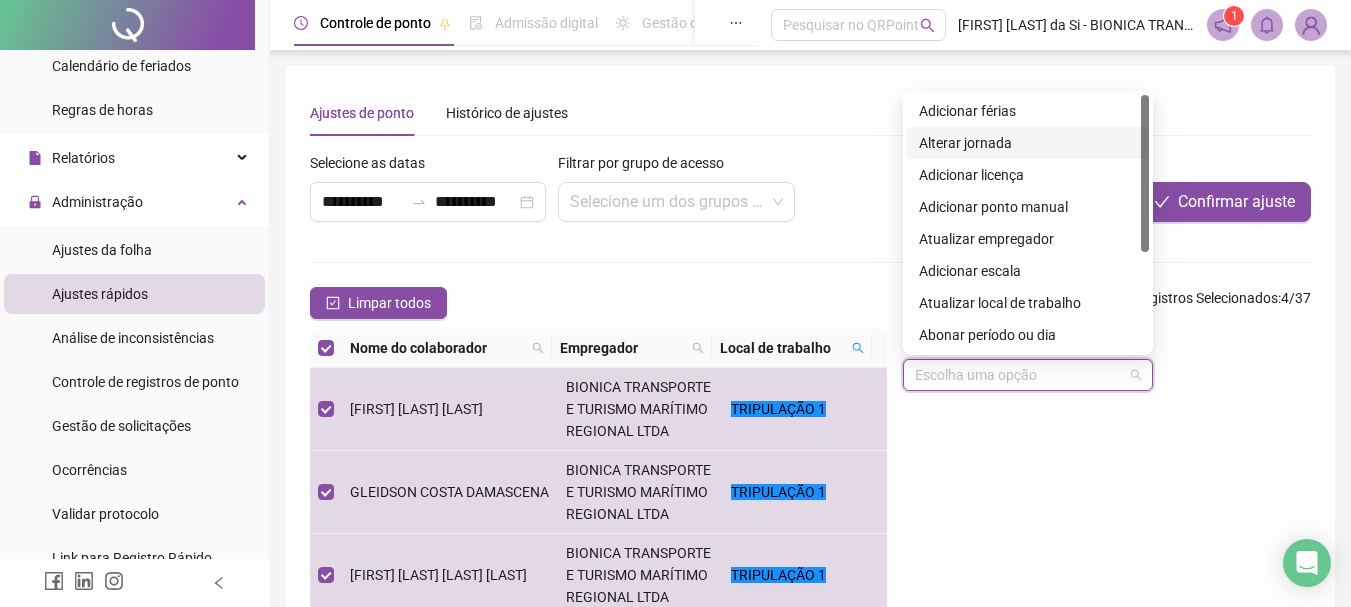 click on "Alterar jornada" at bounding box center [1028, 143] 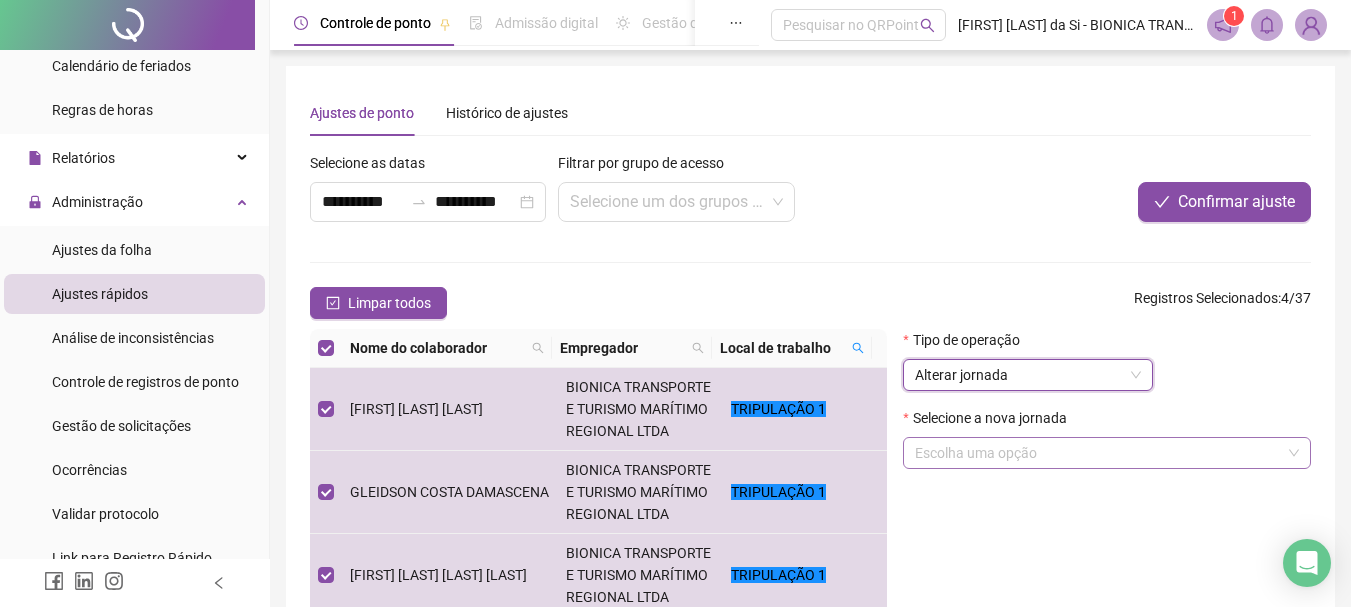 click at bounding box center [1098, 453] 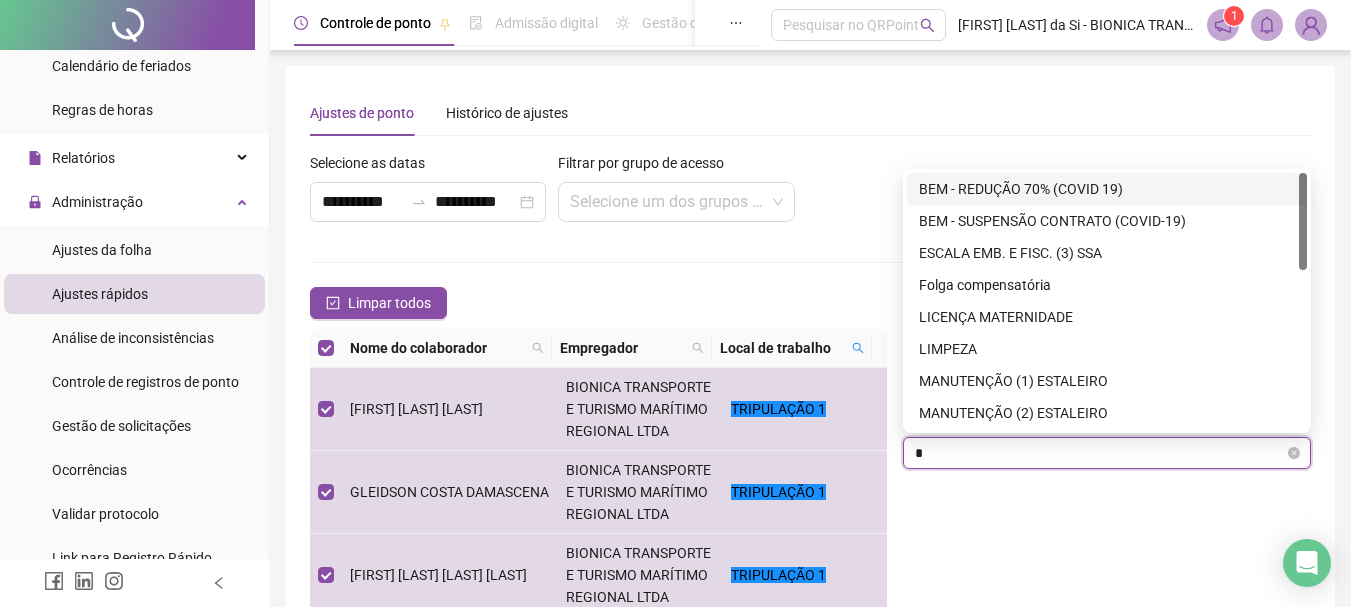 type on "**" 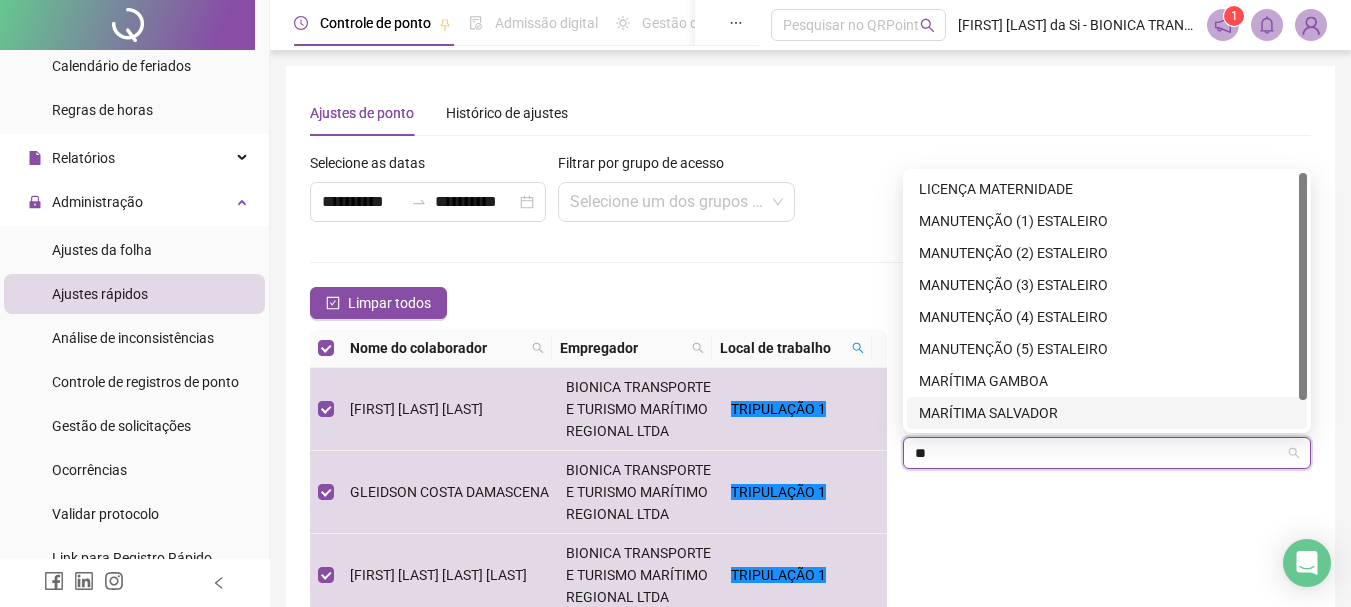 click on "[LAST] [LAST]" at bounding box center [1107, 413] 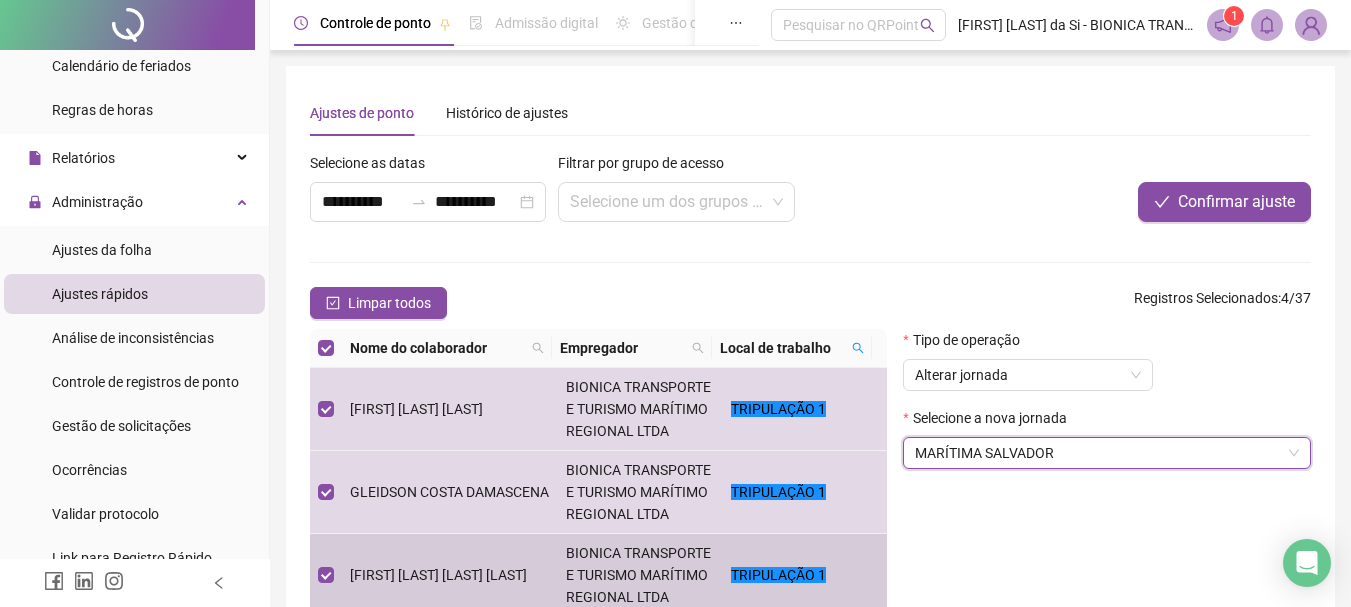 scroll, scrollTop: 32, scrollLeft: 0, axis: vertical 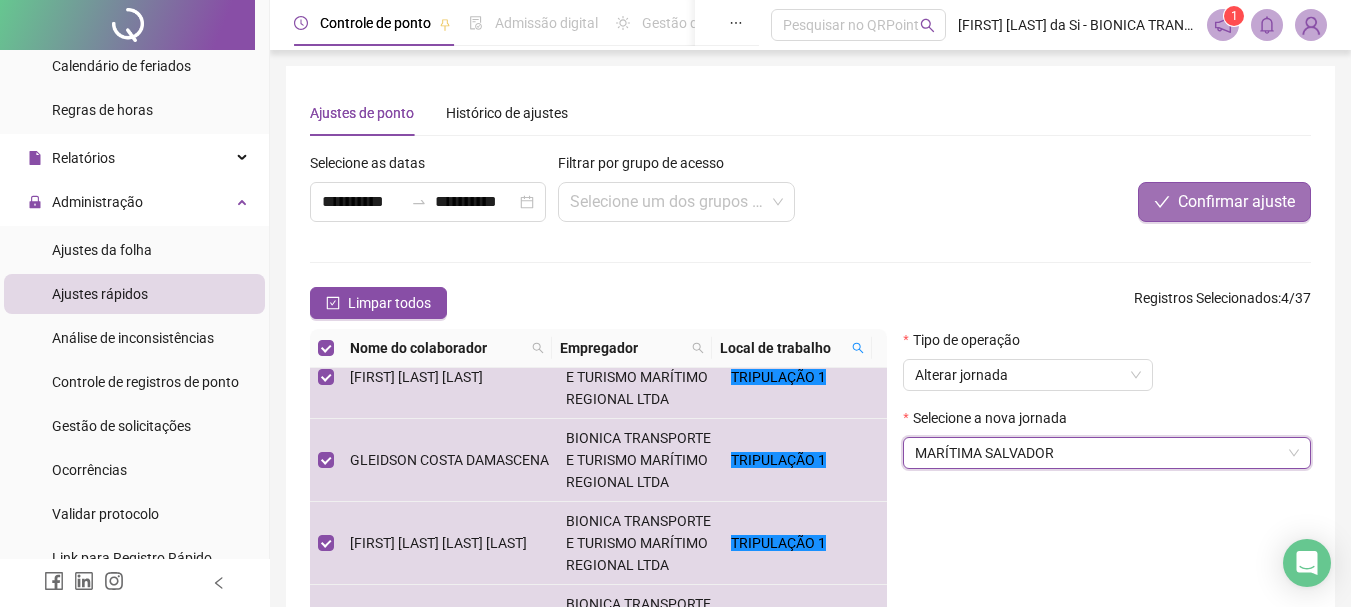 click on "Confirmar ajuste" at bounding box center [1236, 202] 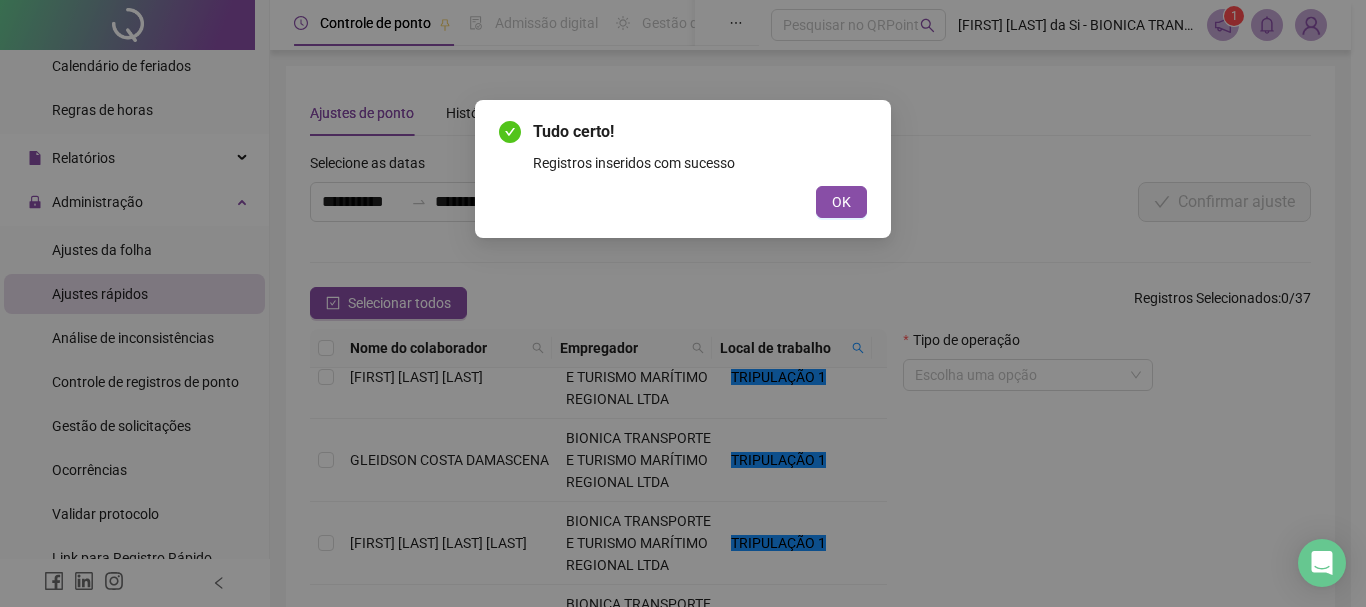click on "OK" at bounding box center (841, 202) 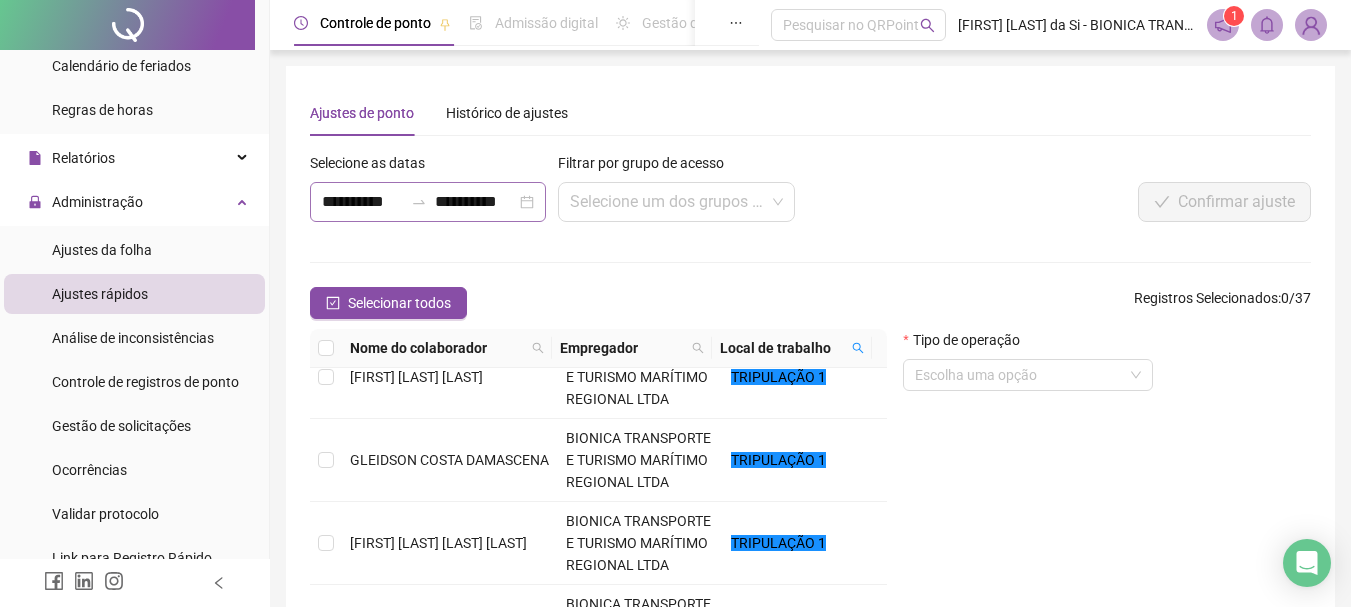 click at bounding box center [419, 202] 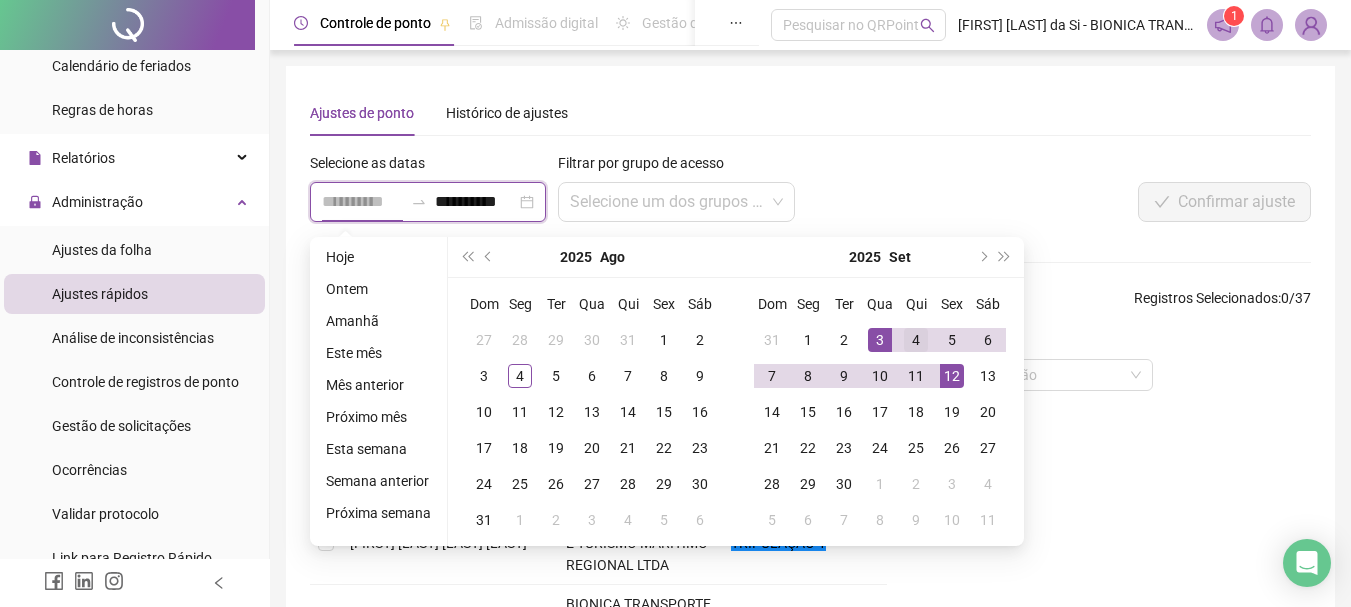 type on "**********" 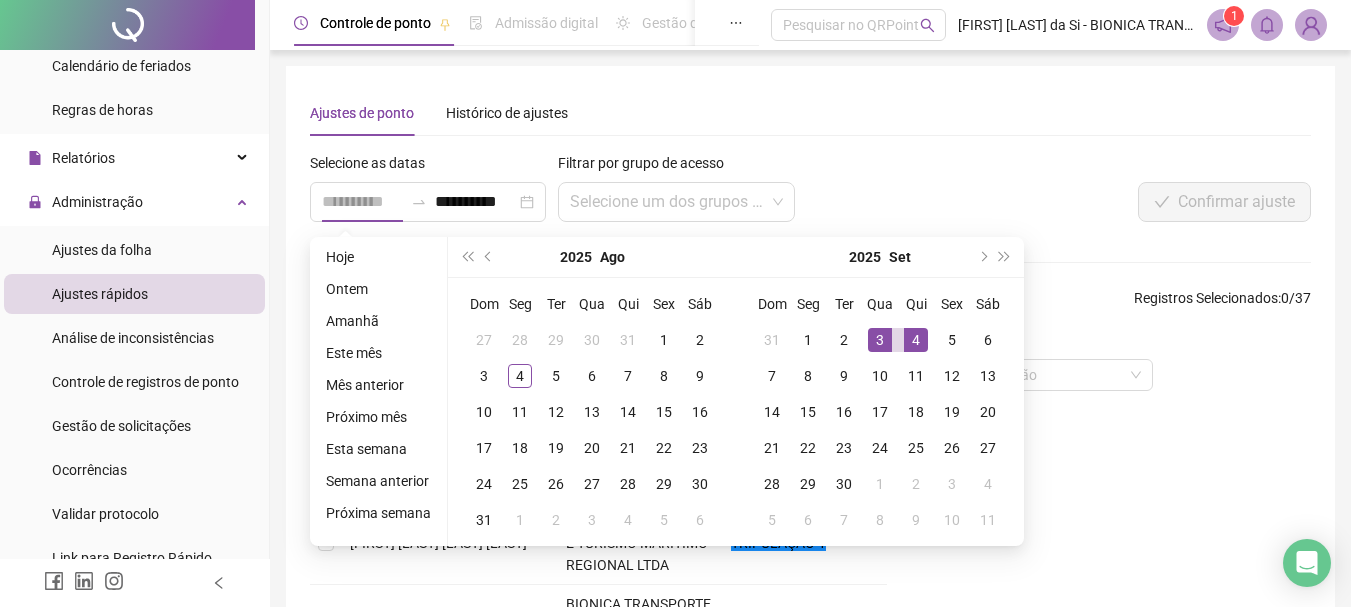 click on "4" at bounding box center (916, 340) 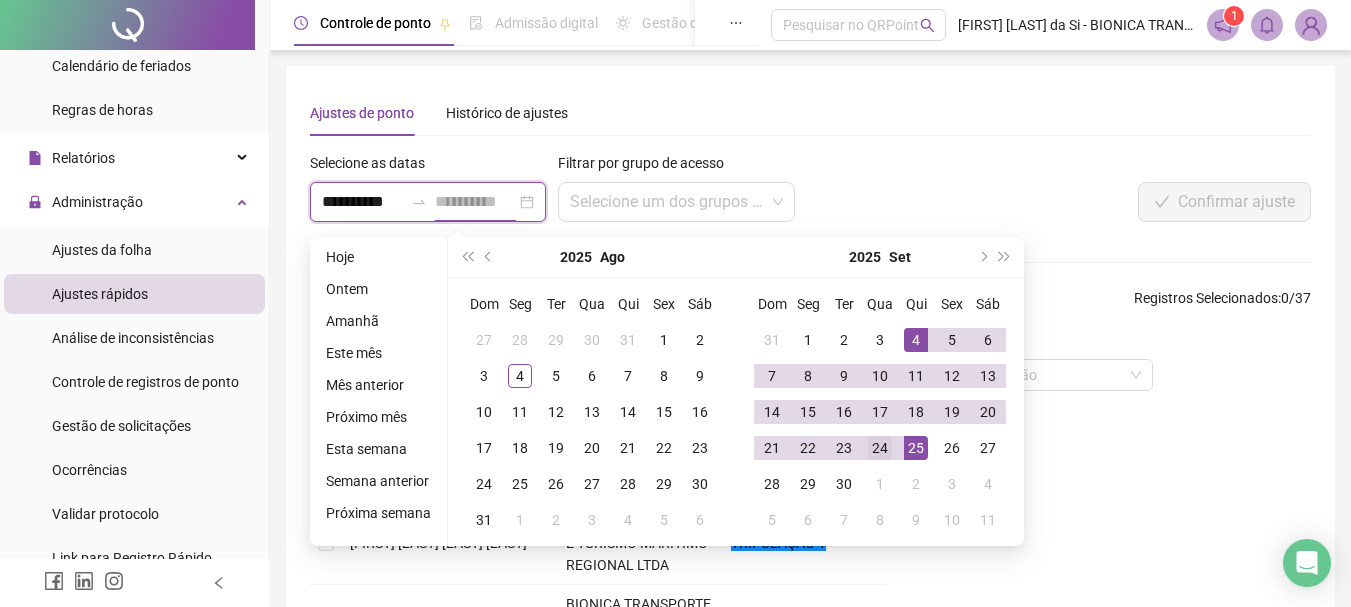 type on "**********" 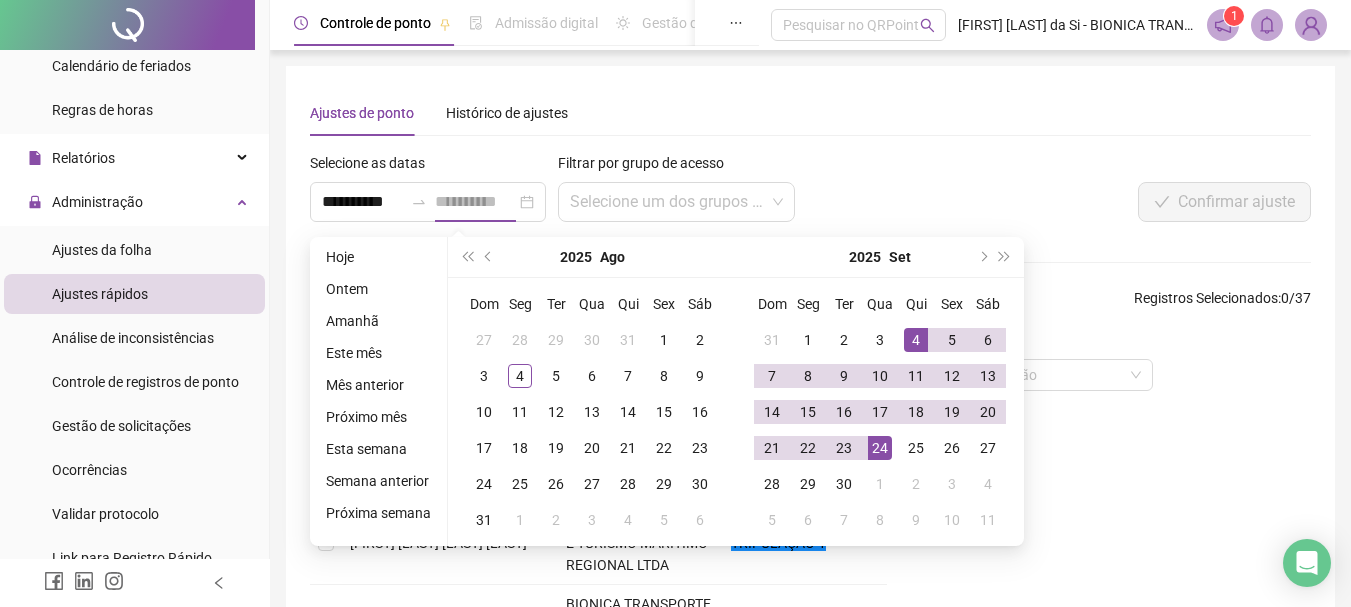 click on "24" at bounding box center [880, 448] 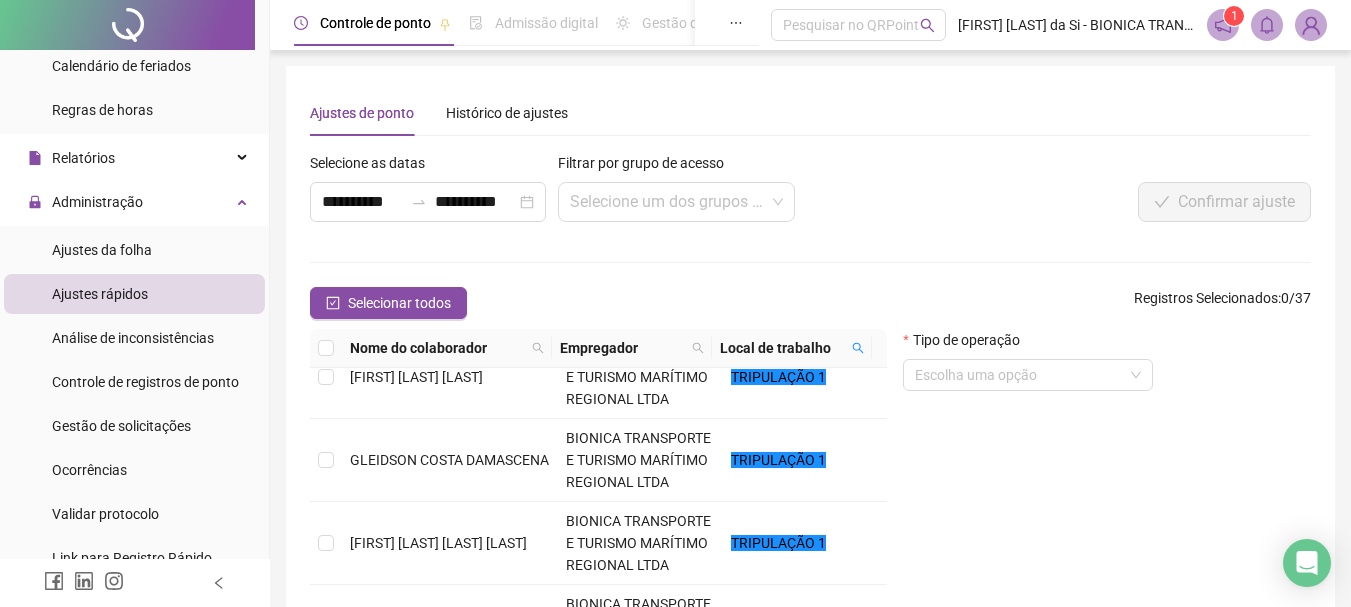 click at bounding box center [326, 348] 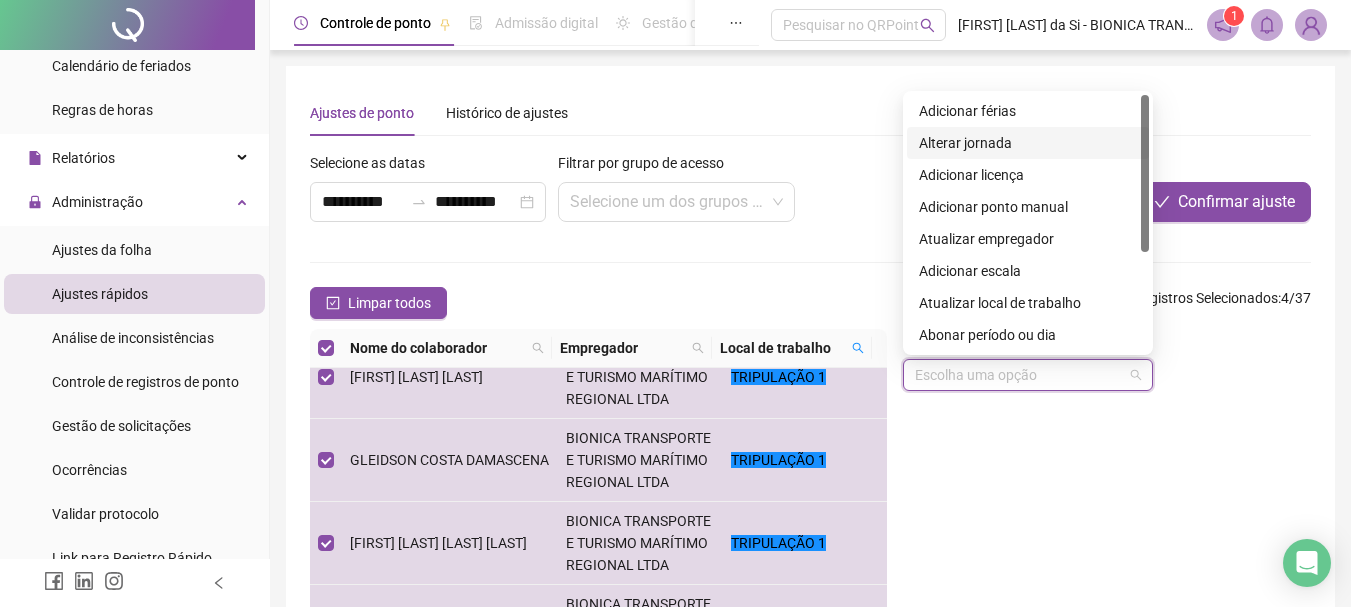 click at bounding box center (1019, 375) 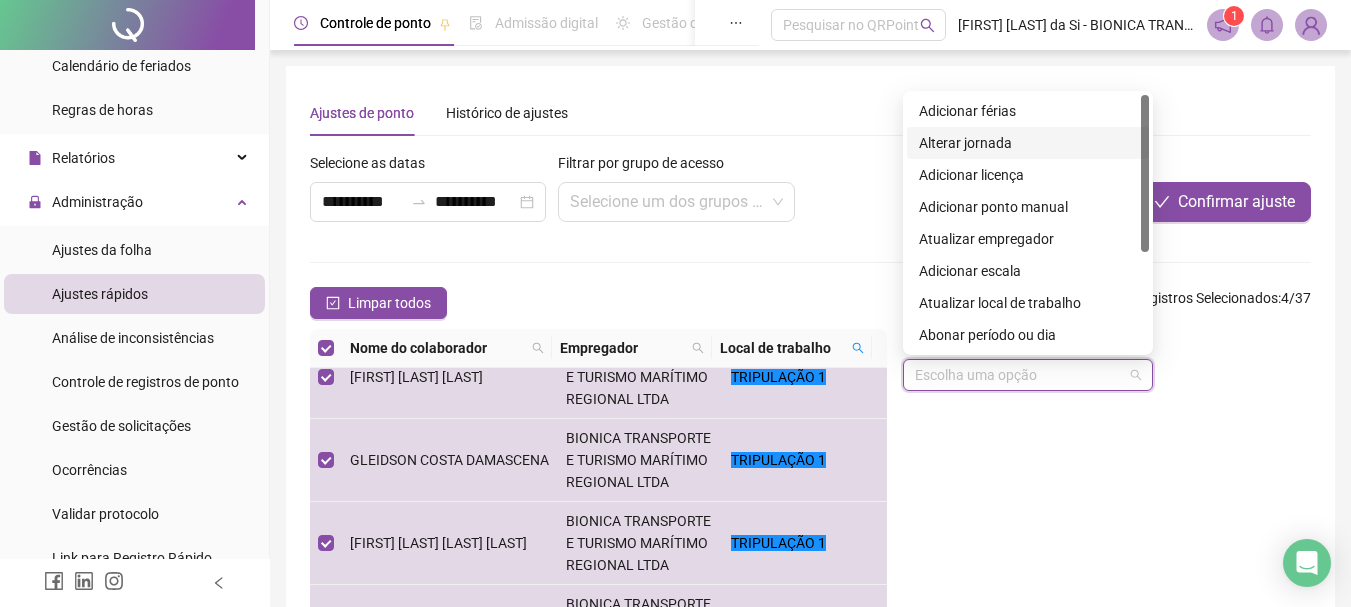 click on "Alterar jornada" at bounding box center (1028, 143) 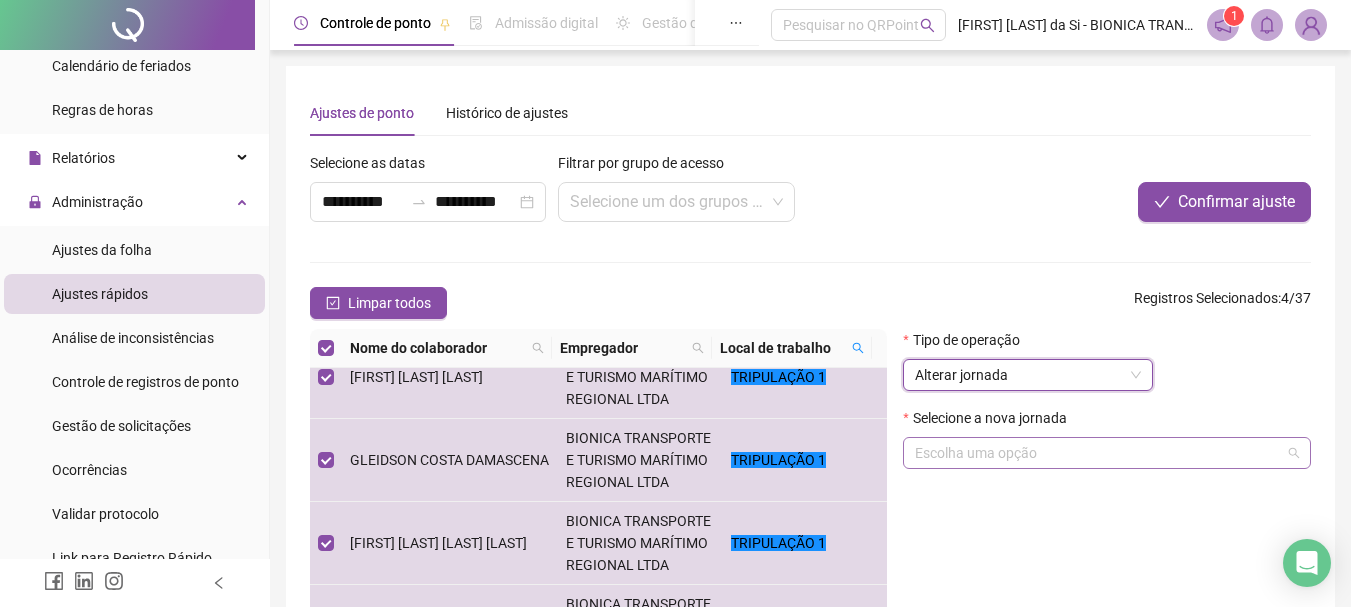click at bounding box center (1098, 453) 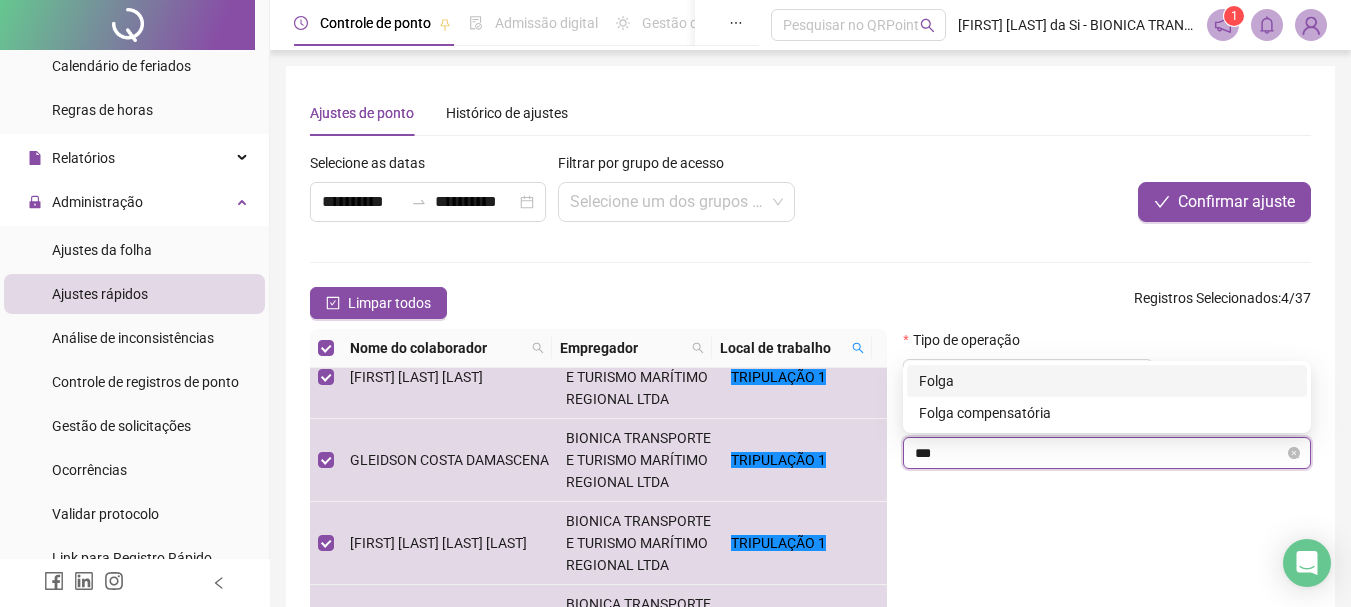 type on "****" 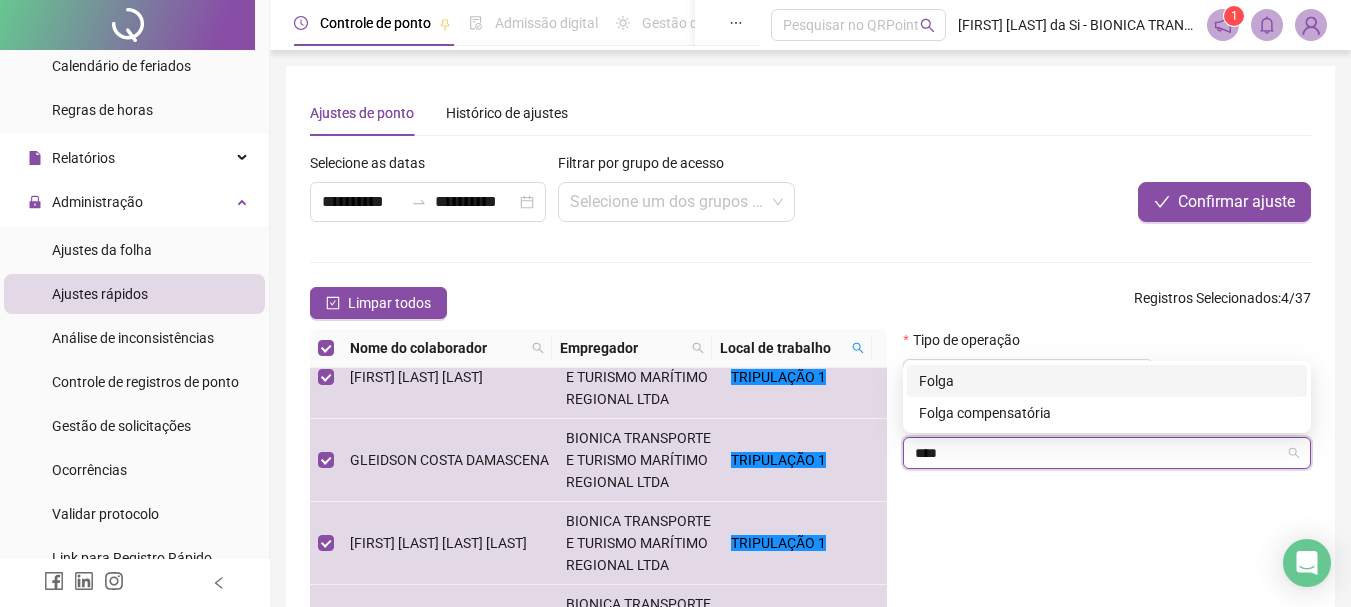 click on "Folga" at bounding box center [1107, 381] 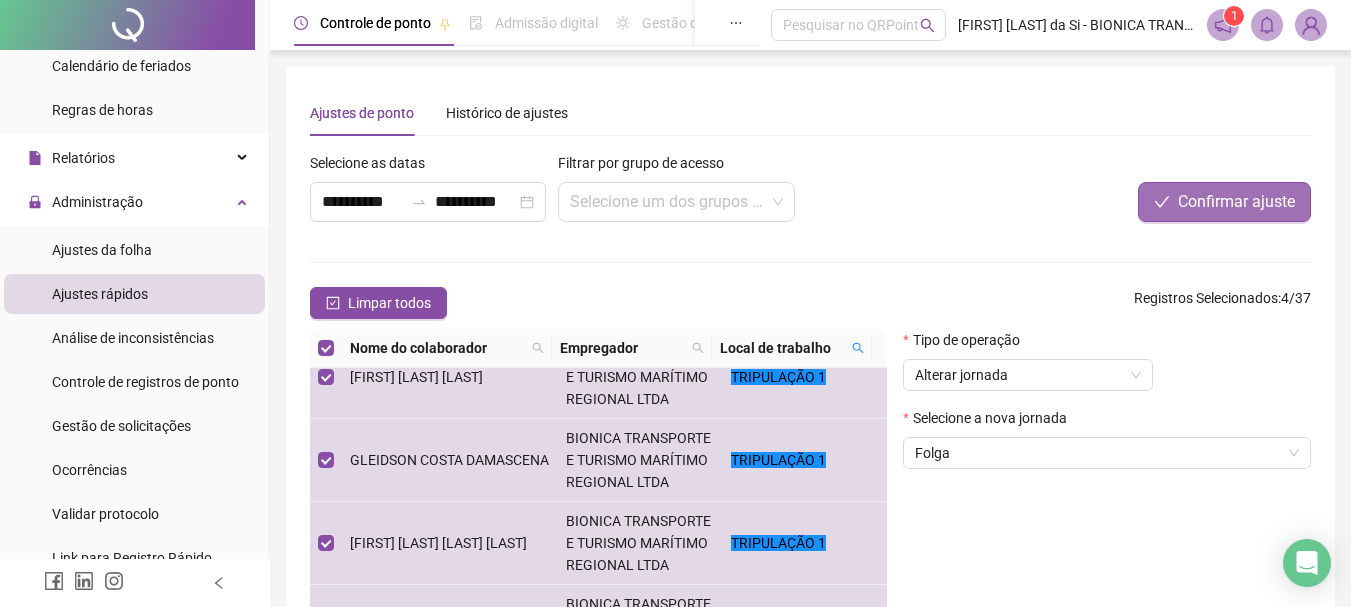 click on "Confirmar ajuste" at bounding box center (1236, 202) 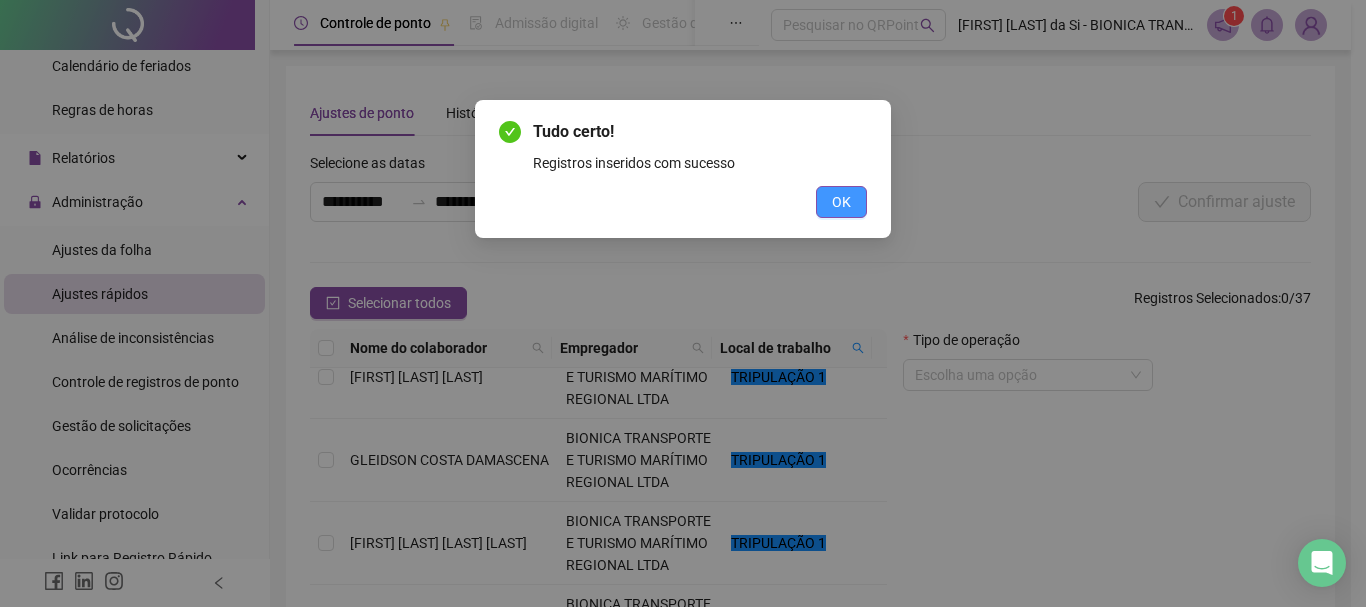 click on "OK" at bounding box center [841, 202] 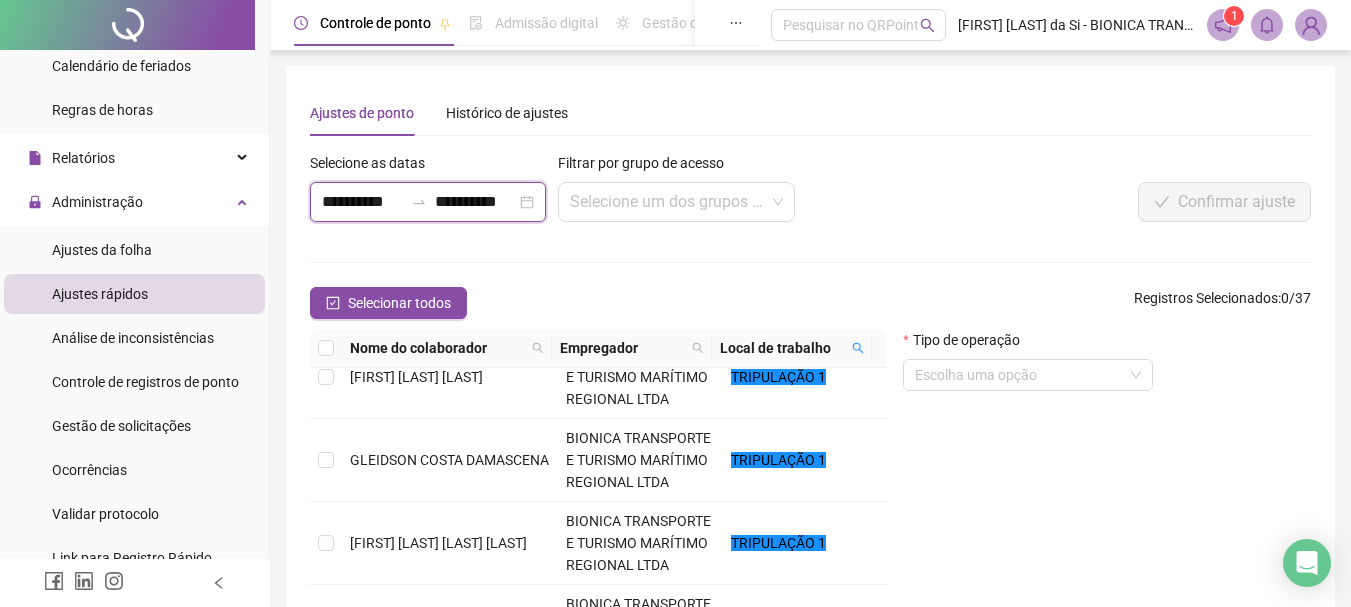click on "**********" at bounding box center [362, 202] 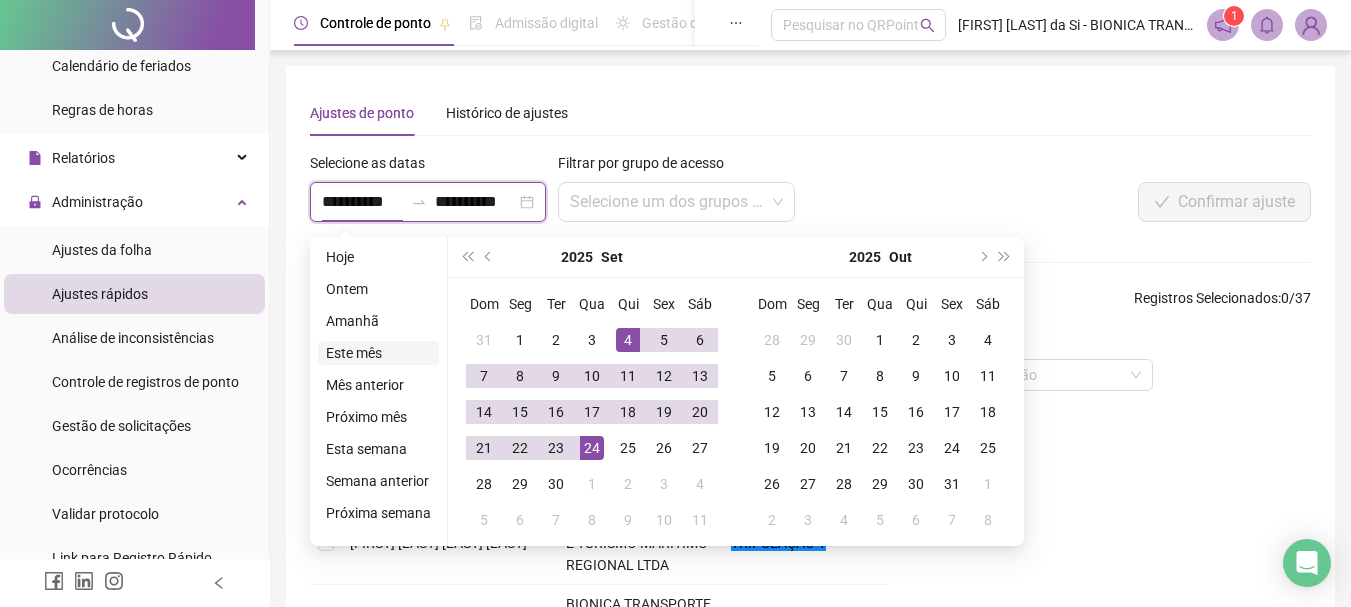 type on "**********" 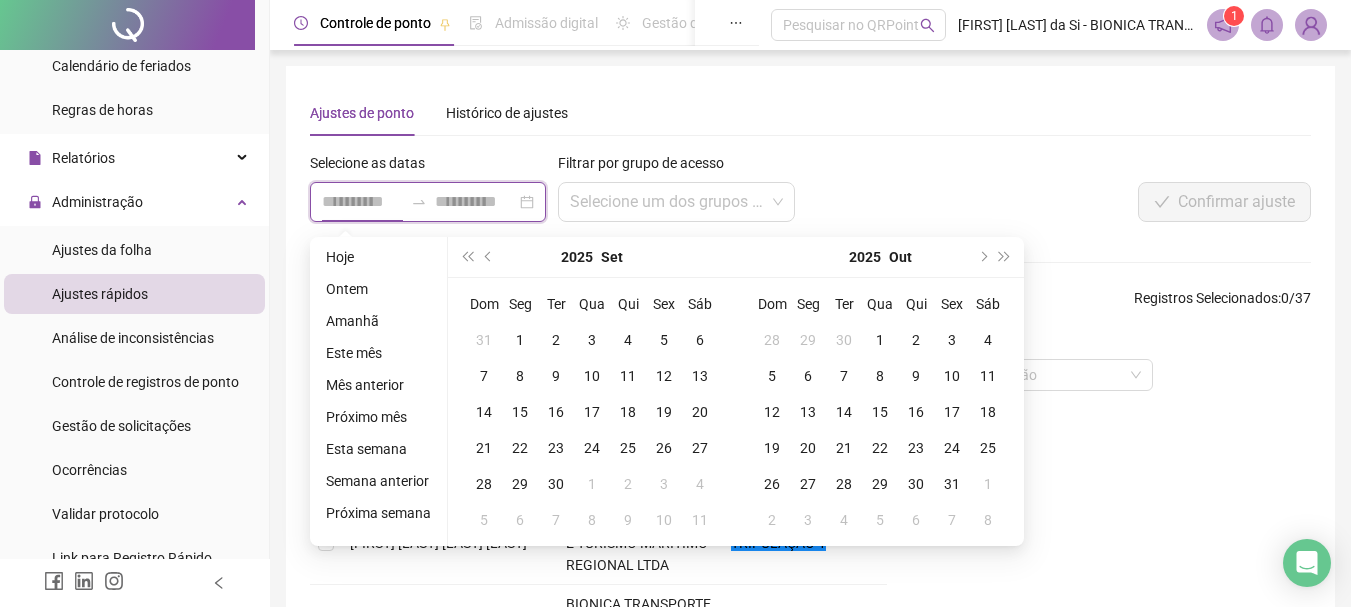 type on "**********" 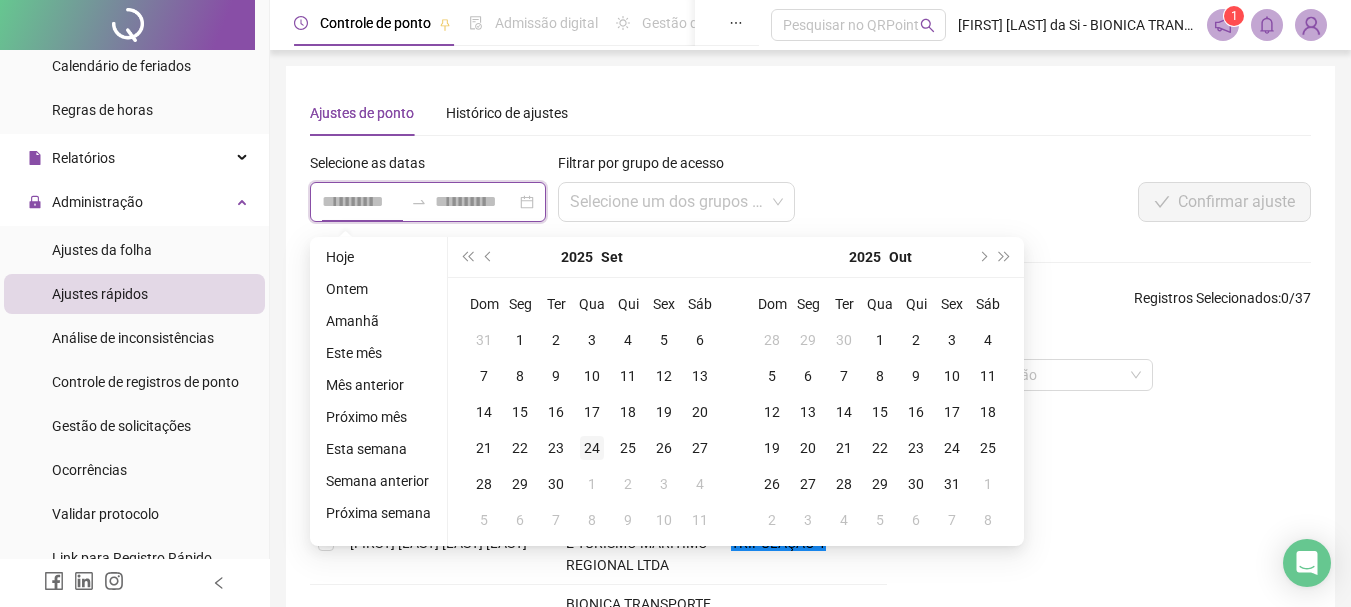 type on "**********" 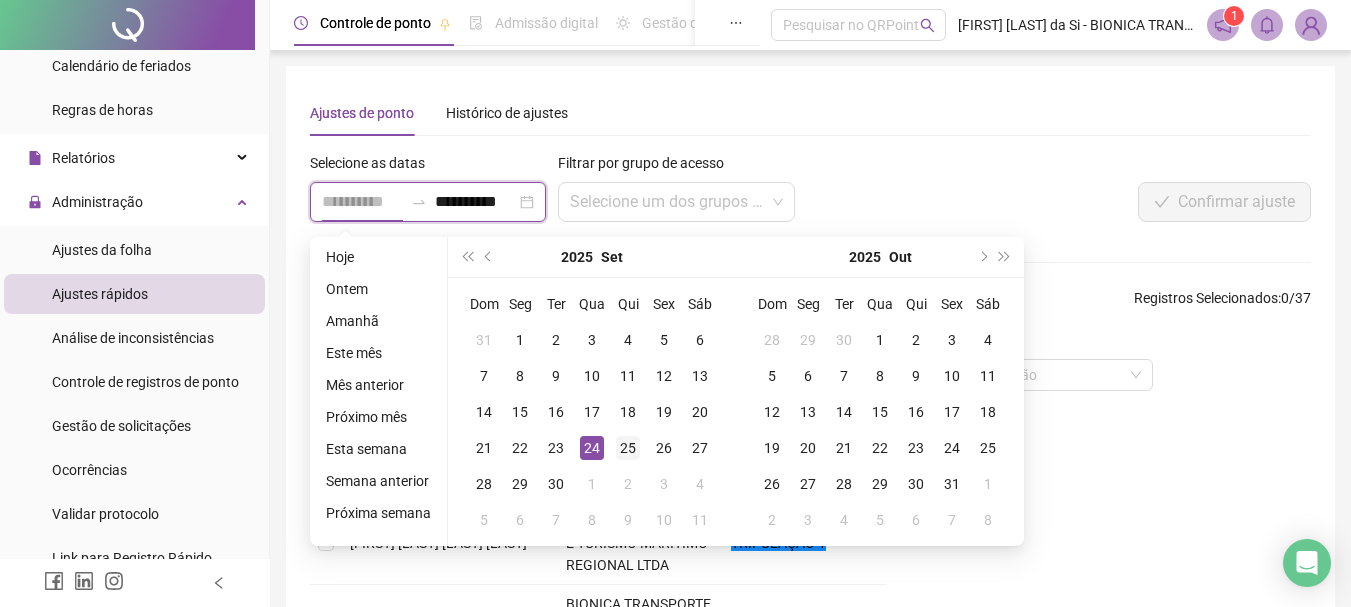 type on "**********" 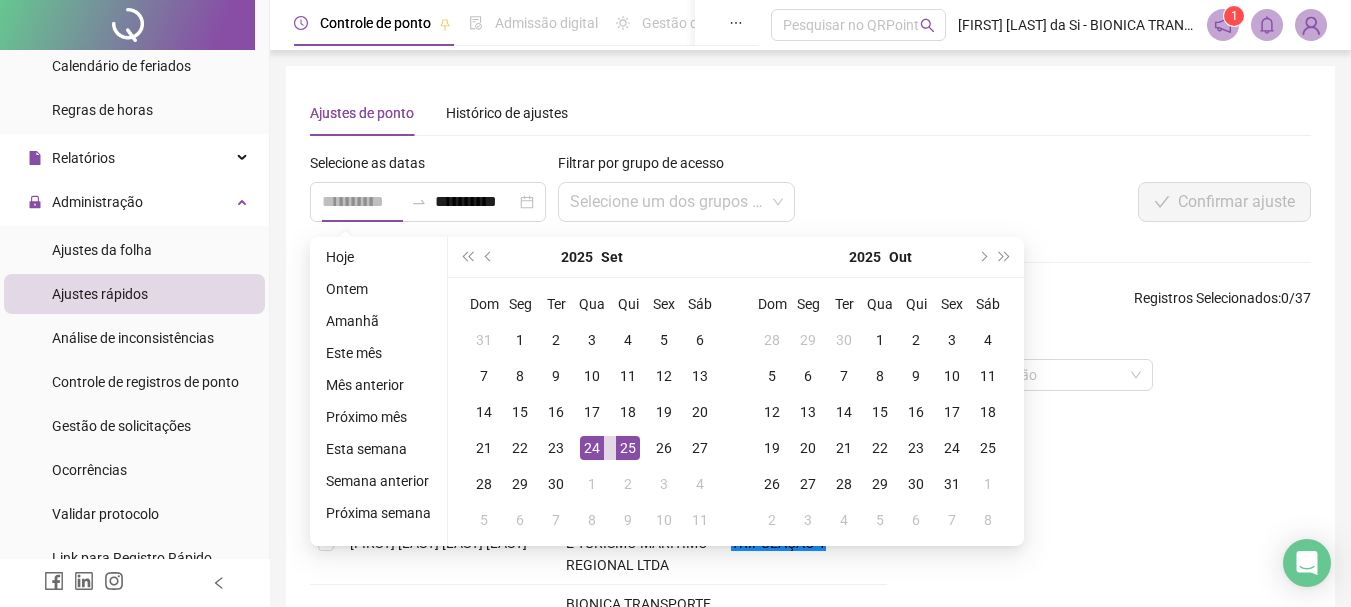 click on "25" at bounding box center (628, 448) 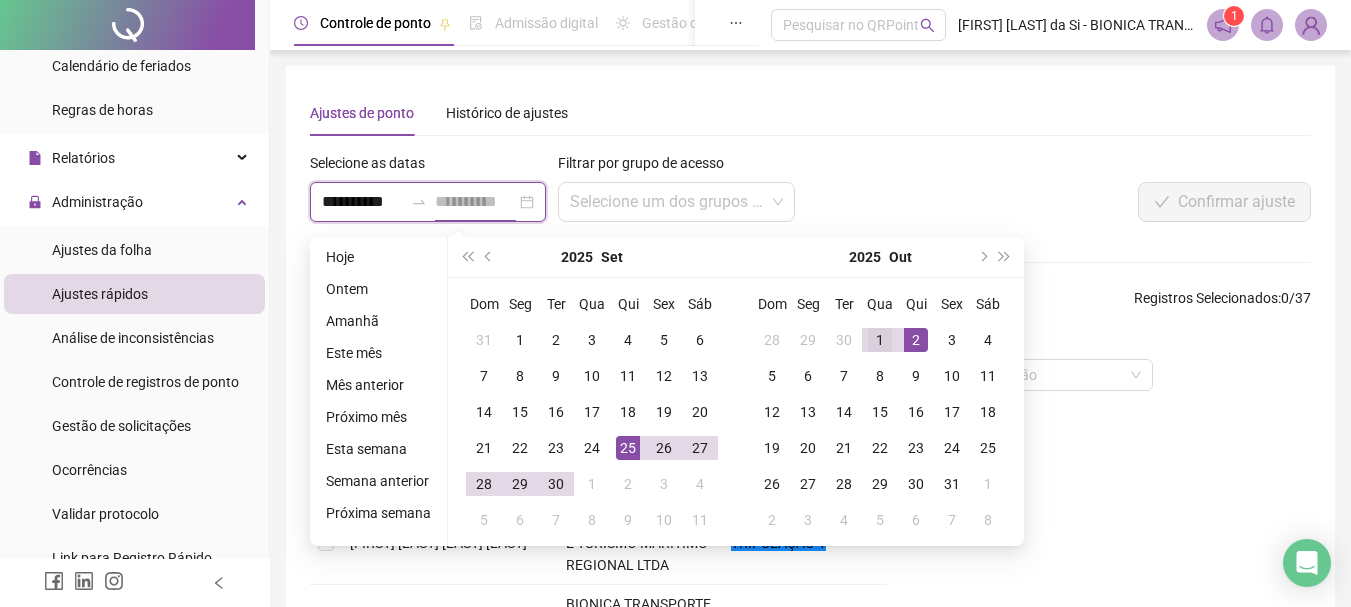 type on "**********" 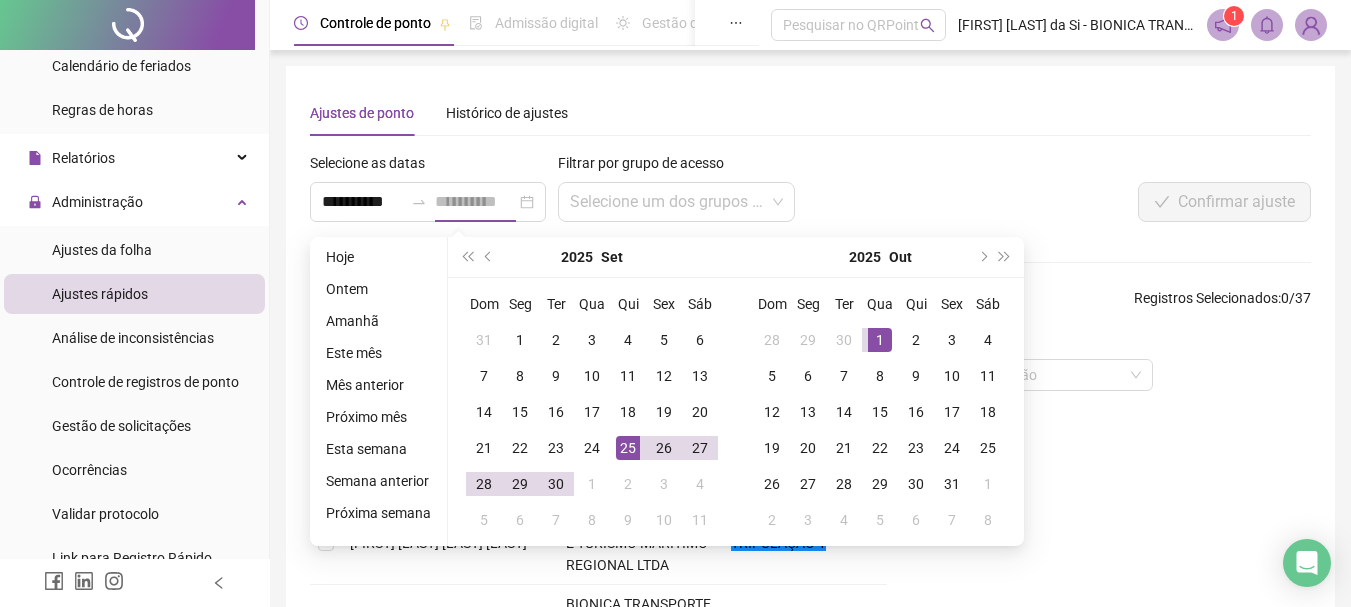 click on "1" at bounding box center (880, 340) 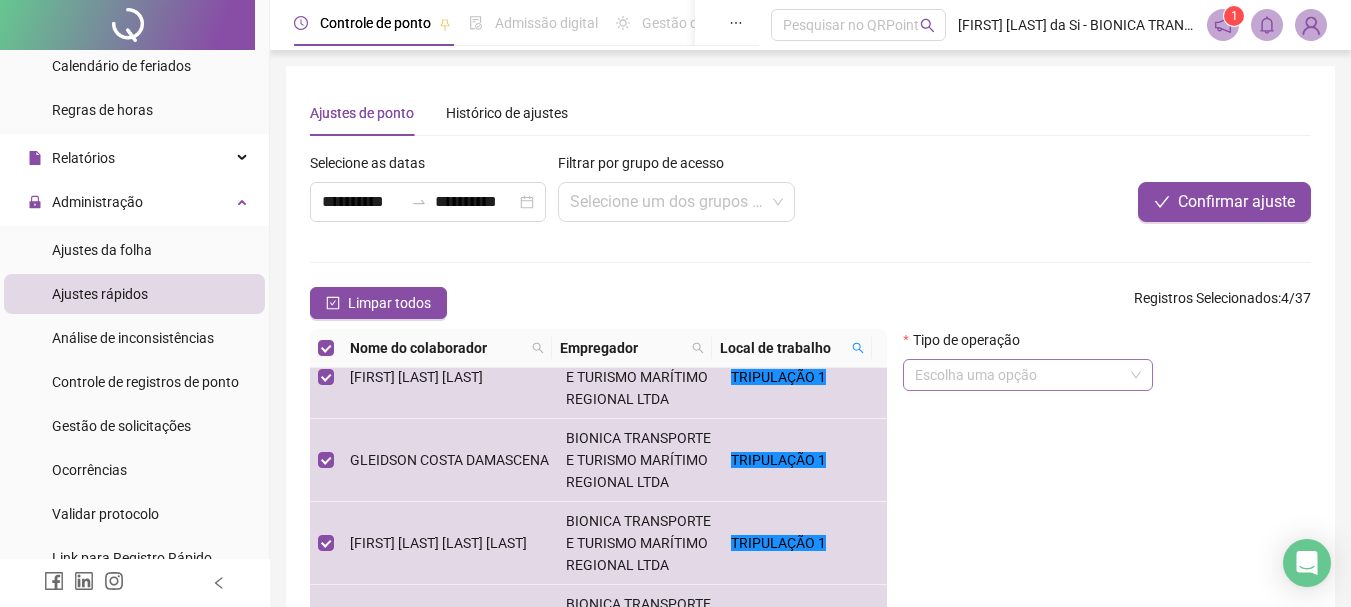 click at bounding box center (1019, 375) 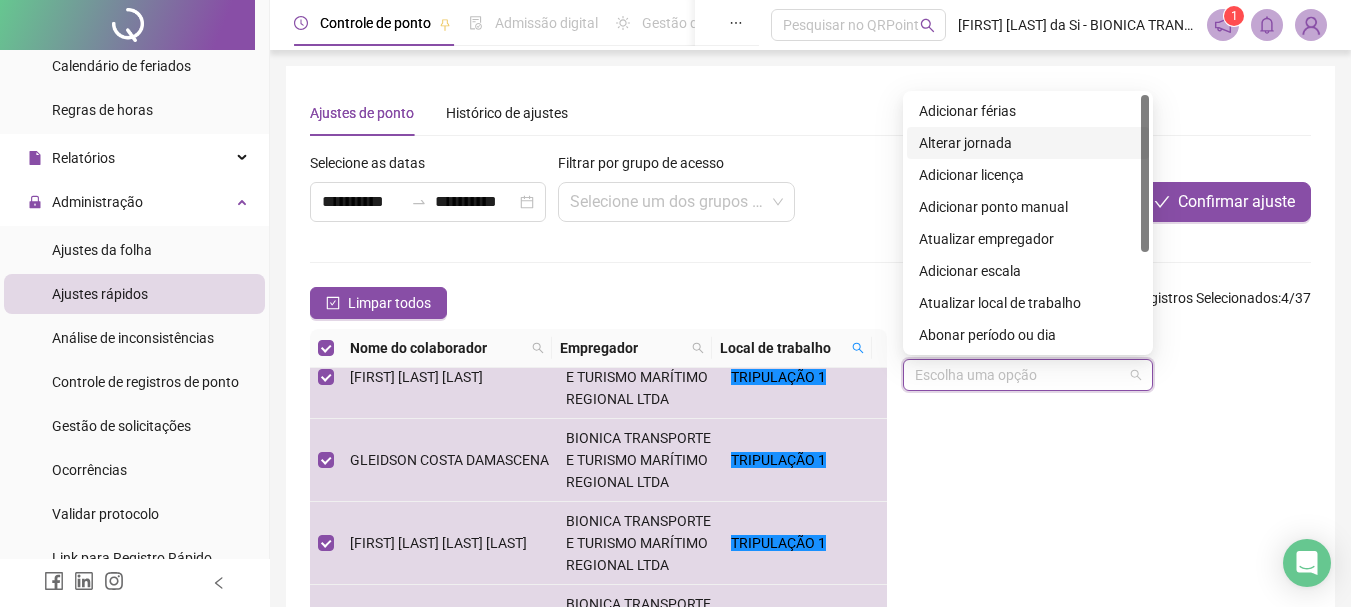 drag, startPoint x: 1015, startPoint y: 136, endPoint x: 1018, endPoint y: 158, distance: 22.203604 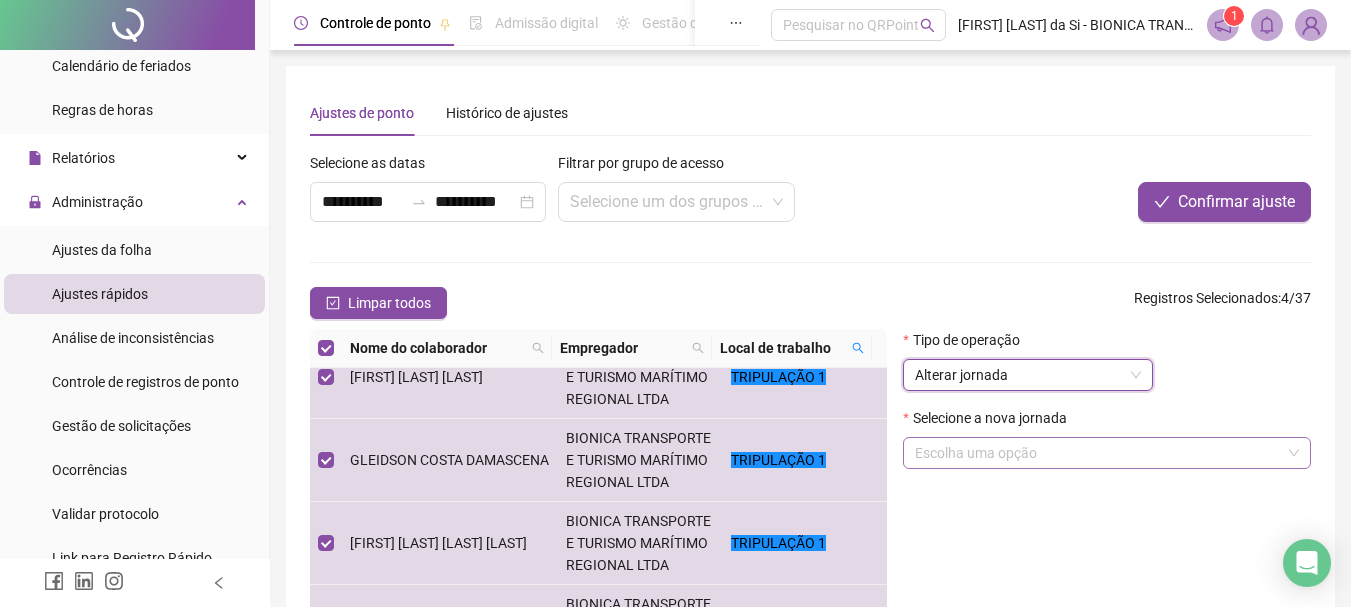 click at bounding box center (1098, 453) 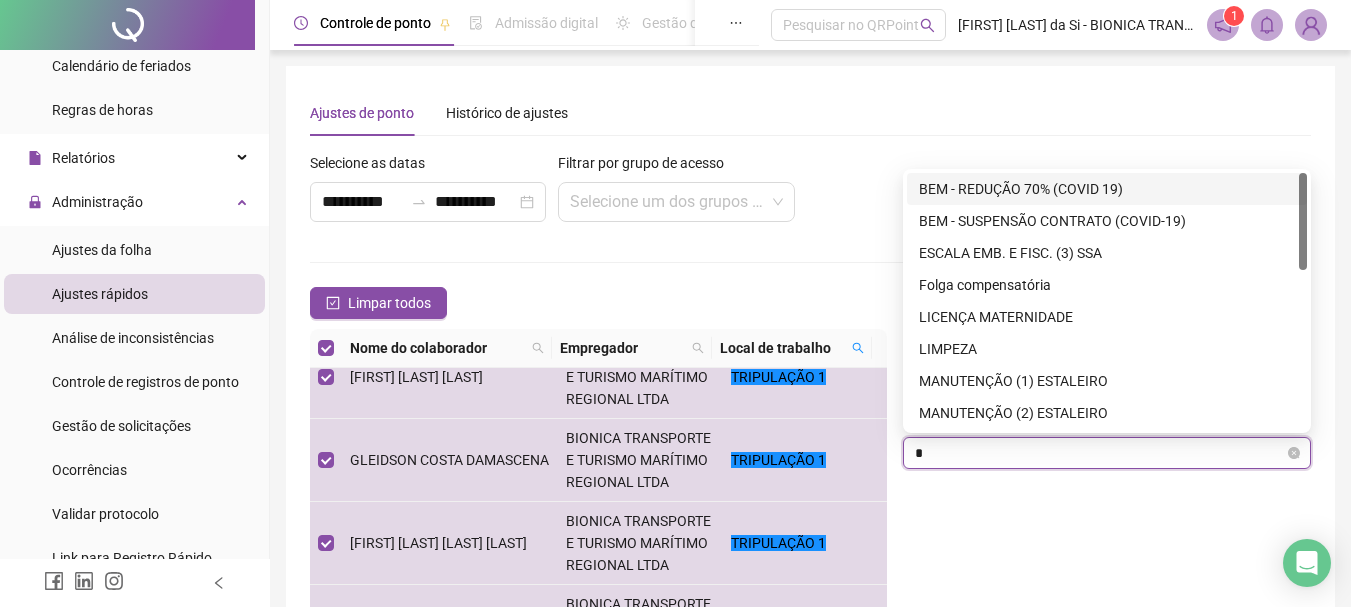 type on "**" 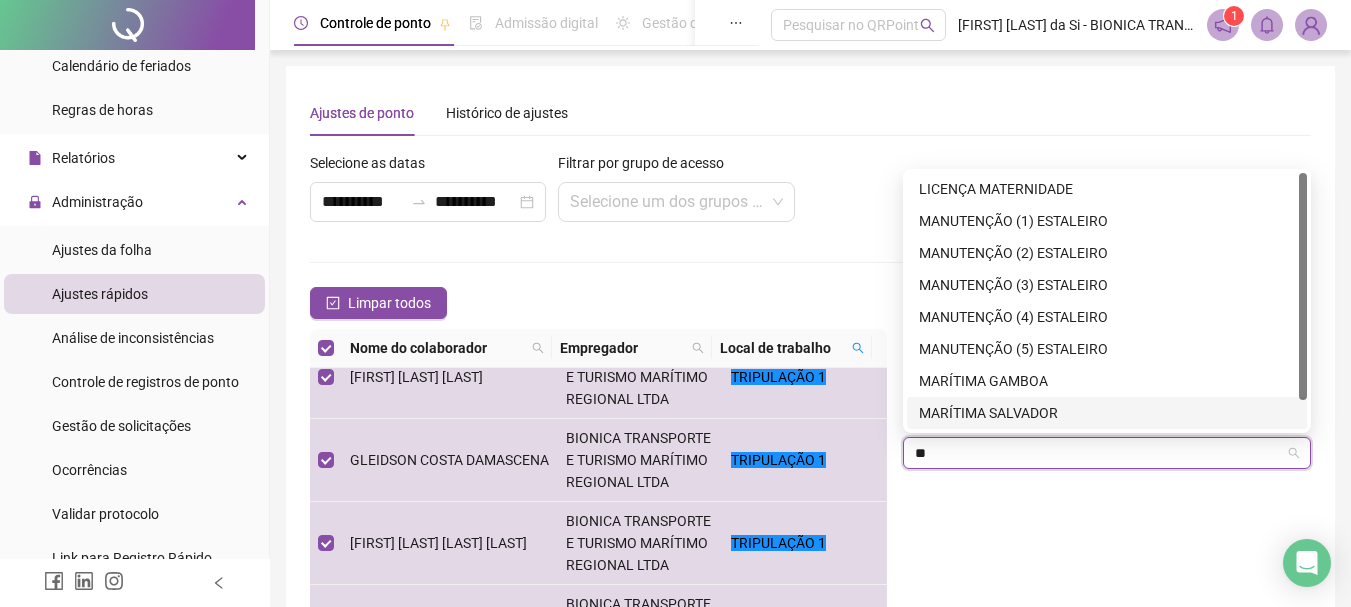 click on "[LAST] [LAST]" at bounding box center [1107, 413] 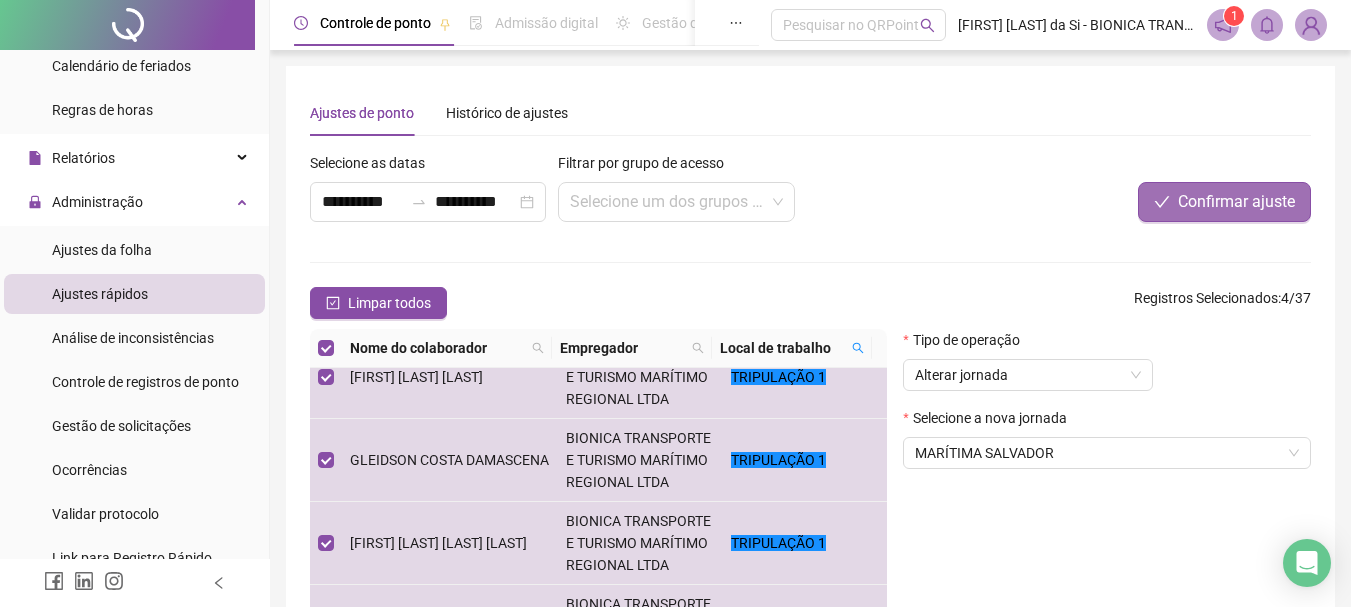 click on "Confirmar ajuste" at bounding box center [1236, 202] 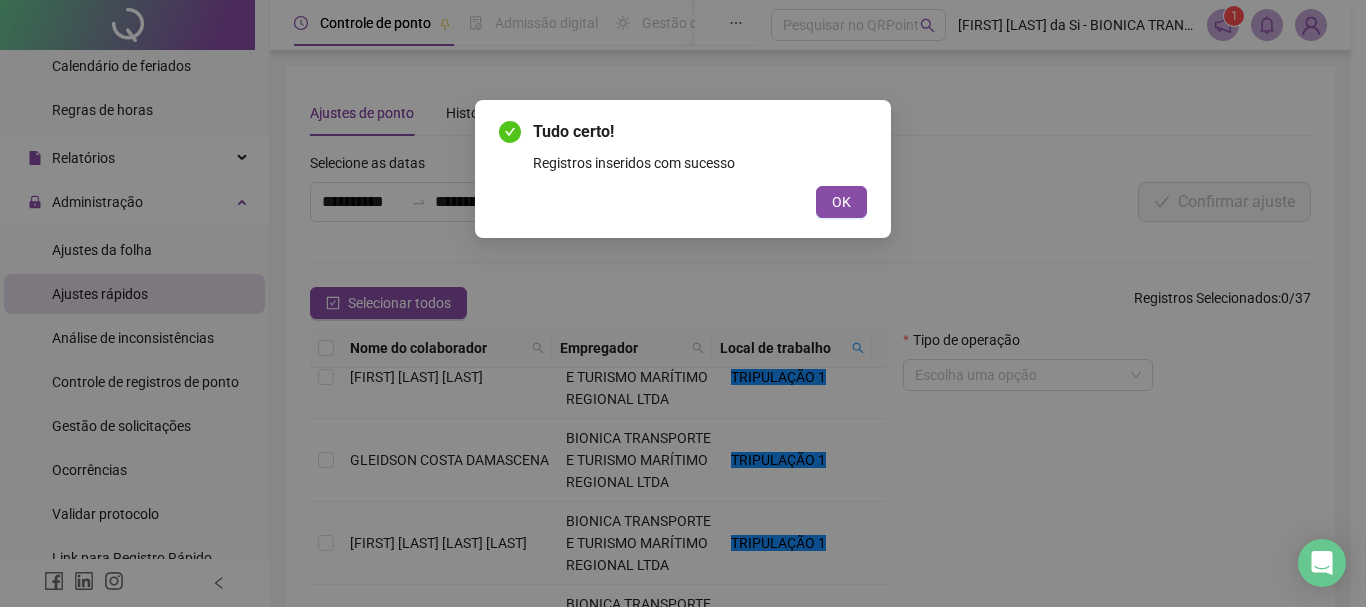 click on "OK" at bounding box center [841, 202] 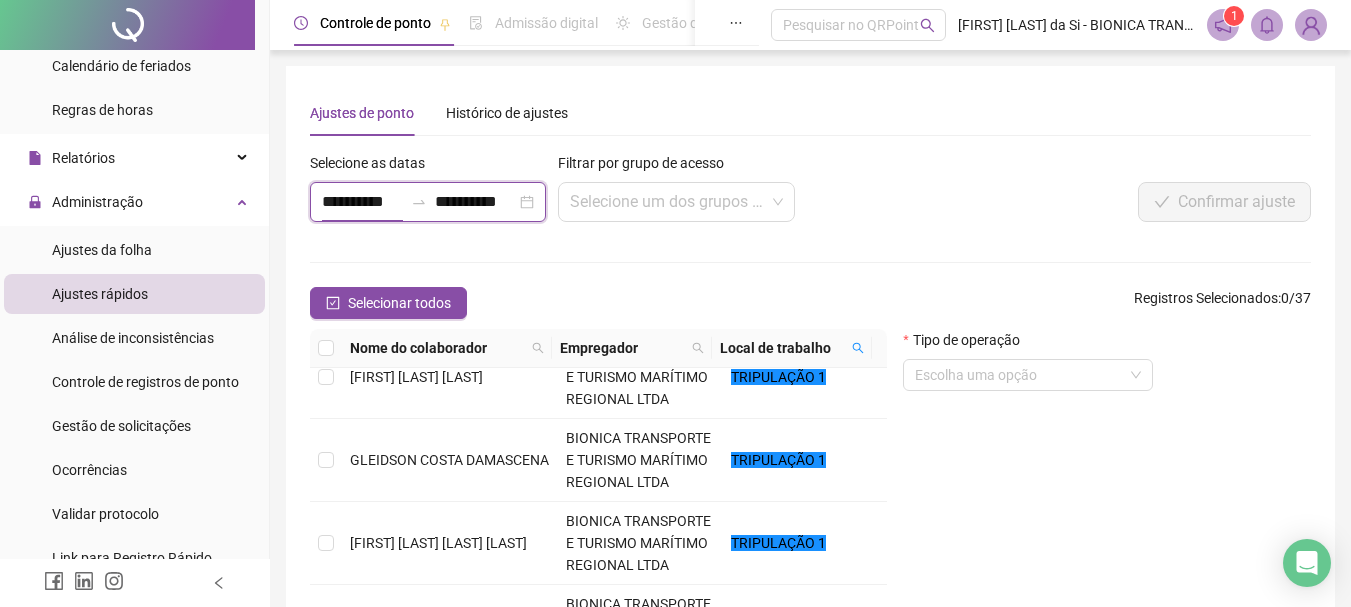 click on "**********" at bounding box center [362, 202] 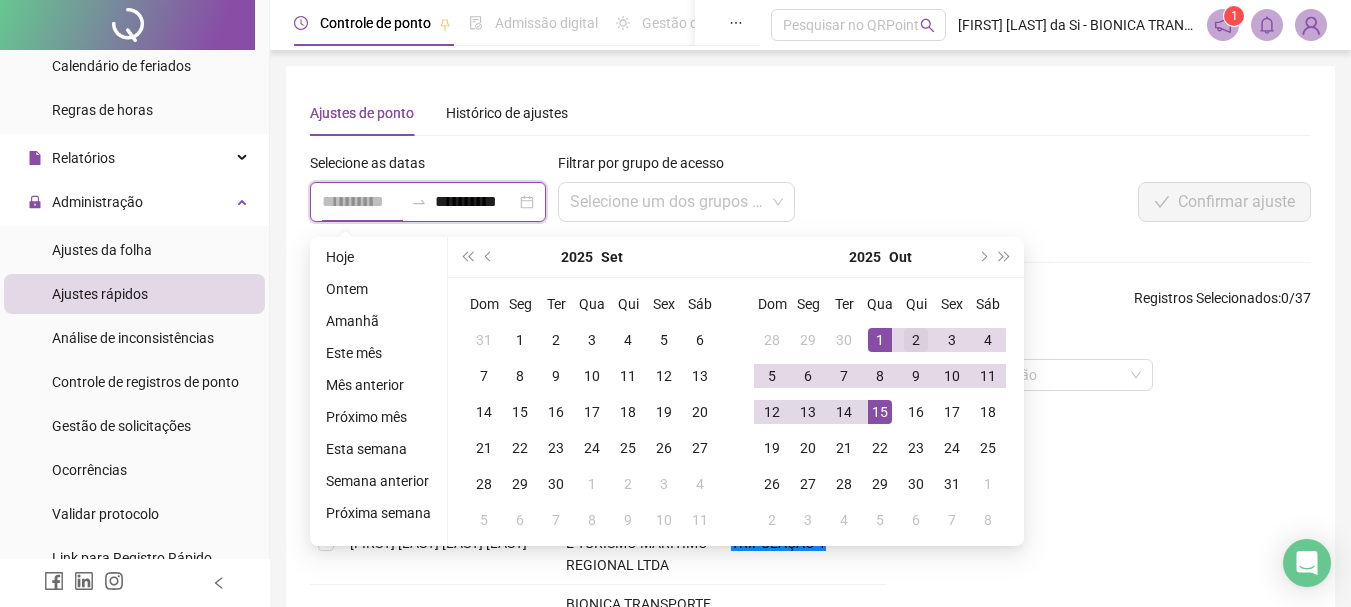 type on "**********" 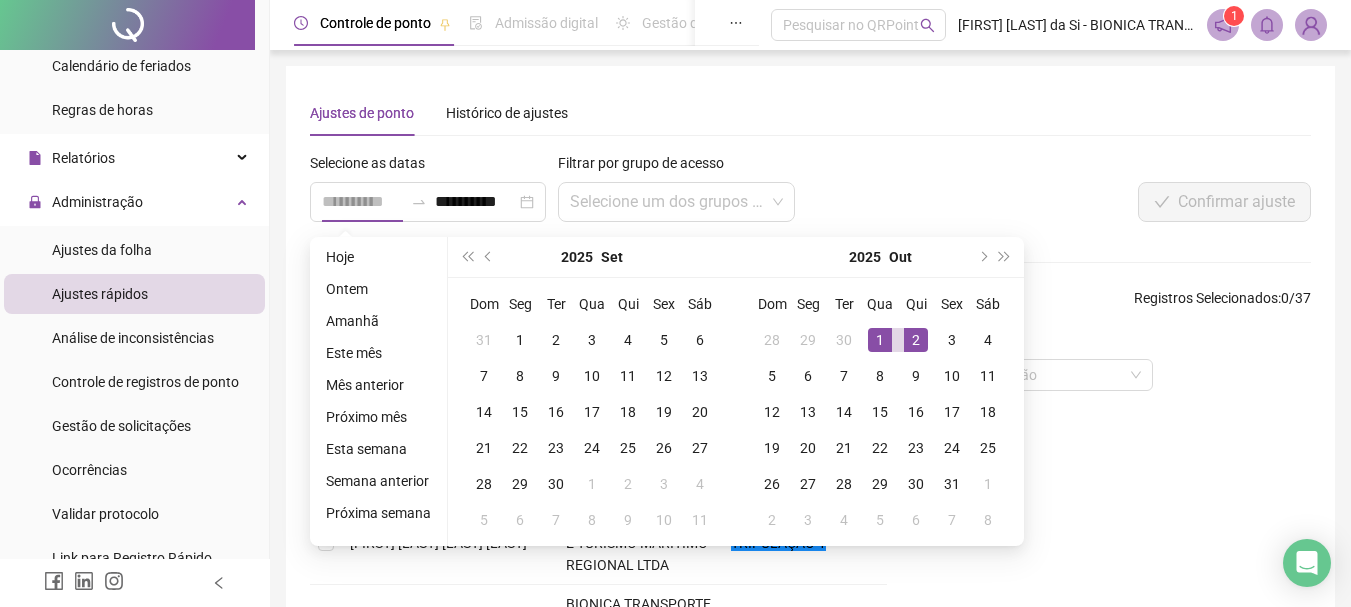click on "2" at bounding box center (916, 340) 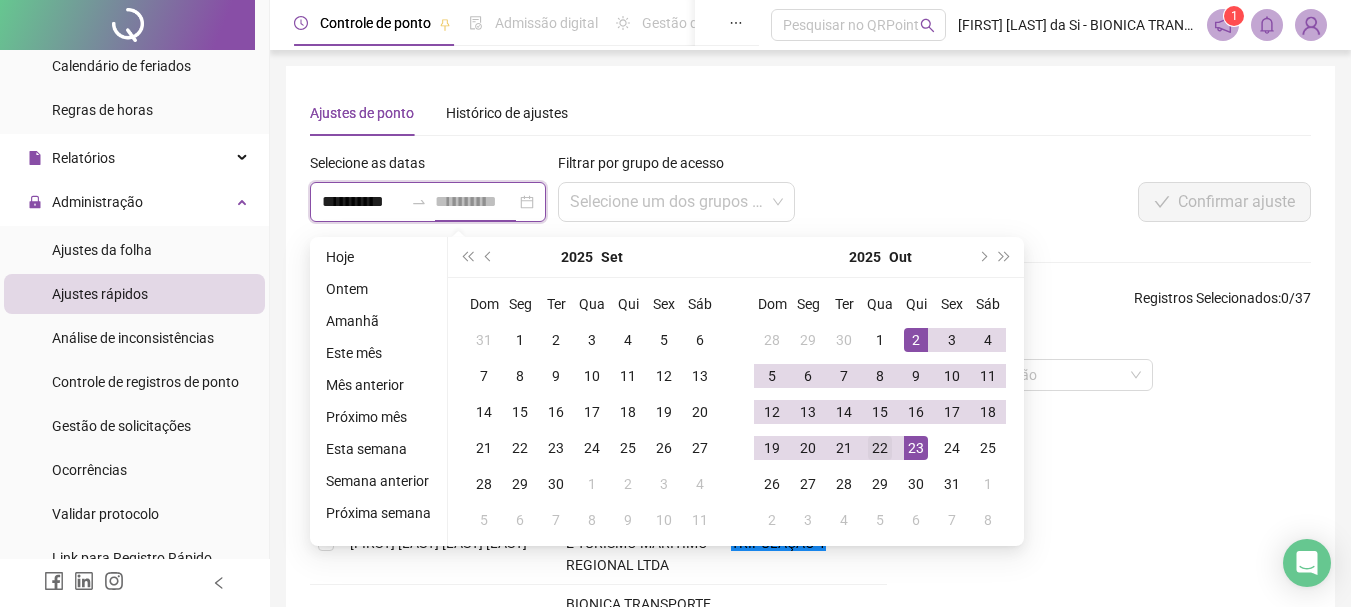 type on "**********" 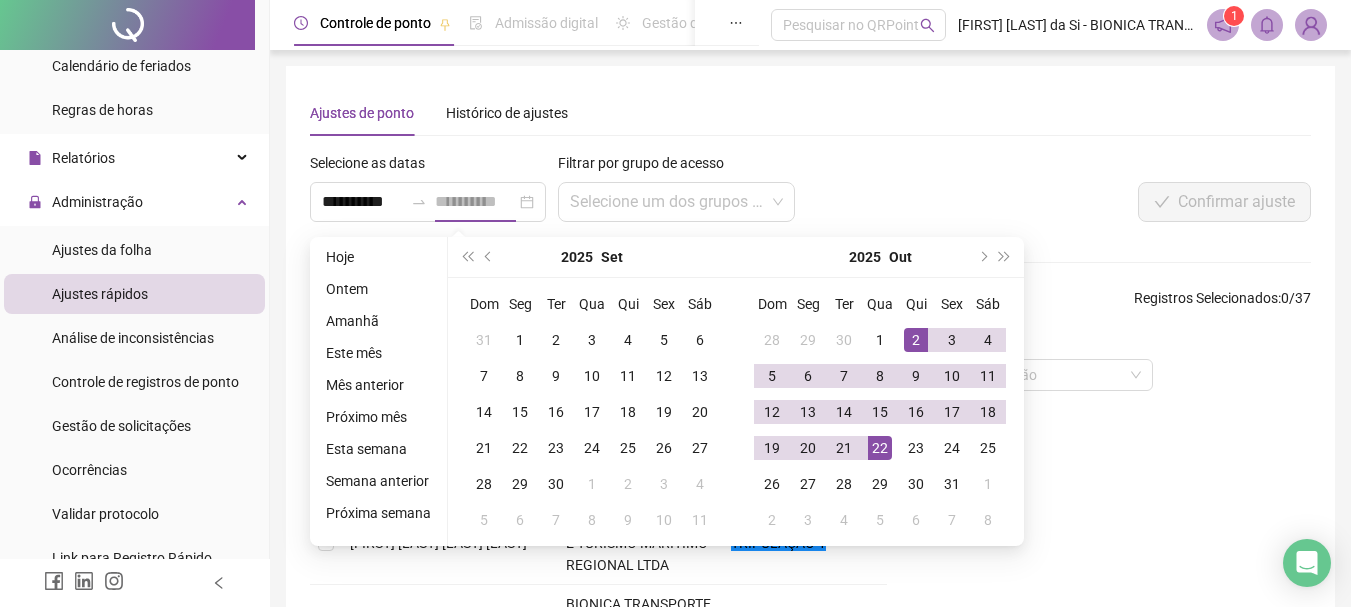 click on "22" at bounding box center [880, 448] 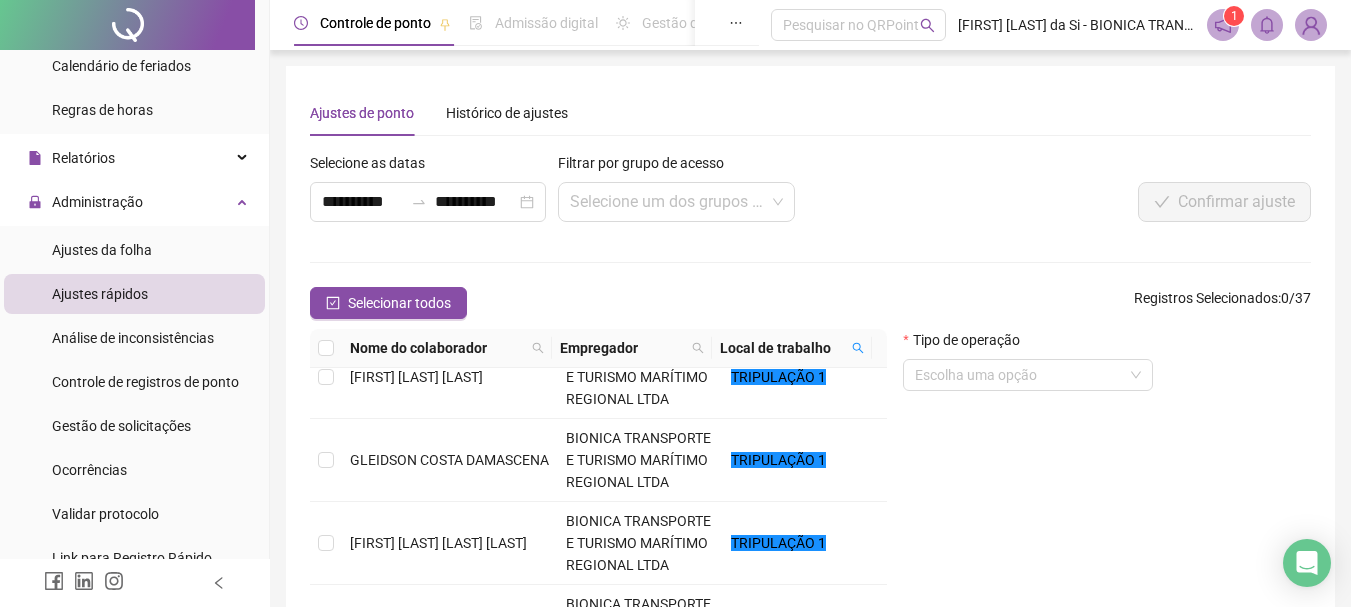 click at bounding box center (326, 348) 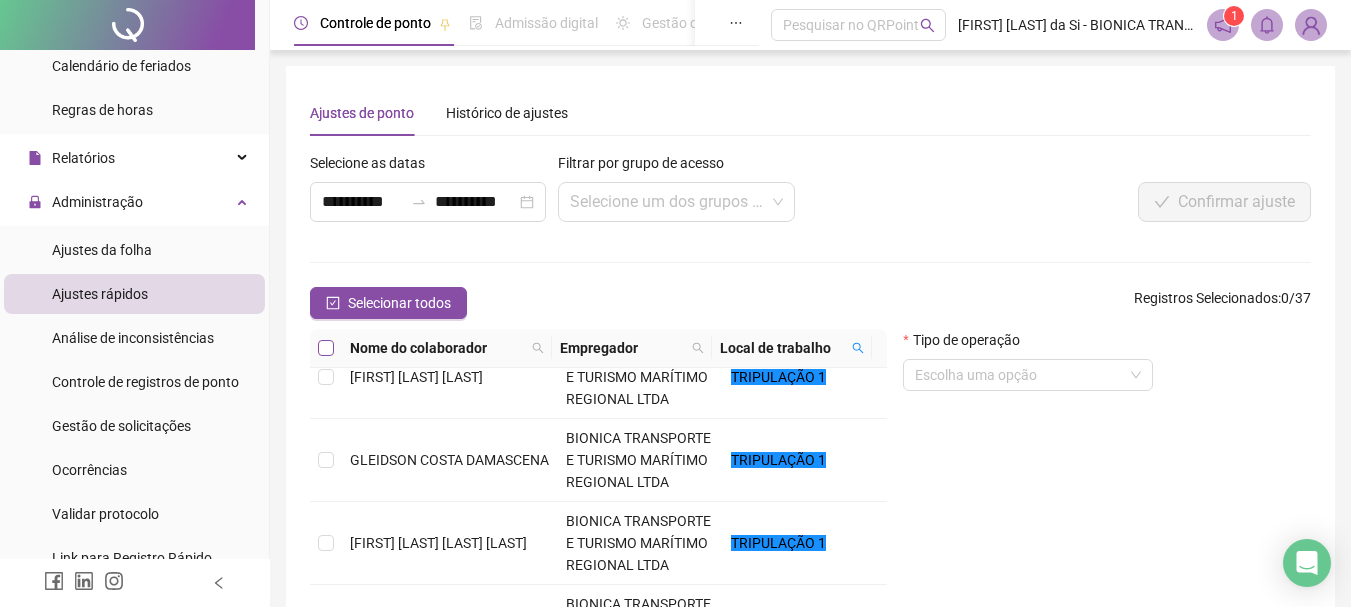 click at bounding box center [326, 348] 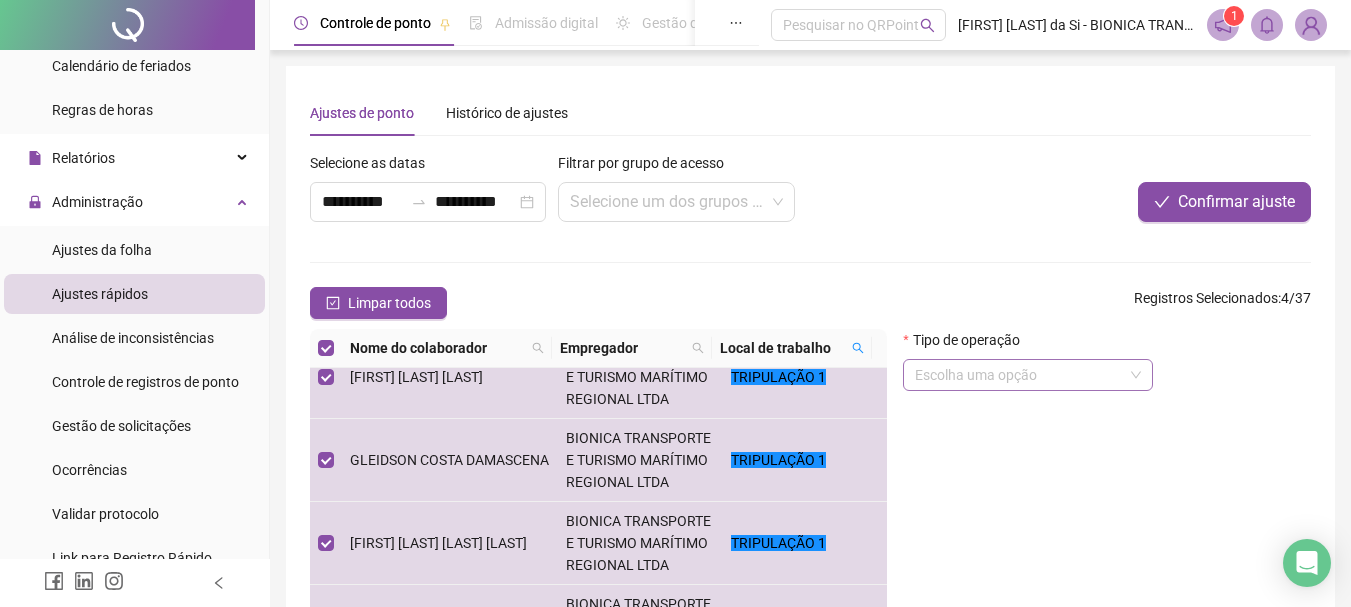 click at bounding box center [1019, 375] 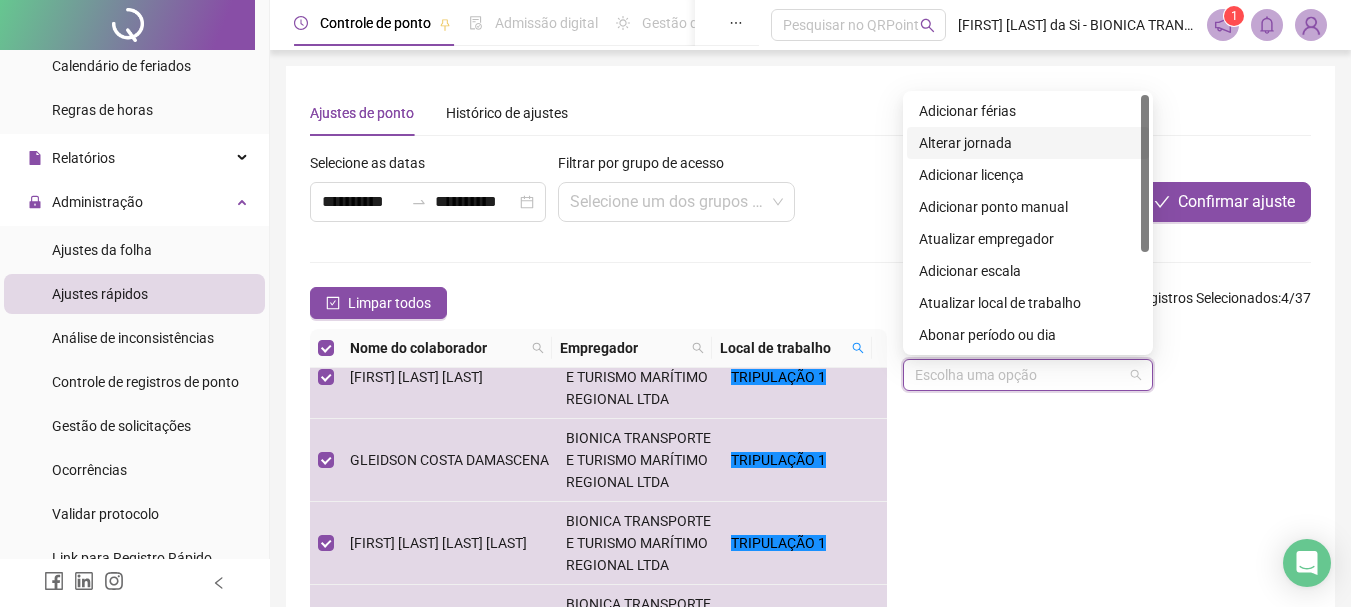 click on "Alterar jornada" at bounding box center (1028, 143) 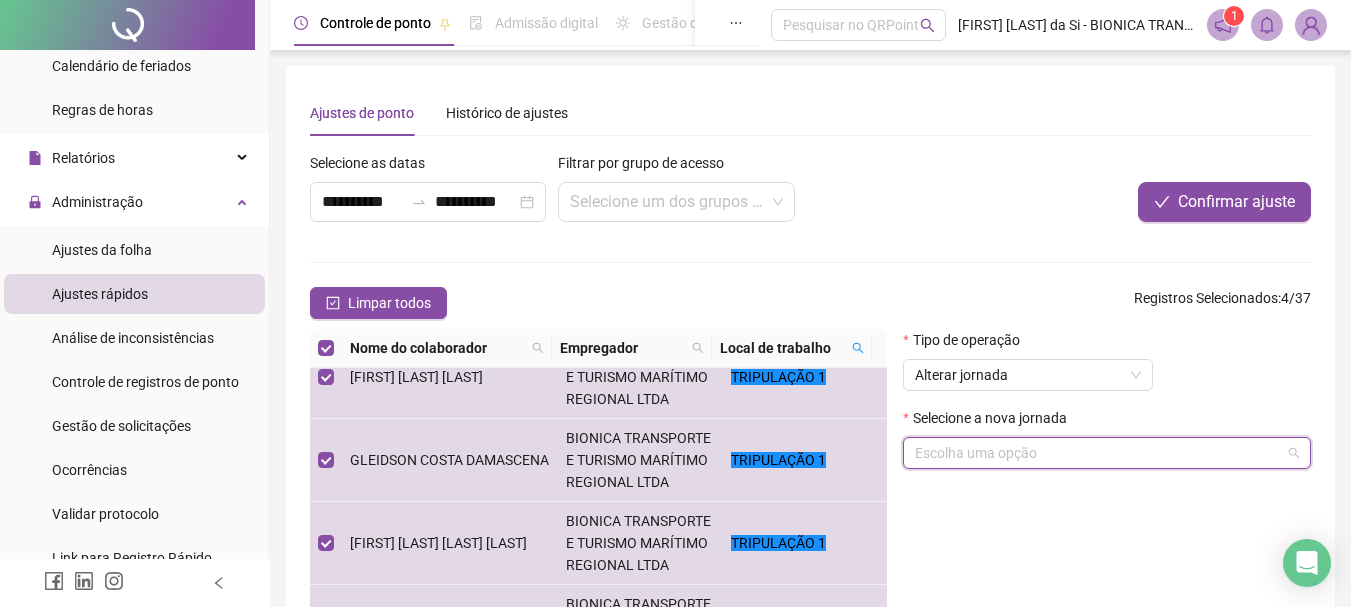 click at bounding box center [1098, 453] 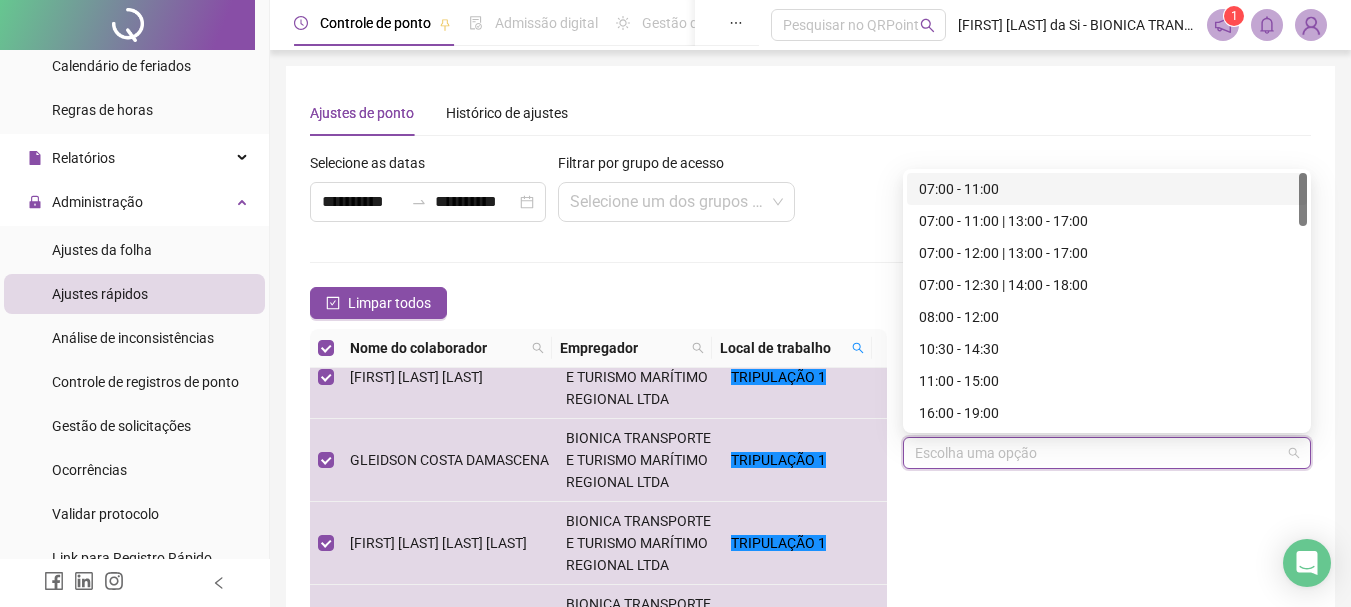 type on "*" 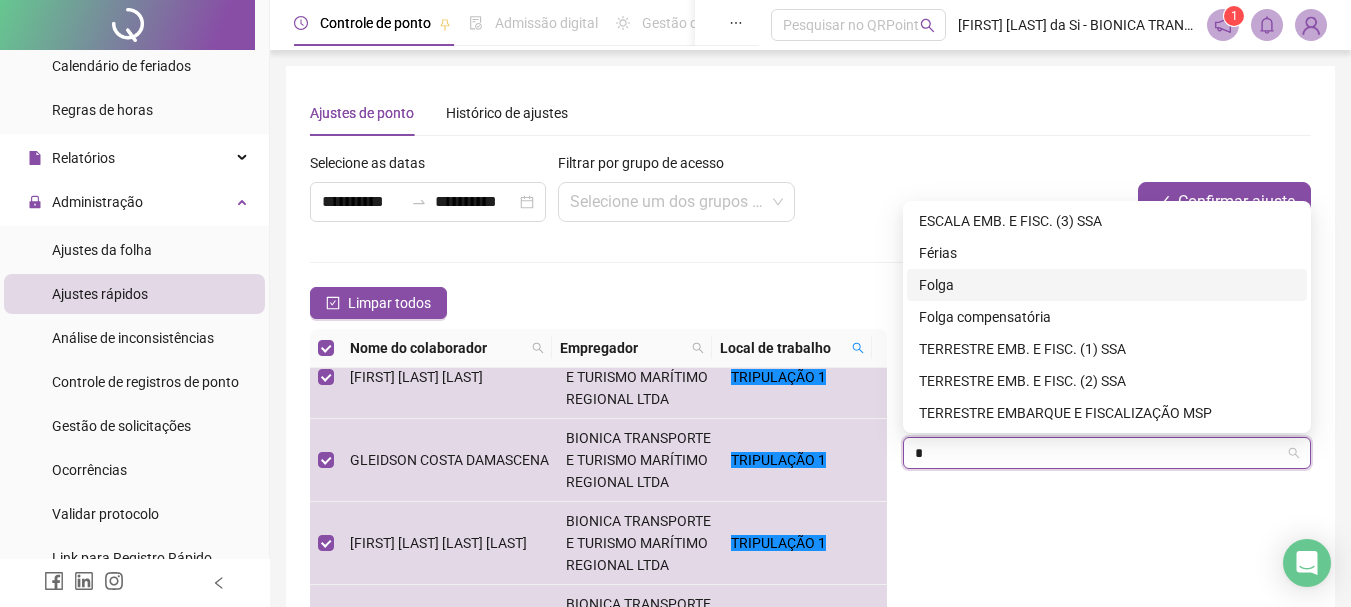 click on "Folga" at bounding box center (1107, 285) 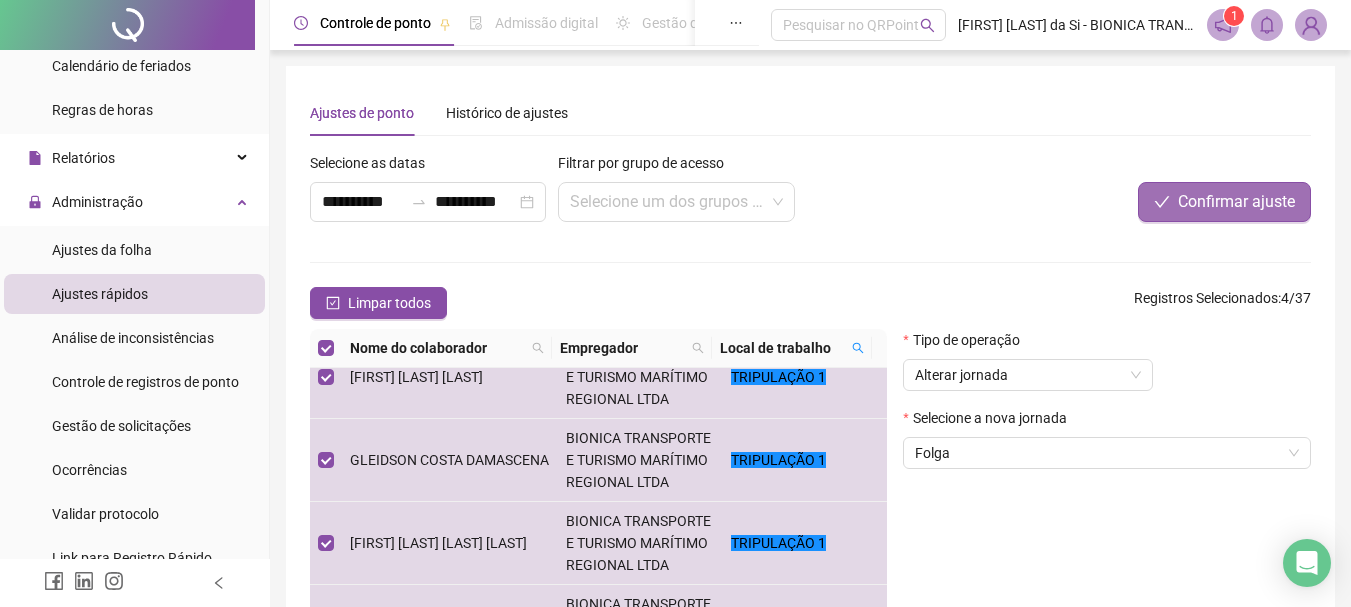 click on "Confirmar ajuste" at bounding box center [1236, 202] 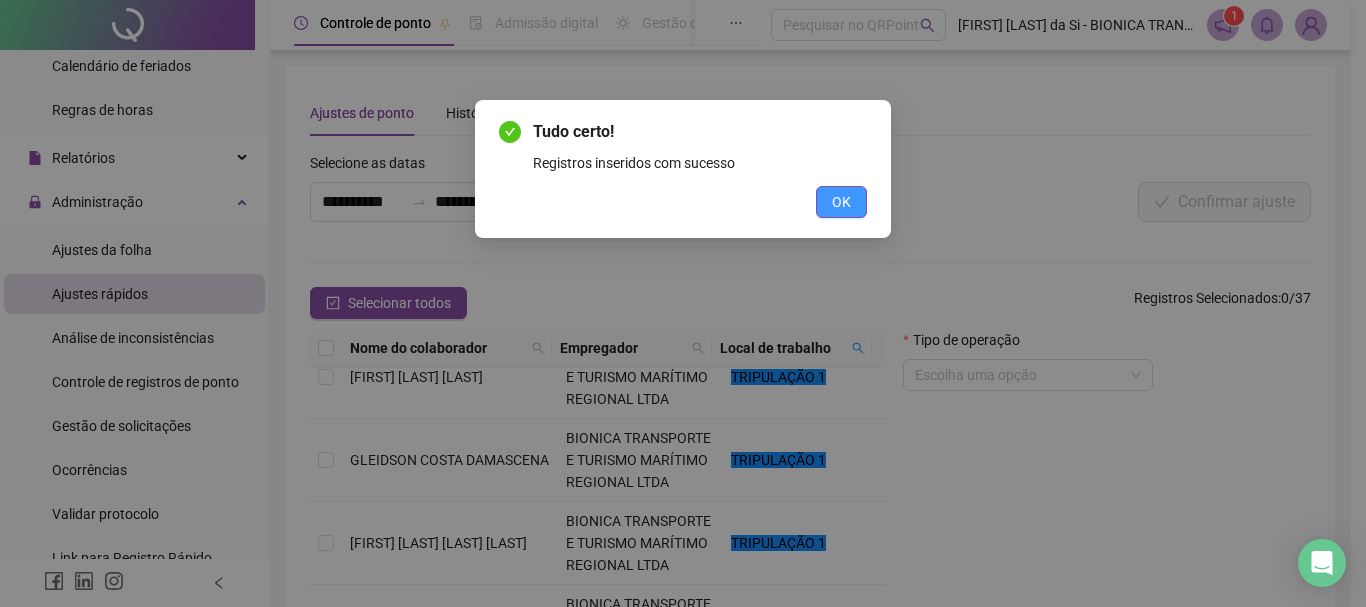 click on "OK" at bounding box center (841, 202) 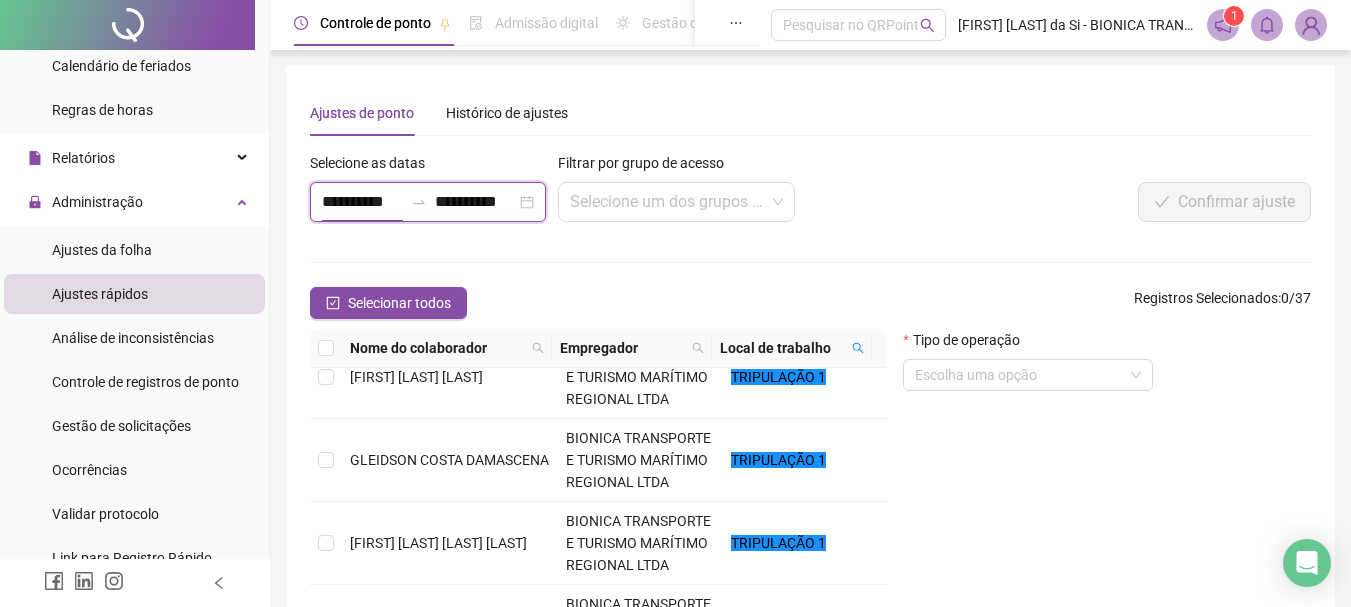 click on "**********" at bounding box center [362, 202] 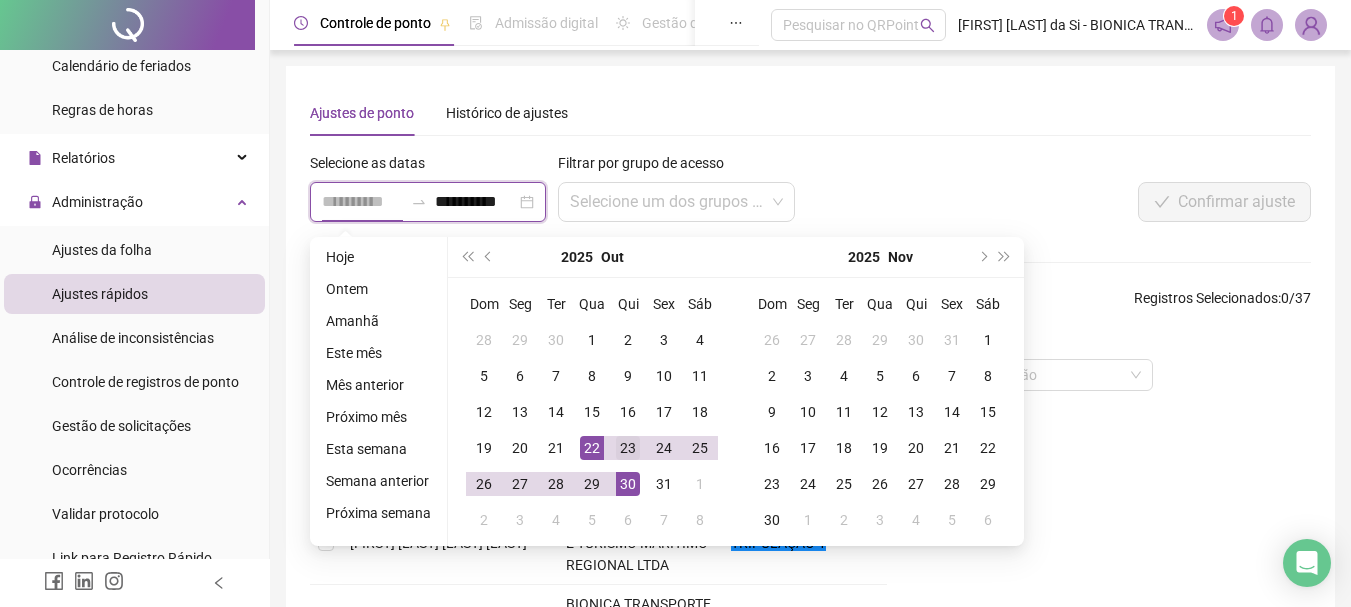 type on "**********" 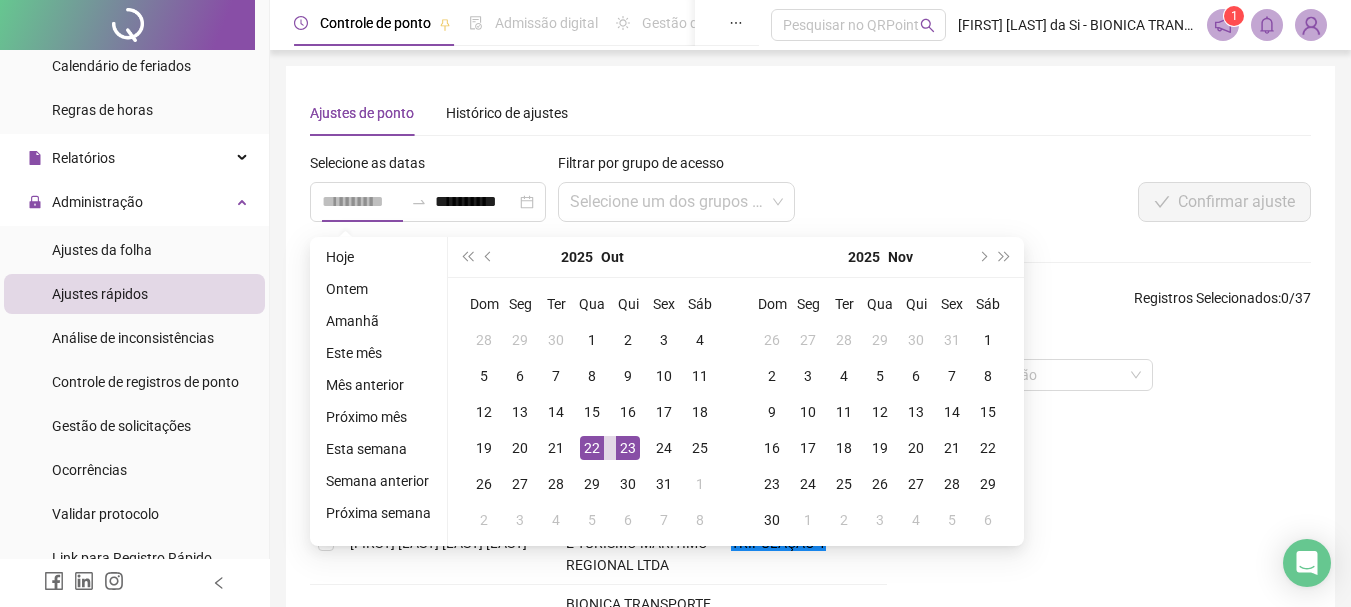 click on "23" at bounding box center (628, 448) 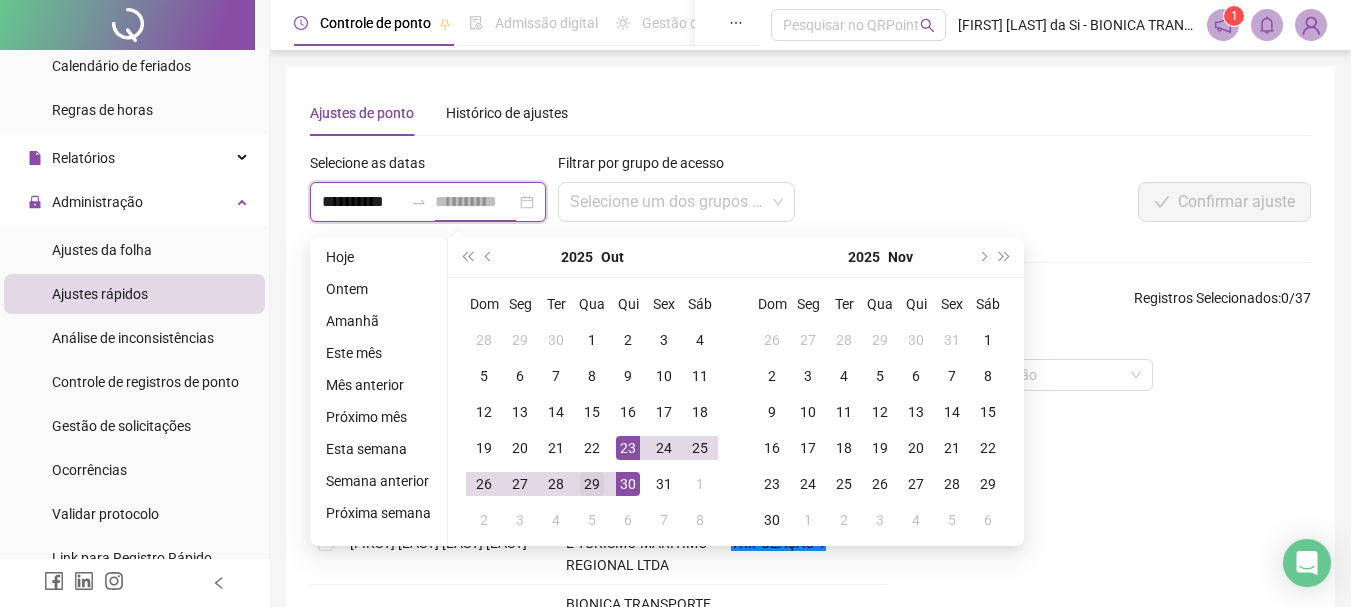 type on "**********" 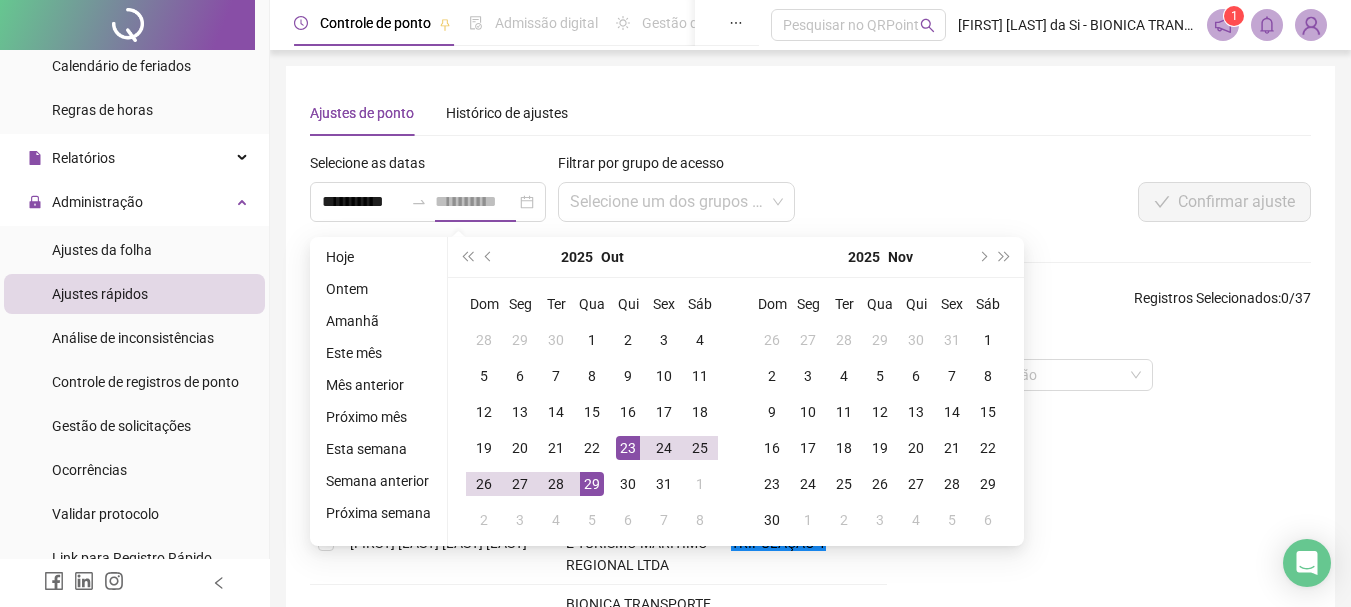 click on "29" at bounding box center (592, 484) 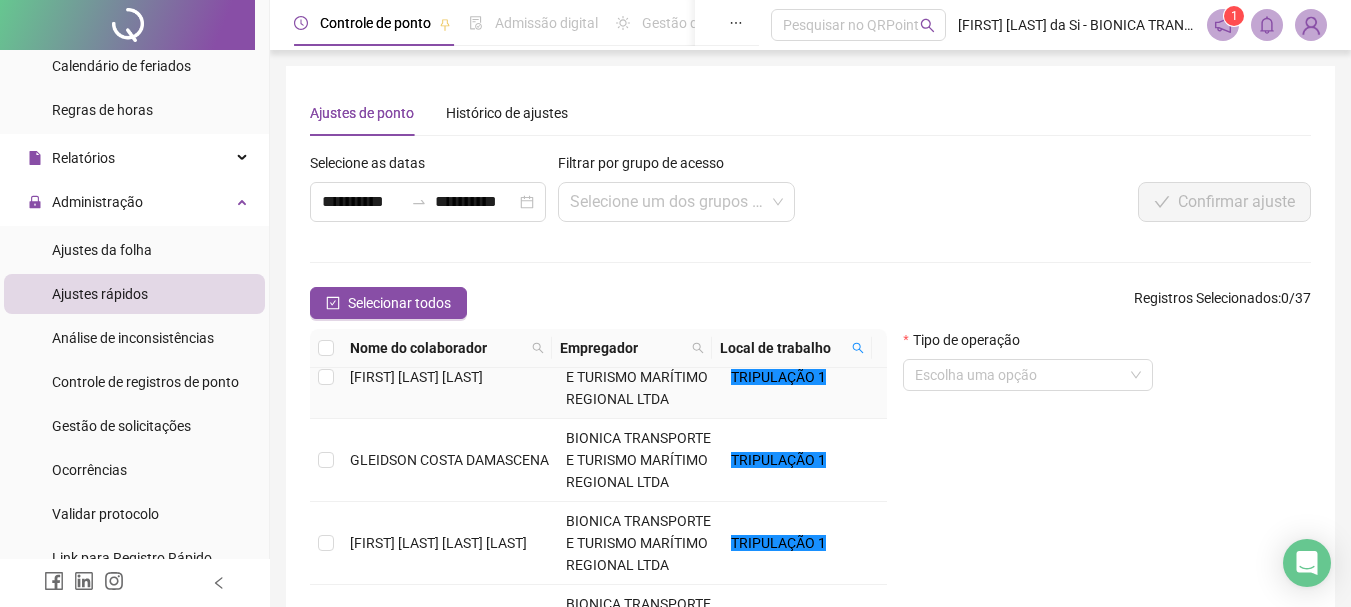 scroll, scrollTop: 200, scrollLeft: 0, axis: vertical 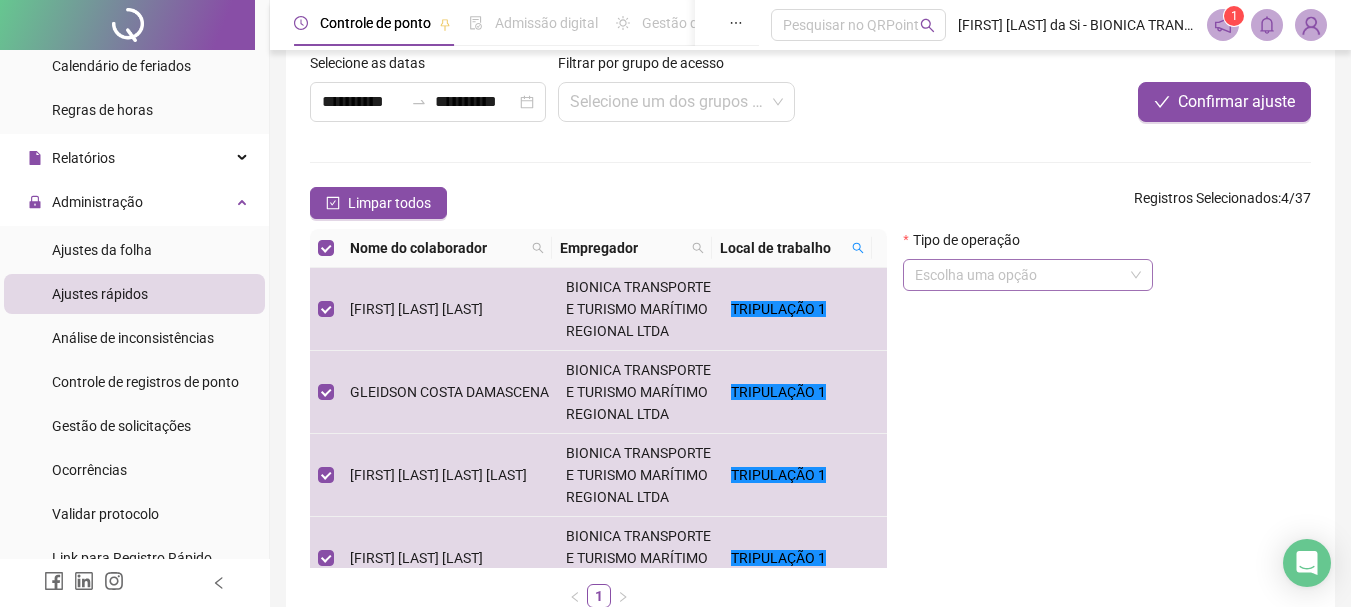 click at bounding box center (1019, 275) 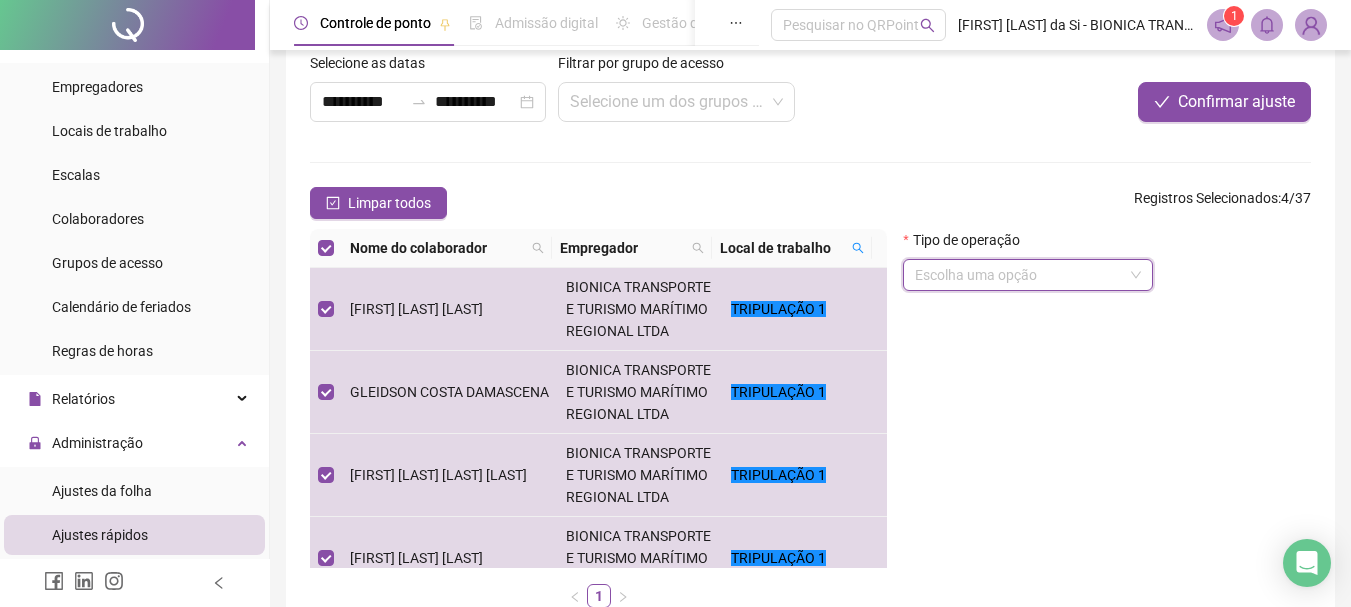 scroll, scrollTop: 0, scrollLeft: 0, axis: both 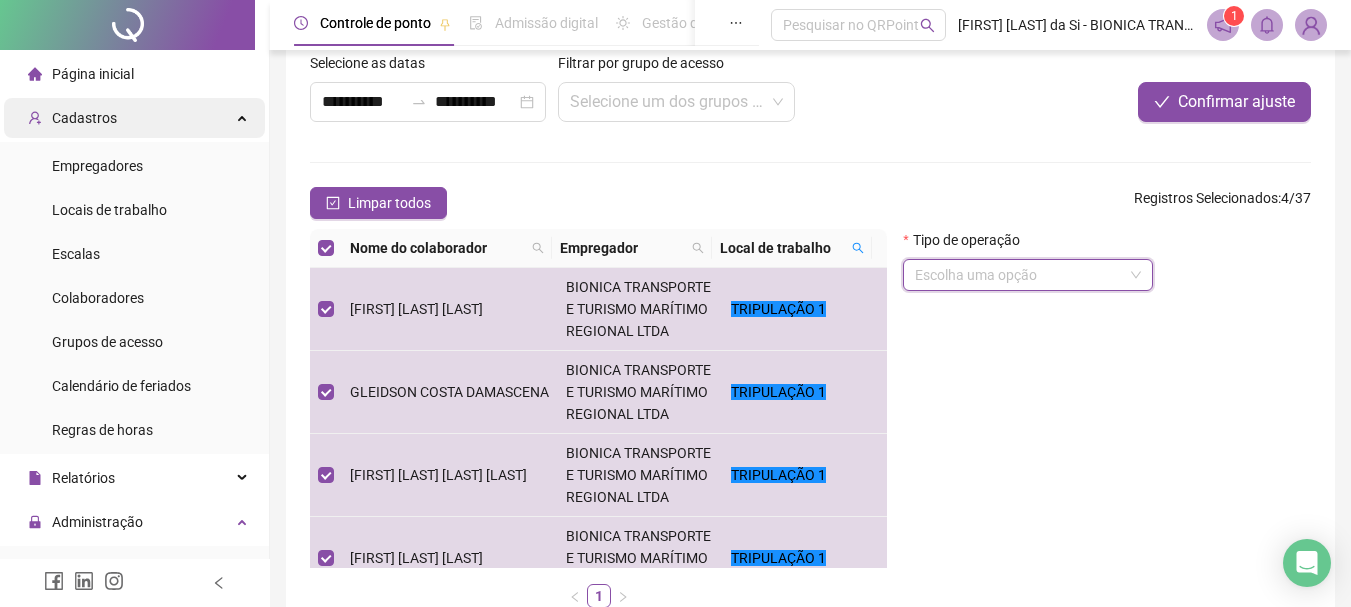 click on "Cadastros" at bounding box center (134, 118) 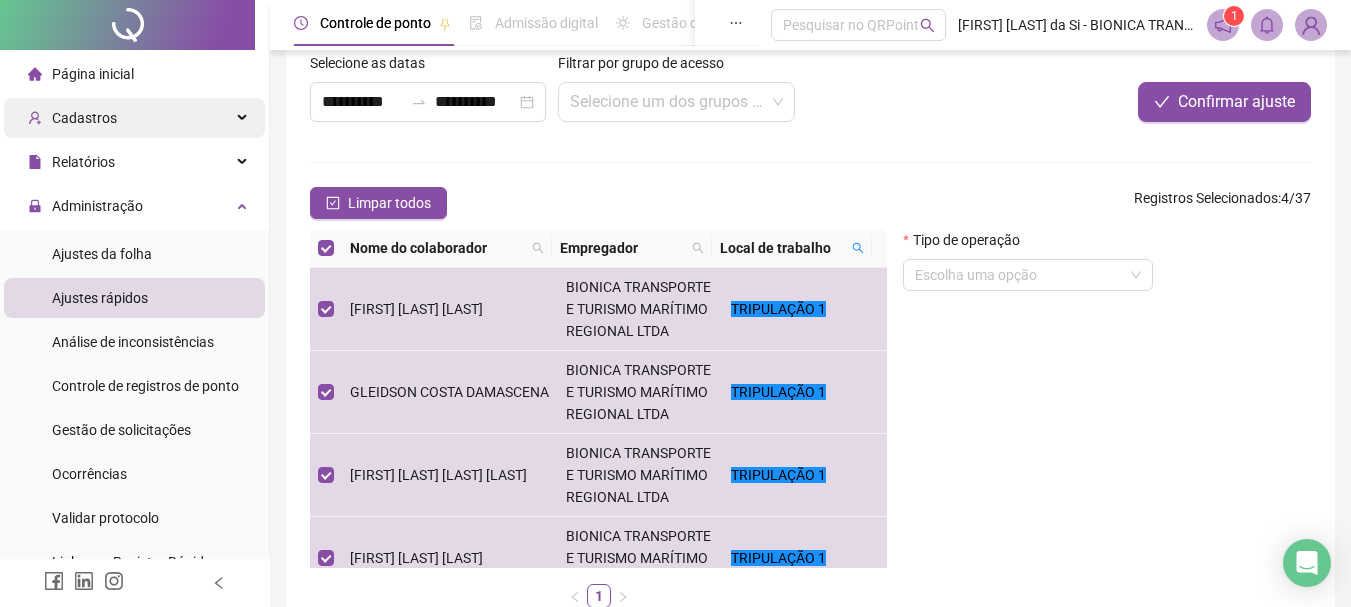 click on "Cadastros" at bounding box center (134, 118) 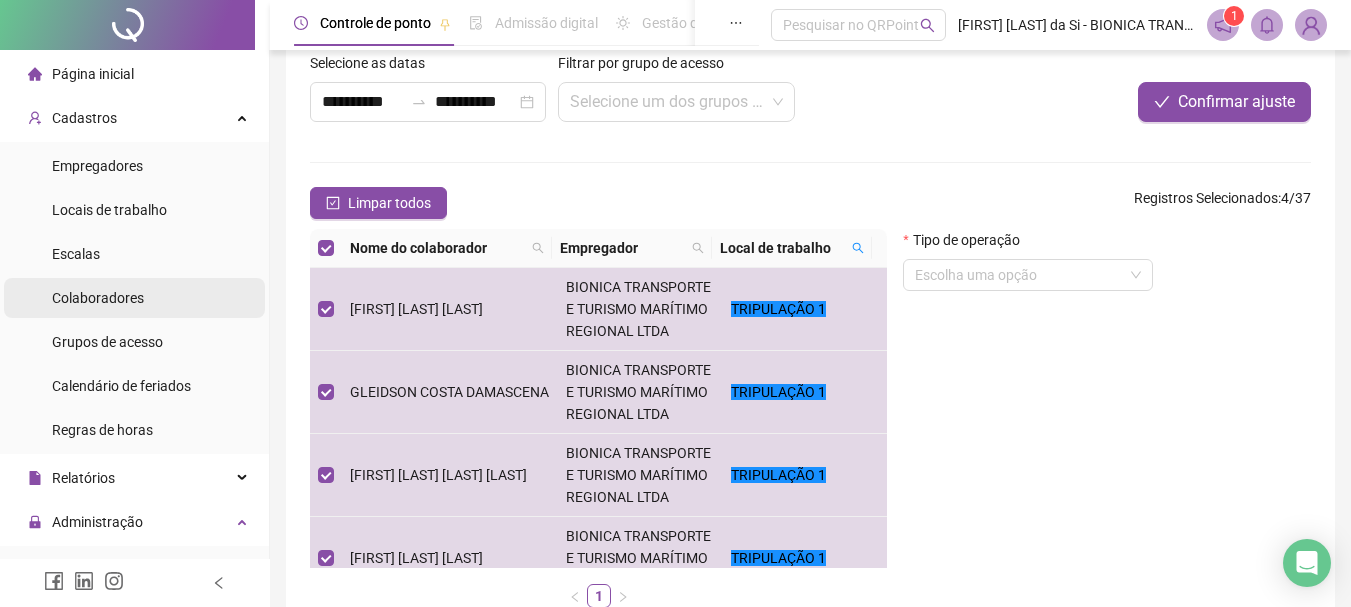click on "Colaboradores" at bounding box center [98, 298] 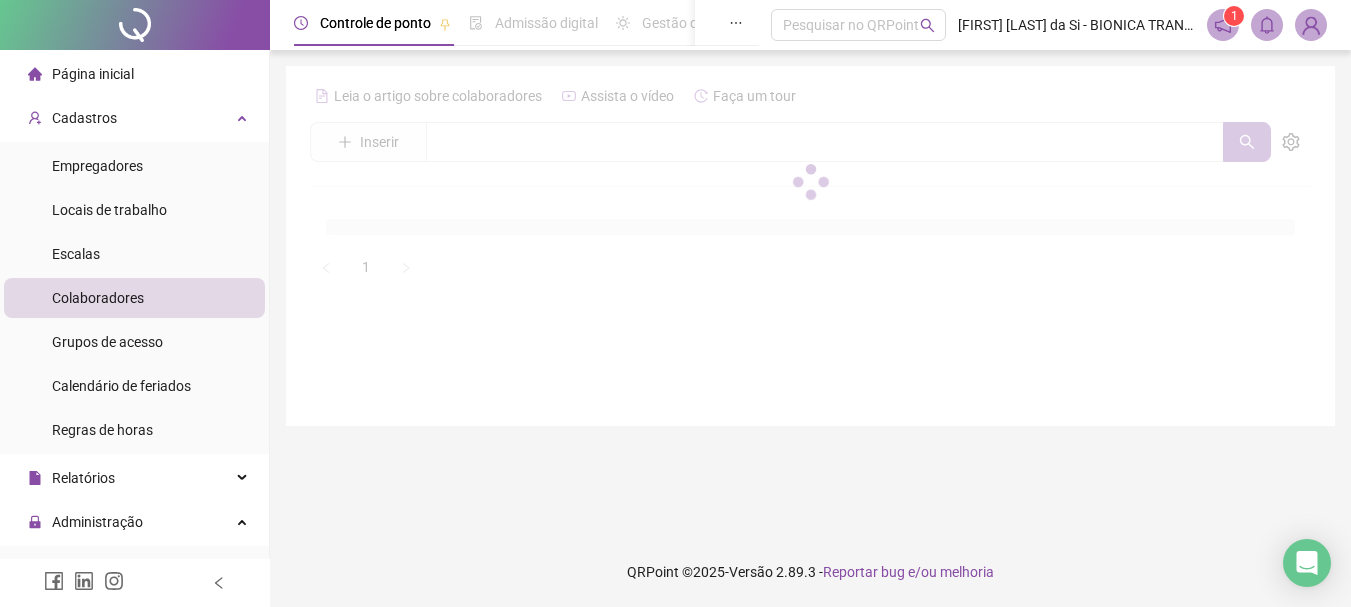 scroll, scrollTop: 0, scrollLeft: 0, axis: both 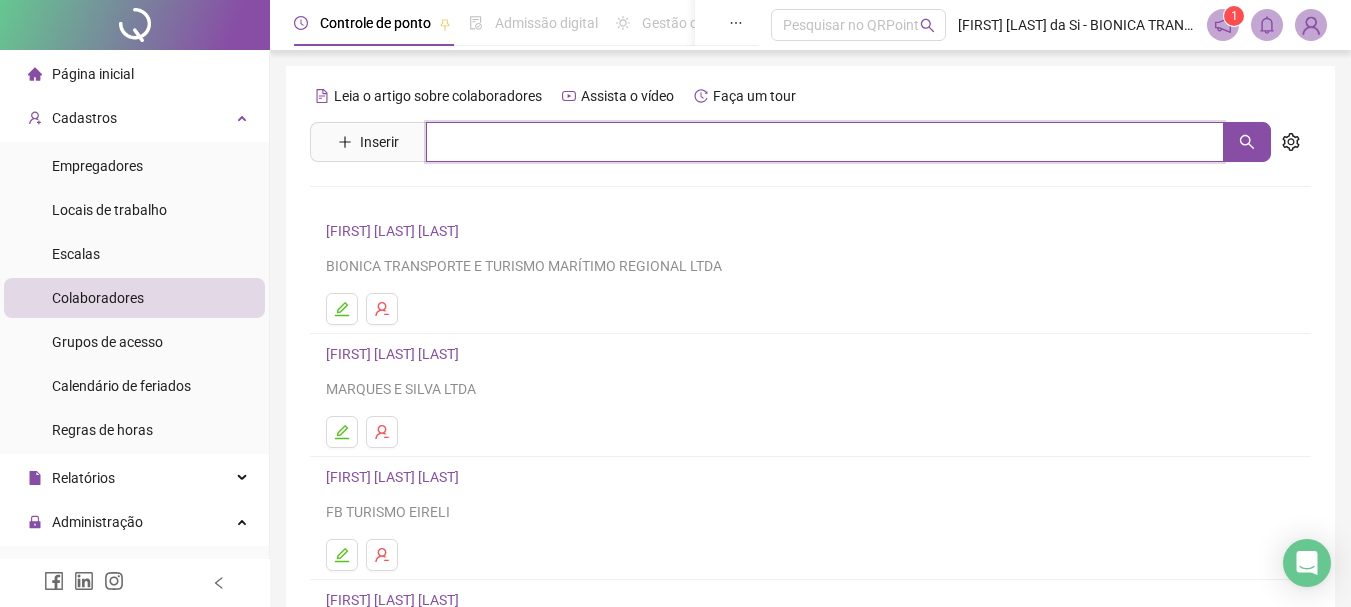 click at bounding box center (825, 142) 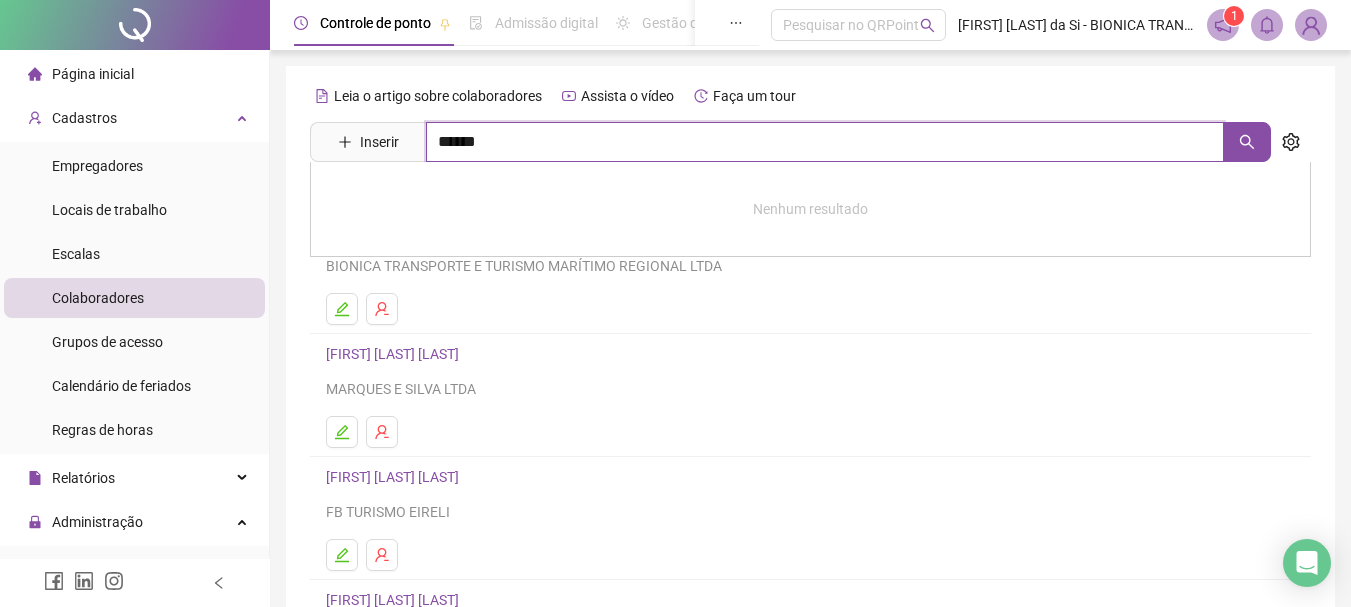 click on "******" at bounding box center [825, 142] 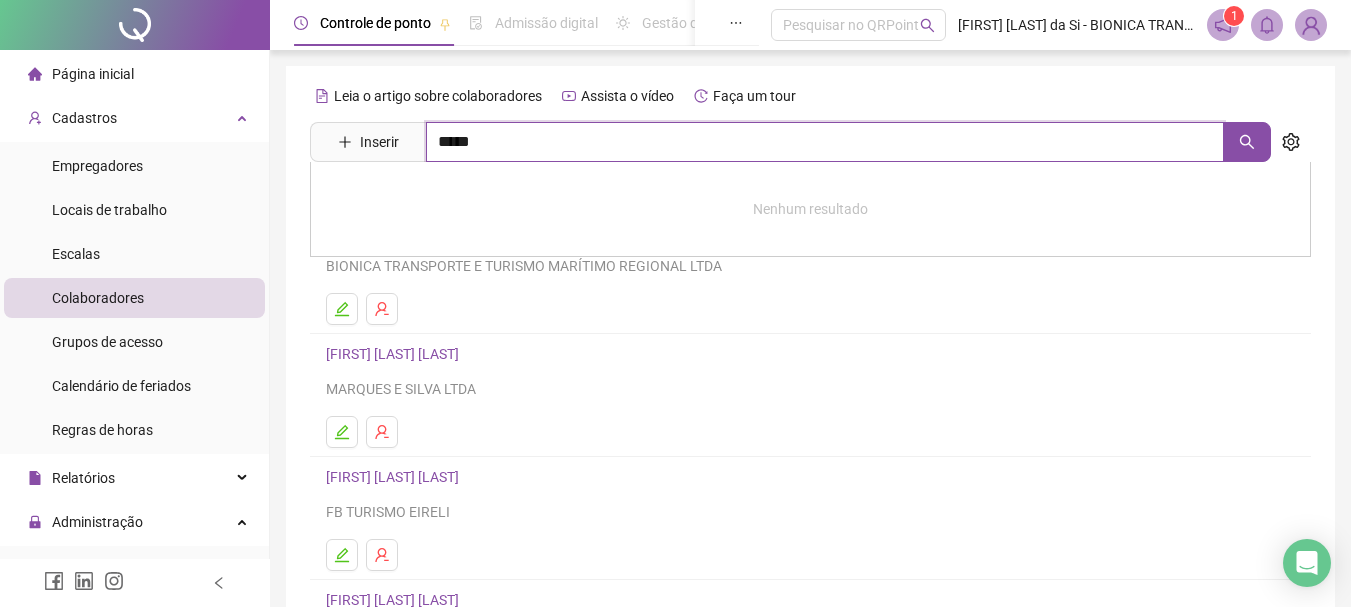 type on "*****" 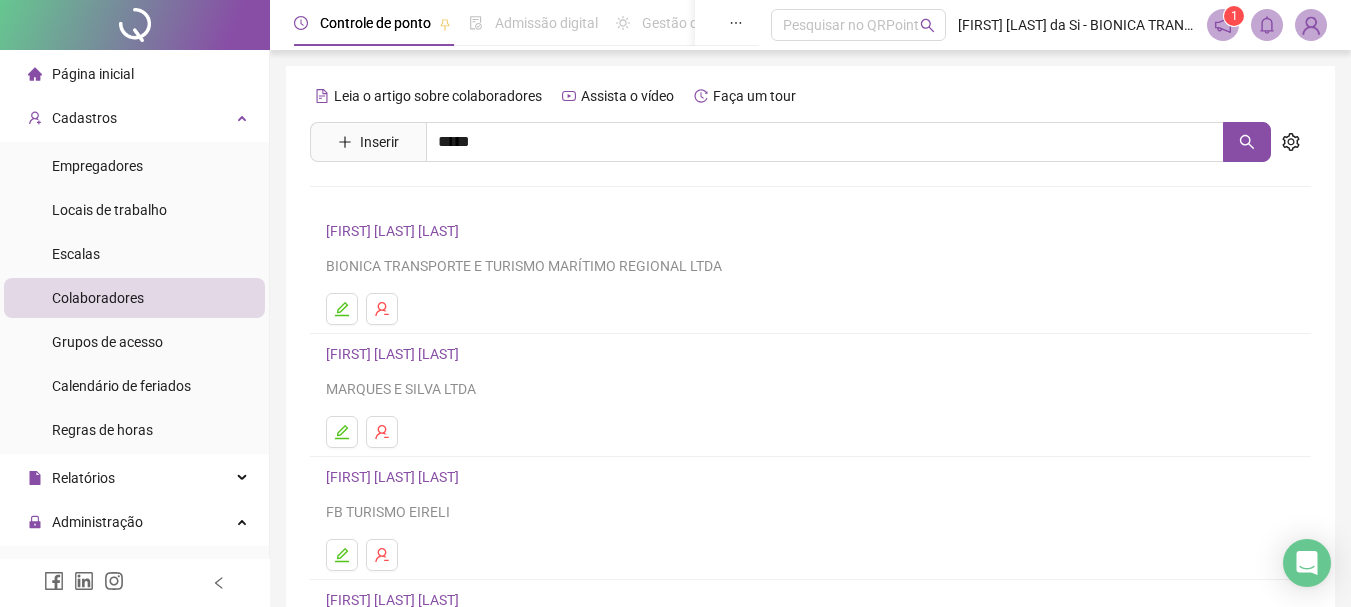 click on "GLEIDSON COSTA DAMASCENA" at bounding box center [446, 244] 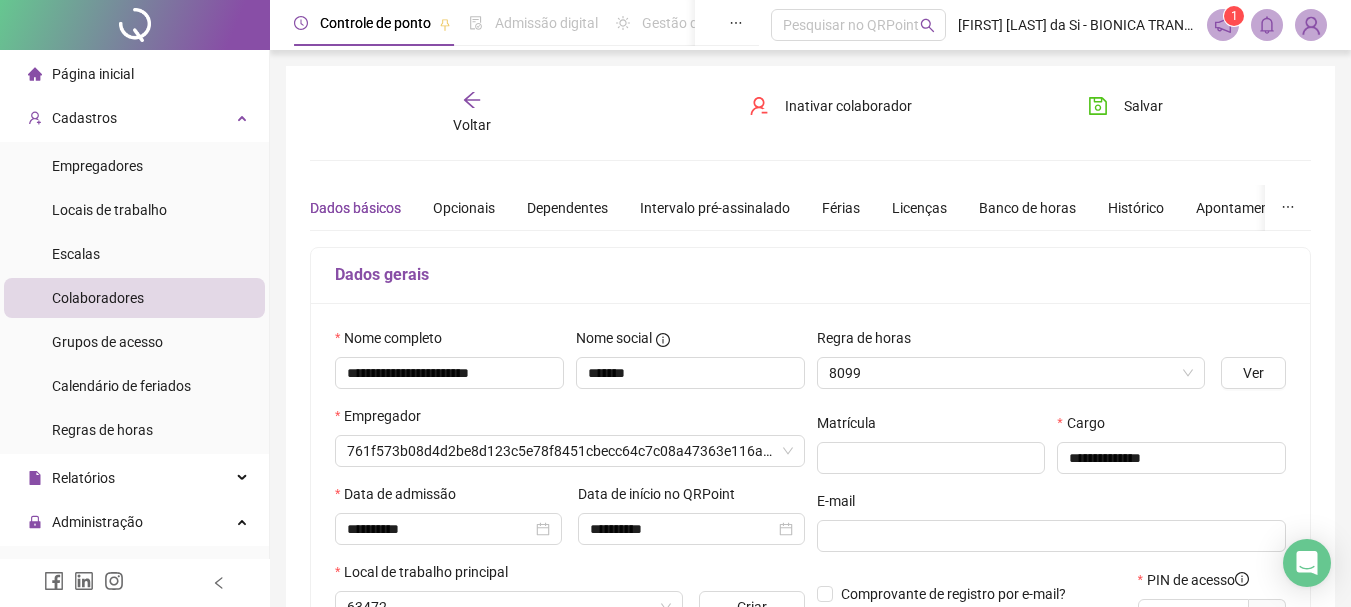 type on "**********" 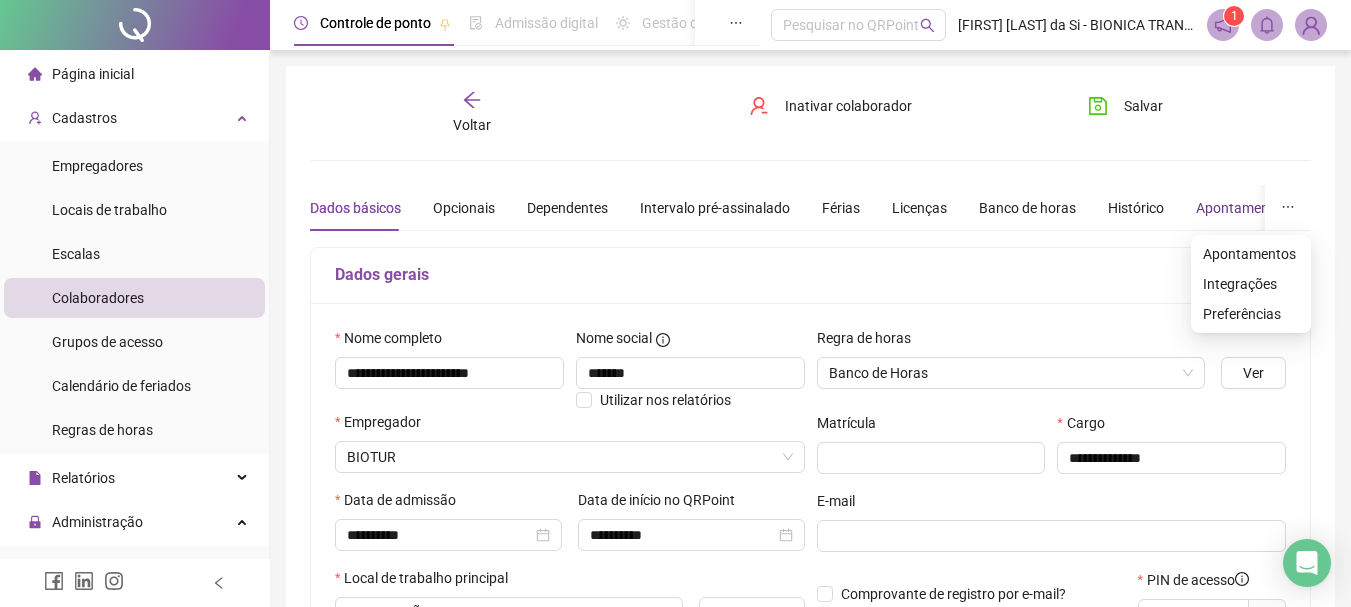 click on "Apontamentos" at bounding box center [1242, 208] 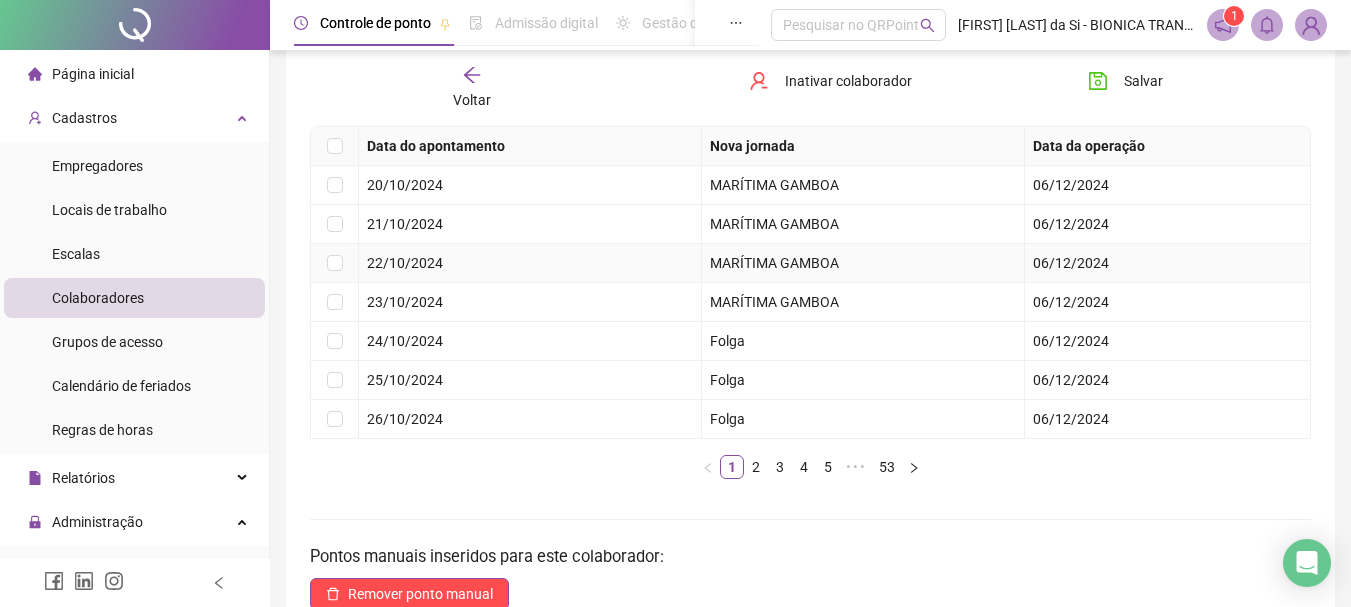 scroll, scrollTop: 300, scrollLeft: 0, axis: vertical 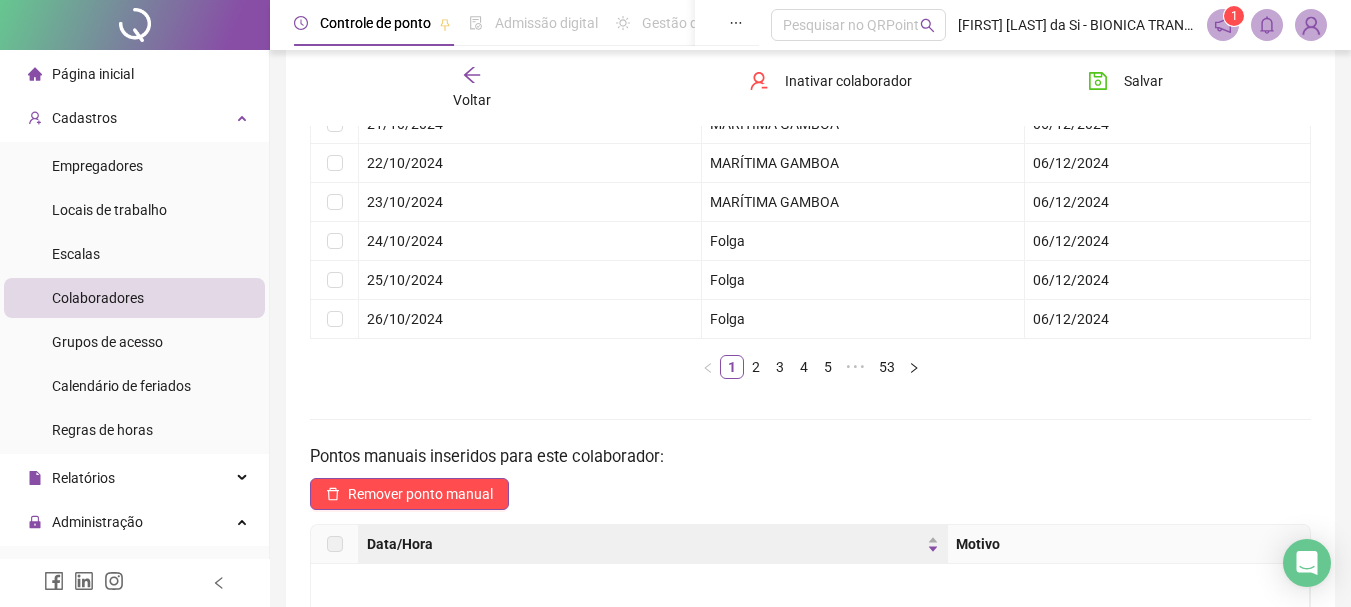 click on "53" at bounding box center (887, 367) 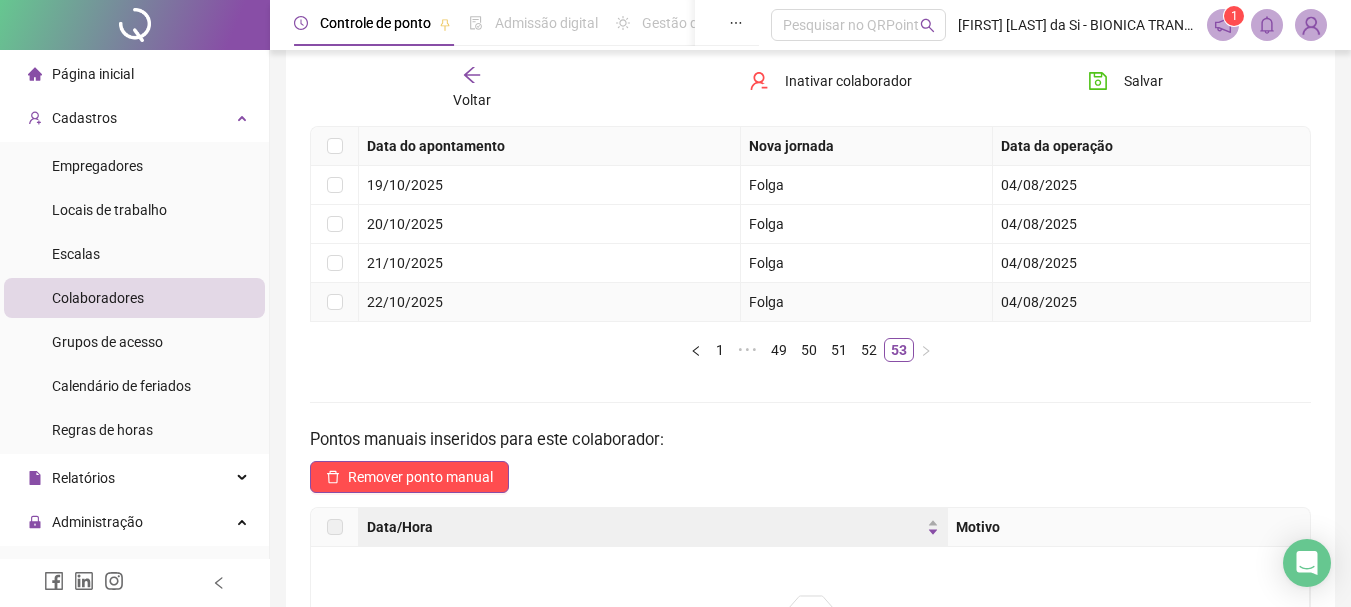 scroll, scrollTop: 100, scrollLeft: 0, axis: vertical 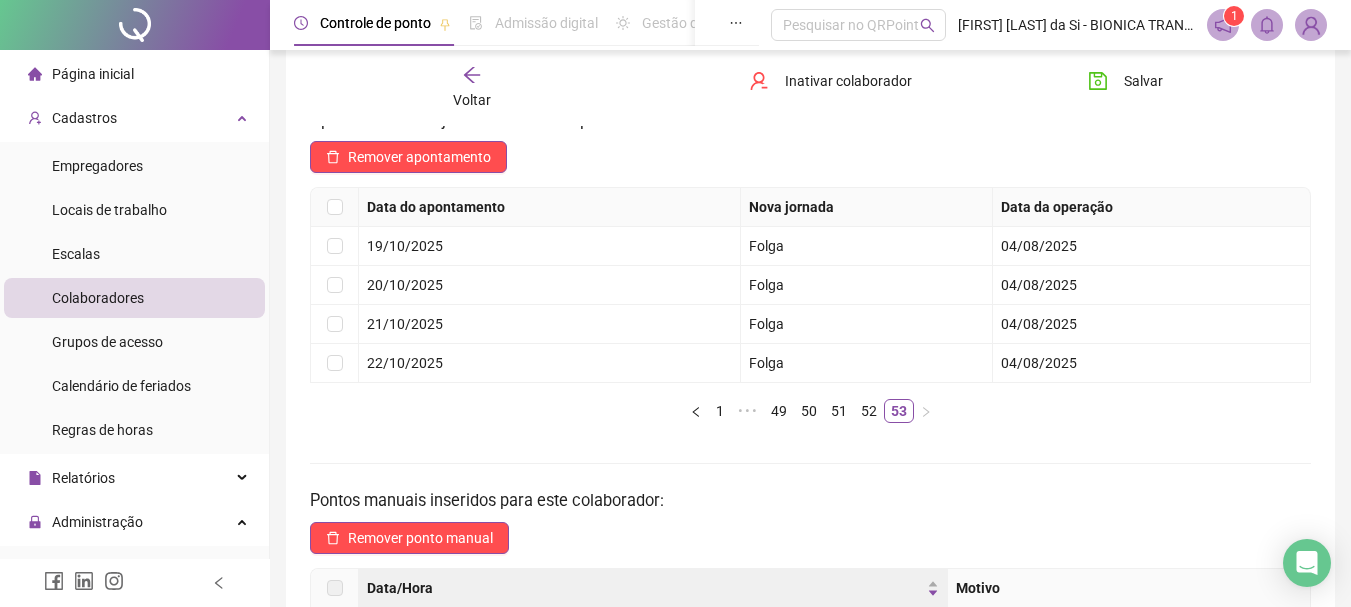 click on "Colaboradores" at bounding box center [134, 298] 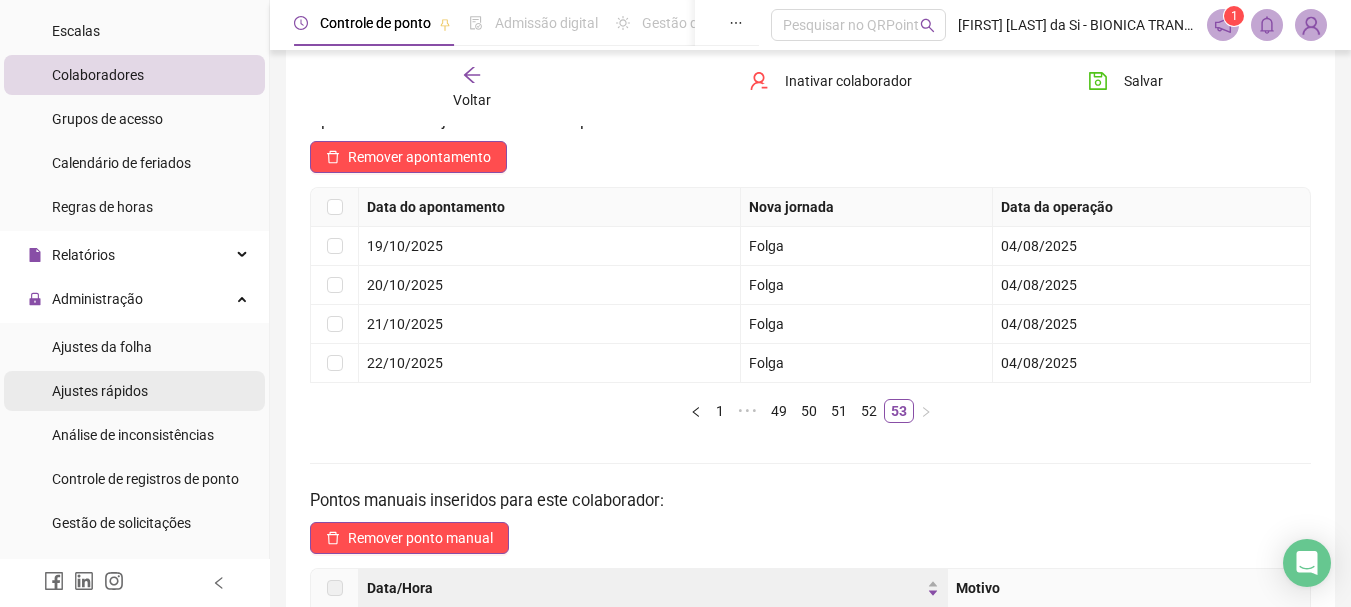 scroll, scrollTop: 230, scrollLeft: 0, axis: vertical 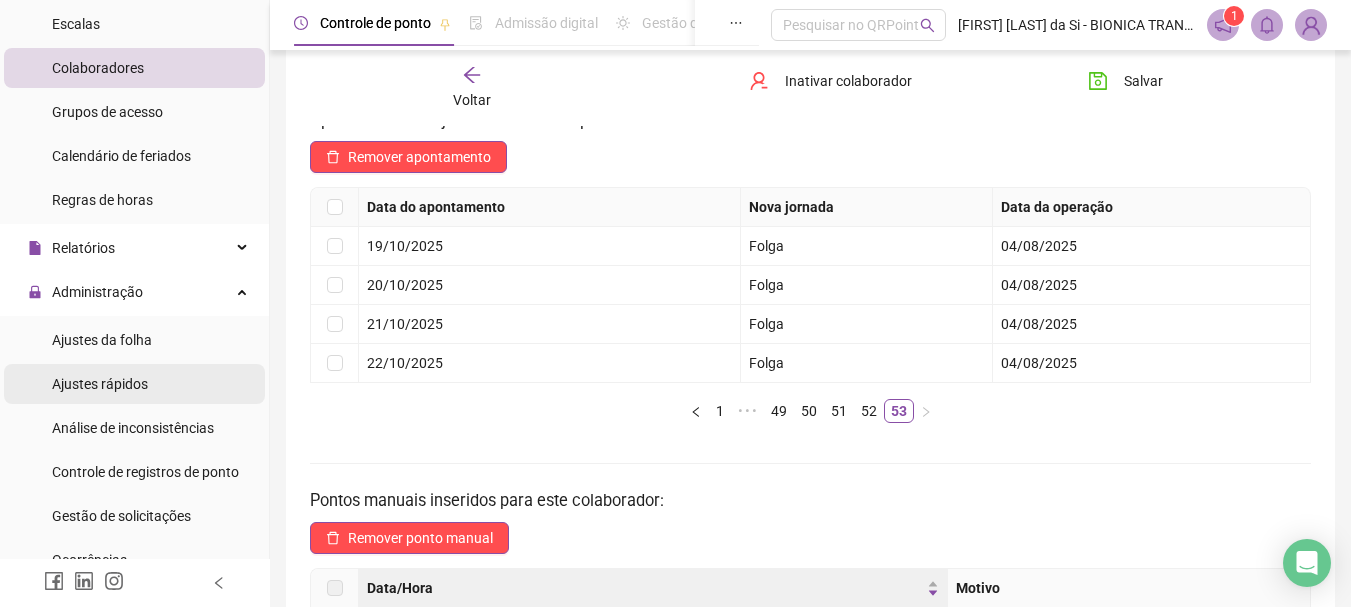click on "Ajustes rápidos" at bounding box center [100, 384] 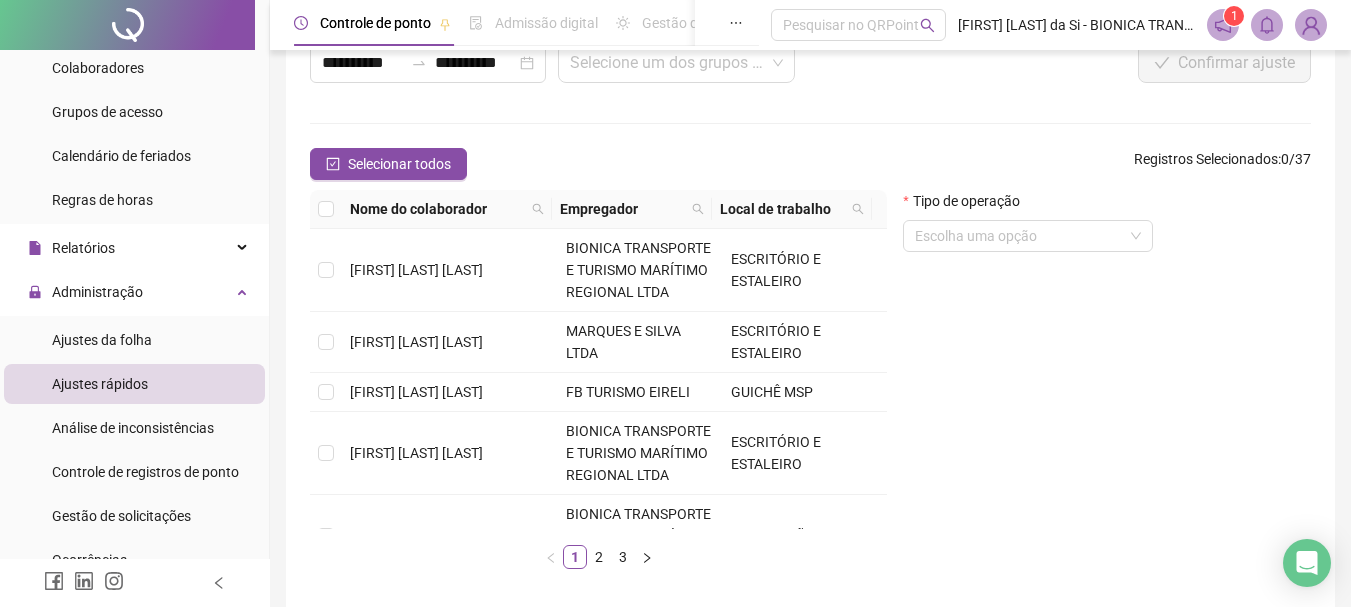 scroll, scrollTop: 39, scrollLeft: 0, axis: vertical 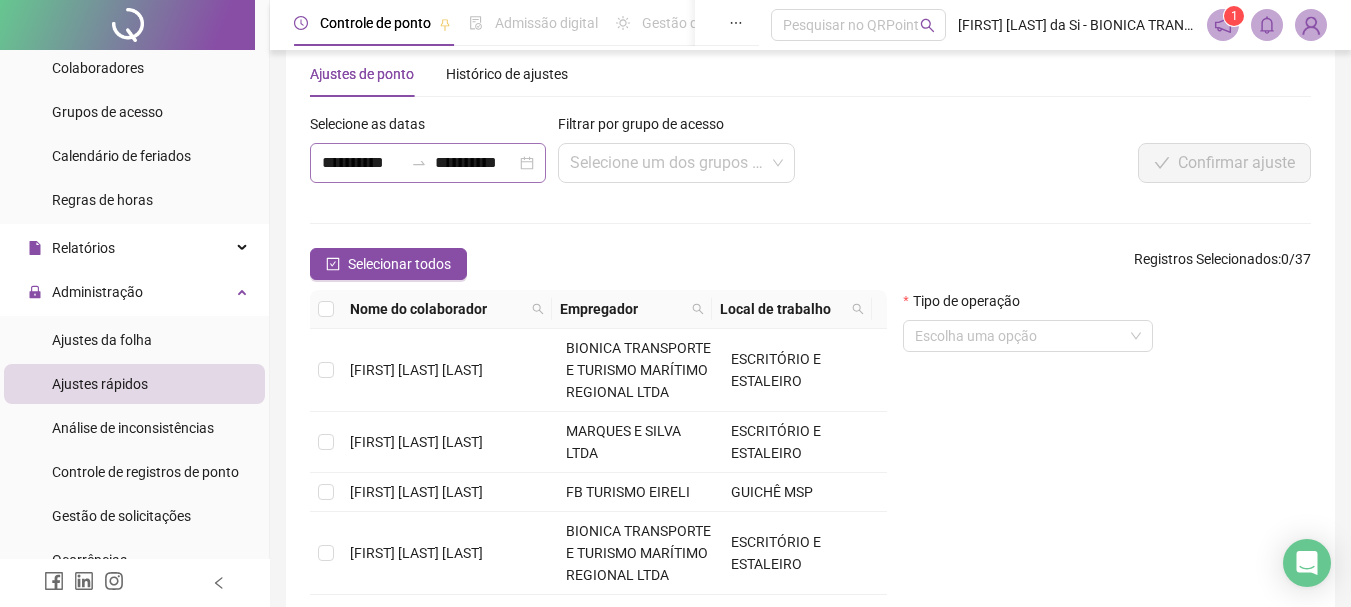 click at bounding box center [419, 163] 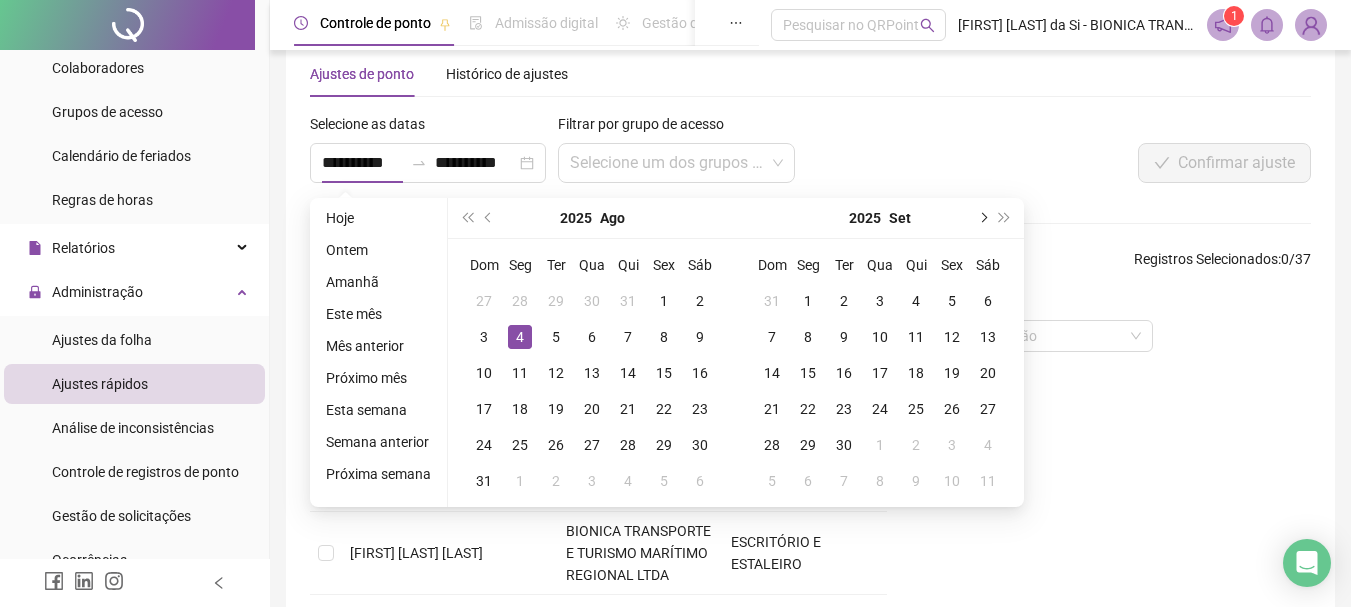 click at bounding box center (982, 218) 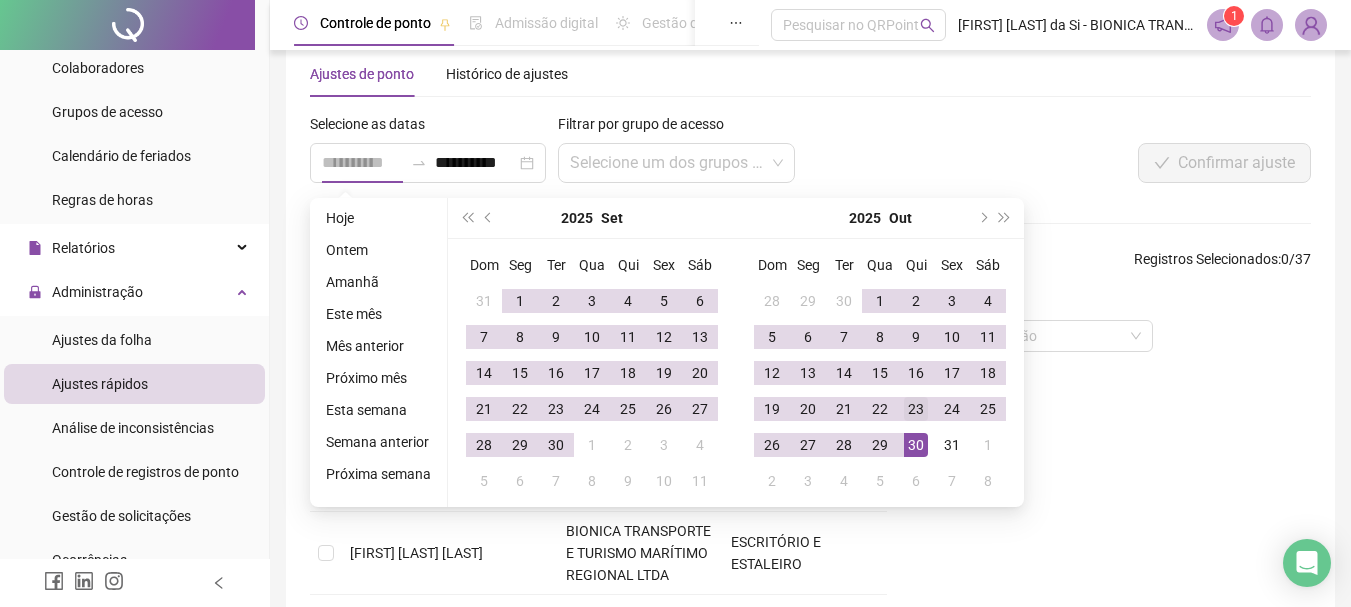type on "**********" 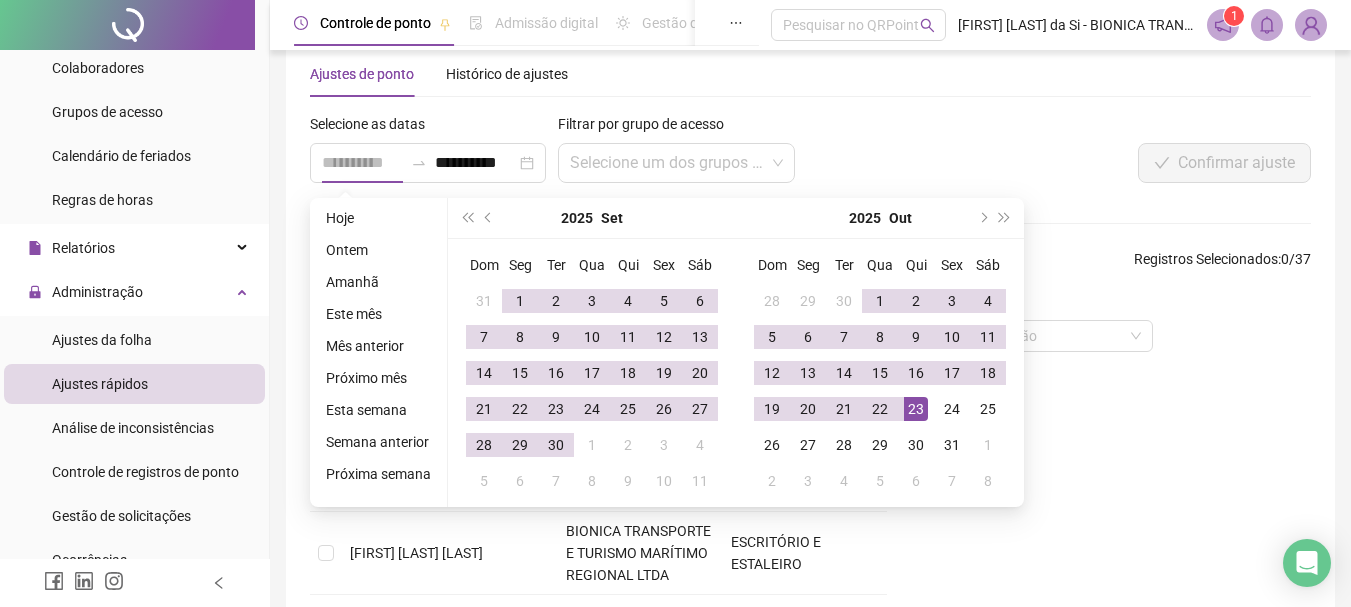 click on "23" at bounding box center (916, 409) 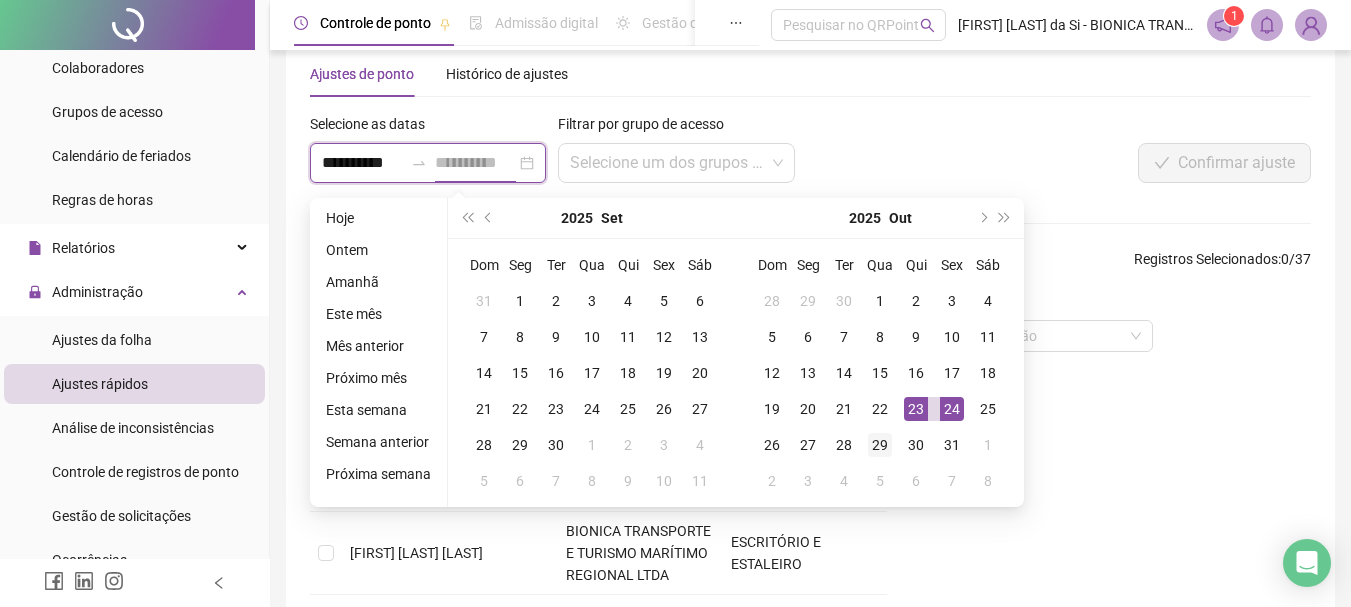 type on "**********" 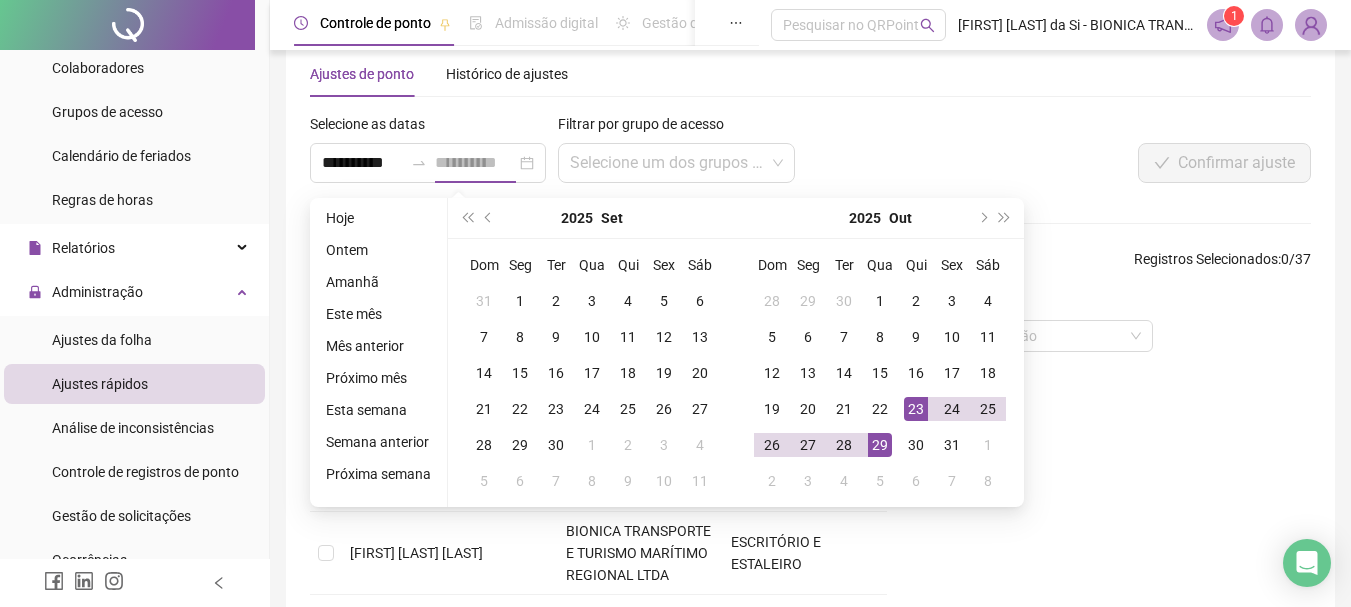 click on "29" at bounding box center [880, 445] 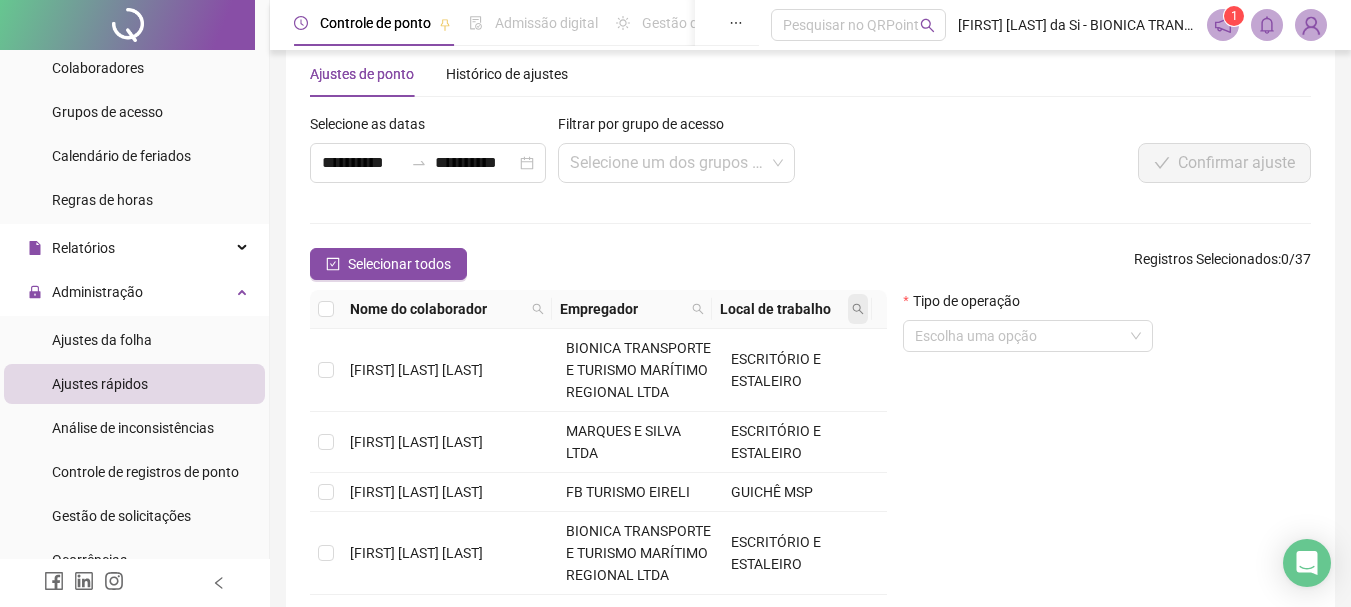 click 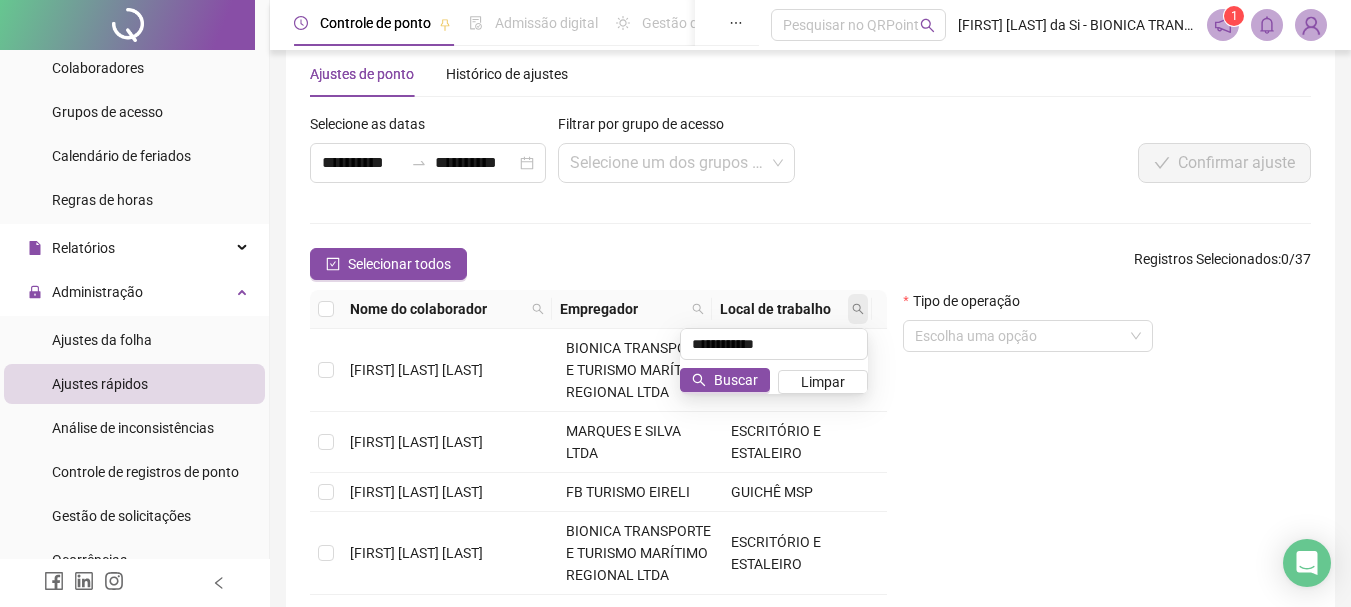 type on "**********" 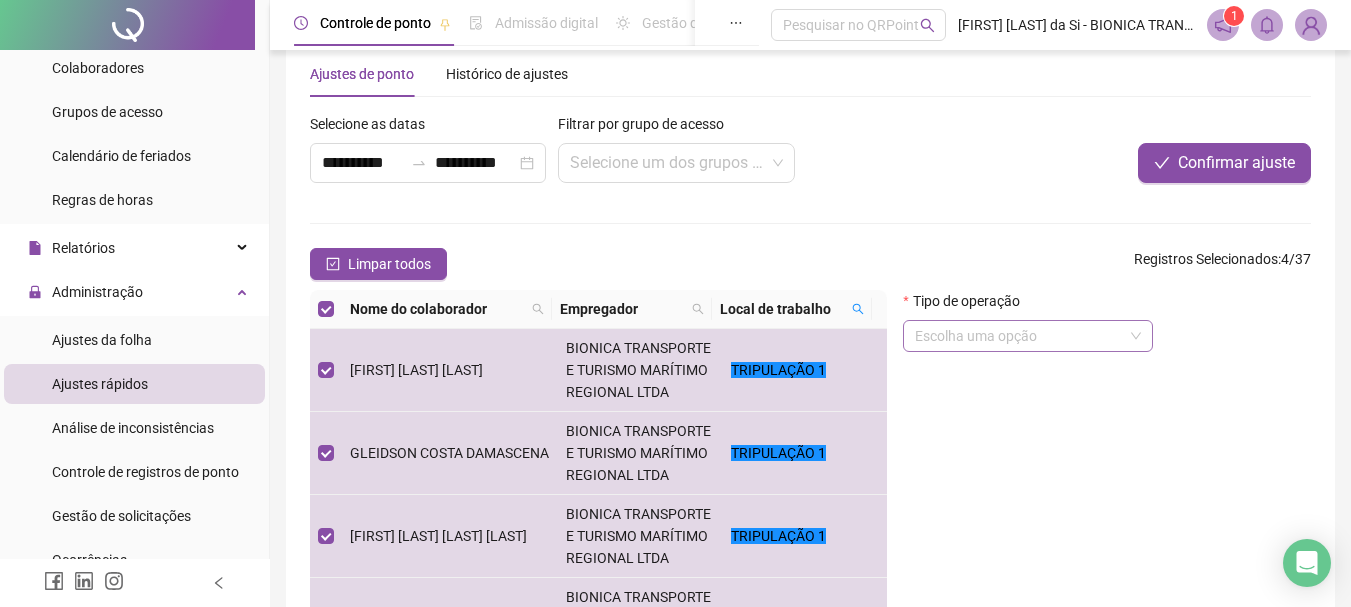 click at bounding box center [1019, 336] 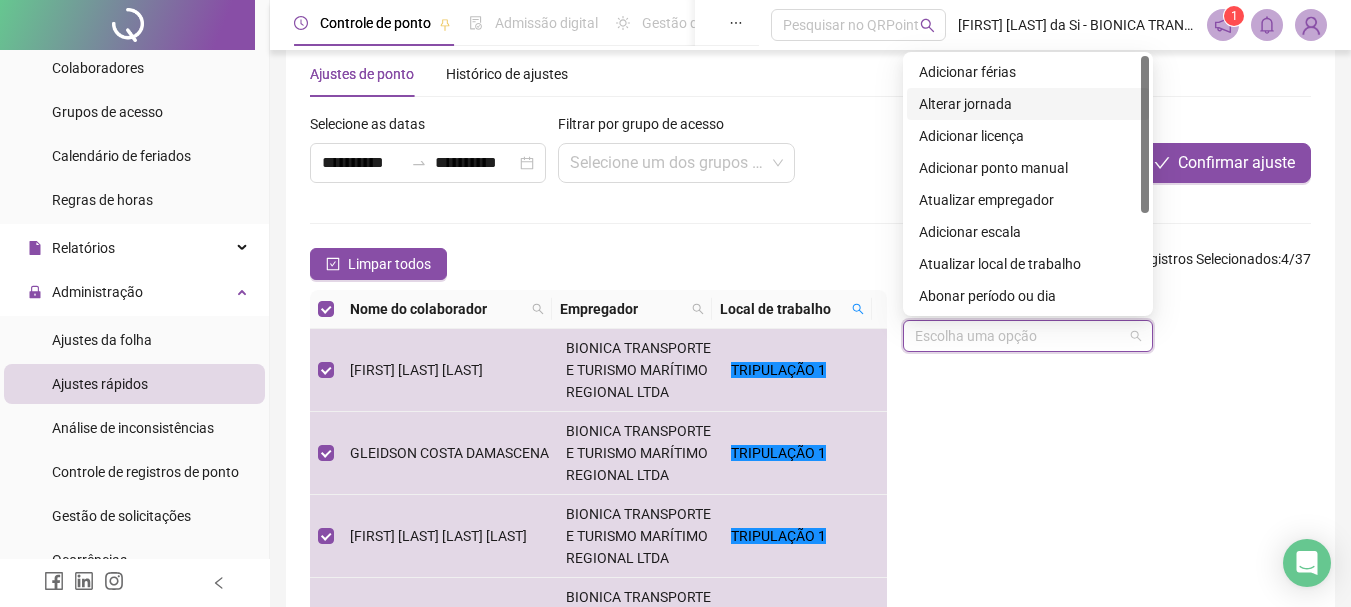click on "Alterar jornada" at bounding box center (1028, 104) 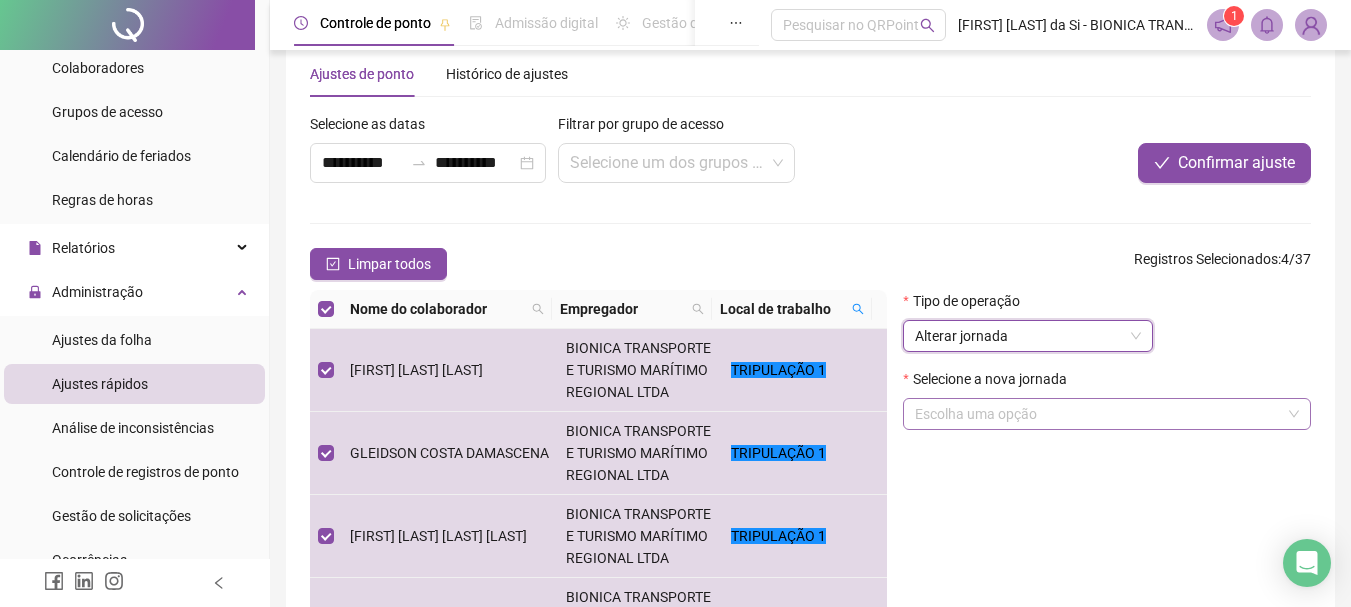 click at bounding box center (1098, 414) 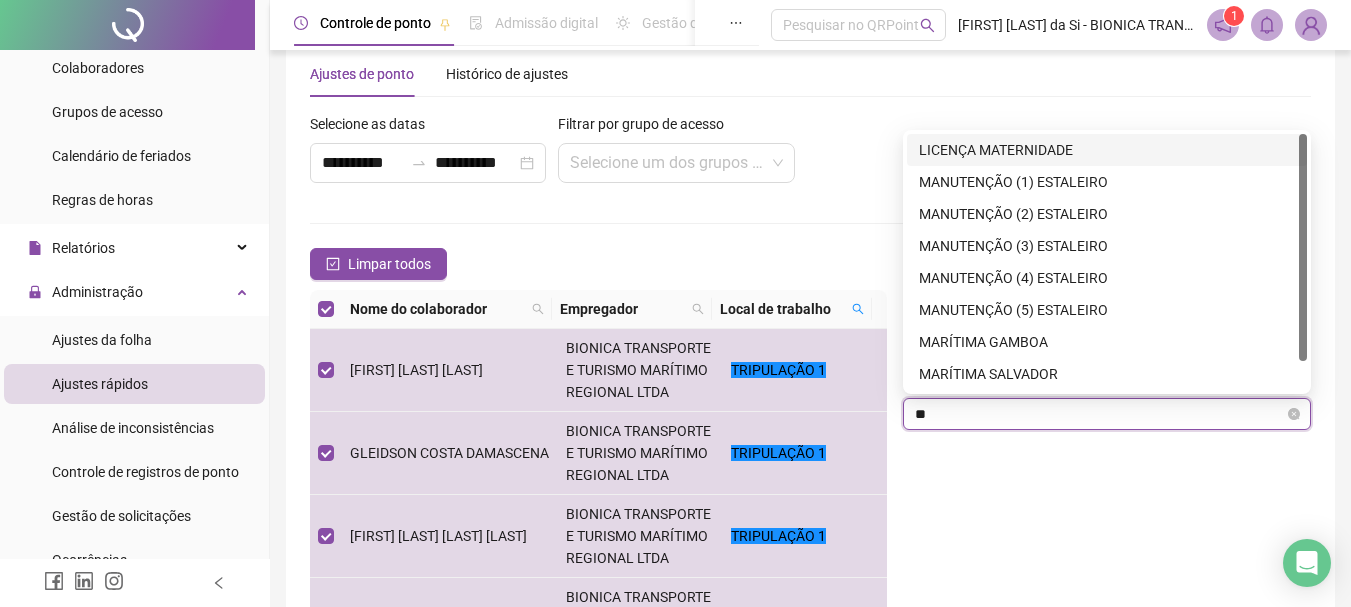 type on "***" 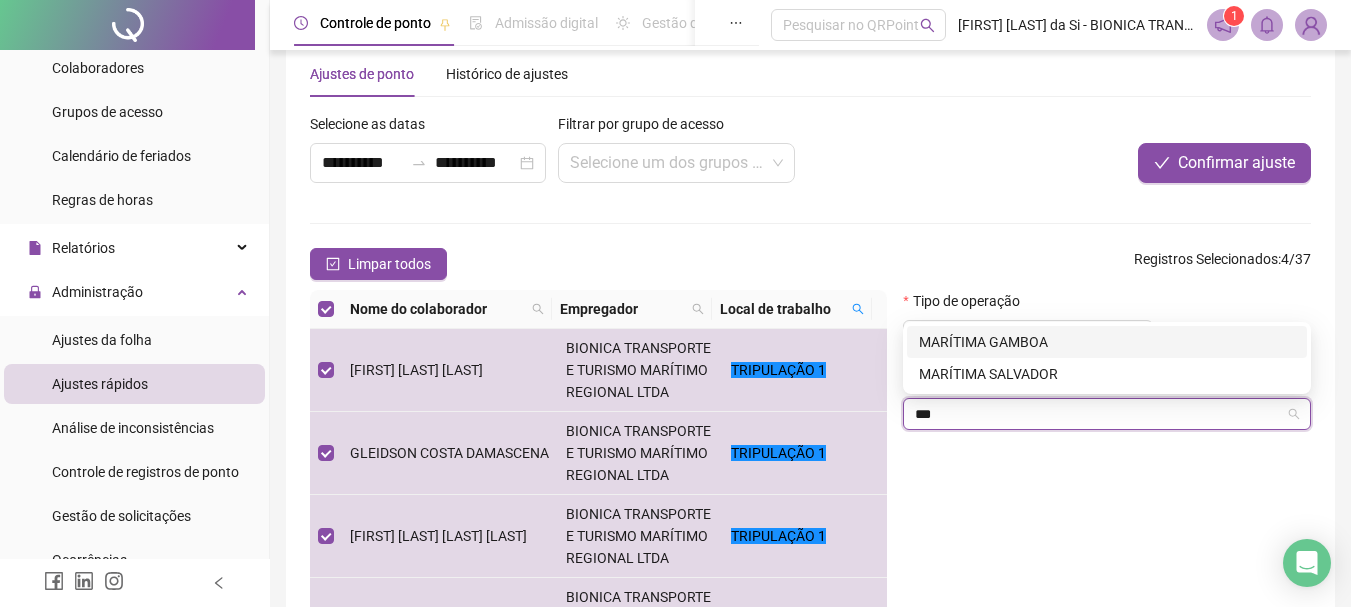 click on "[LAST] [LAST]" at bounding box center [1107, 342] 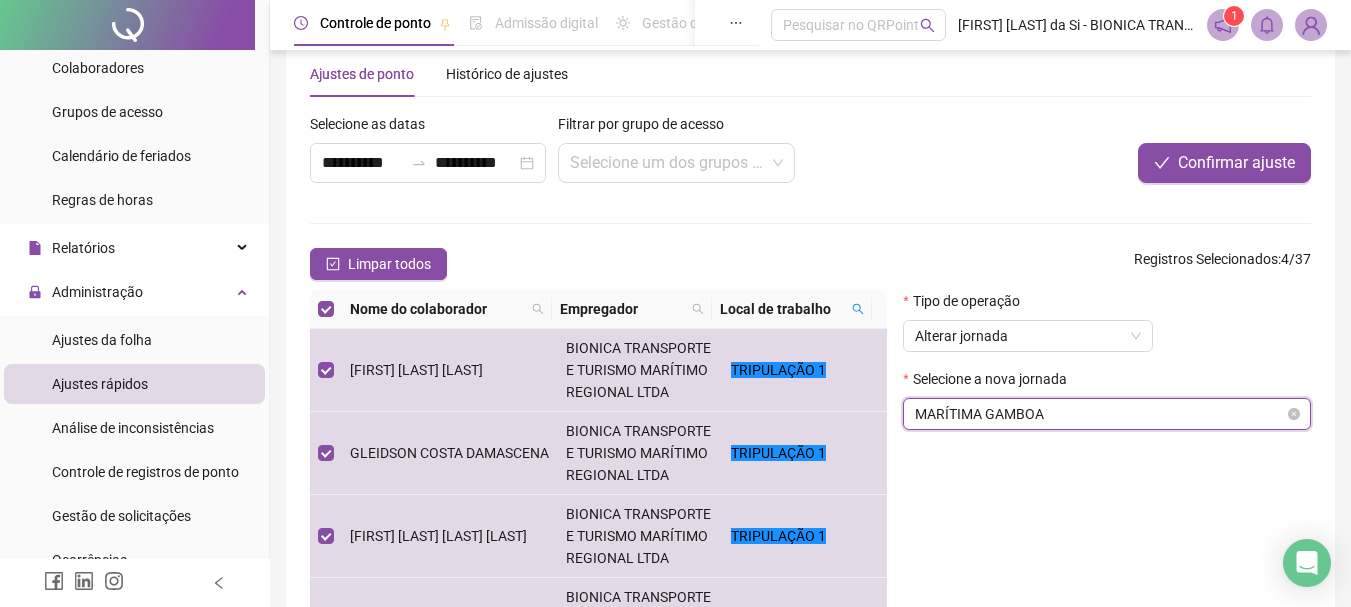 click on "[LAST] [LAST]" at bounding box center (1107, 414) 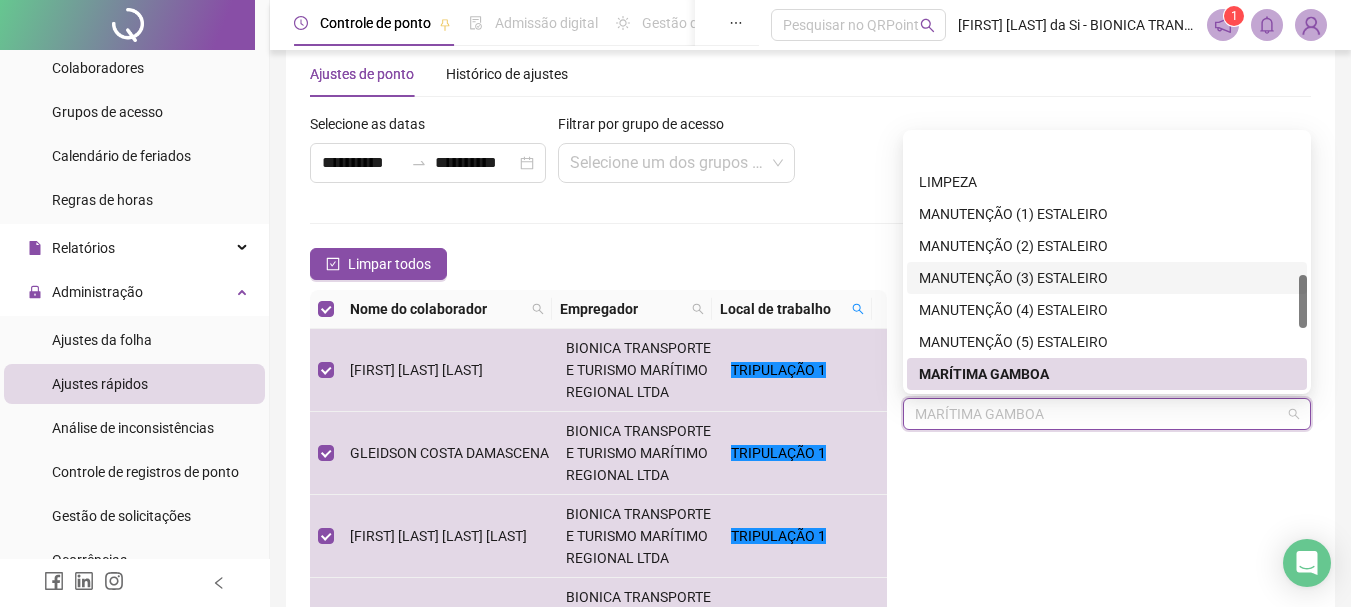 scroll, scrollTop: 675, scrollLeft: 0, axis: vertical 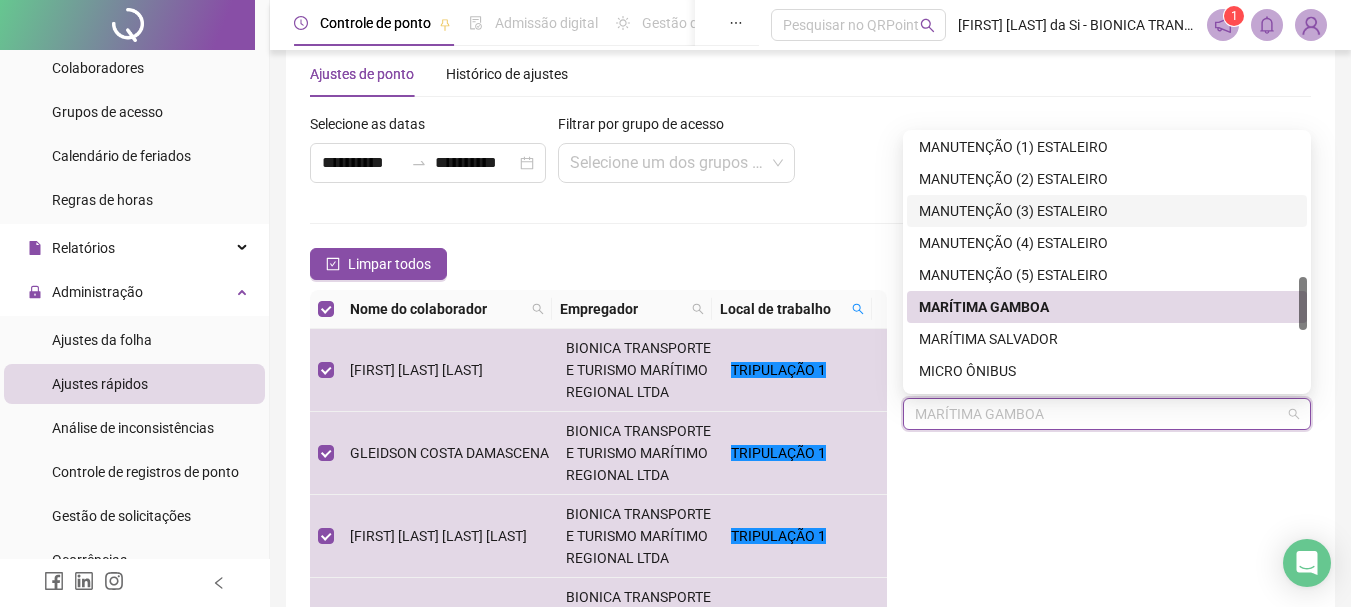 drag, startPoint x: 1303, startPoint y: 283, endPoint x: 1306, endPoint y: 297, distance: 14.3178215 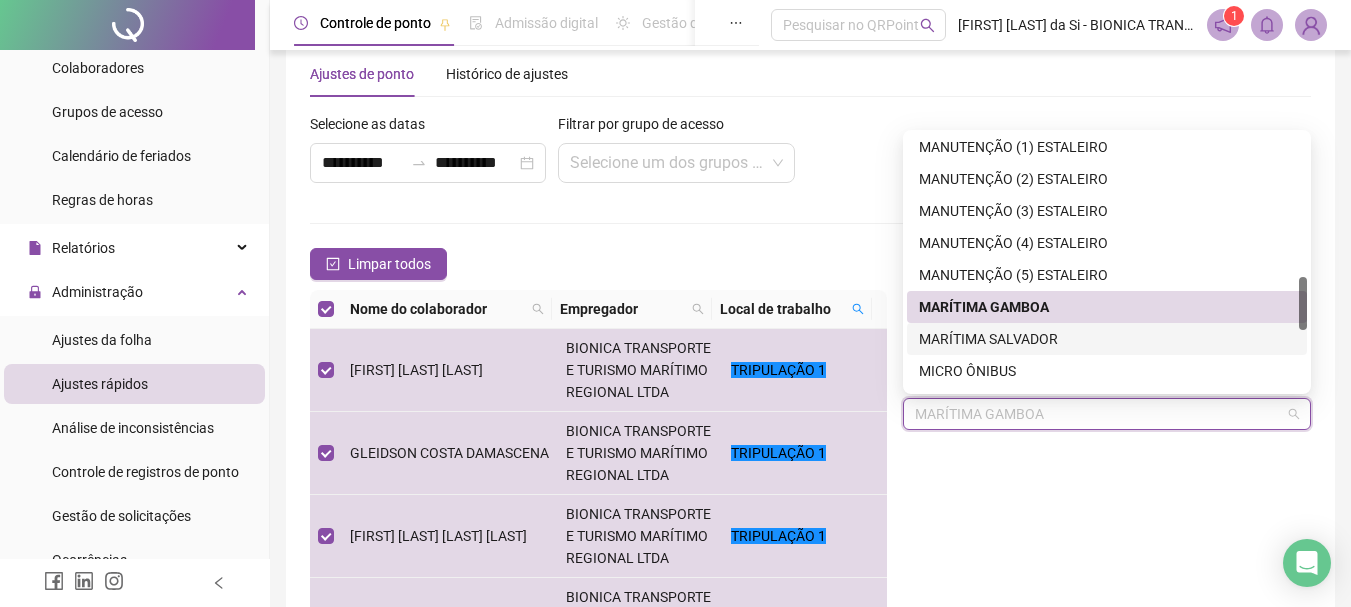 click on "[LAST] [LAST]" at bounding box center (1107, 339) 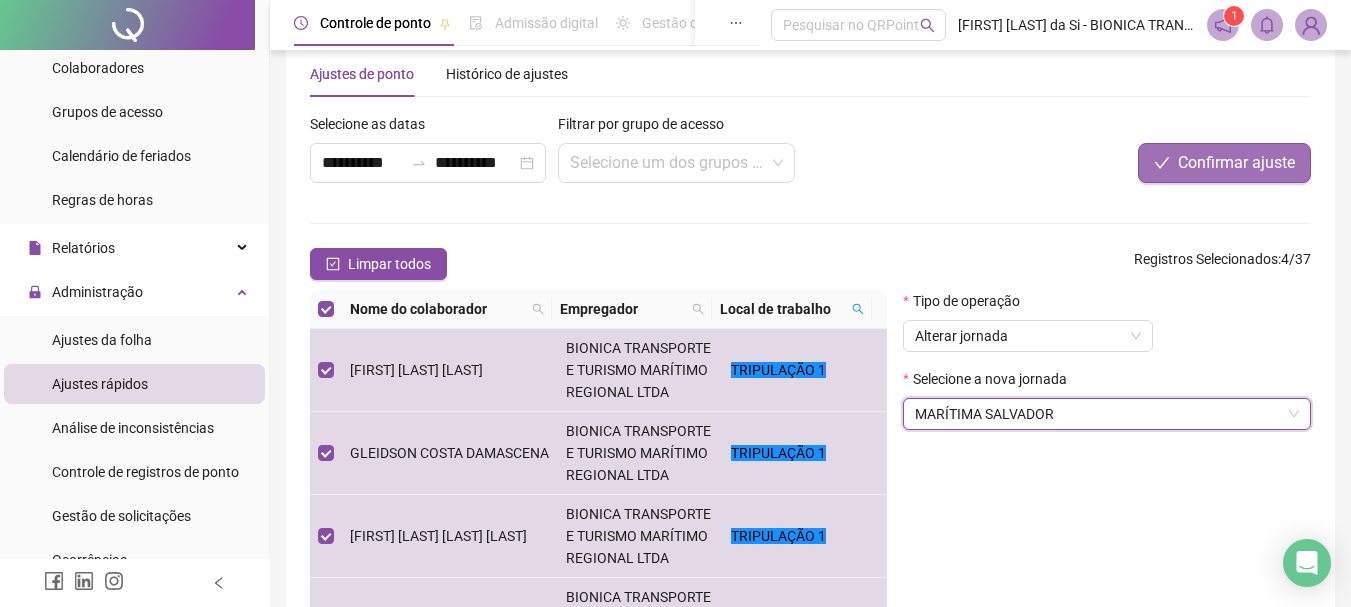 click on "Confirmar ajuste" at bounding box center (1224, 163) 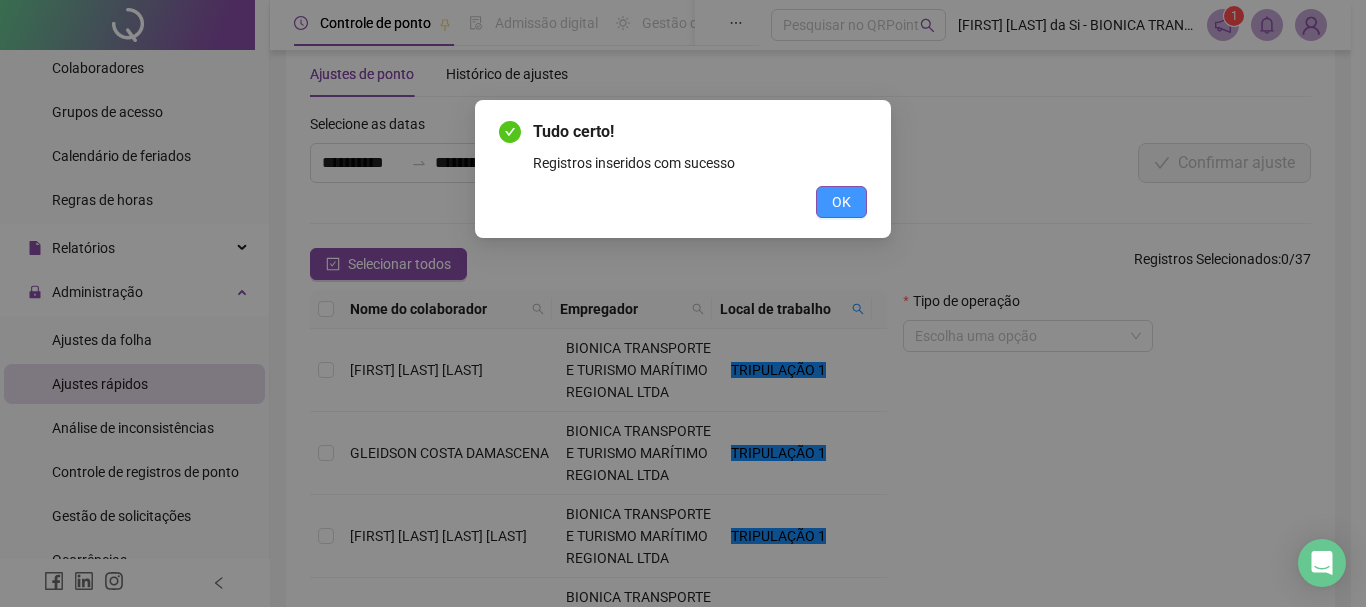 click on "OK" at bounding box center (841, 202) 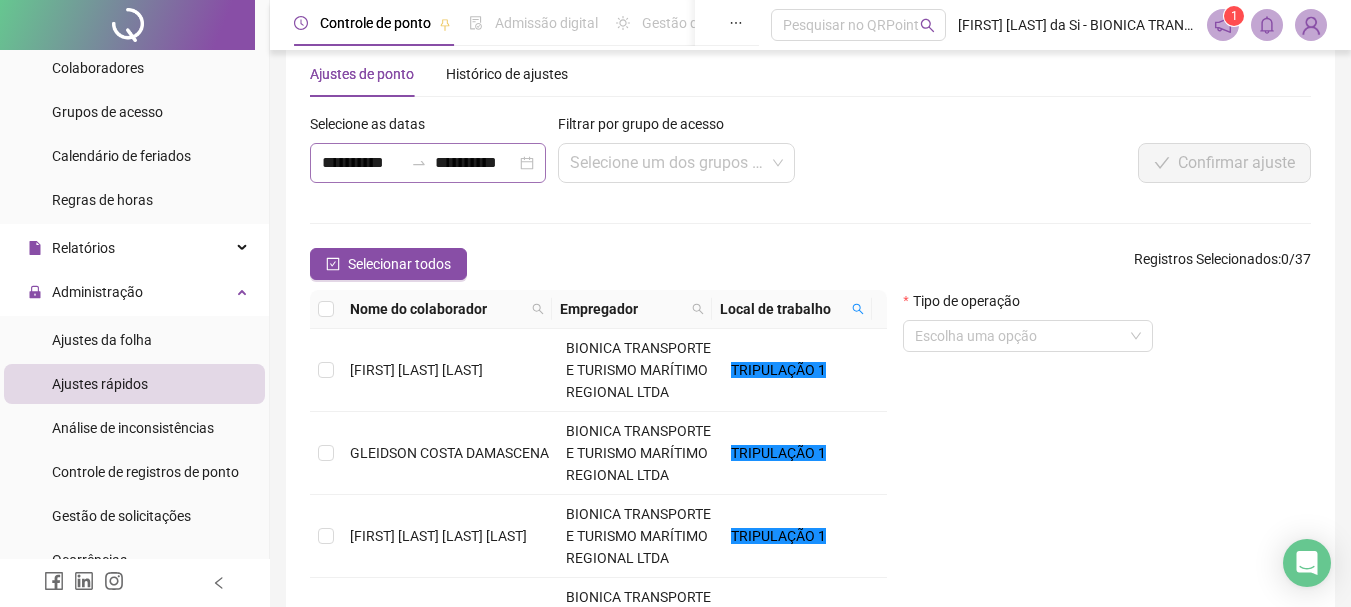 click at bounding box center [419, 163] 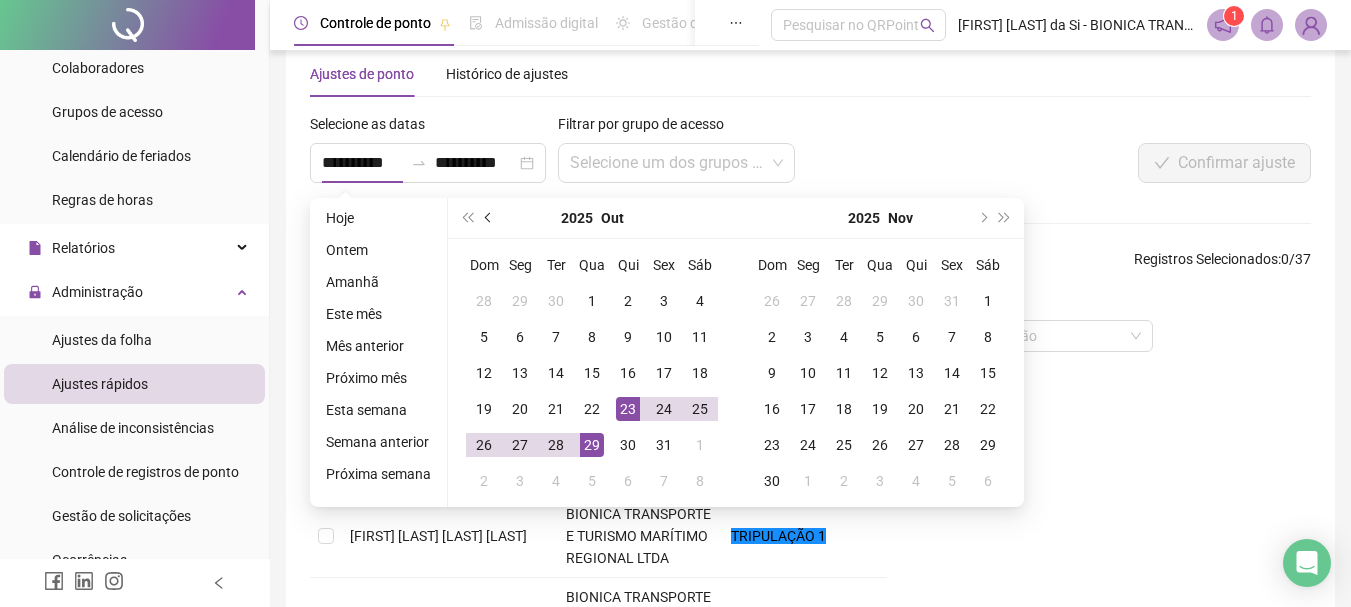 click at bounding box center (489, 218) 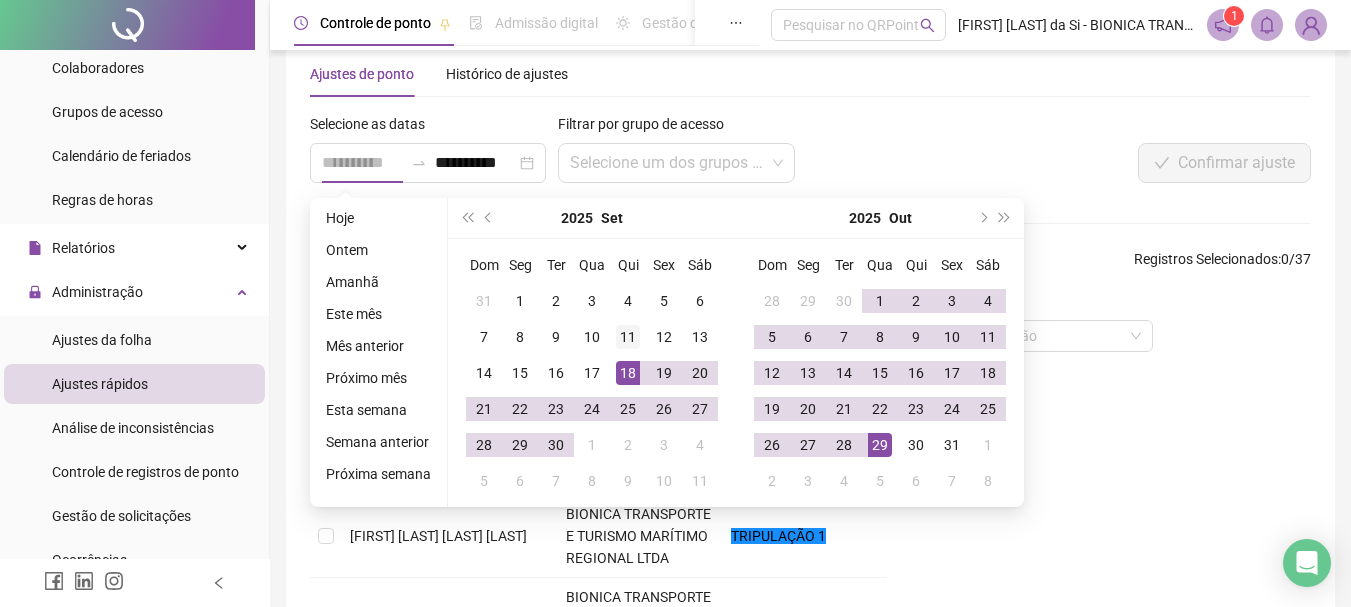 type on "**********" 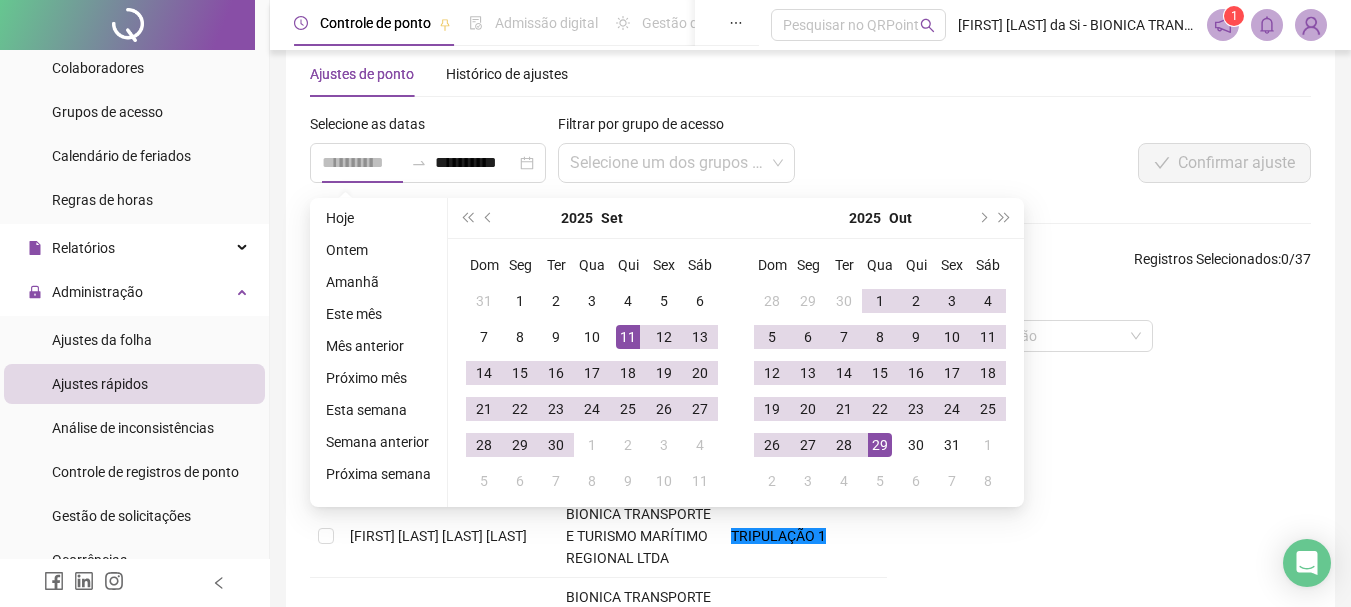 click on "11" at bounding box center [628, 337] 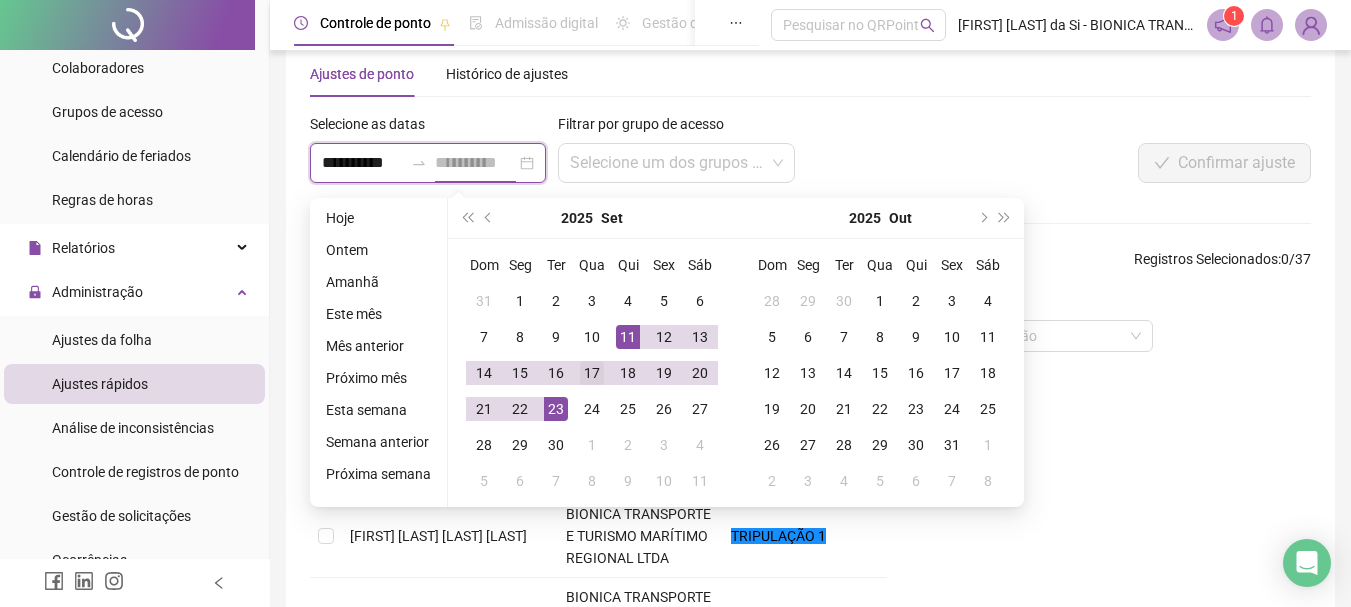 type on "**********" 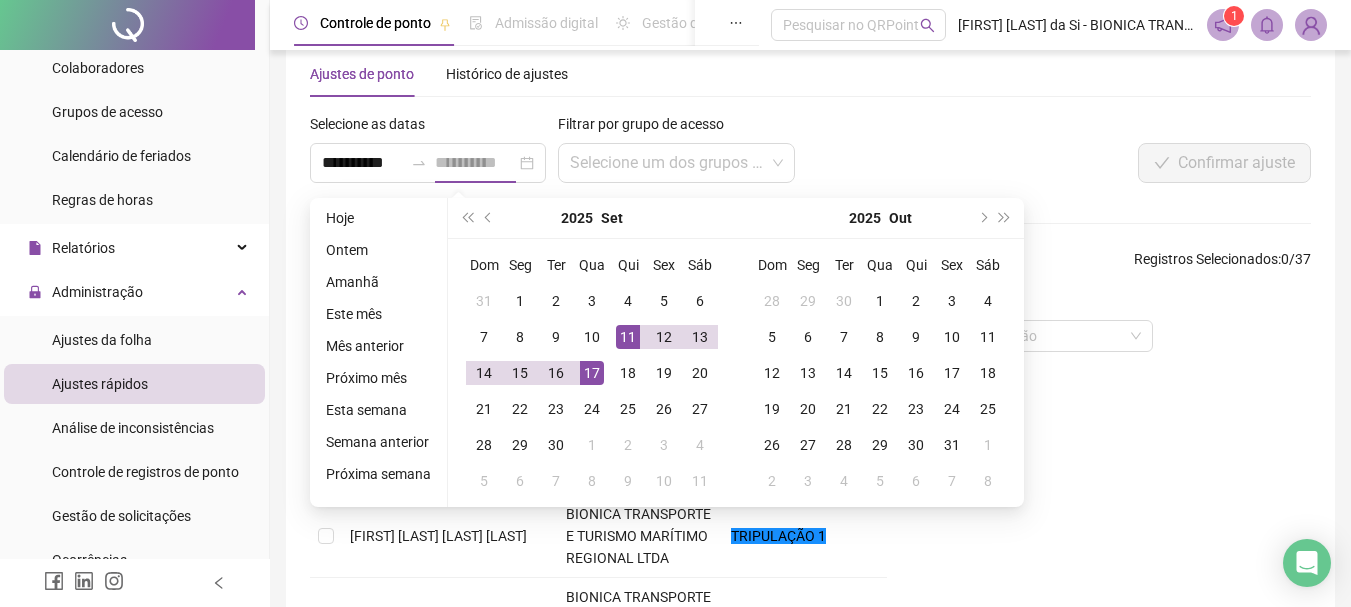 click on "17" at bounding box center (592, 373) 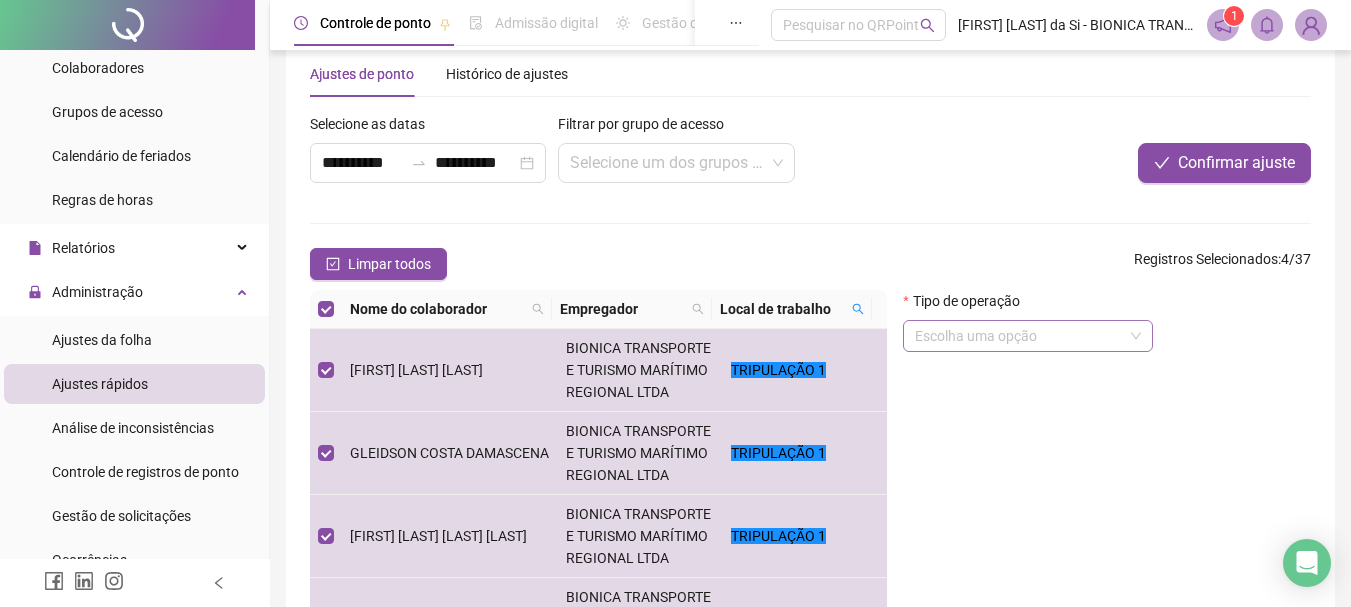 click at bounding box center [1019, 336] 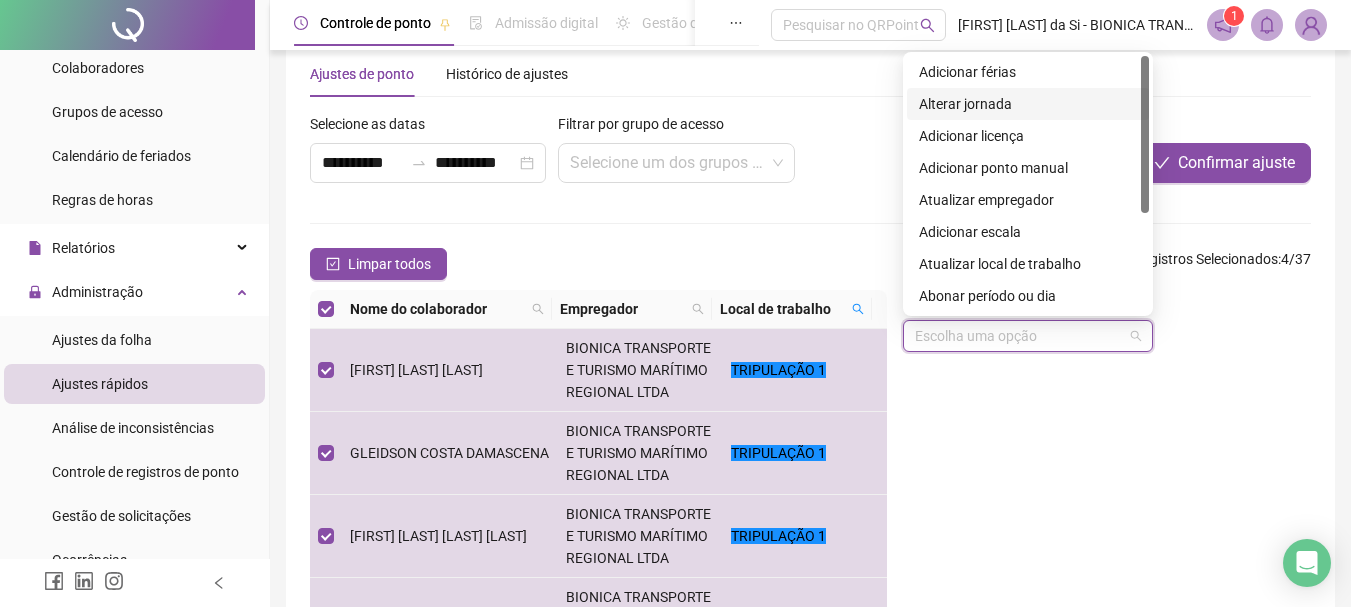 drag, startPoint x: 1001, startPoint y: 98, endPoint x: 1027, endPoint y: 137, distance: 46.872166 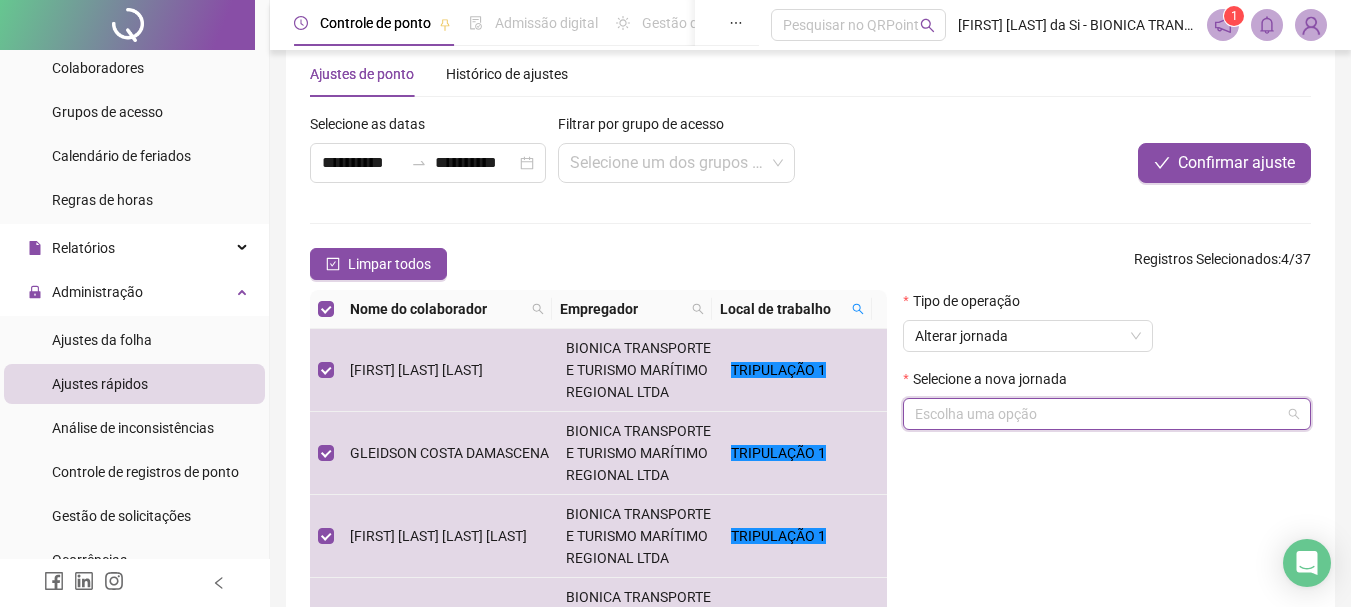 click at bounding box center [1098, 414] 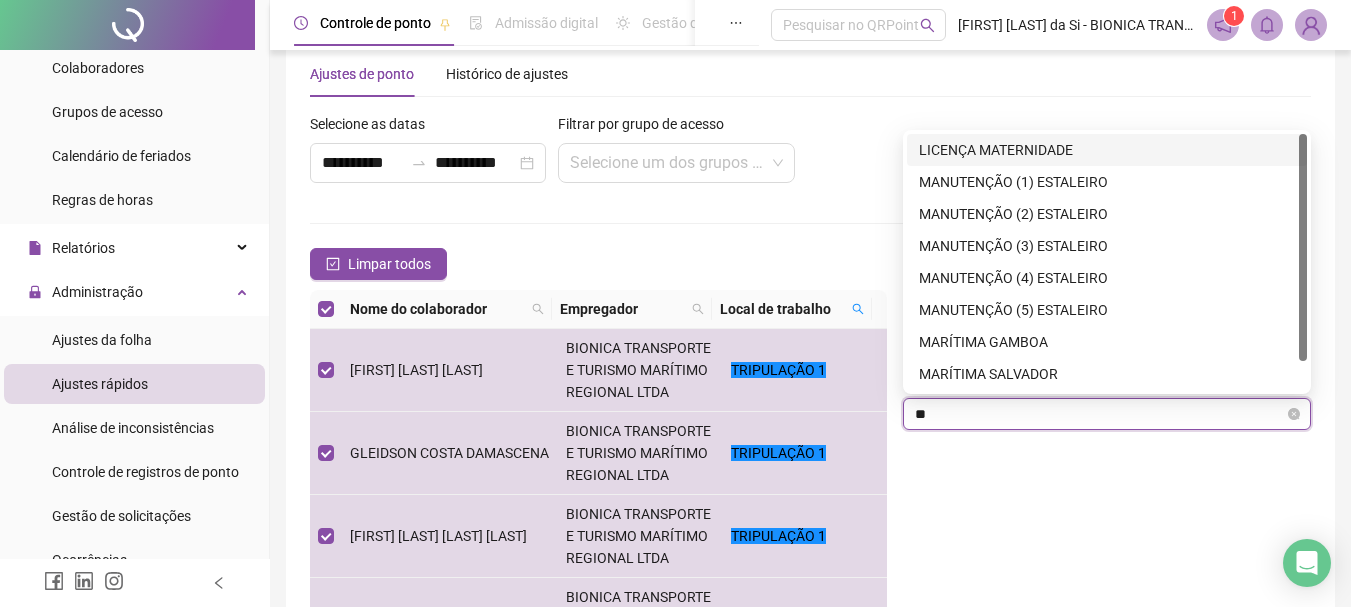 type on "***" 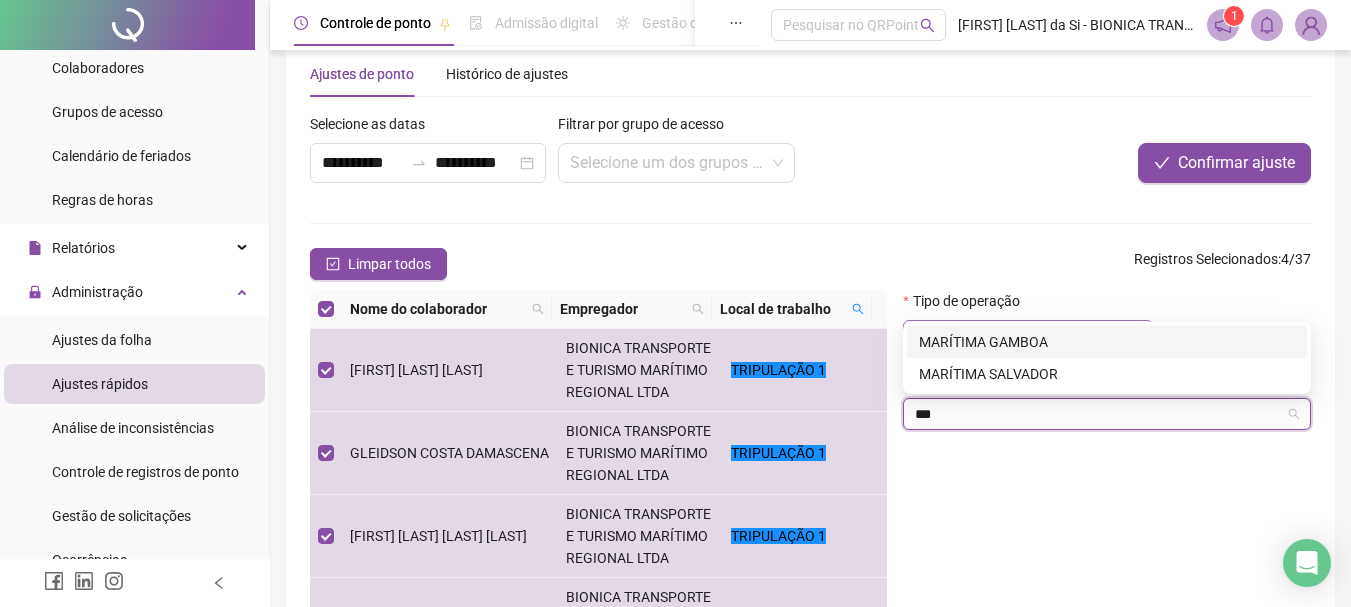 click on "[LAST] [LAST]" at bounding box center [1107, 342] 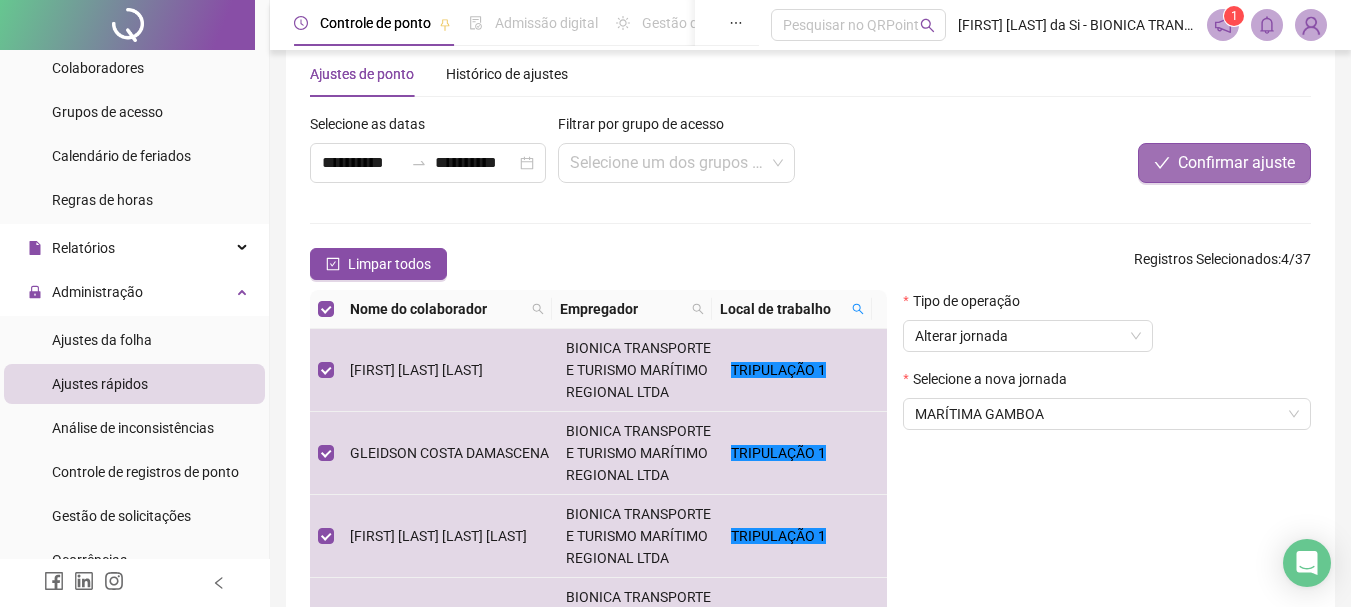 click on "Confirmar ajuste" at bounding box center [1236, 163] 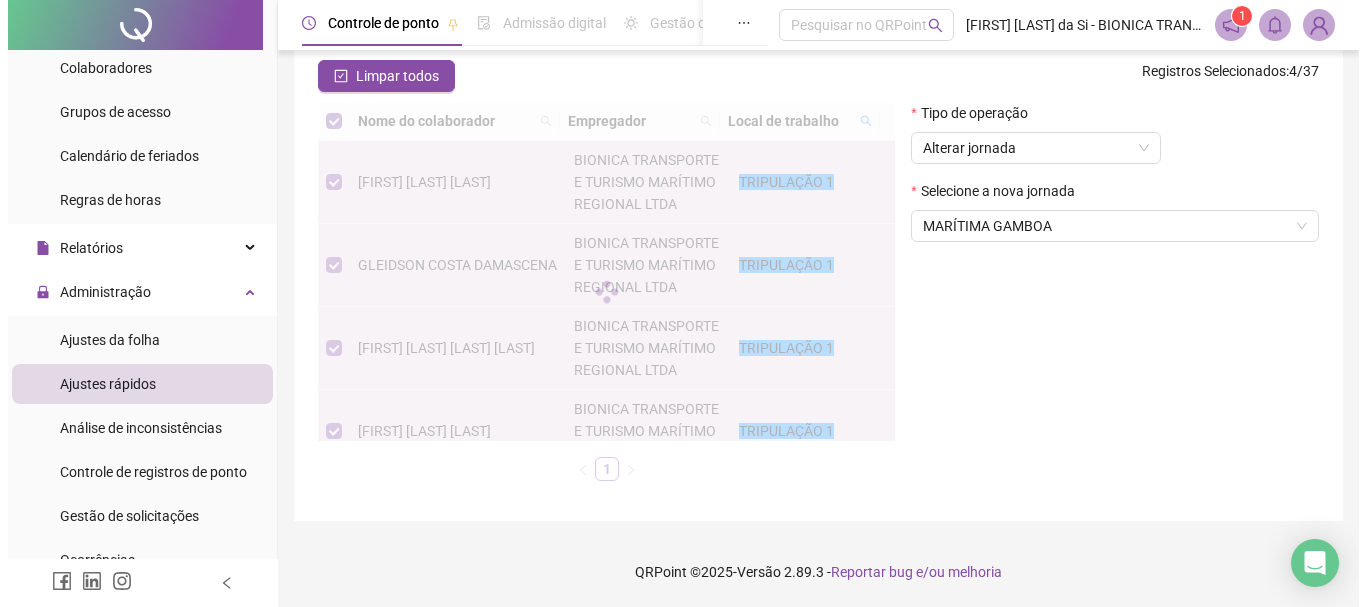 scroll, scrollTop: 127, scrollLeft: 0, axis: vertical 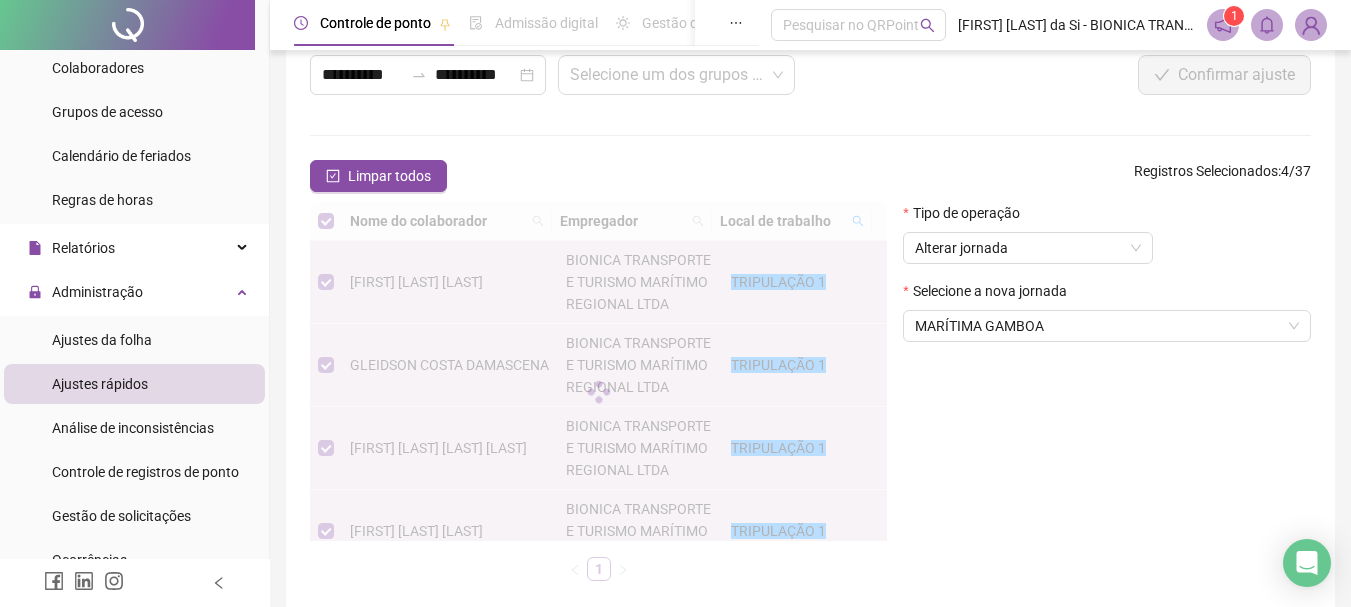 click at bounding box center (1311, 25) 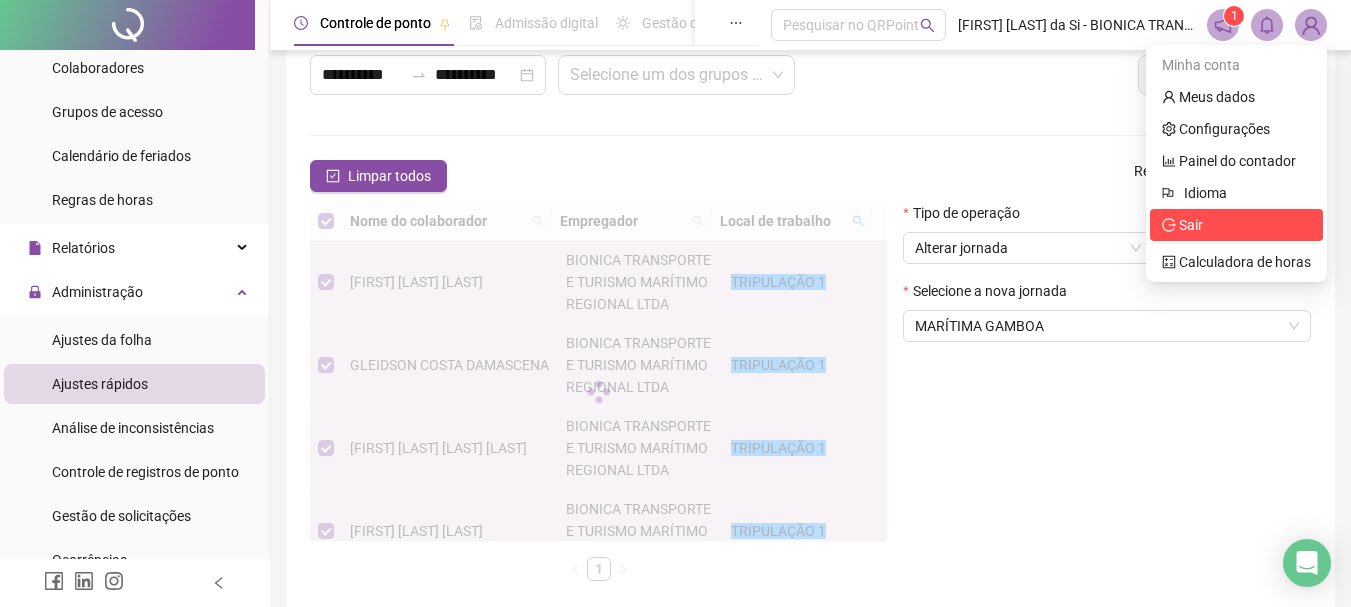 click on "Sair" at bounding box center [1236, 225] 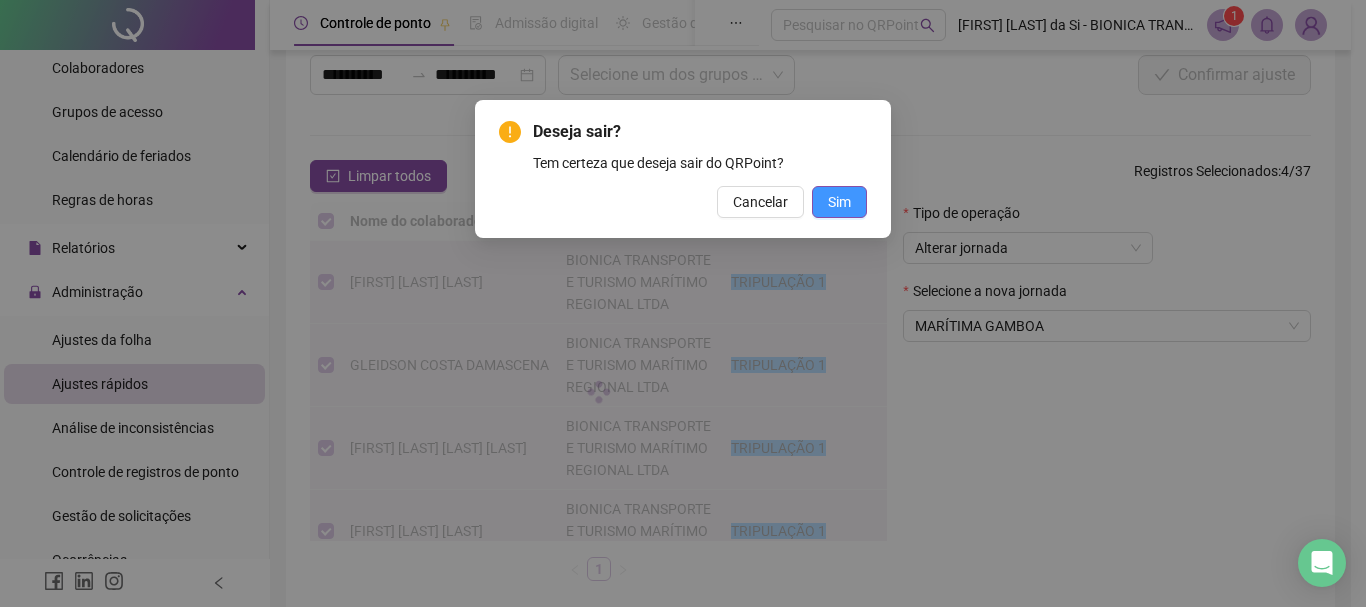 click on "Sim" at bounding box center [839, 202] 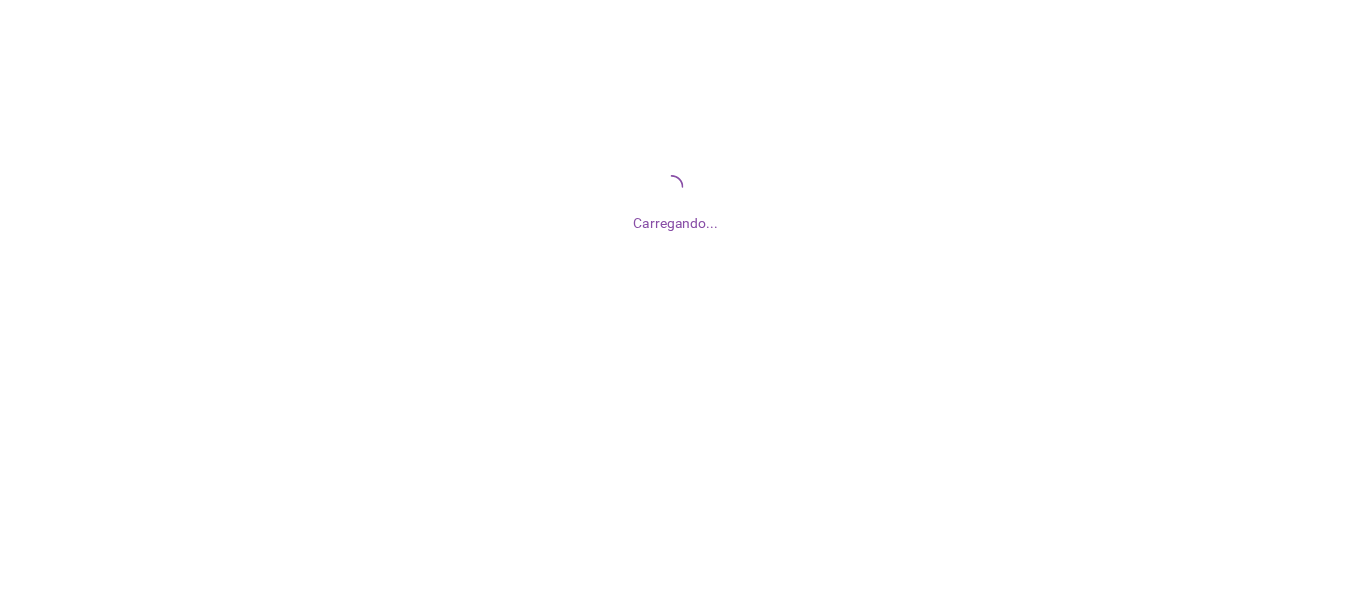 scroll, scrollTop: 0, scrollLeft: 0, axis: both 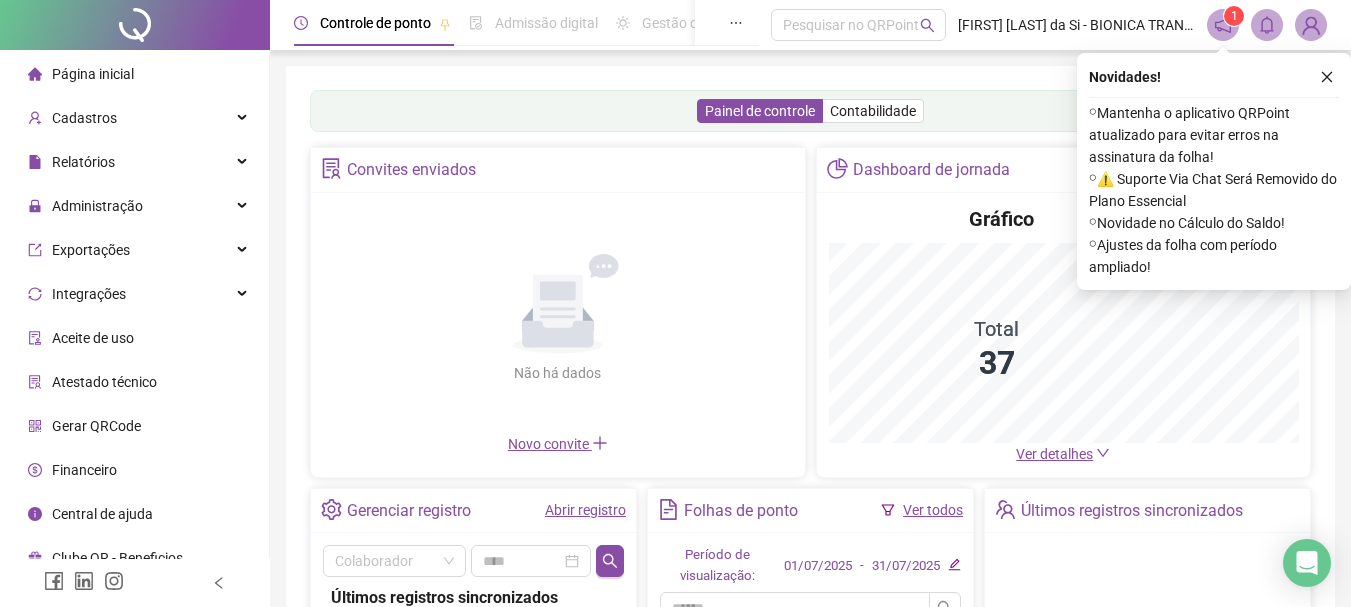 click at bounding box center [1327, 77] 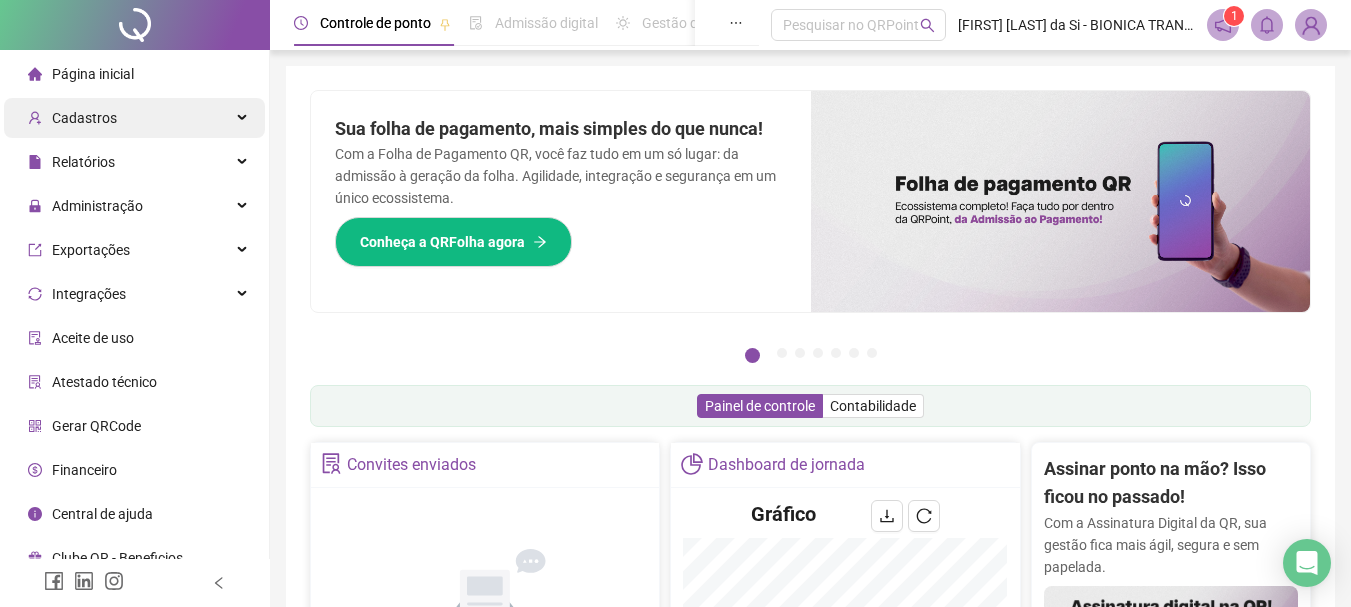 click on "Cadastros" at bounding box center (134, 118) 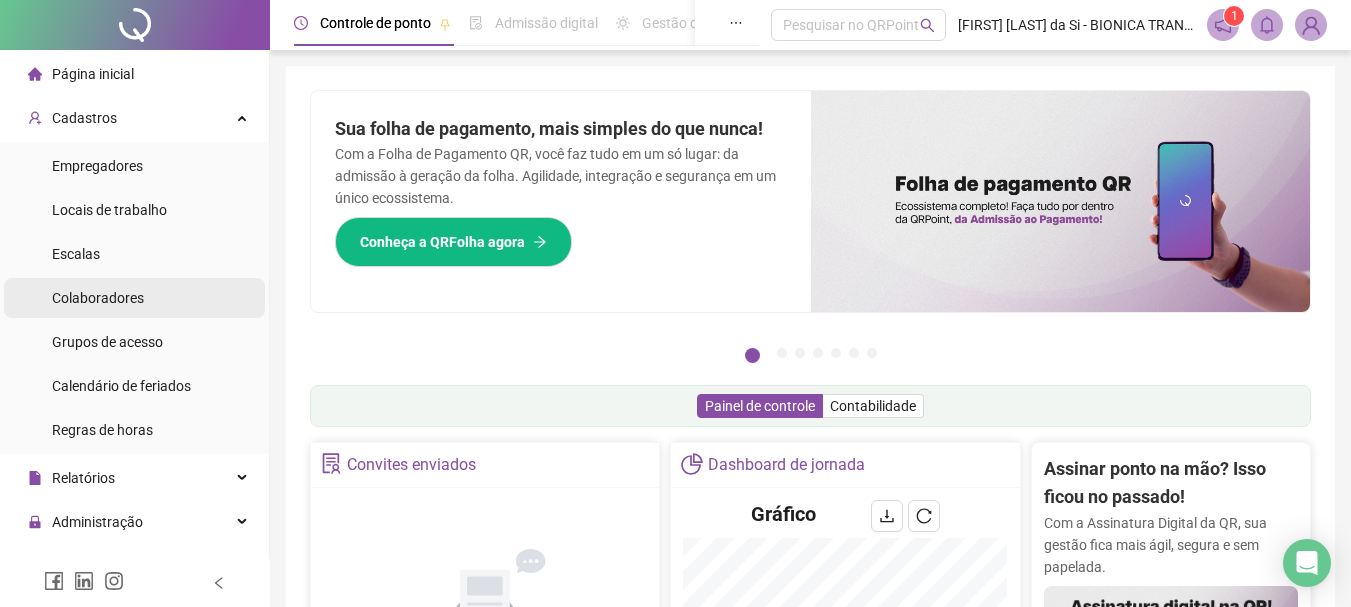 click on "Colaboradores" at bounding box center [98, 298] 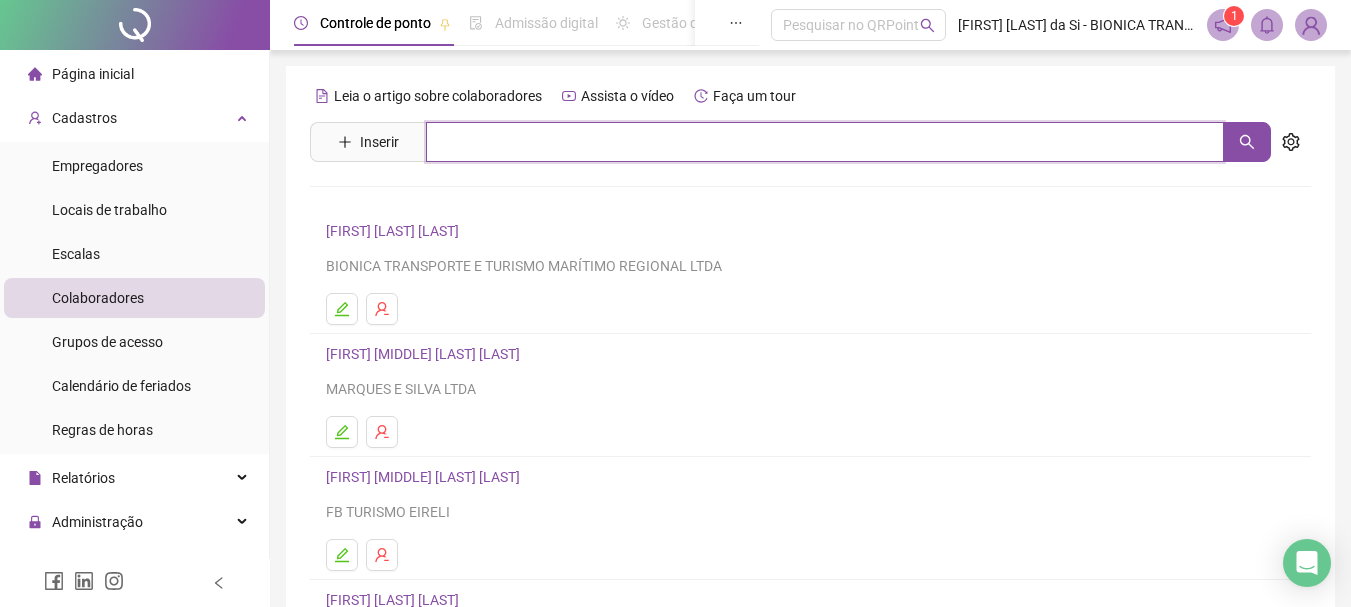 click at bounding box center [825, 142] 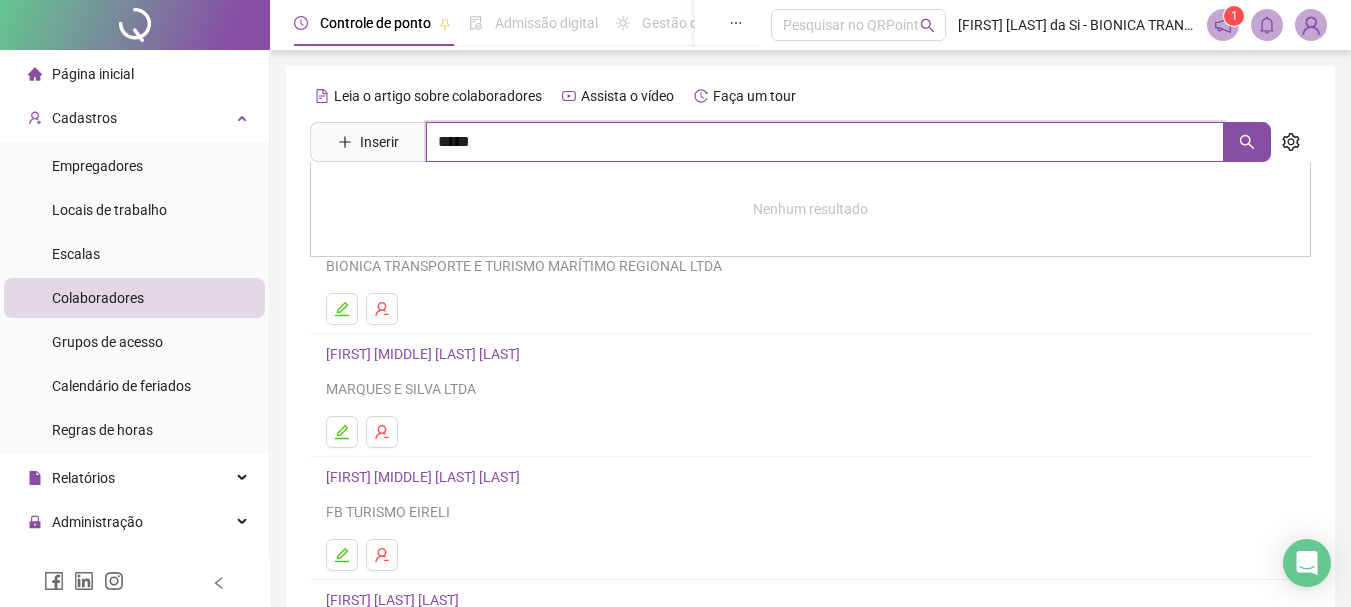 type on "*****" 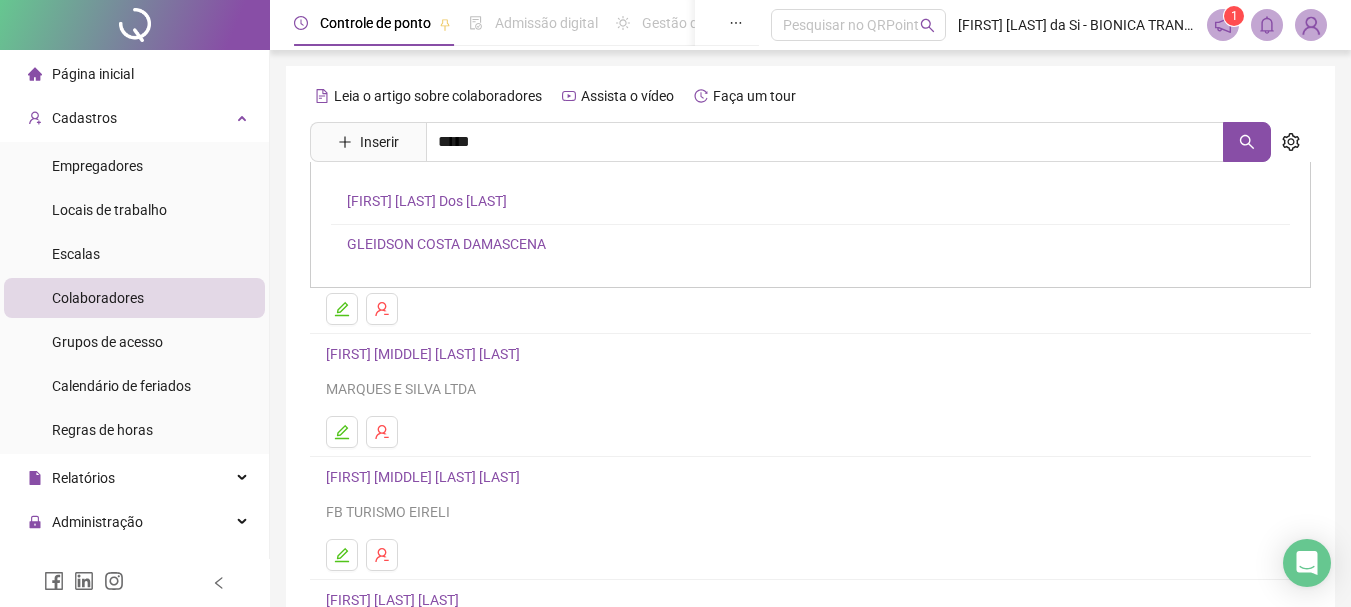 click on "GLEIDSON COSTA DAMASCENA" at bounding box center [446, 244] 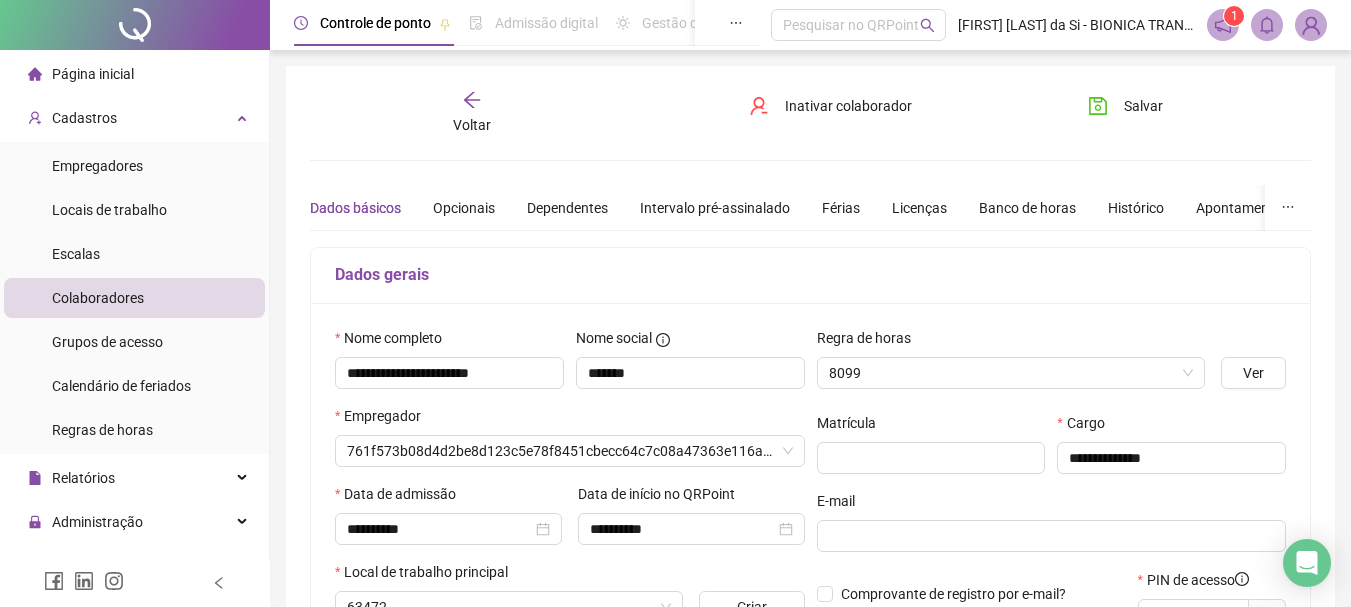 type on "**********" 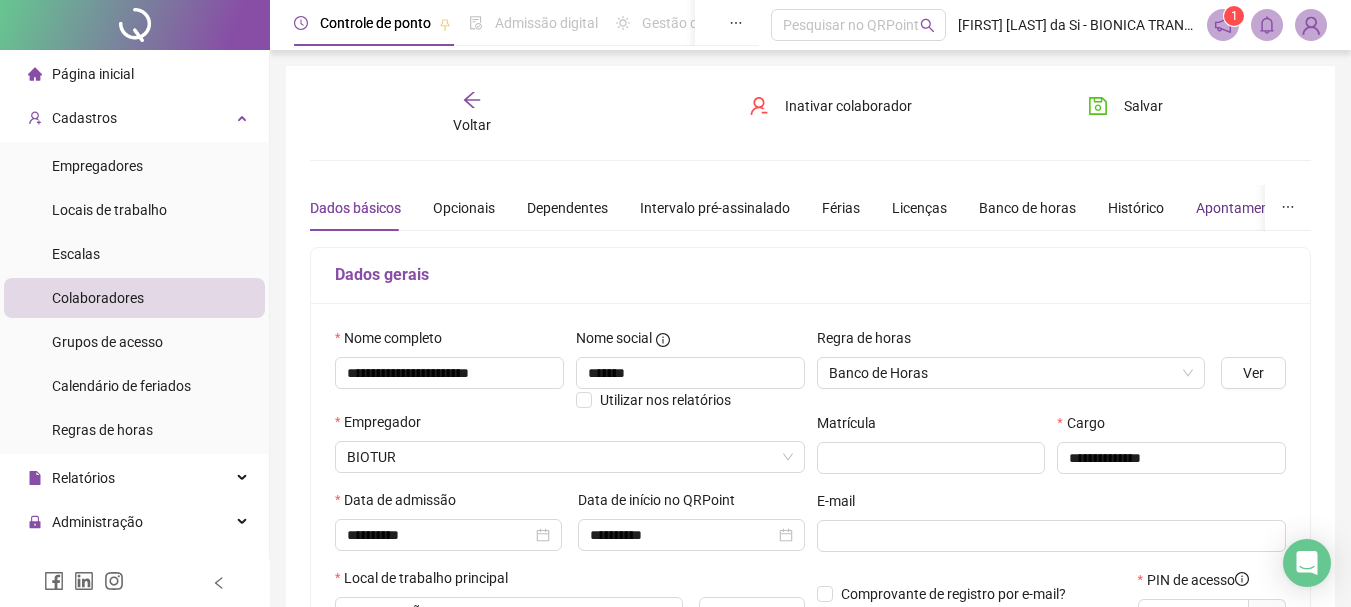 click on "Apontamentos" at bounding box center [1242, 208] 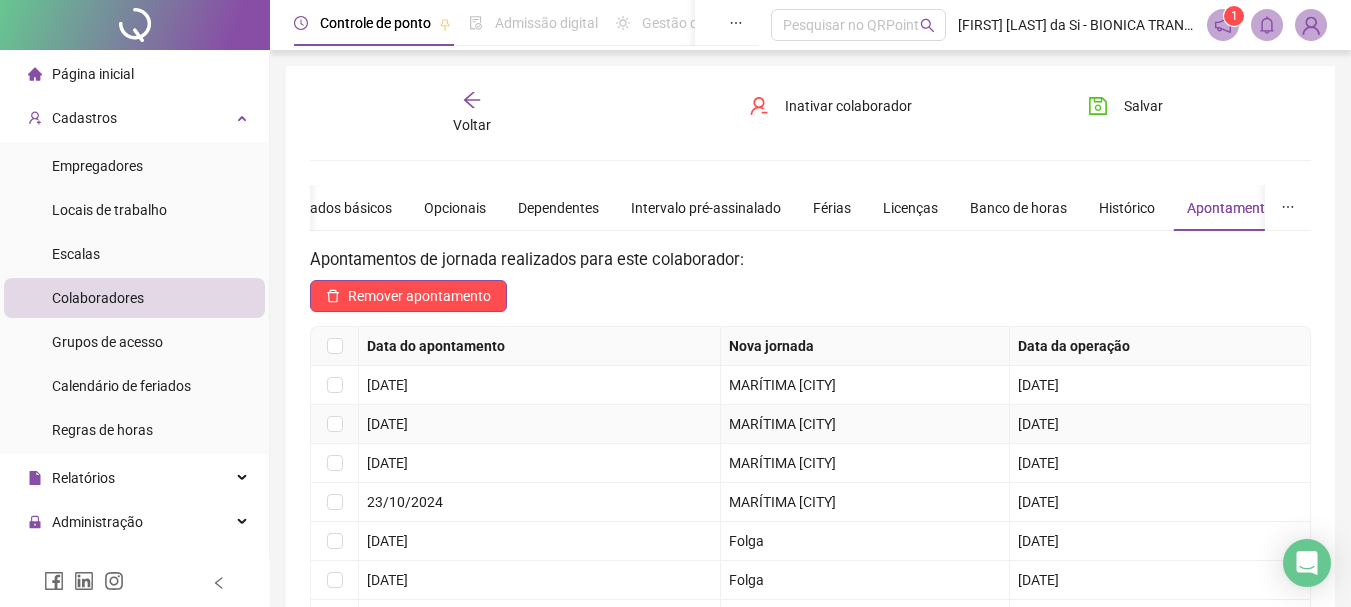 scroll, scrollTop: 200, scrollLeft: 0, axis: vertical 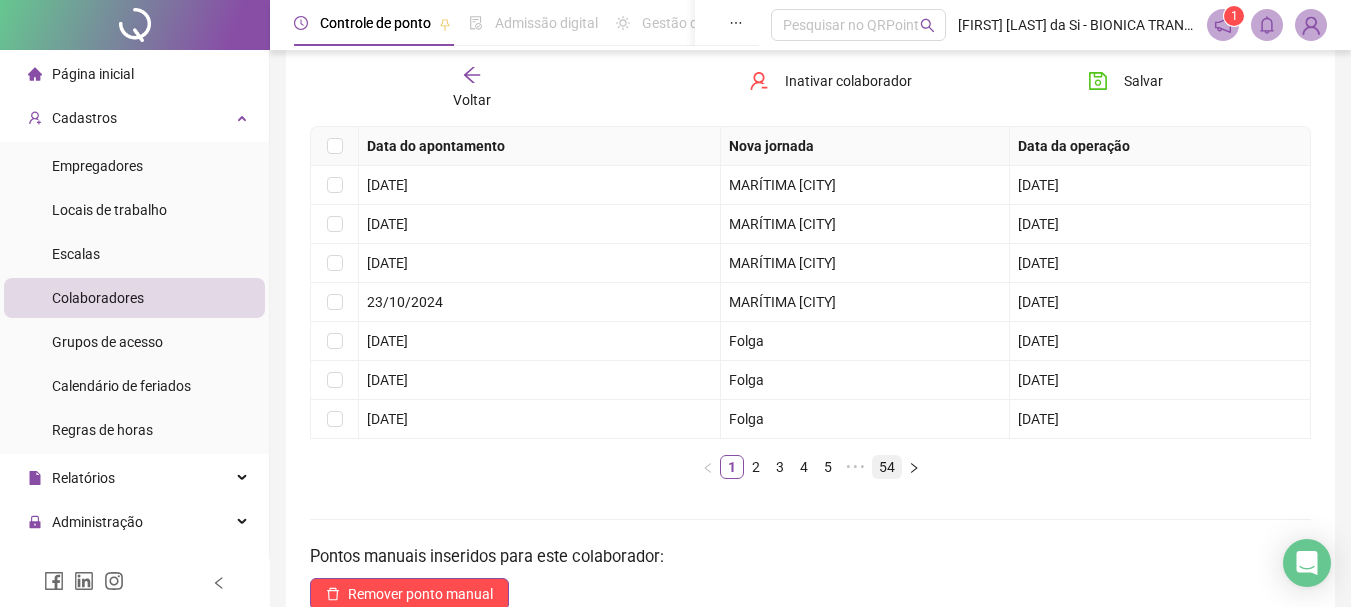 click on "54" at bounding box center (887, 467) 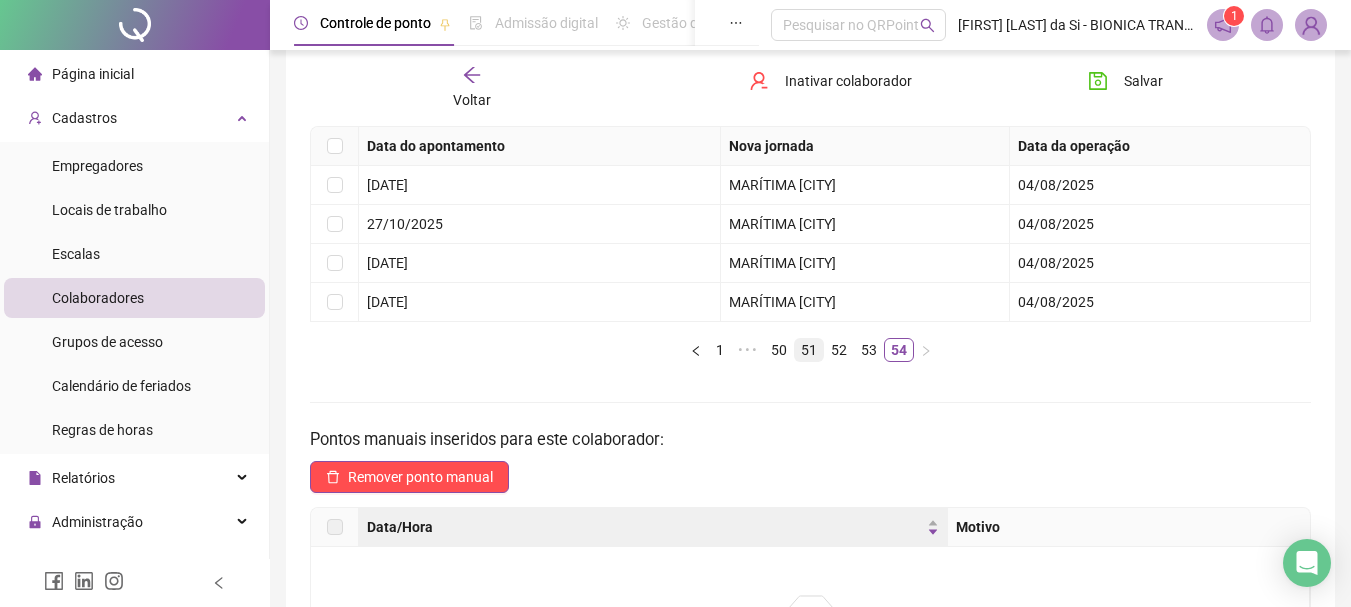 click on "51" at bounding box center [809, 350] 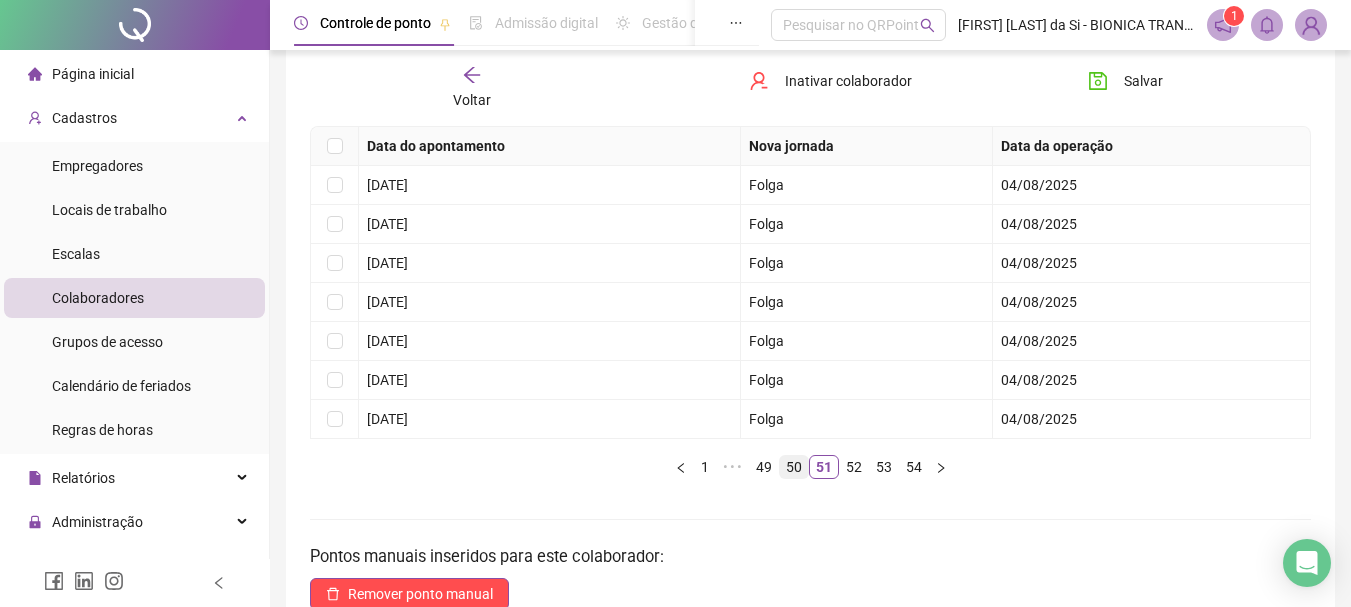 click on "50" at bounding box center (794, 467) 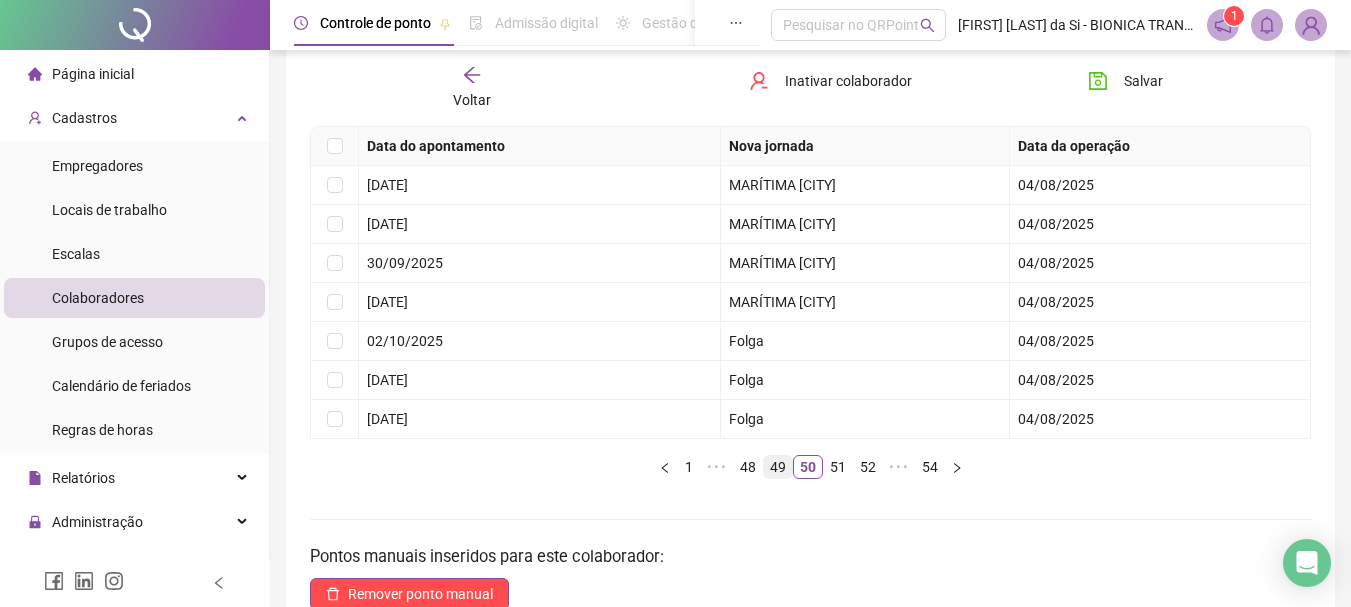 click on "49" at bounding box center [778, 467] 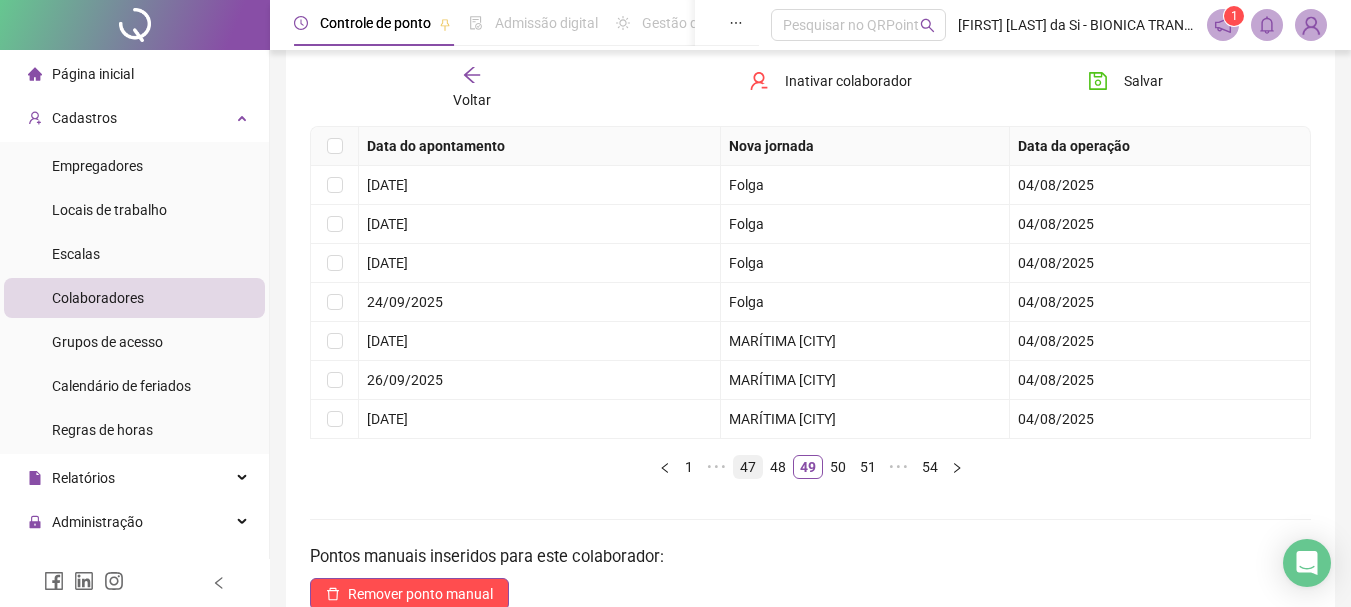 click on "47" at bounding box center (748, 467) 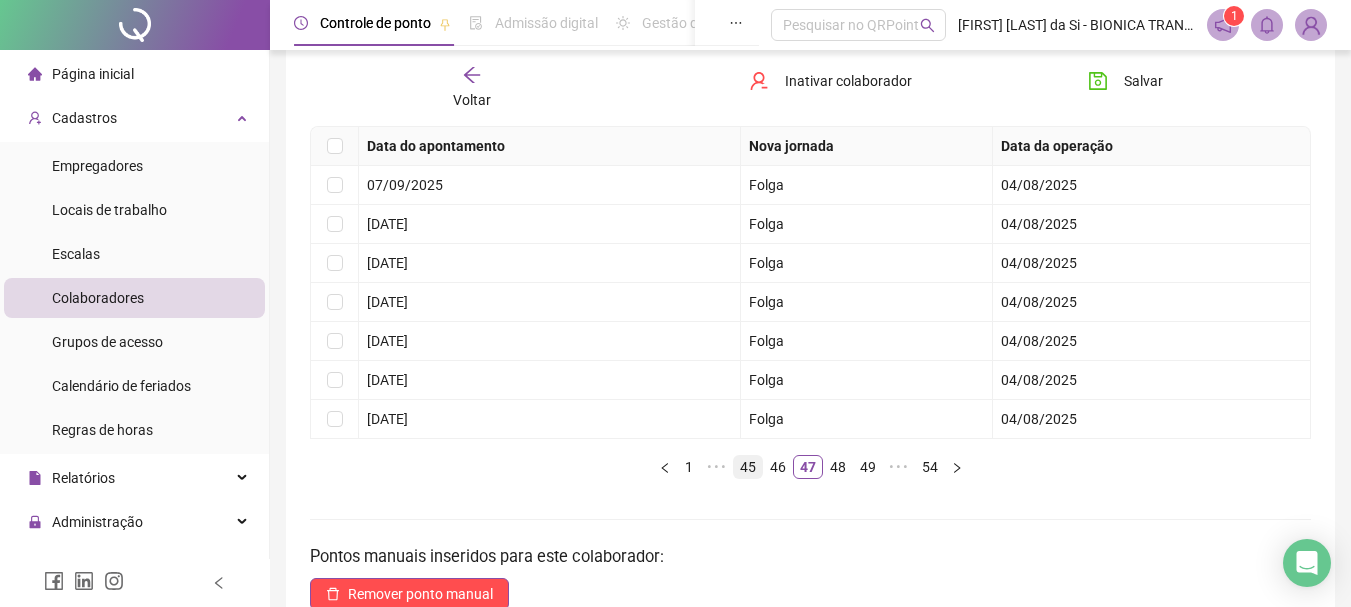 click on "45" at bounding box center [748, 467] 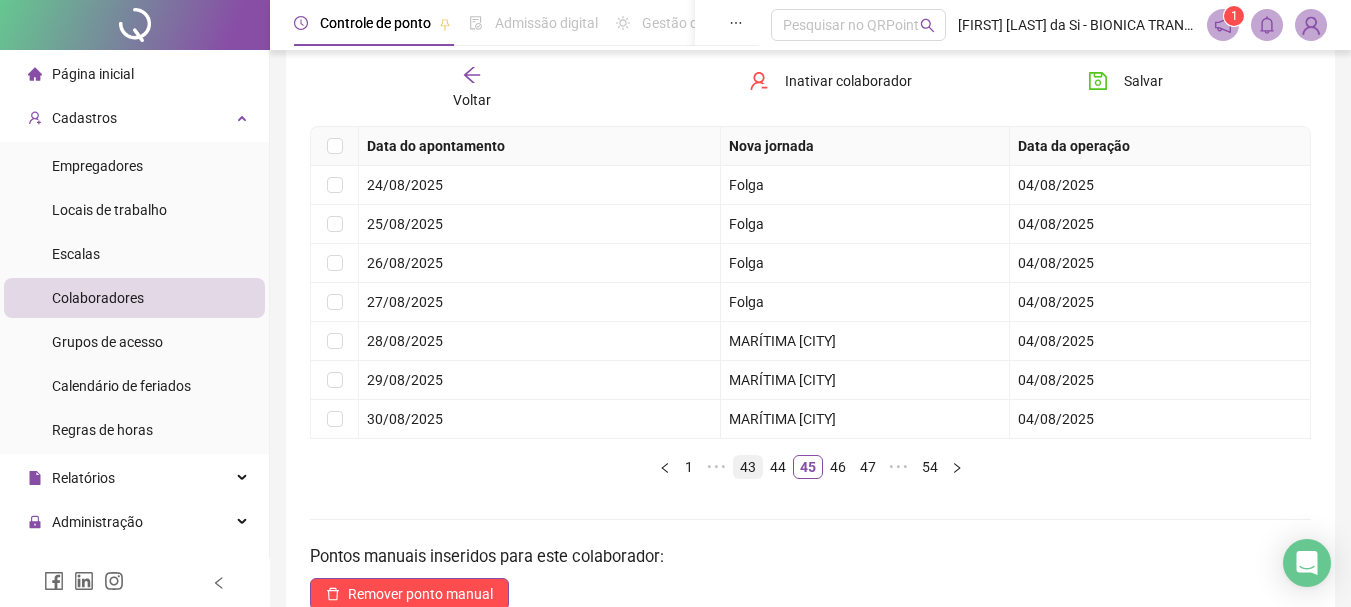 click on "43" at bounding box center (748, 467) 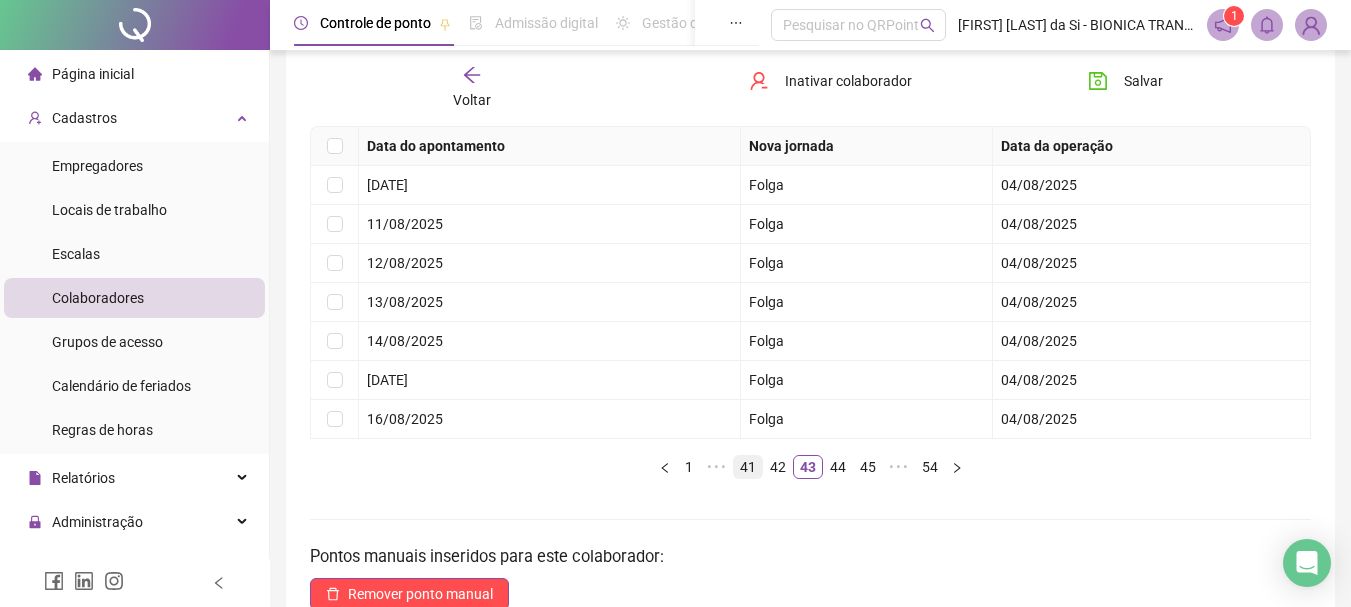 click on "41" at bounding box center [748, 467] 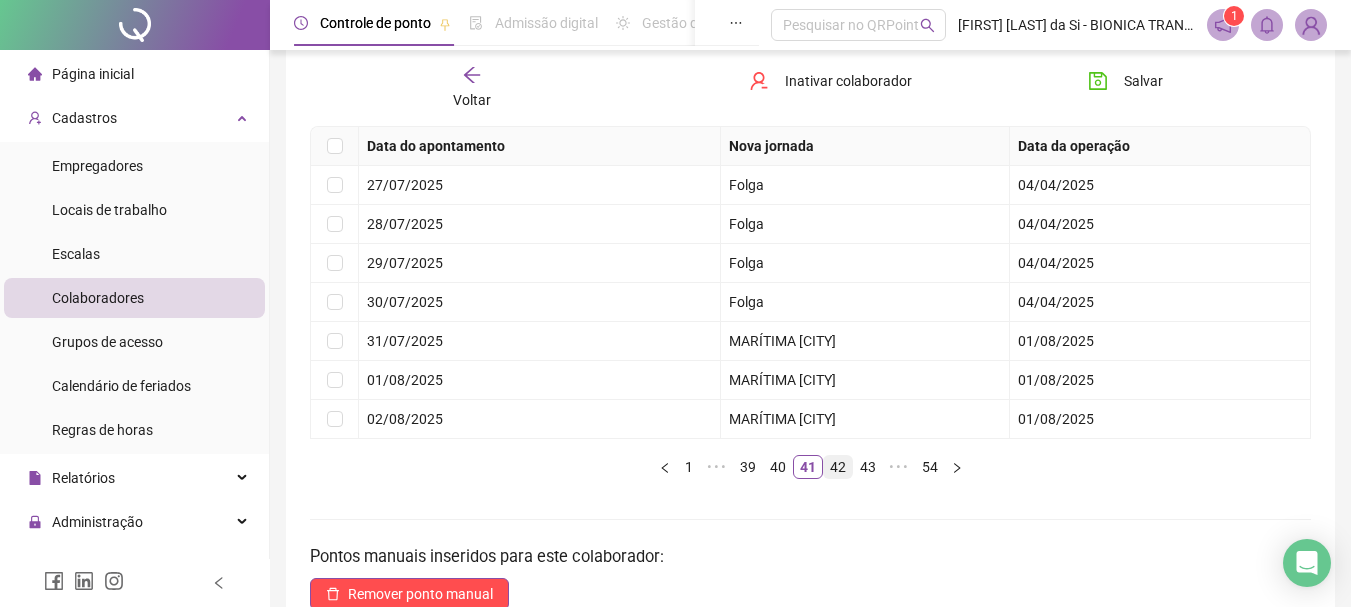 click on "42" at bounding box center (838, 467) 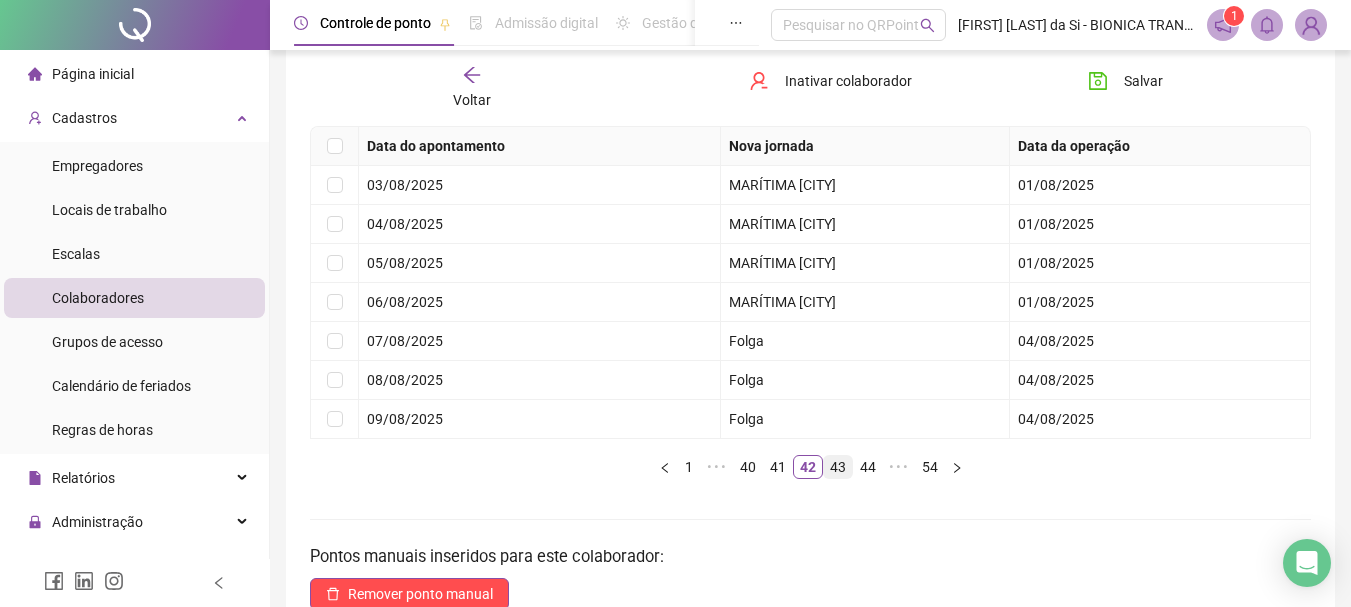 click on "43" at bounding box center [838, 467] 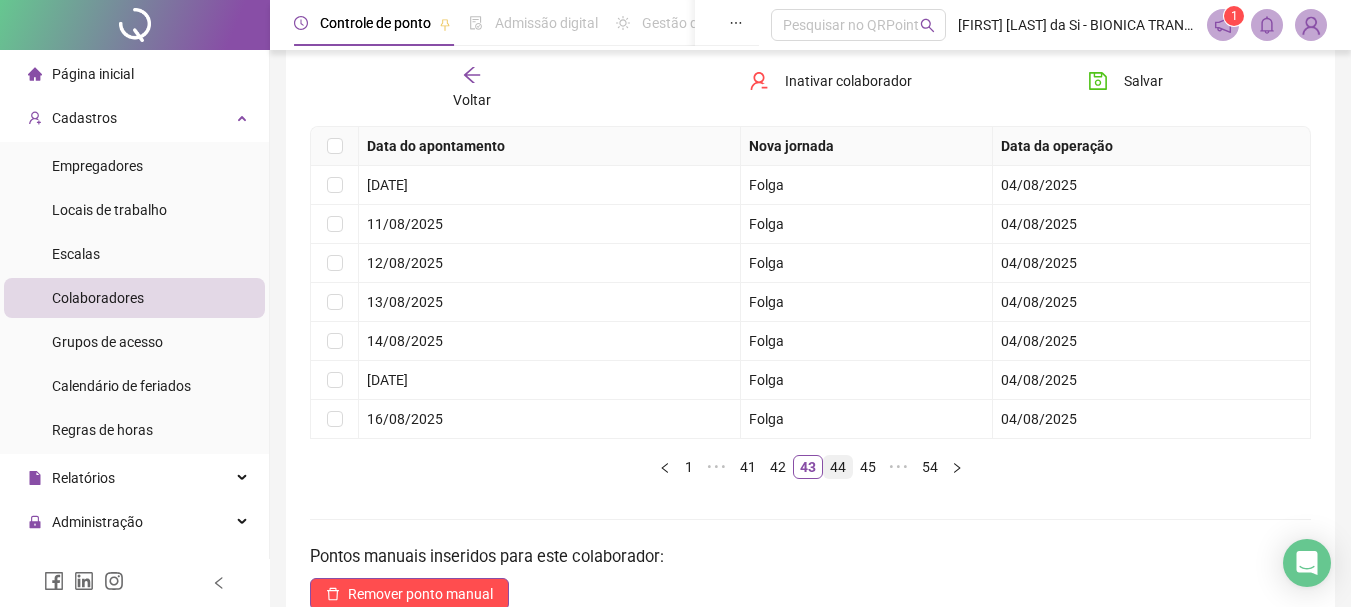 click on "44" at bounding box center [838, 467] 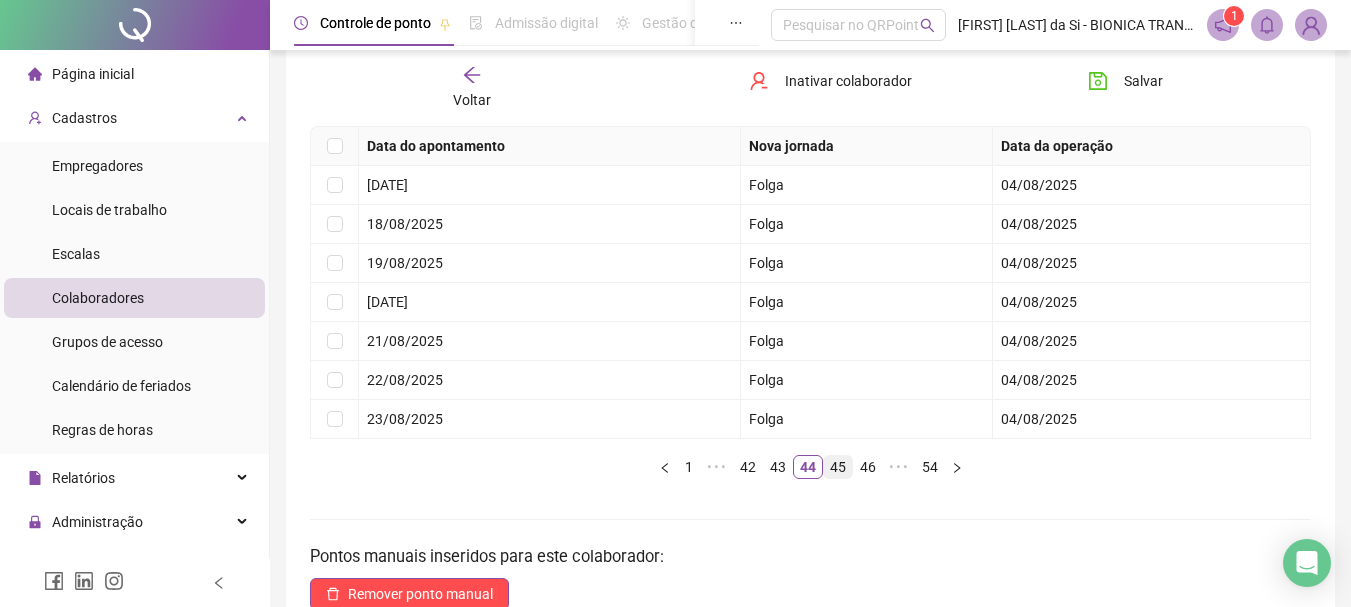 click on "45" at bounding box center [838, 467] 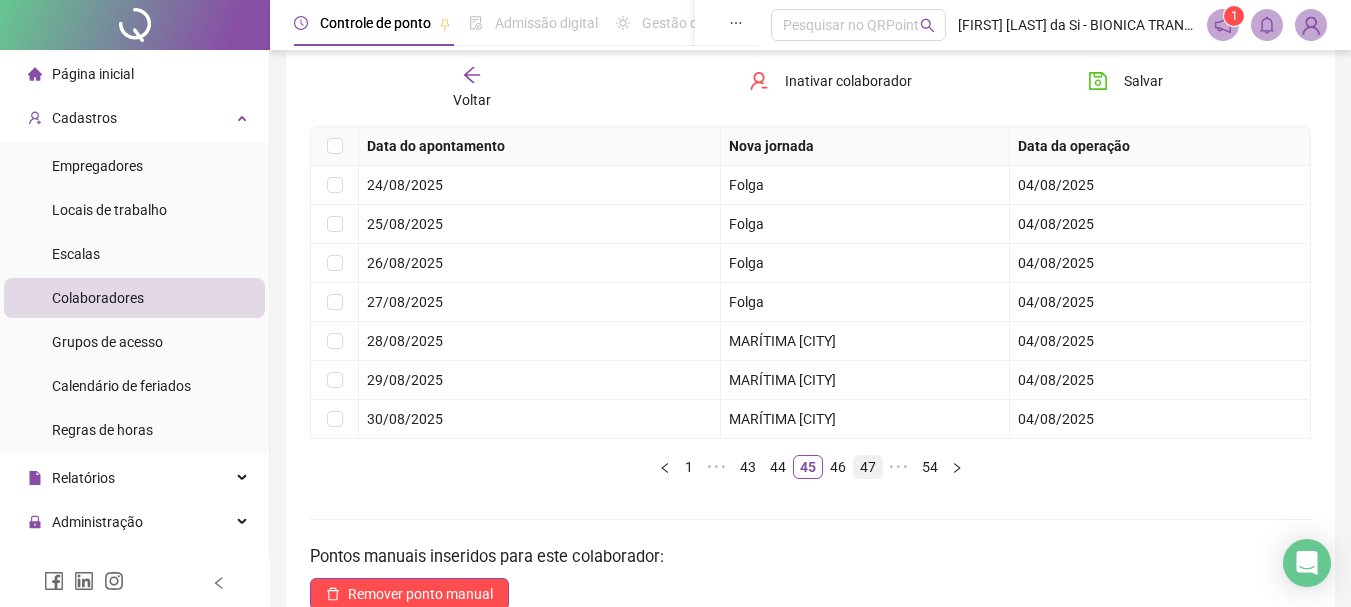 click on "46" at bounding box center (838, 467) 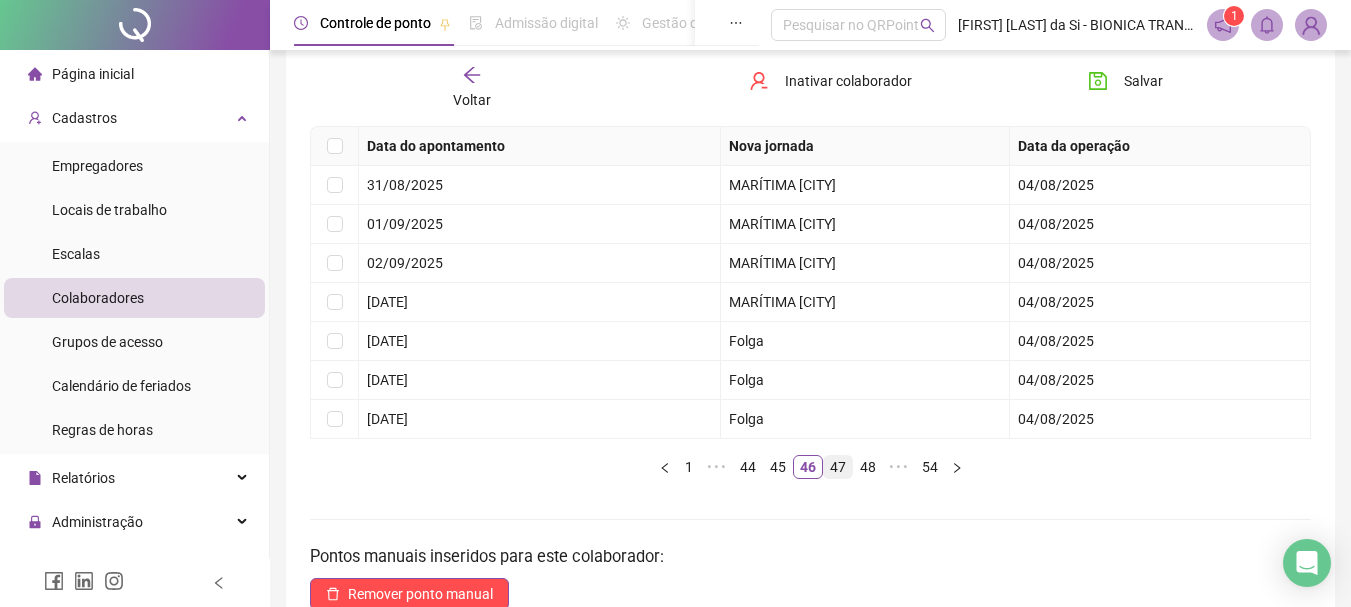 click on "47" at bounding box center (838, 467) 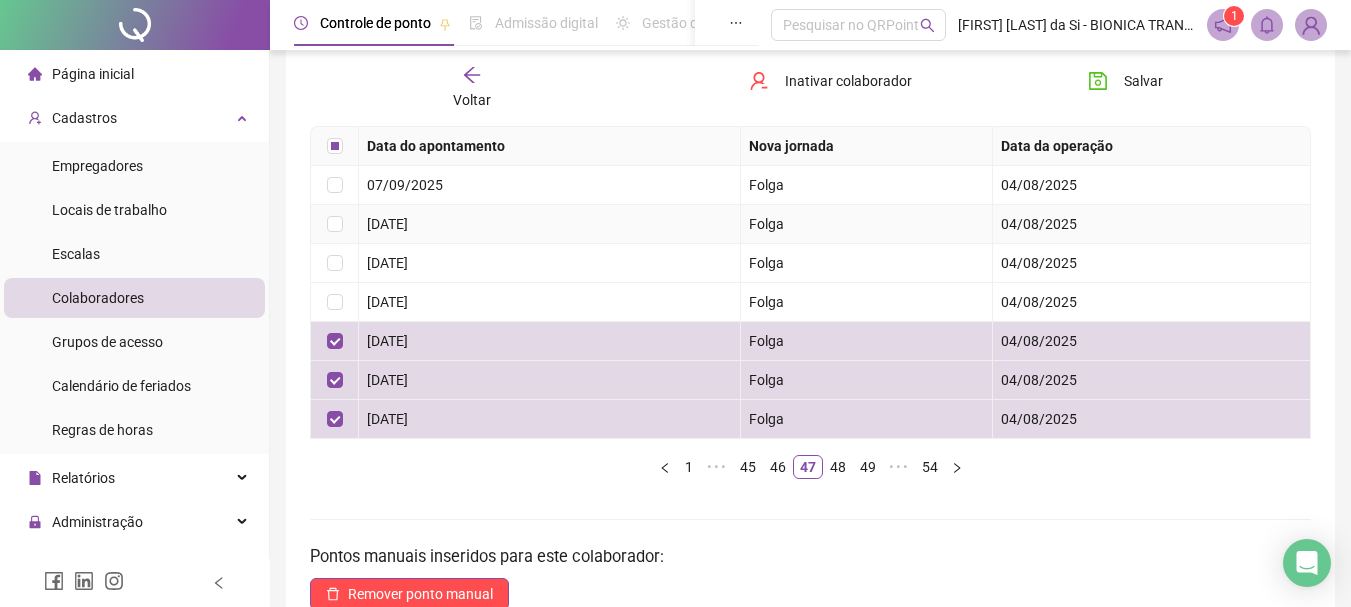 scroll, scrollTop: 100, scrollLeft: 0, axis: vertical 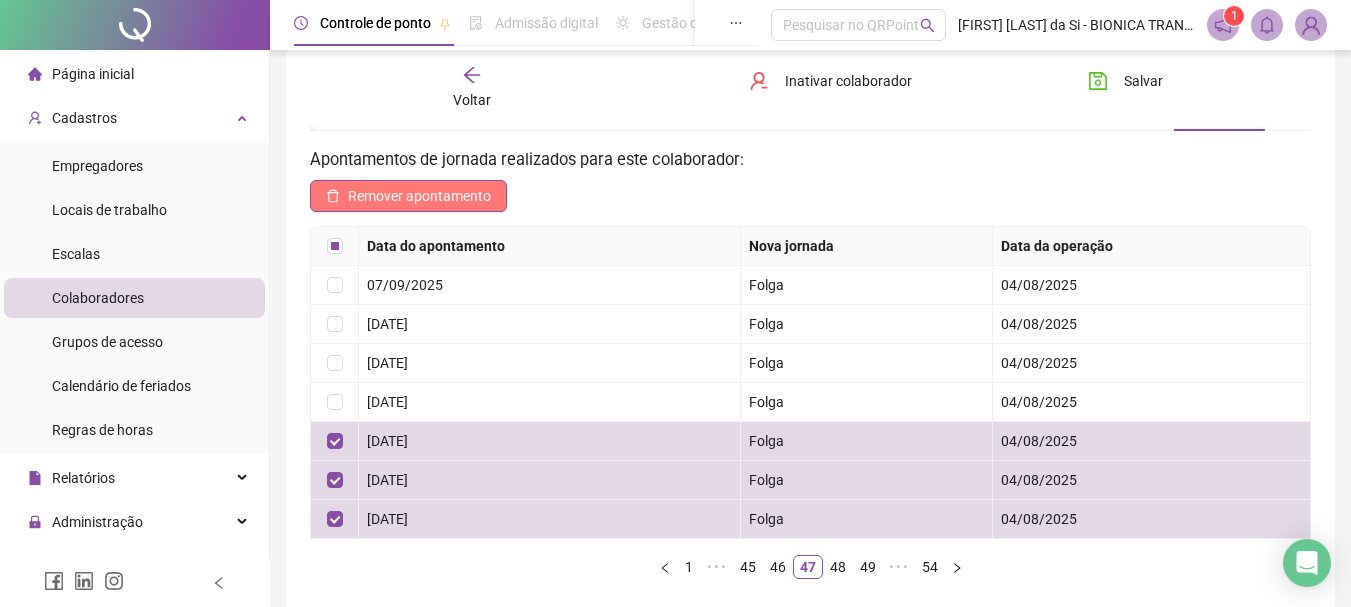 click on "Remover apontamento" at bounding box center (419, 196) 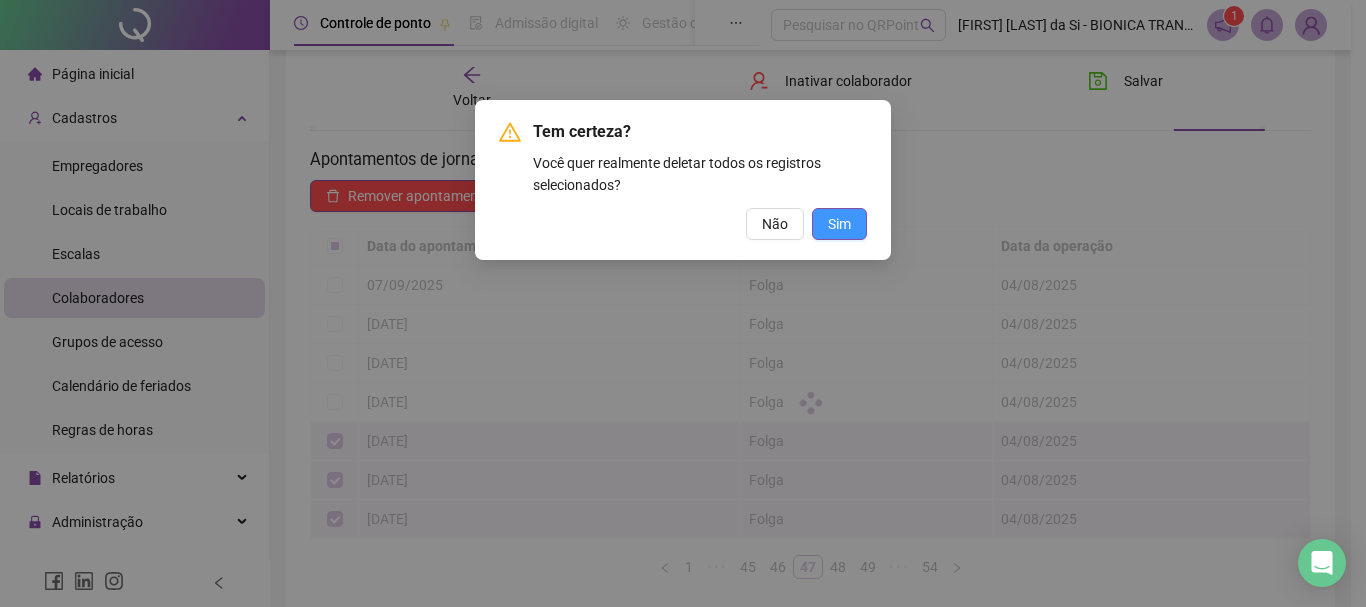 click on "Sim" at bounding box center (839, 224) 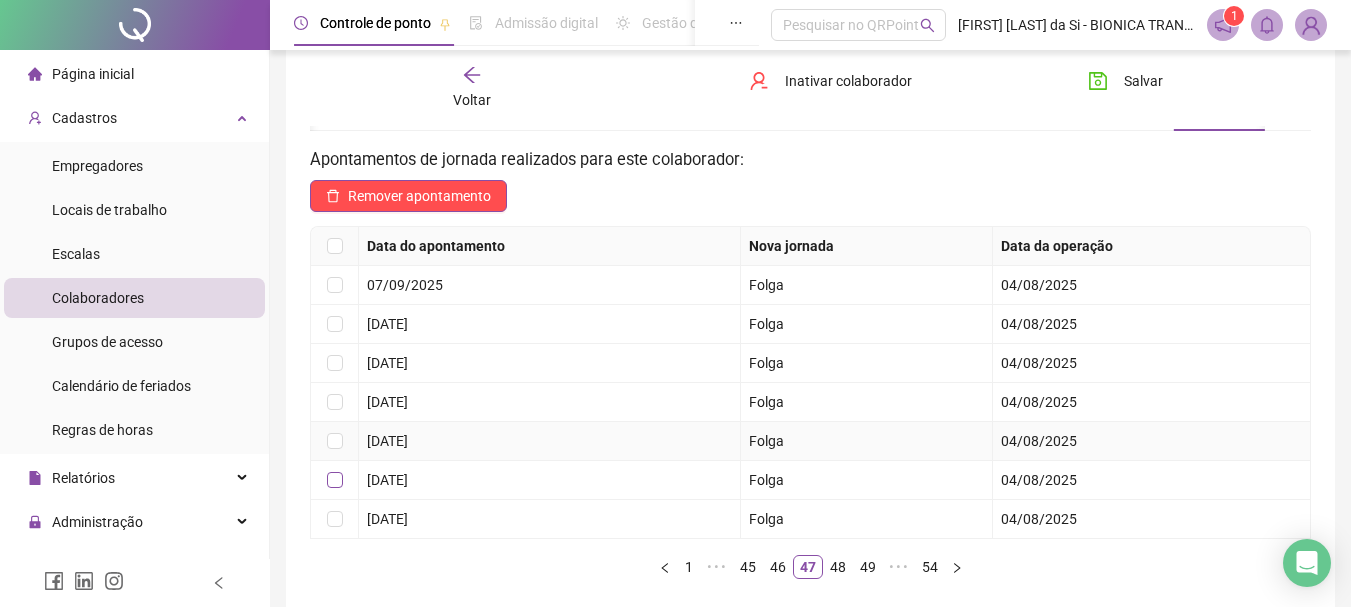 click at bounding box center (335, 441) 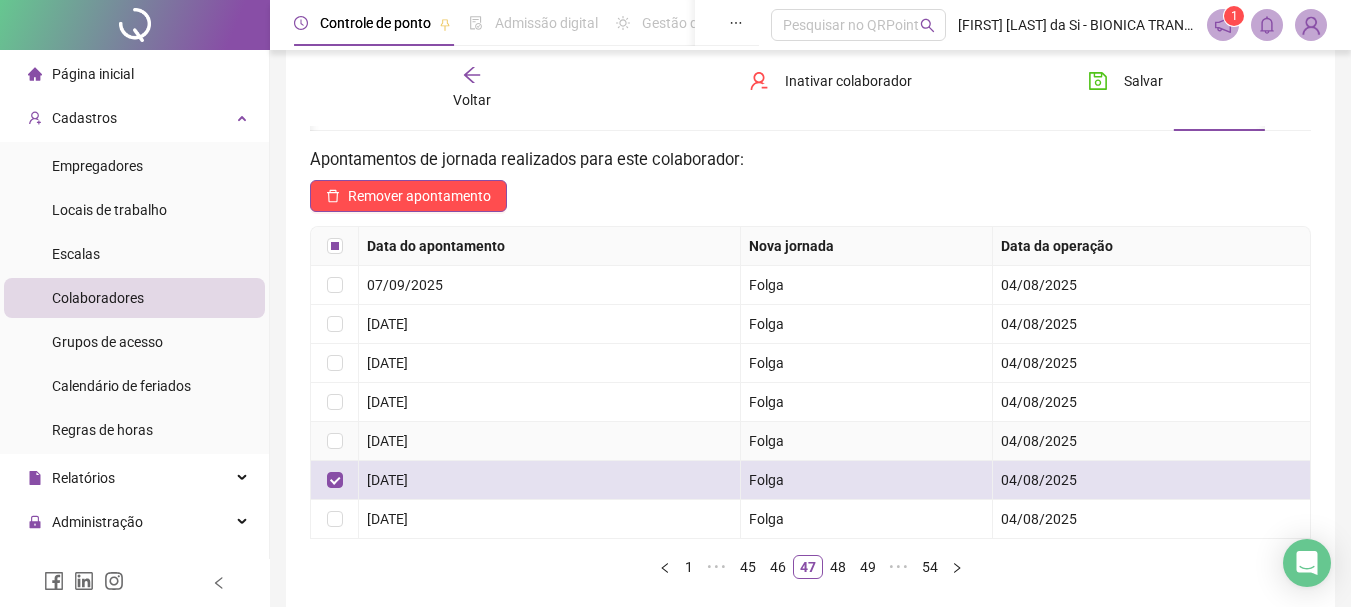 click at bounding box center [335, 441] 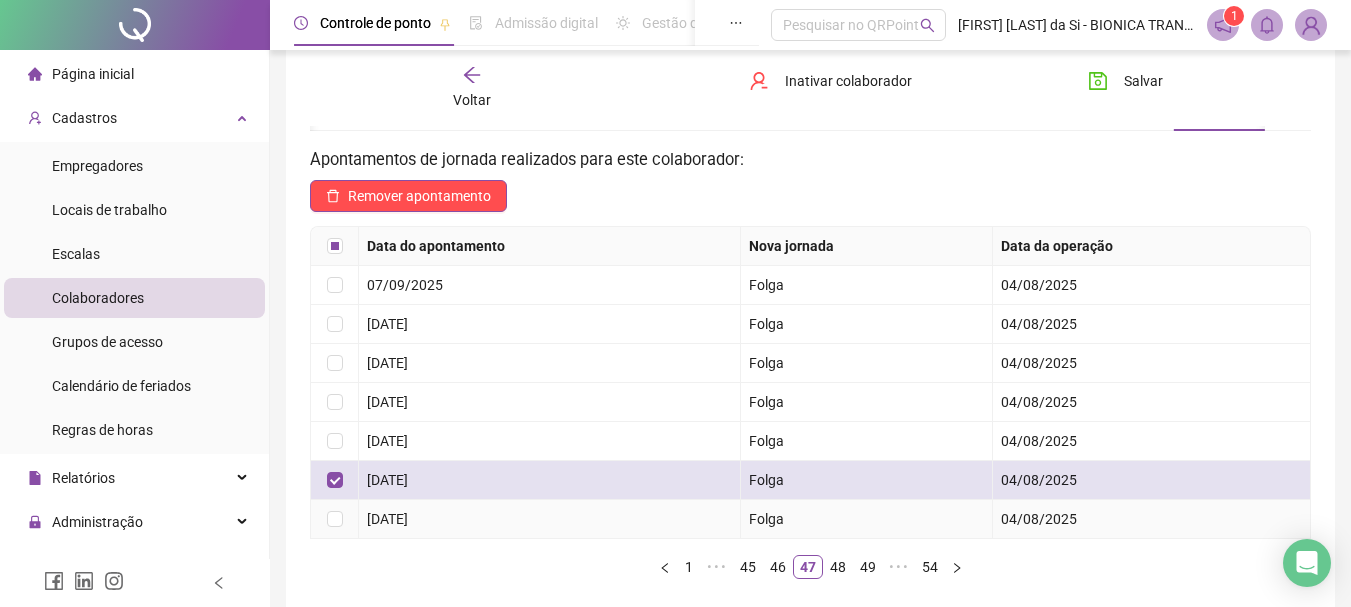 click at bounding box center (335, 519) 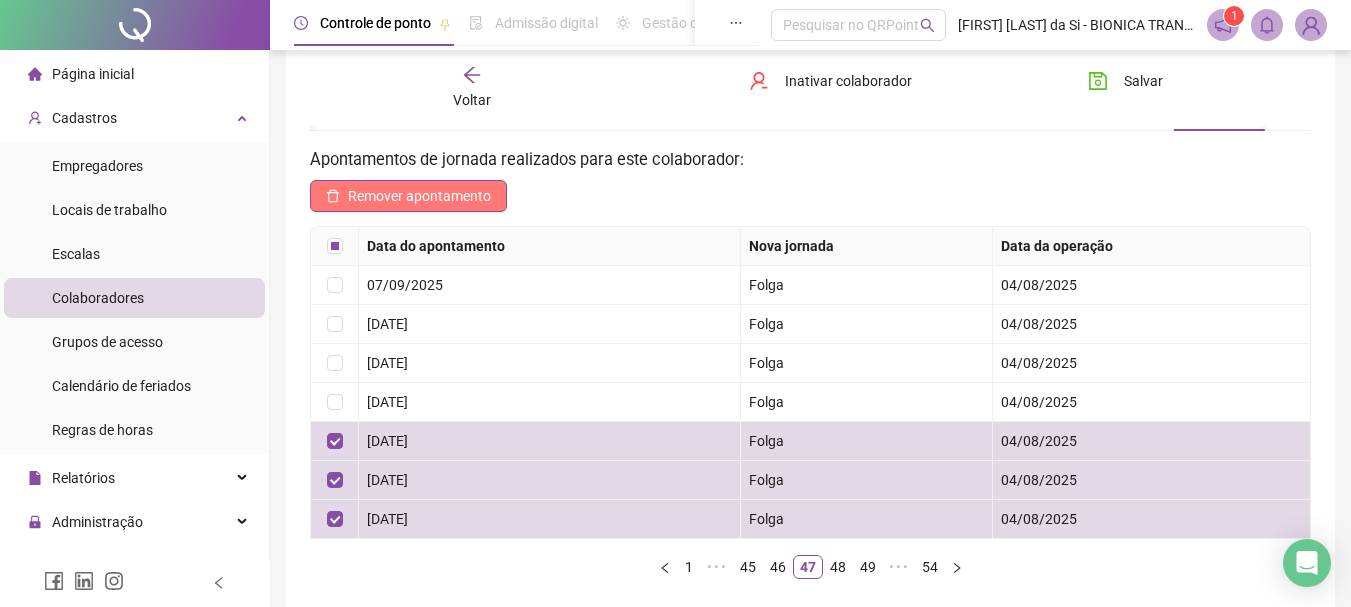click on "Remover apontamento" at bounding box center (419, 196) 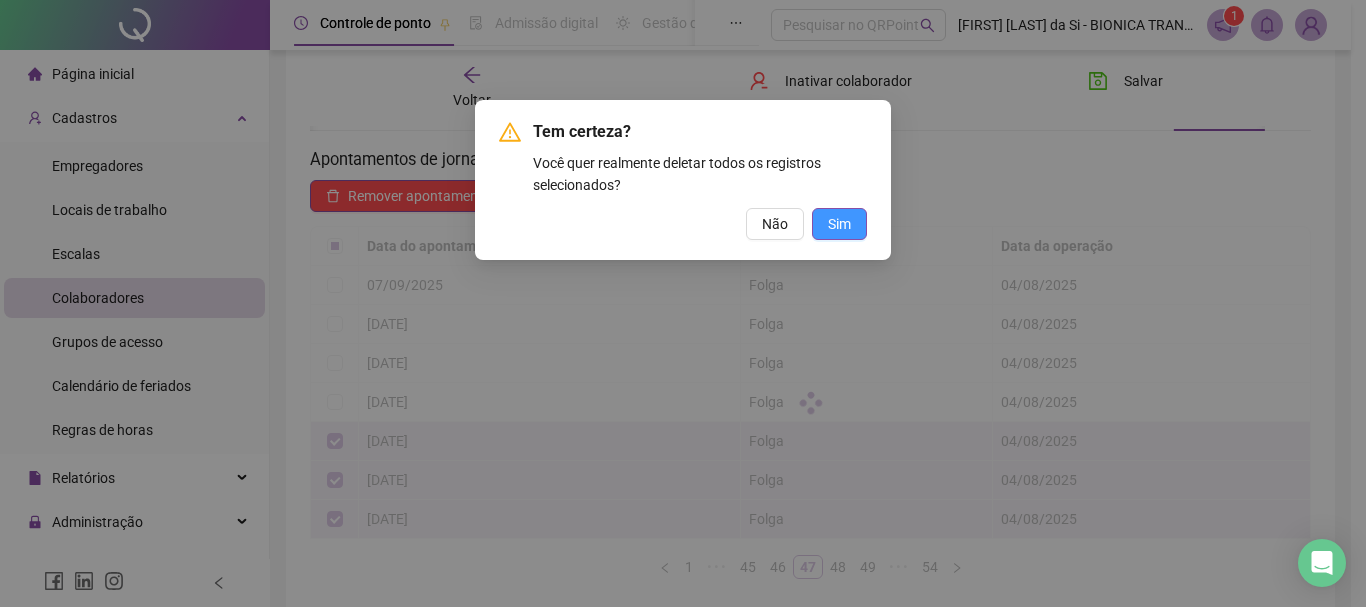 click on "Sim" at bounding box center [839, 224] 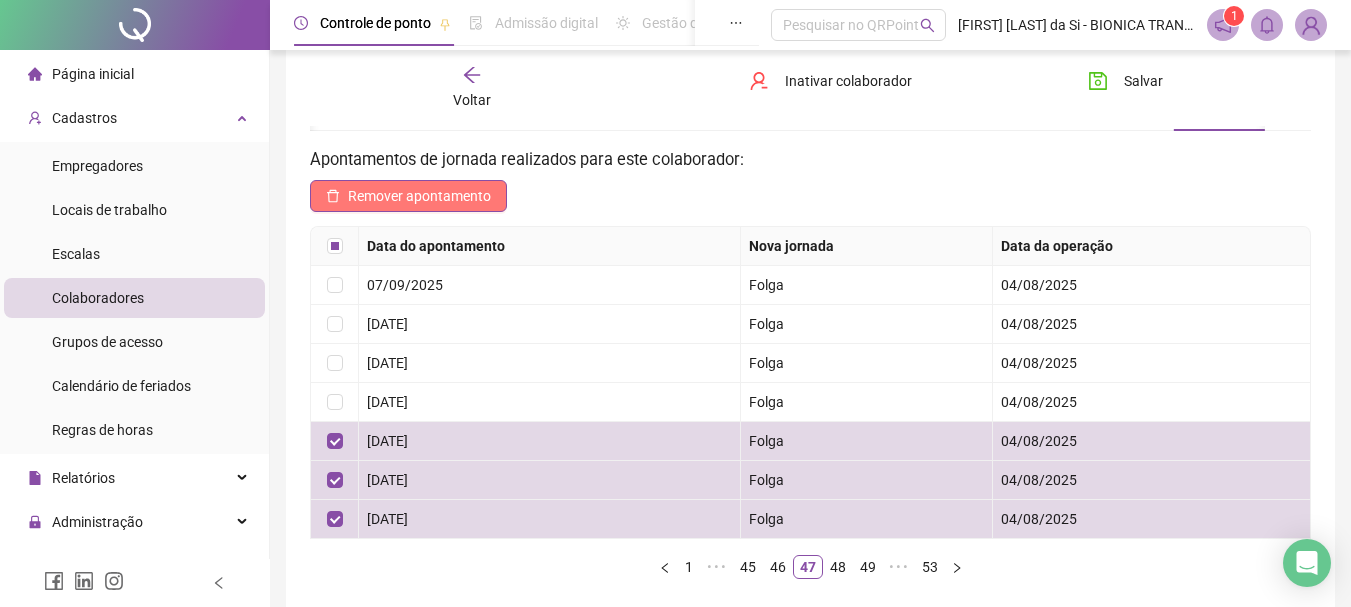 click on "Remover apontamento" at bounding box center [419, 196] 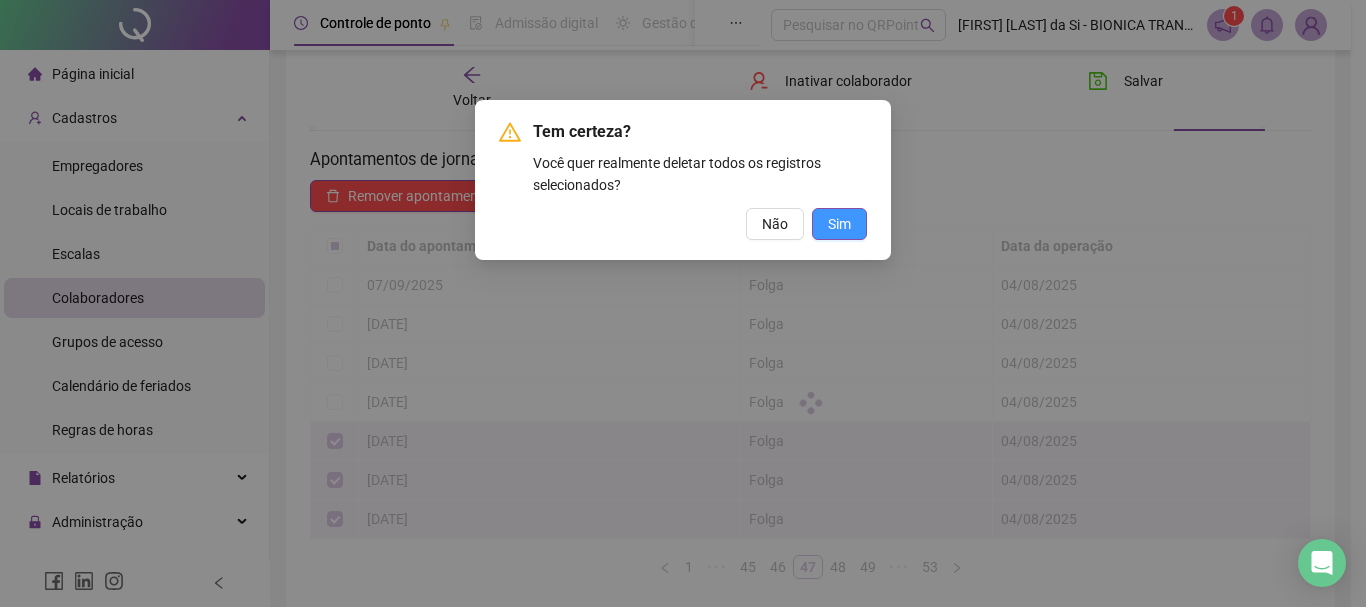 click on "Sim" at bounding box center [839, 224] 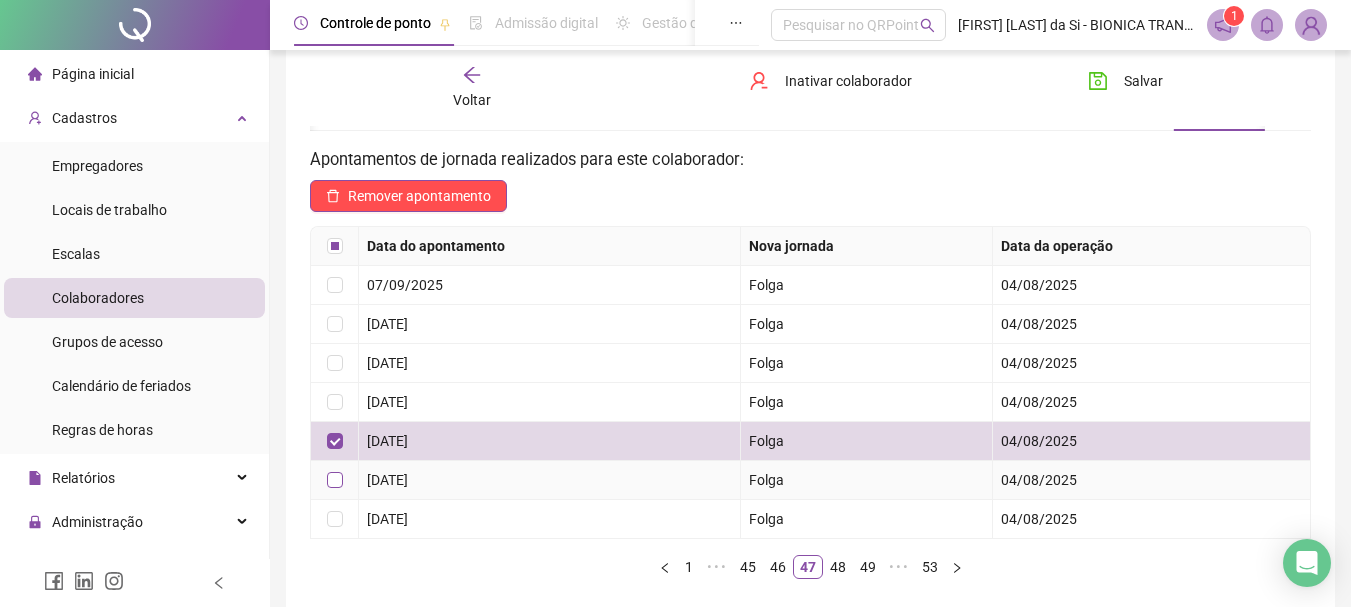 click at bounding box center (335, 480) 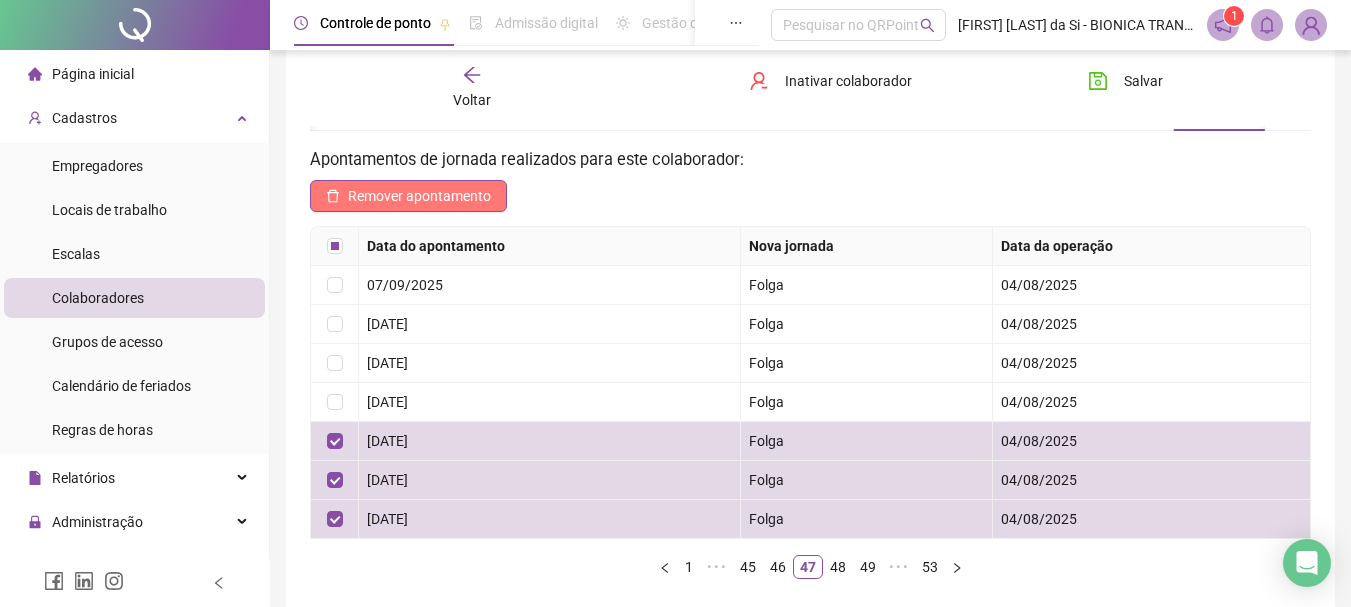 click on "Remover apontamento" at bounding box center [419, 196] 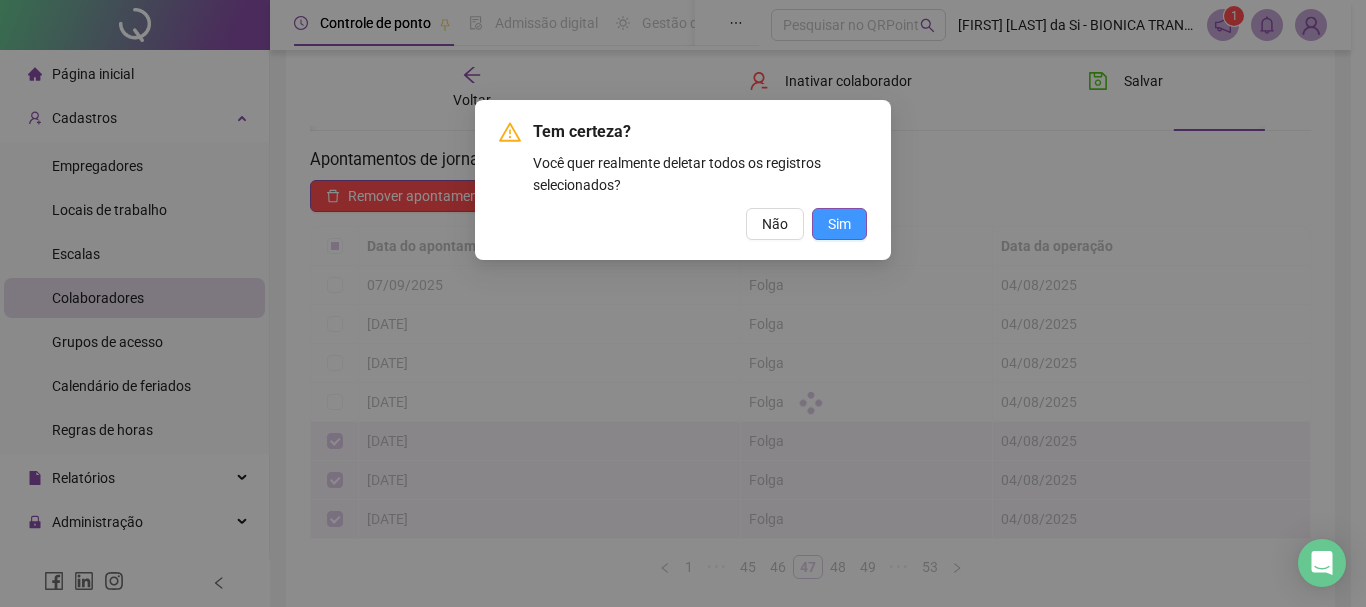 click on "Sim" at bounding box center [839, 224] 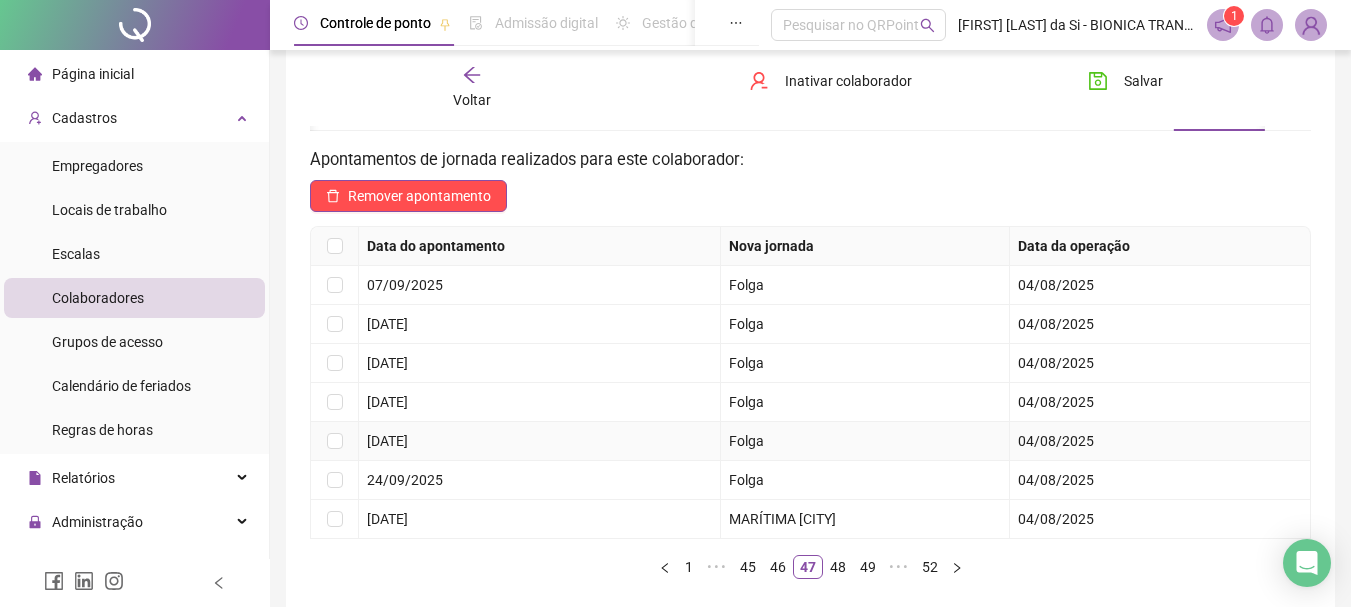 click at bounding box center (335, 441) 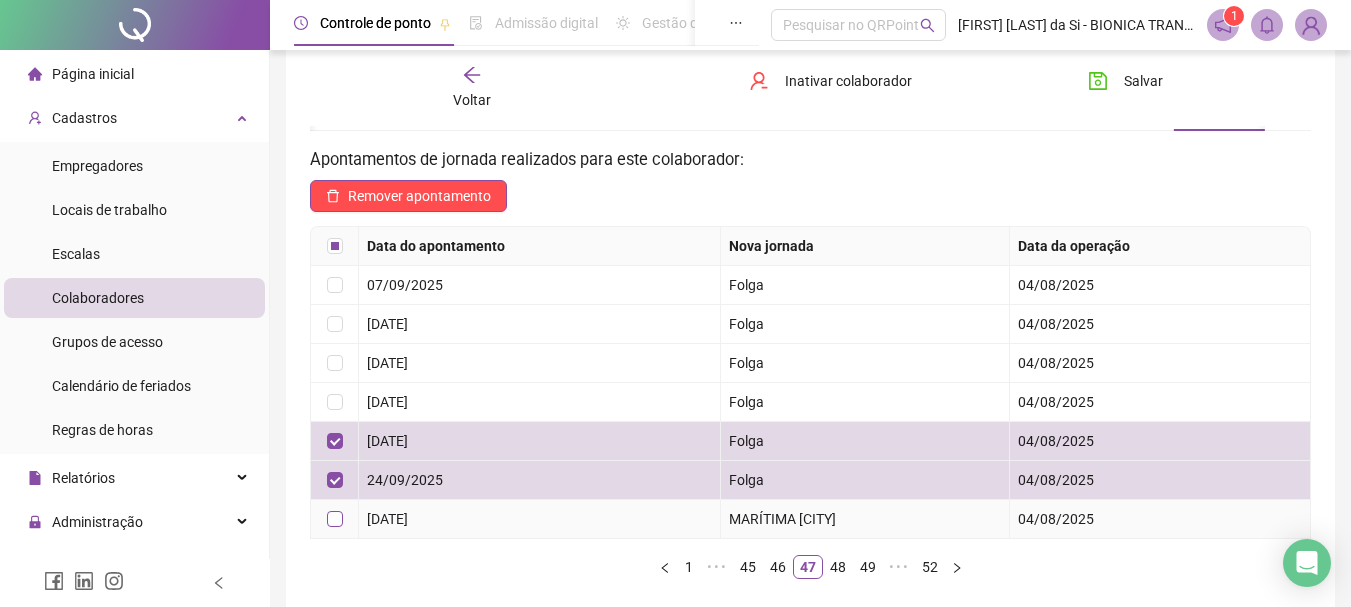 drag, startPoint x: 320, startPoint y: 436, endPoint x: 335, endPoint y: 510, distance: 75.50497 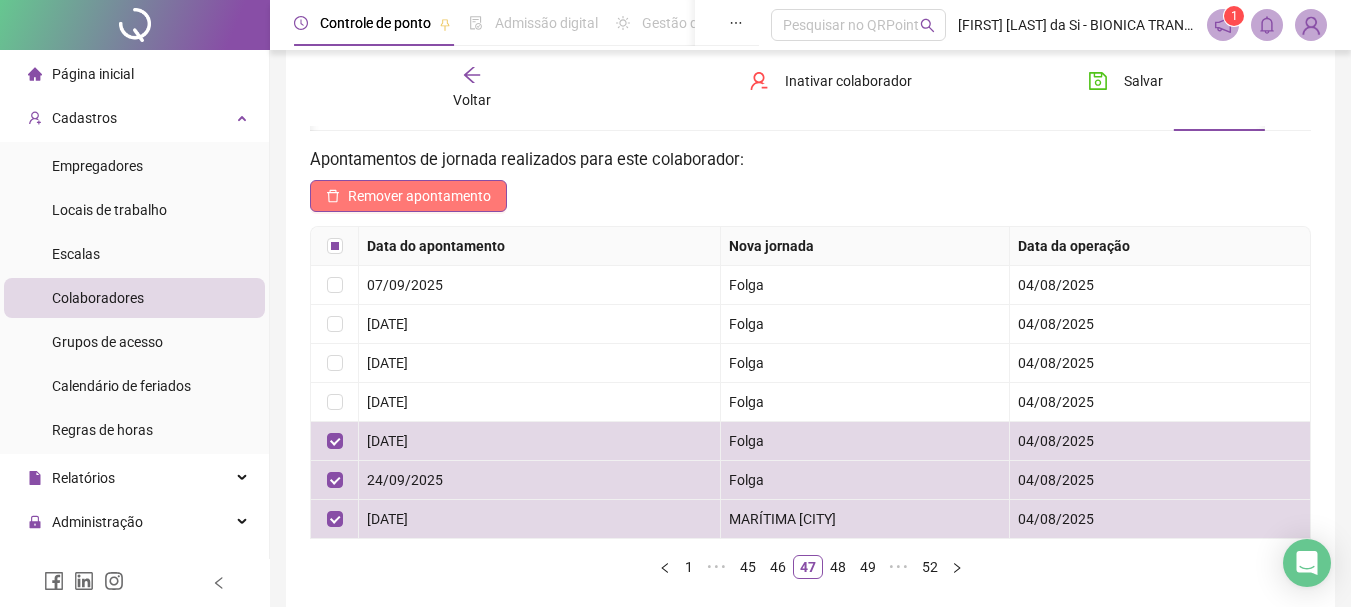 click on "Remover apontamento" at bounding box center (419, 196) 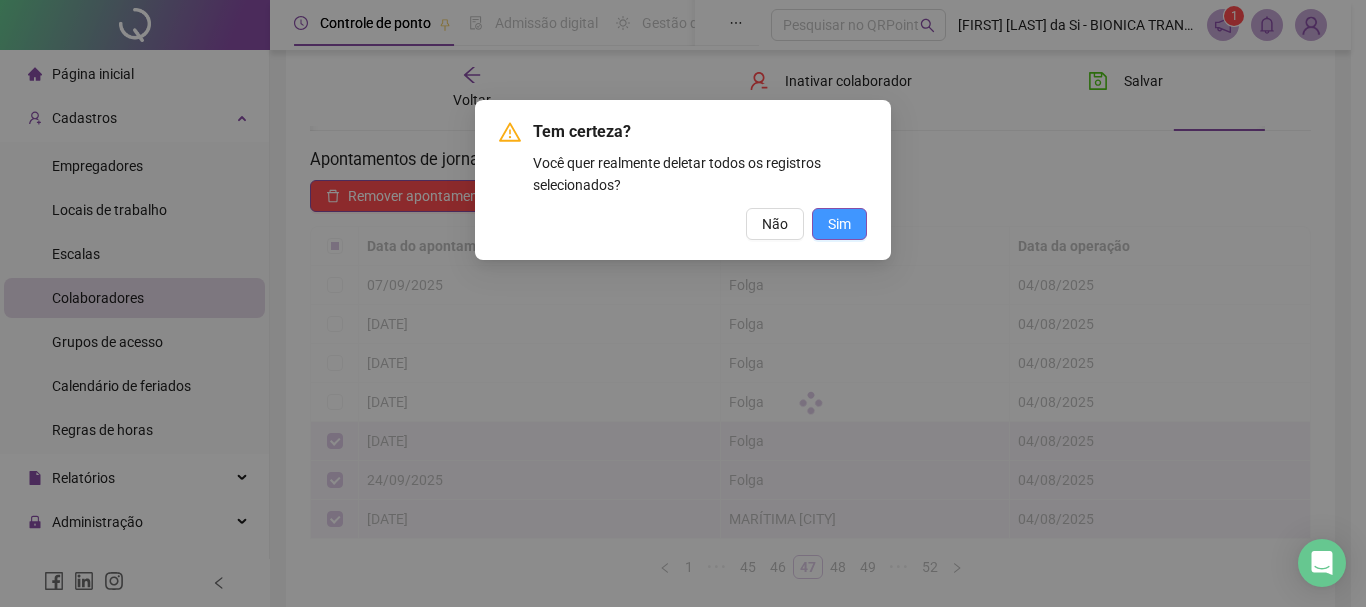 click on "Sim" at bounding box center [839, 224] 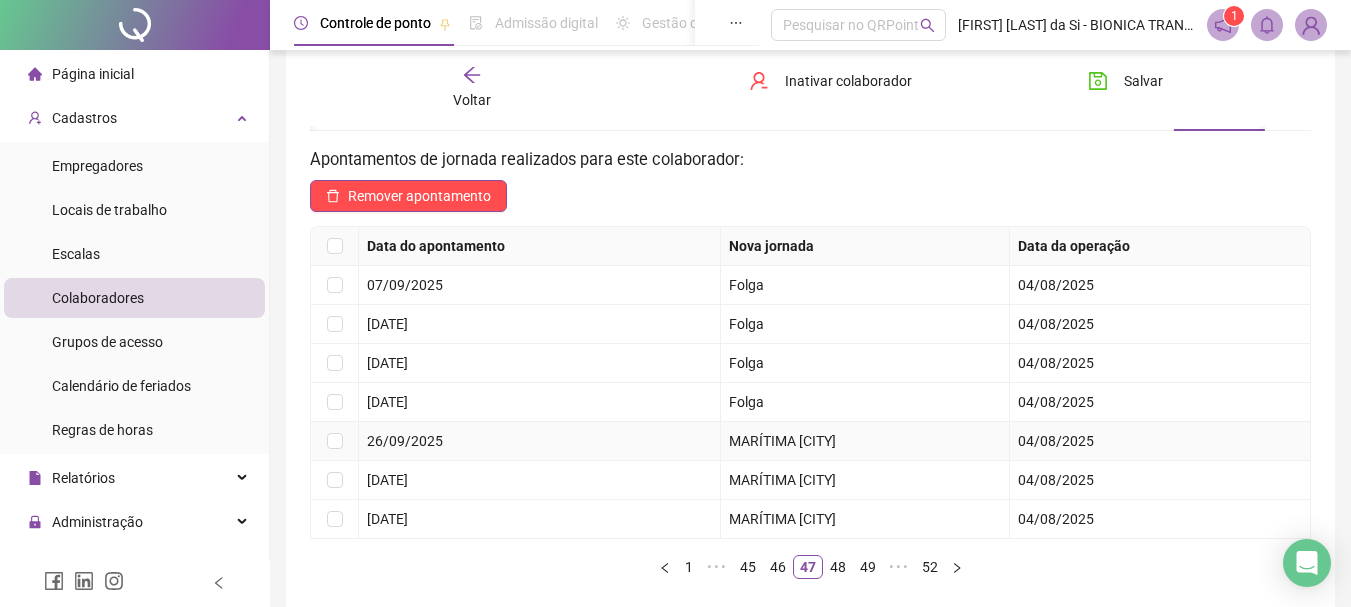 click at bounding box center (335, 441) 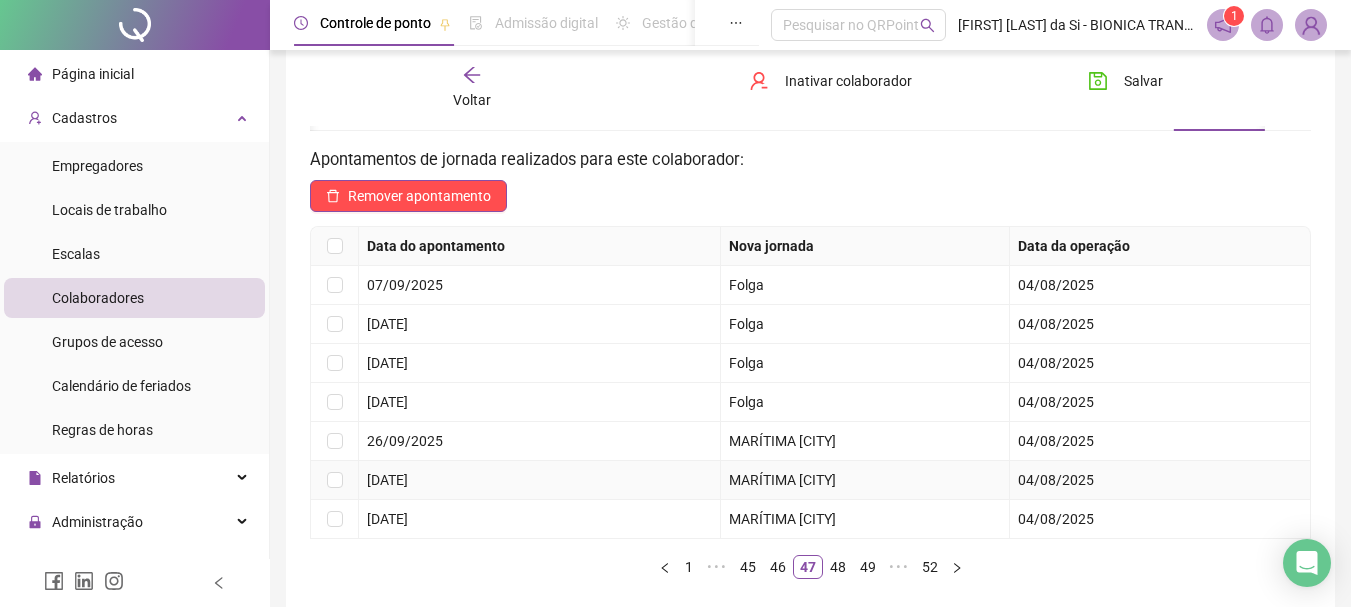 click at bounding box center (335, 480) 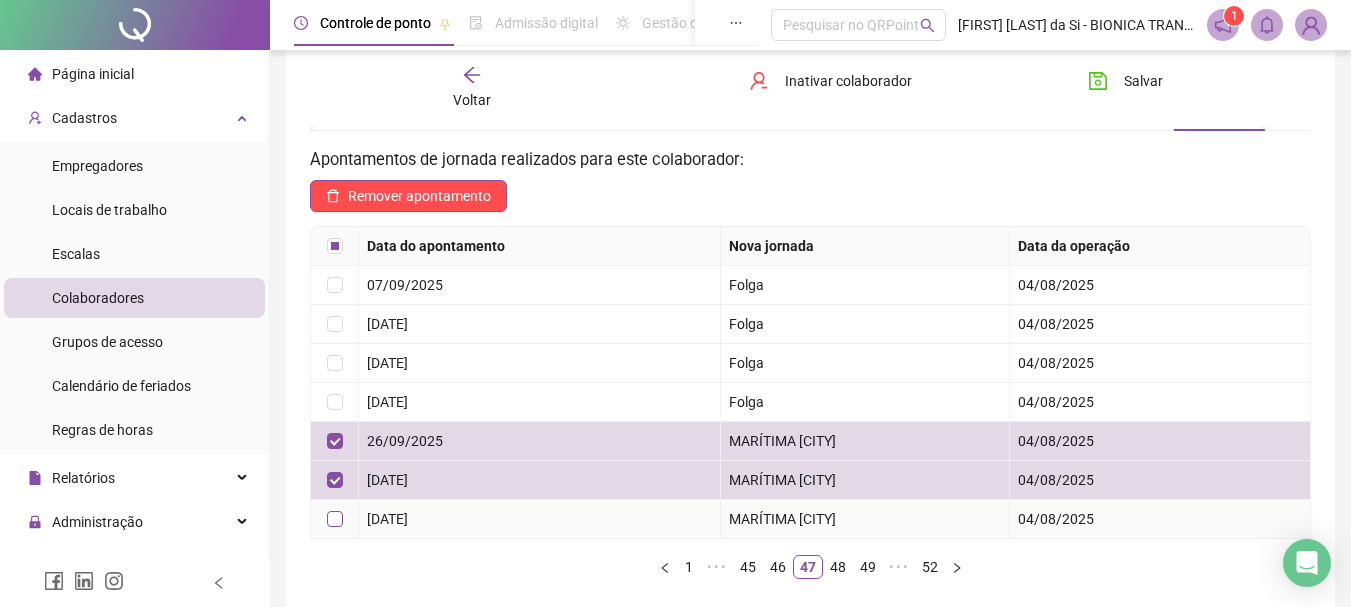click at bounding box center [335, 519] 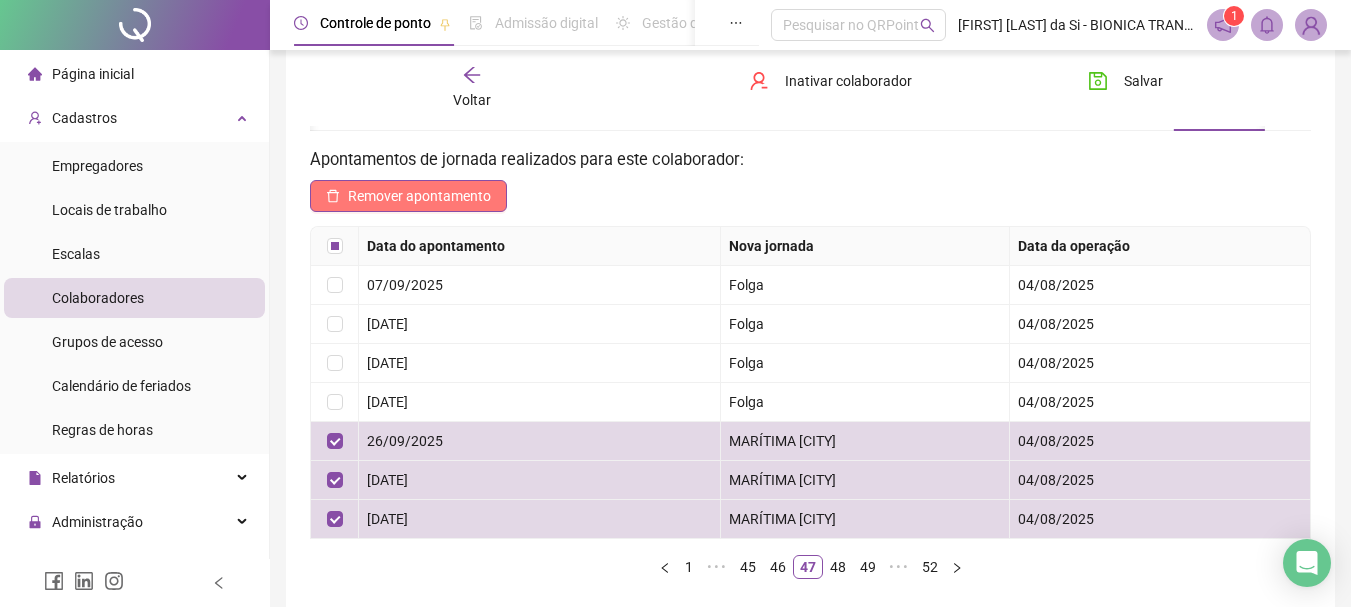 click on "Remover apontamento" at bounding box center [419, 196] 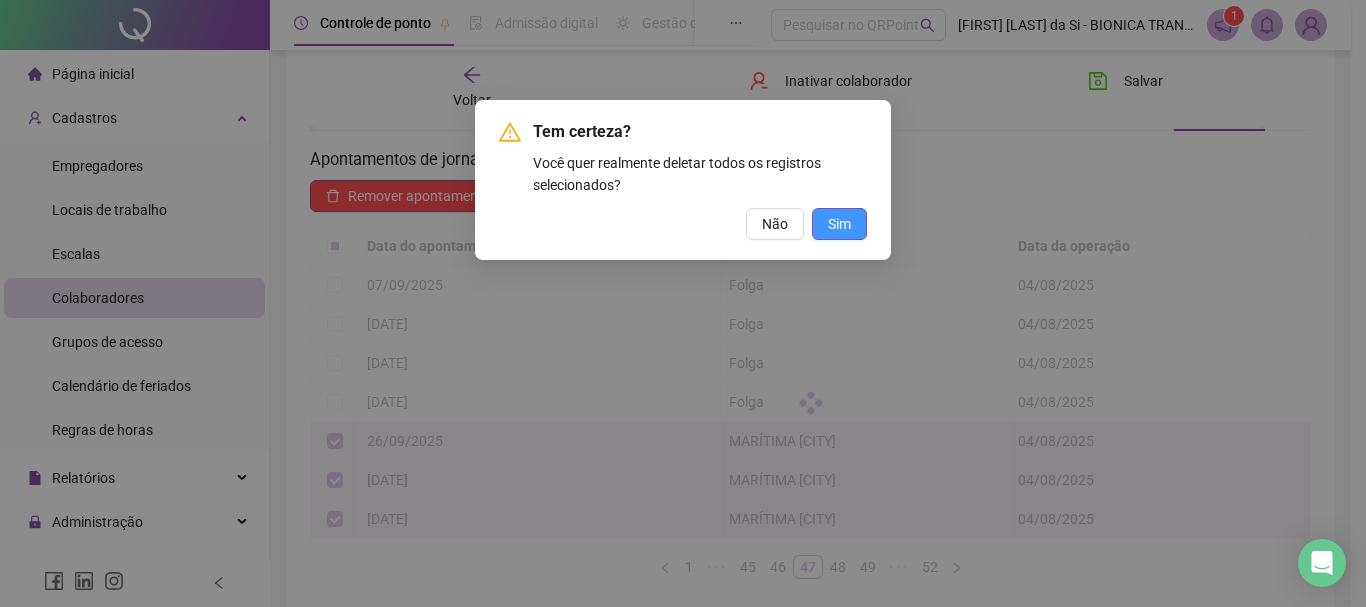 click on "Sim" at bounding box center (839, 224) 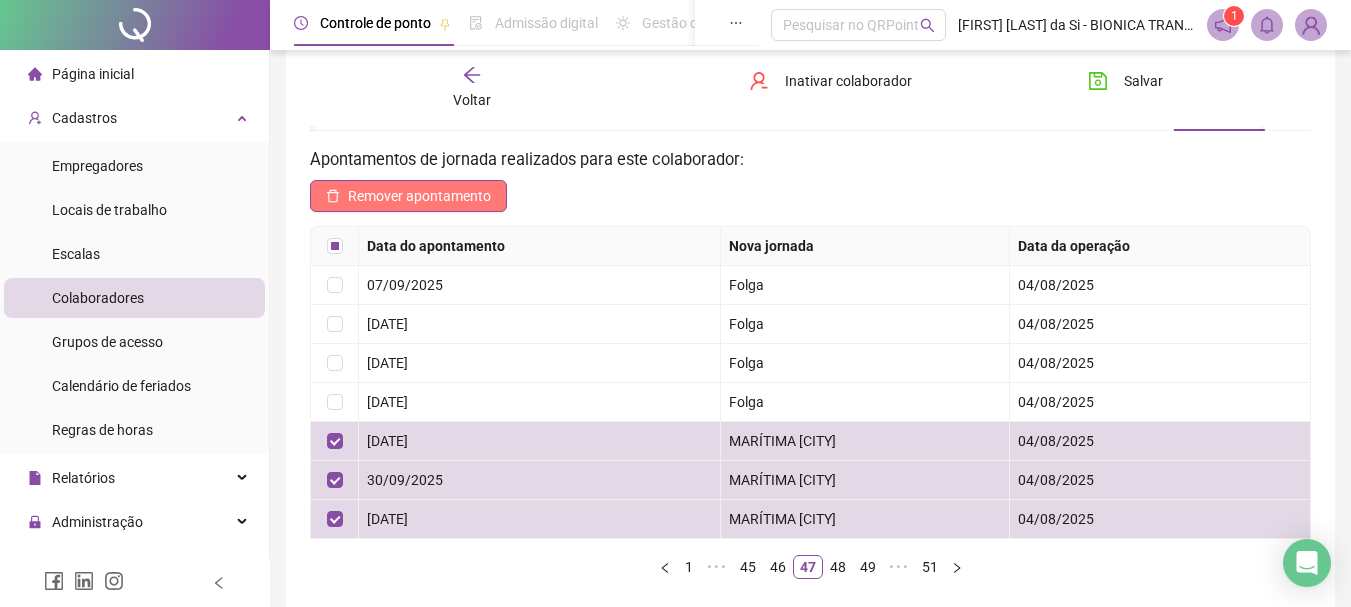 click on "Remover apontamento" at bounding box center (419, 196) 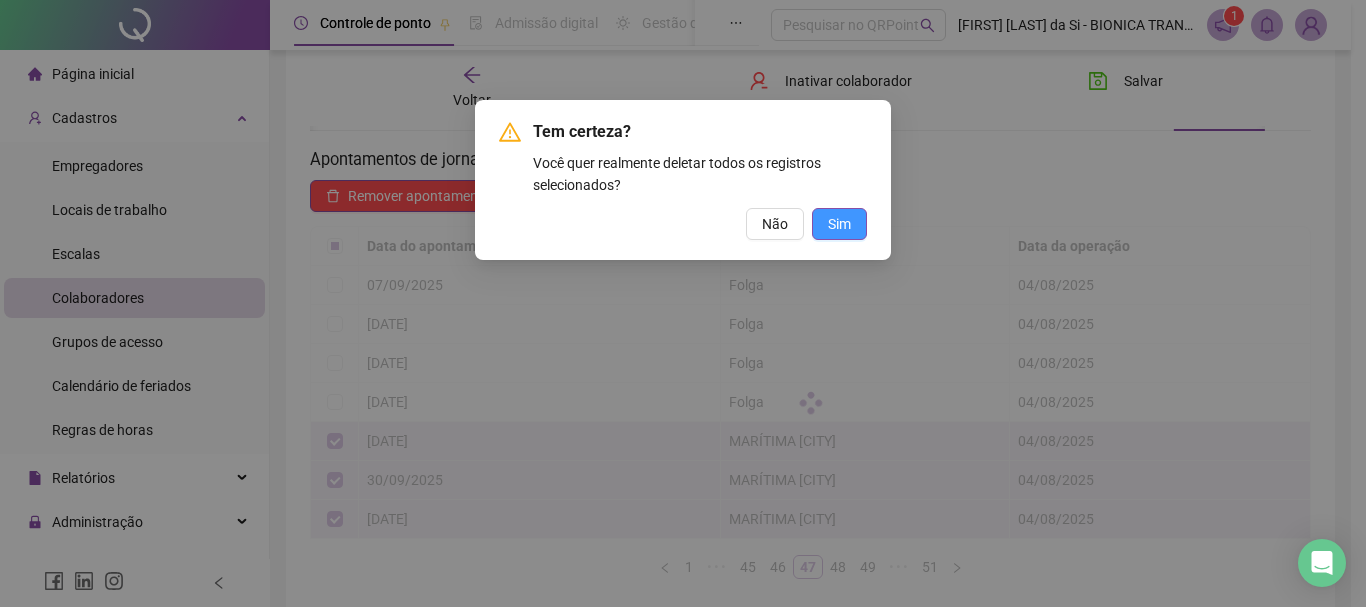 click on "Sim" at bounding box center [839, 224] 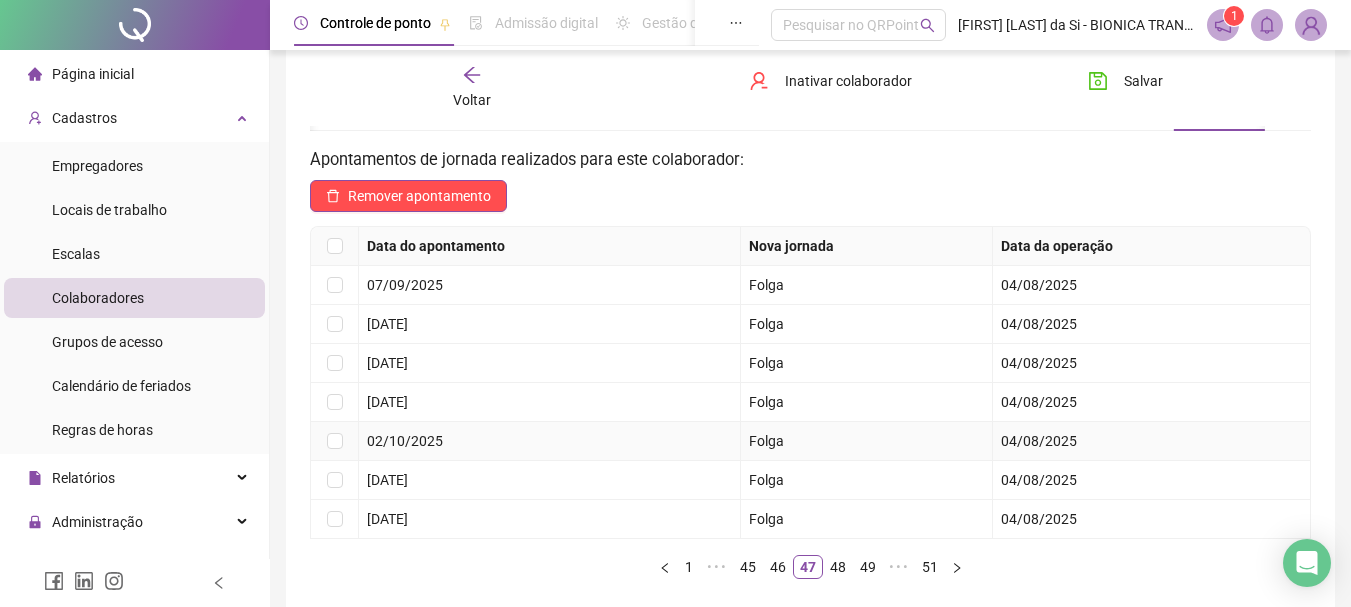 click at bounding box center (335, 441) 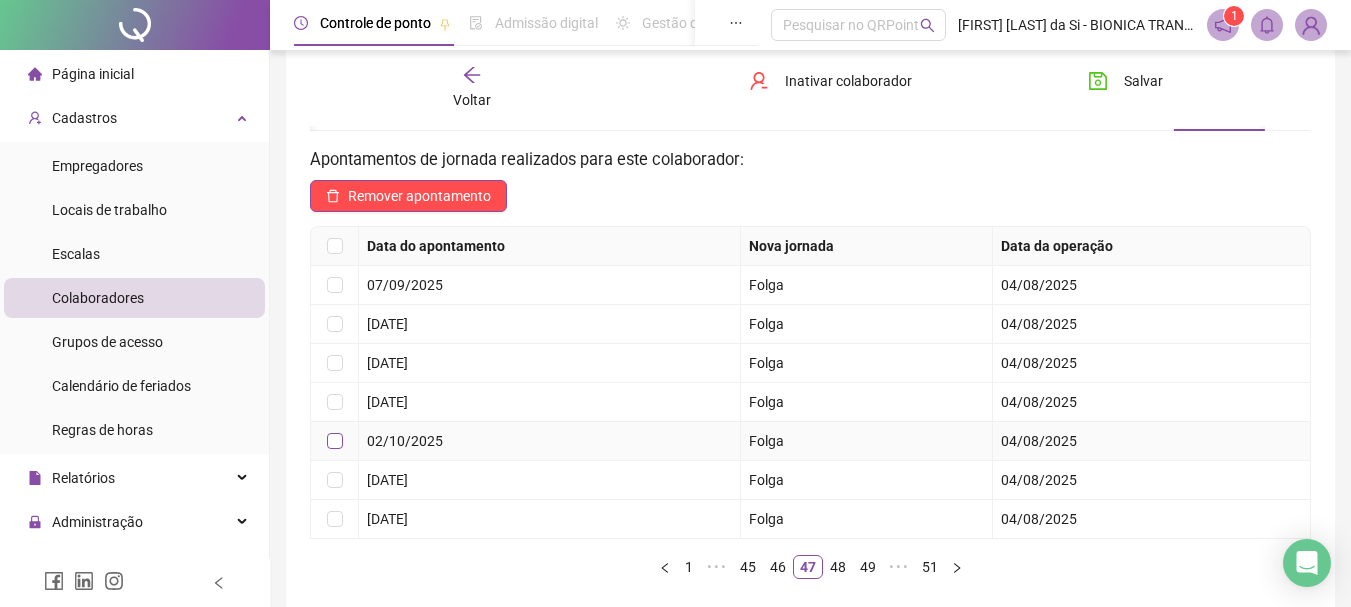 drag, startPoint x: 344, startPoint y: 436, endPoint x: 337, endPoint y: 450, distance: 15.652476 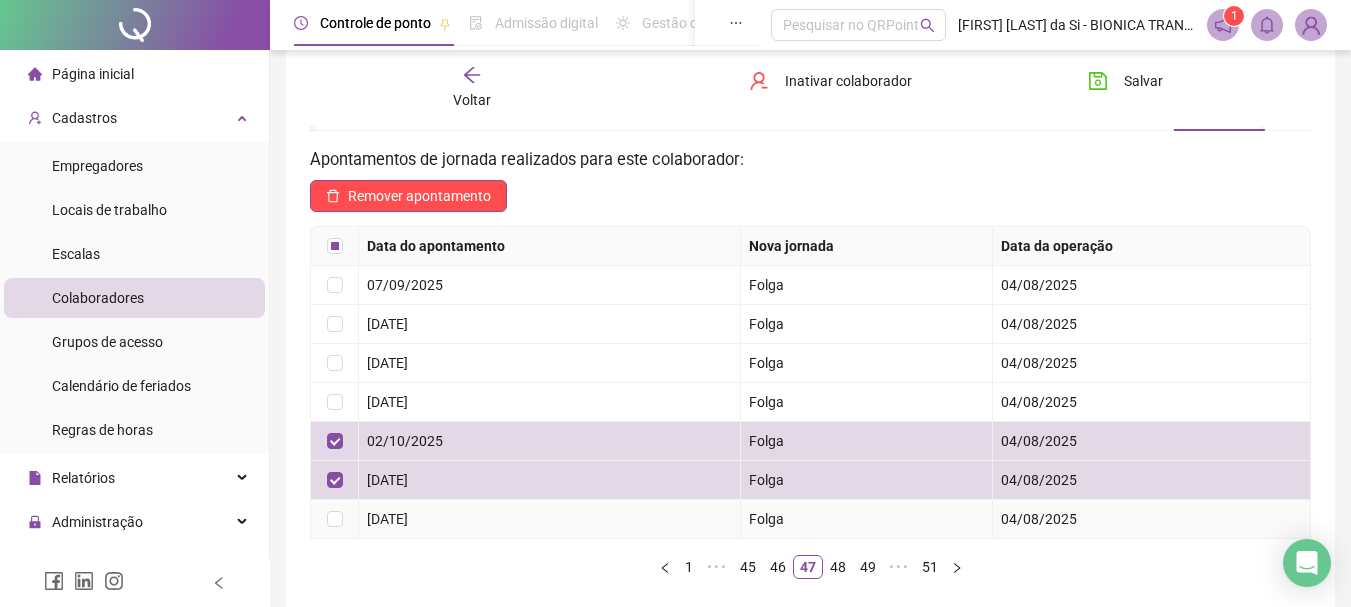 click at bounding box center (335, 519) 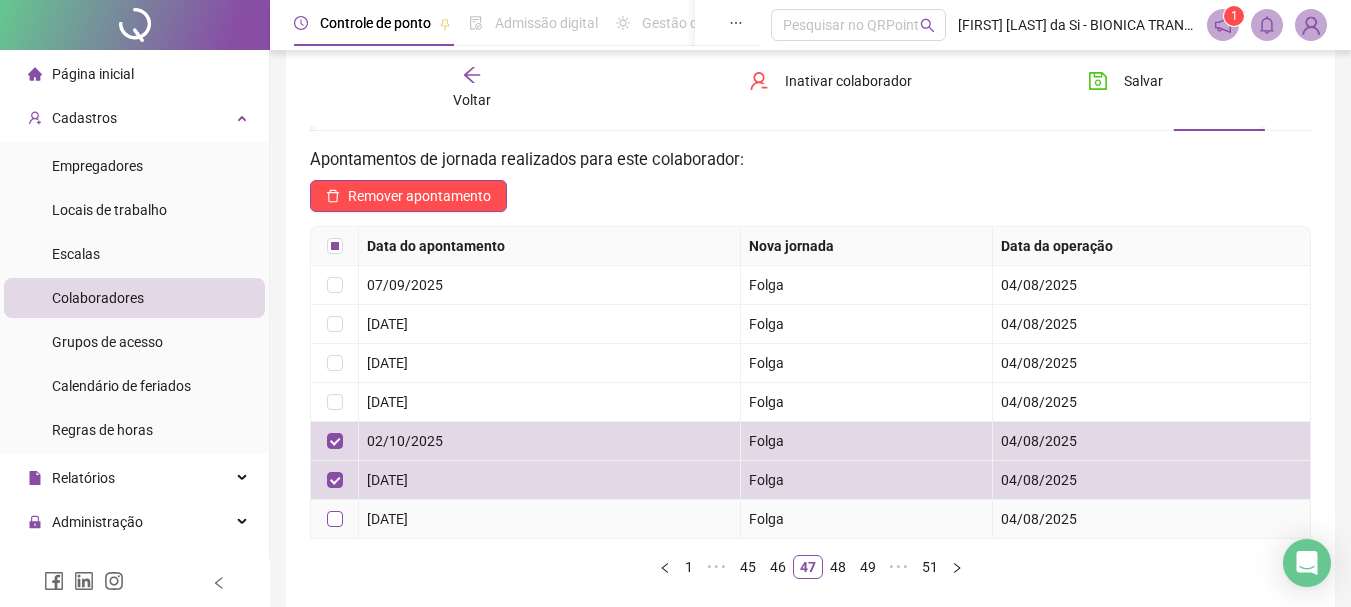 click at bounding box center [335, 519] 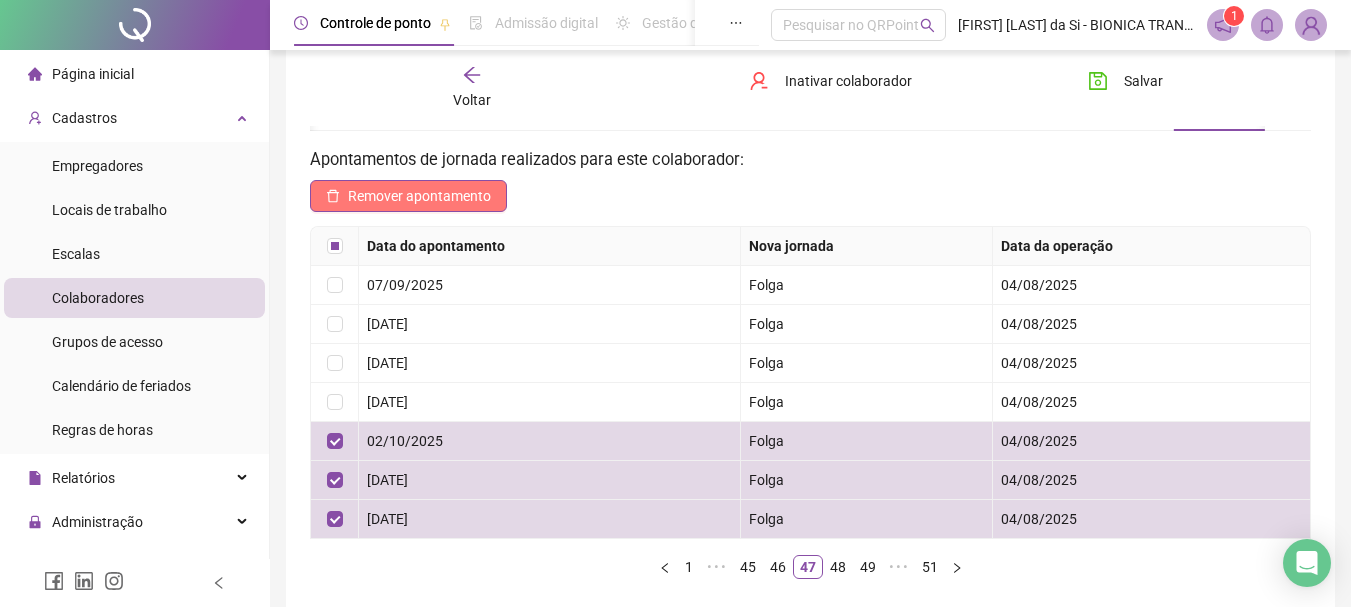 click on "Remover apontamento" at bounding box center [419, 196] 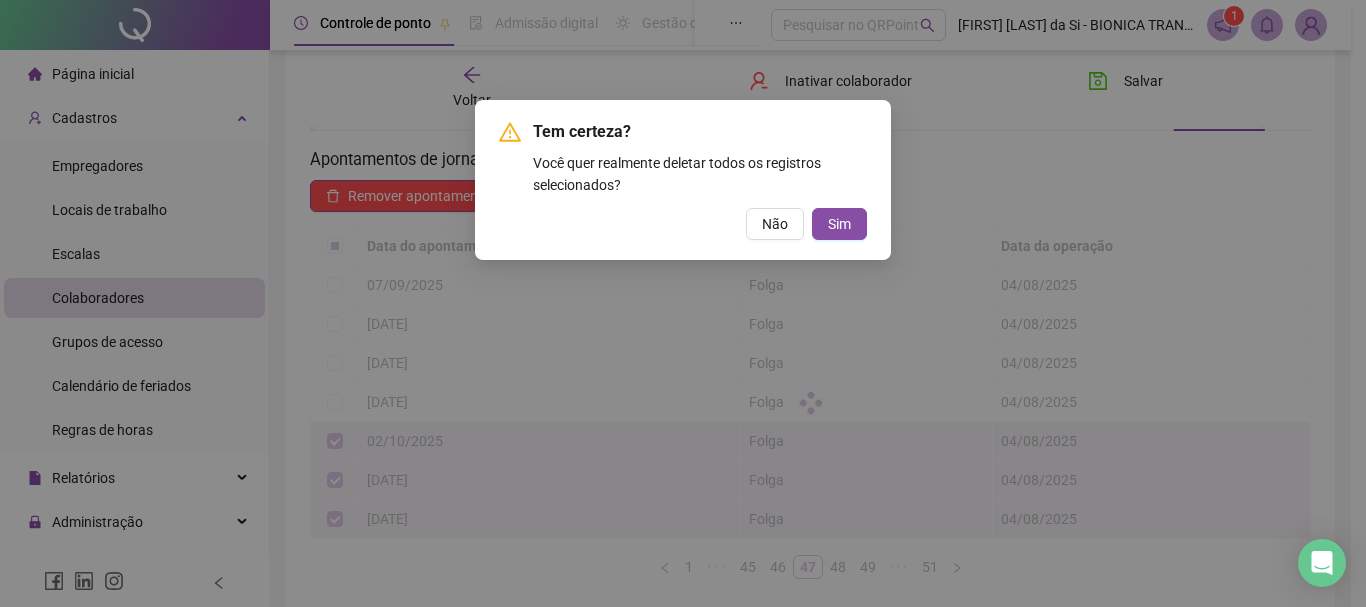 click on "Sim" at bounding box center (839, 224) 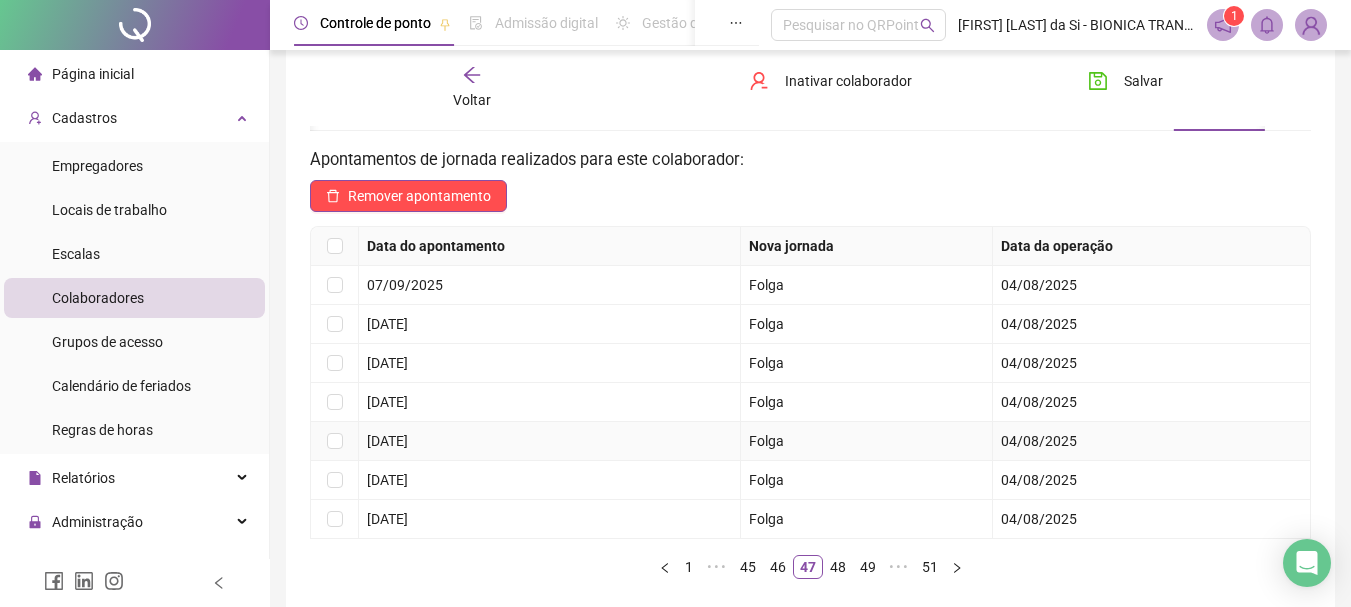 click at bounding box center [335, 441] 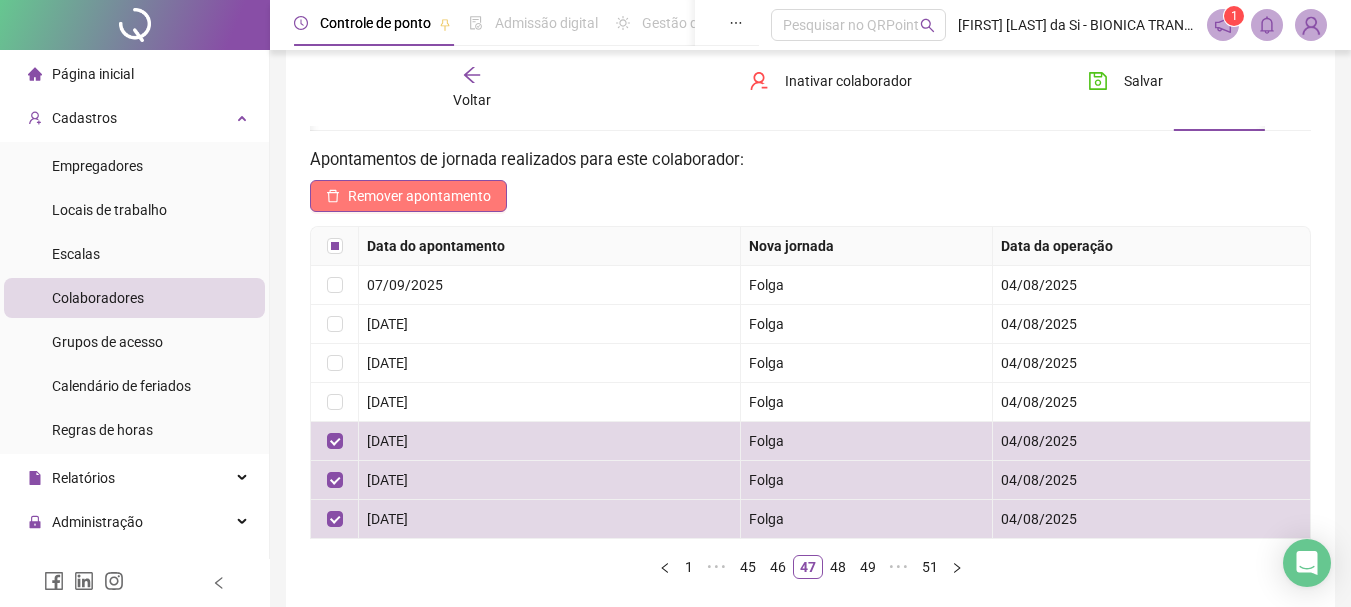 click on "Remover apontamento" at bounding box center [419, 196] 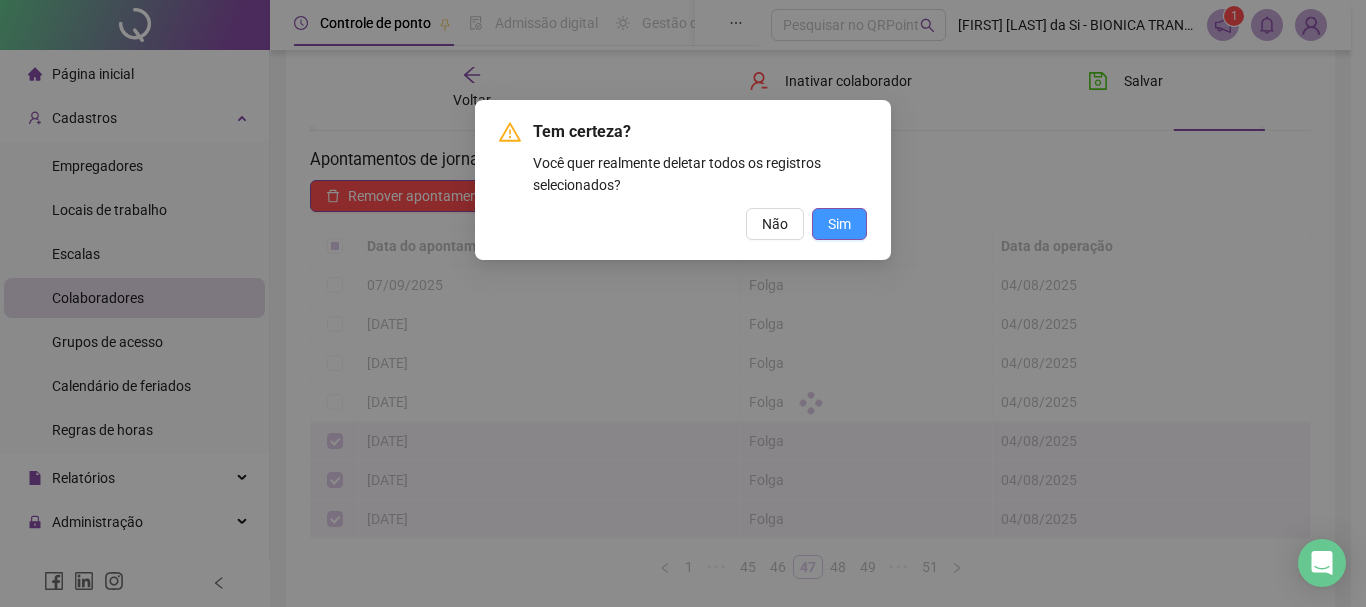 click on "Sim" at bounding box center [839, 224] 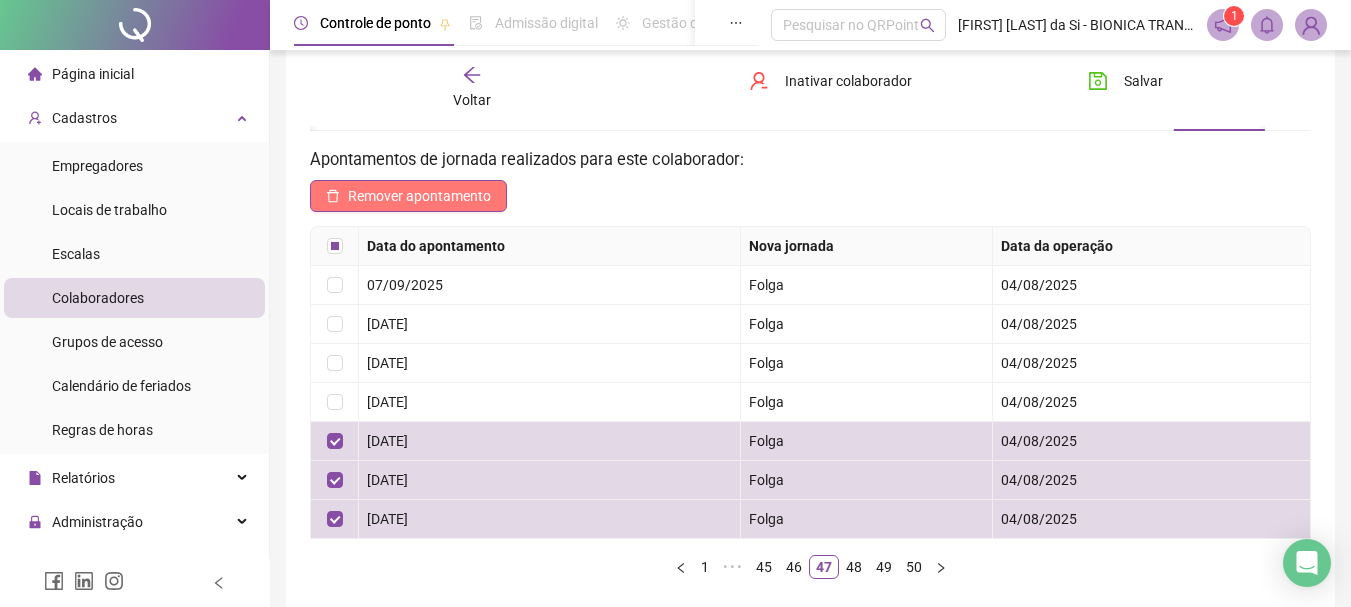 click on "Remover apontamento" at bounding box center [419, 196] 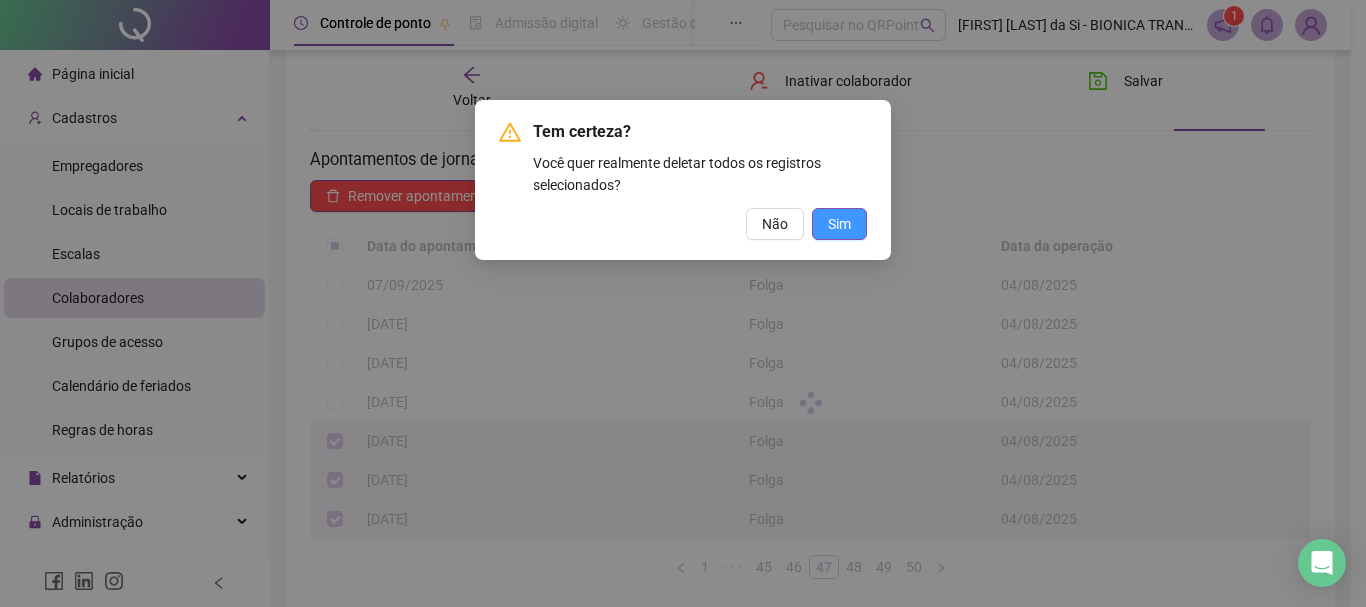 click on "Sim" at bounding box center (839, 224) 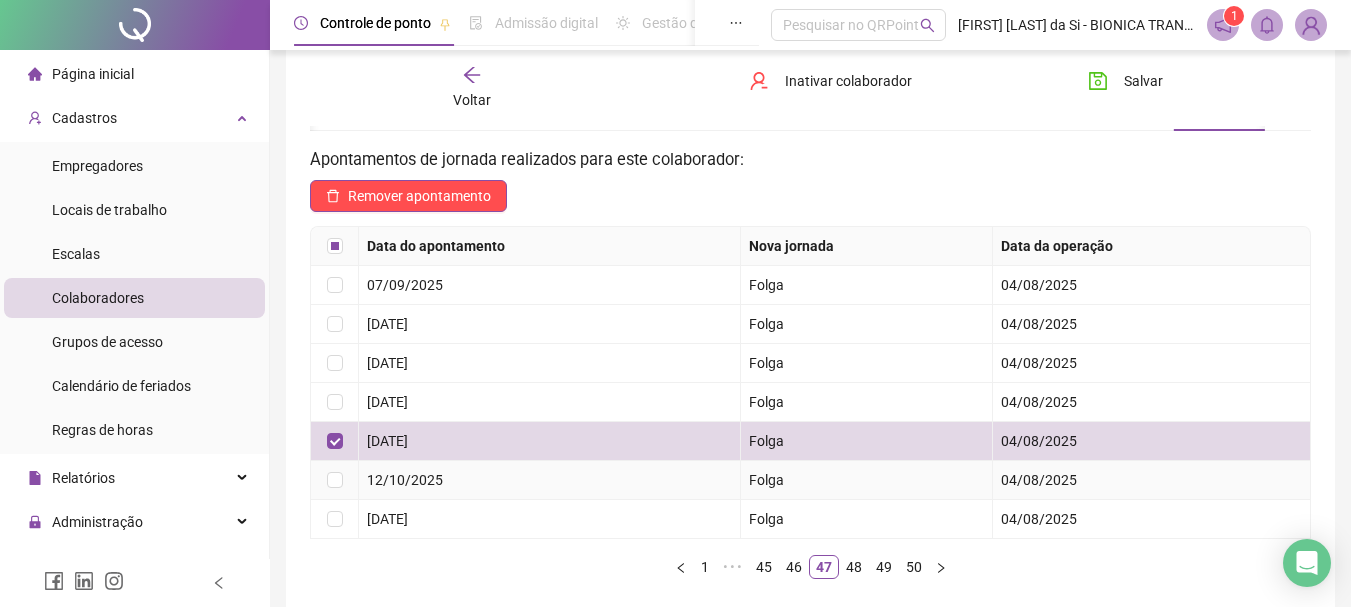 click at bounding box center [335, 480] 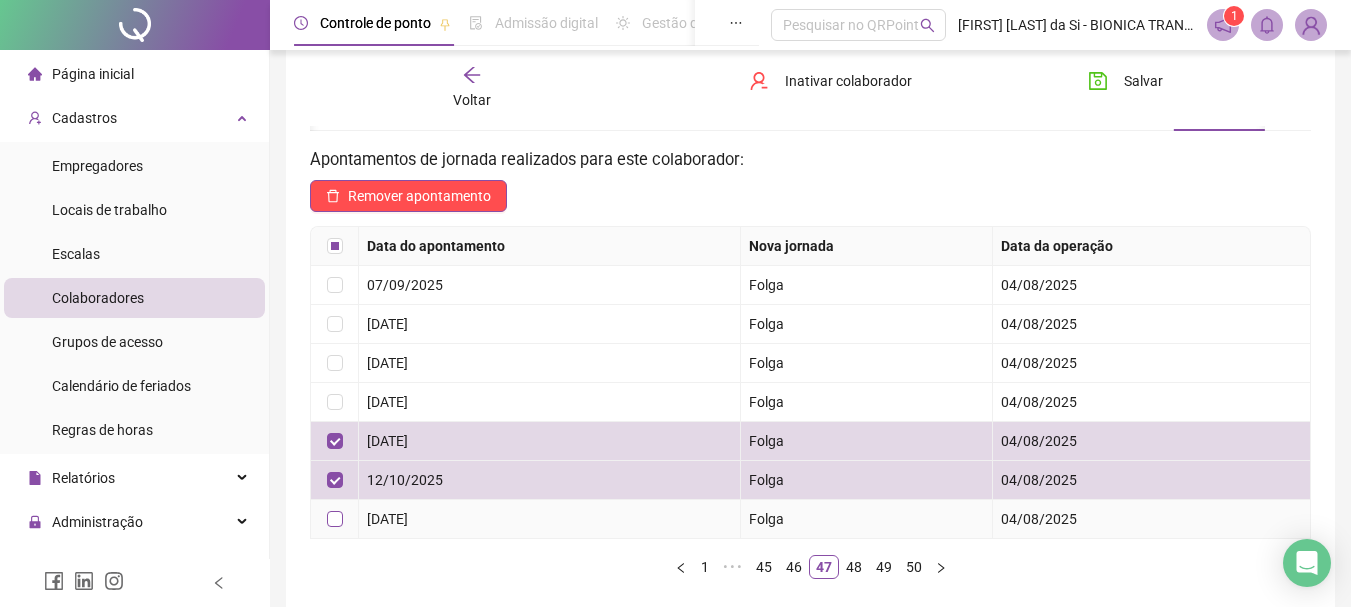 click at bounding box center [335, 519] 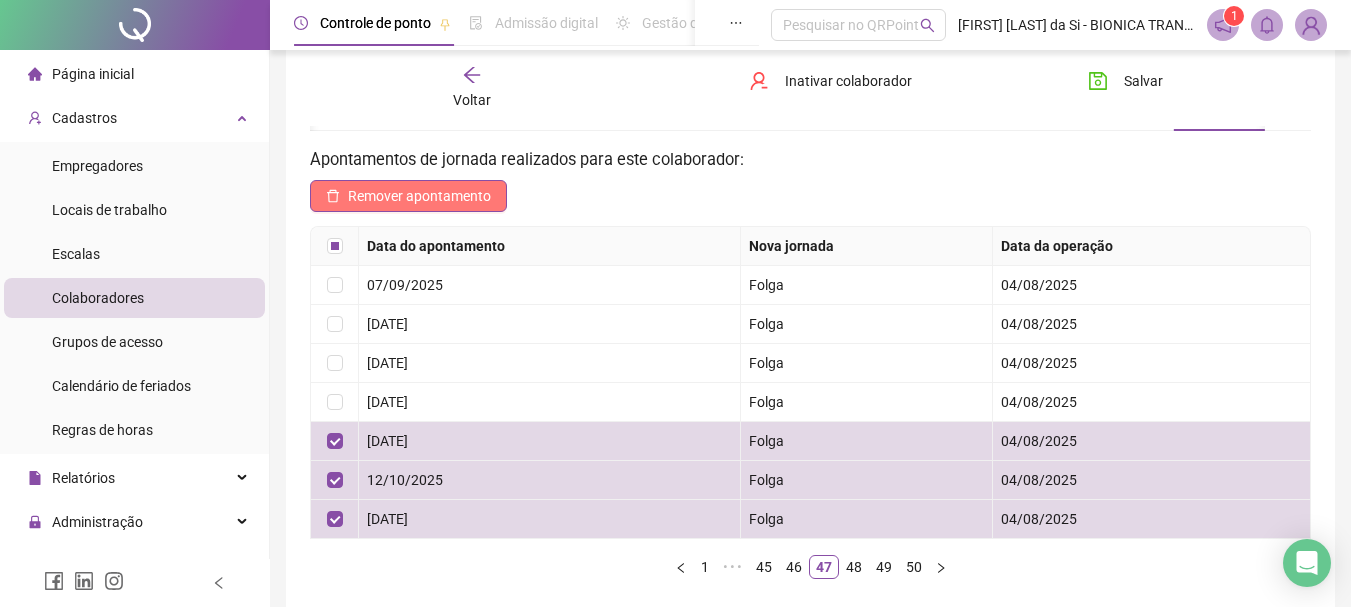 click on "Remover apontamento" at bounding box center [419, 196] 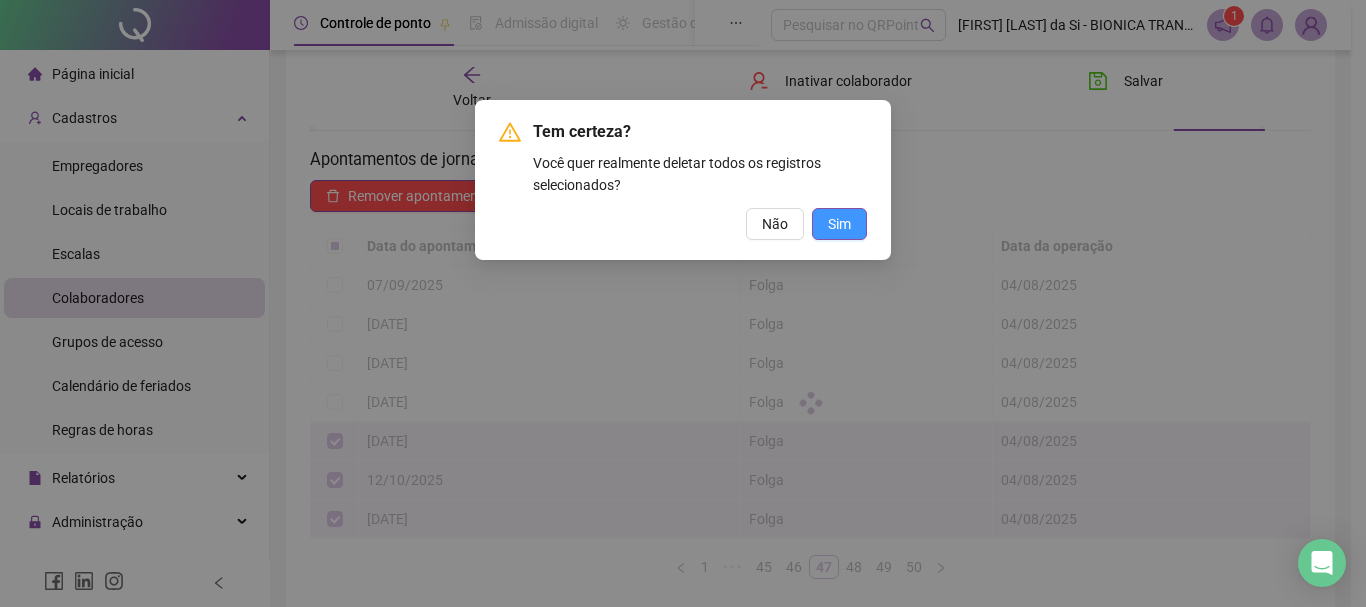 click on "Sim" at bounding box center [839, 224] 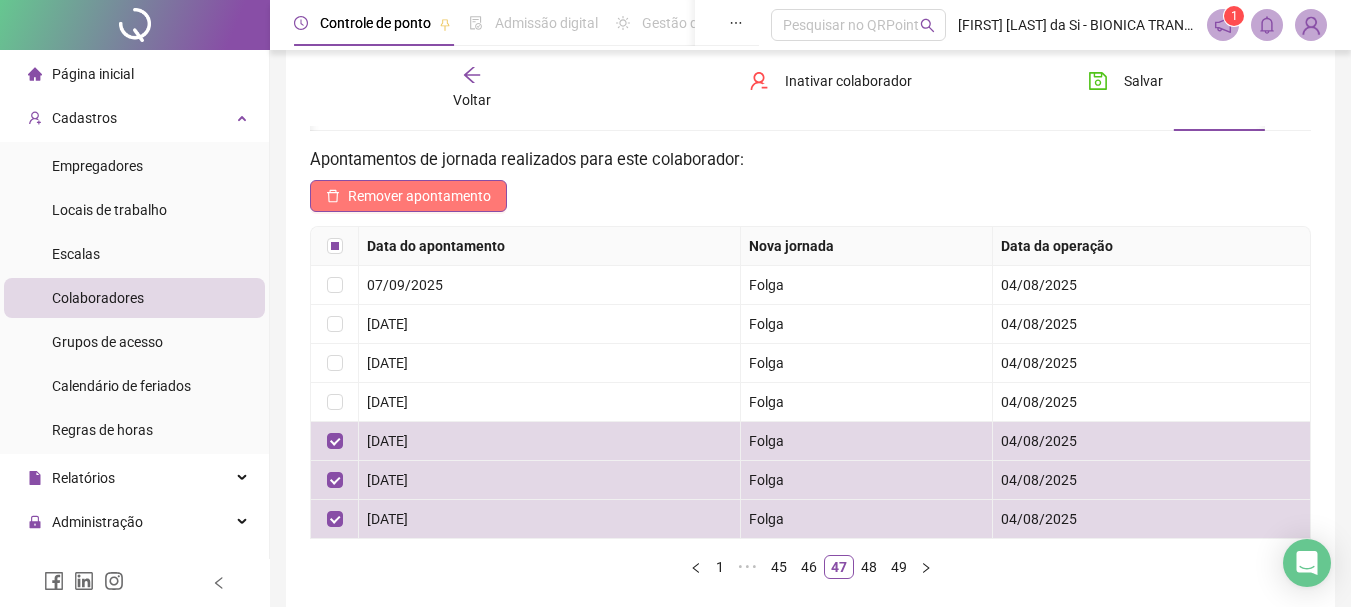 click on "Remover apontamento" at bounding box center [408, 196] 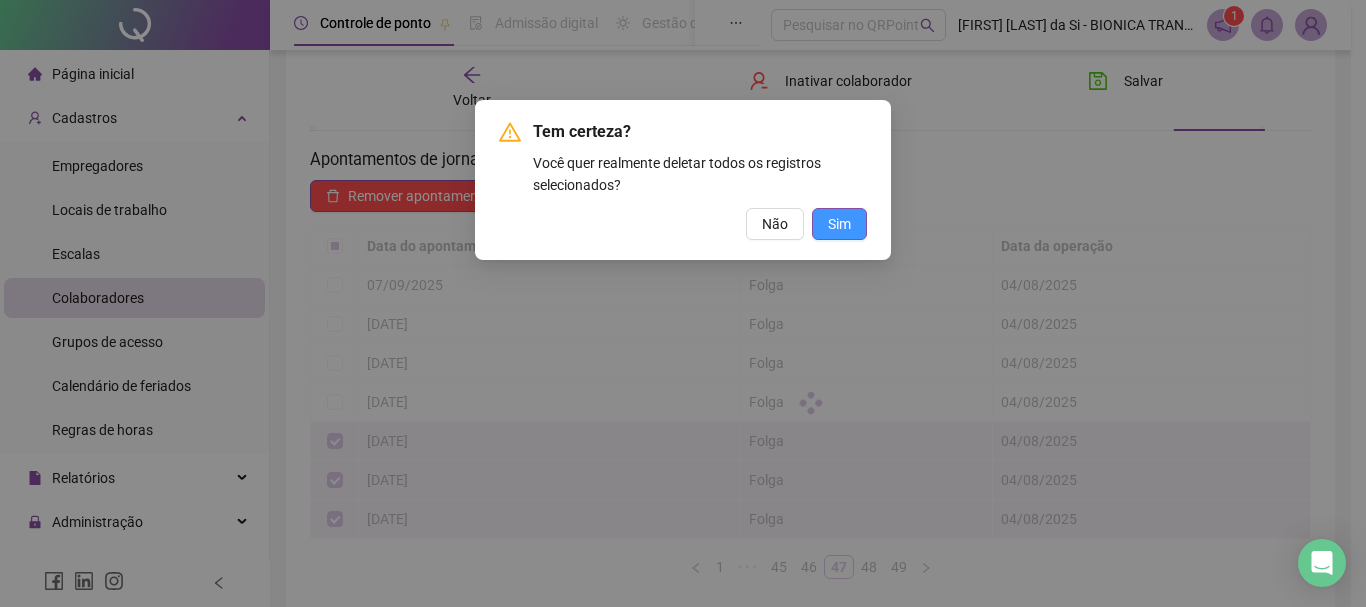 click on "Sim" at bounding box center (839, 224) 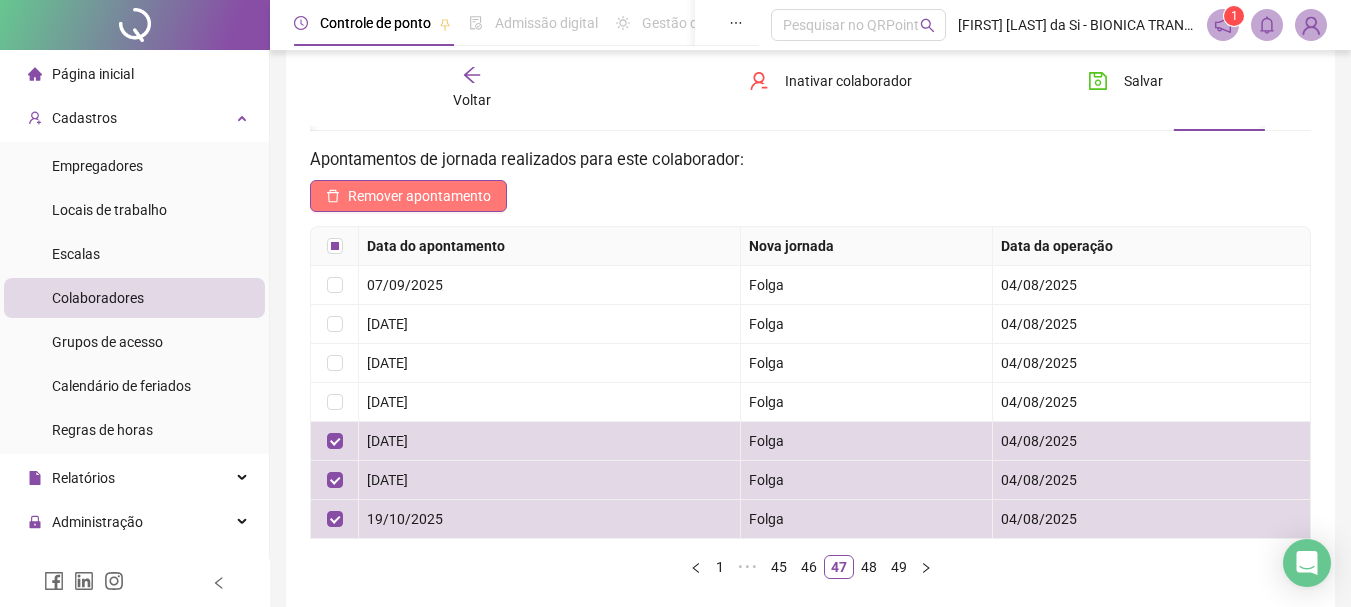 click on "Remover apontamento" at bounding box center [419, 196] 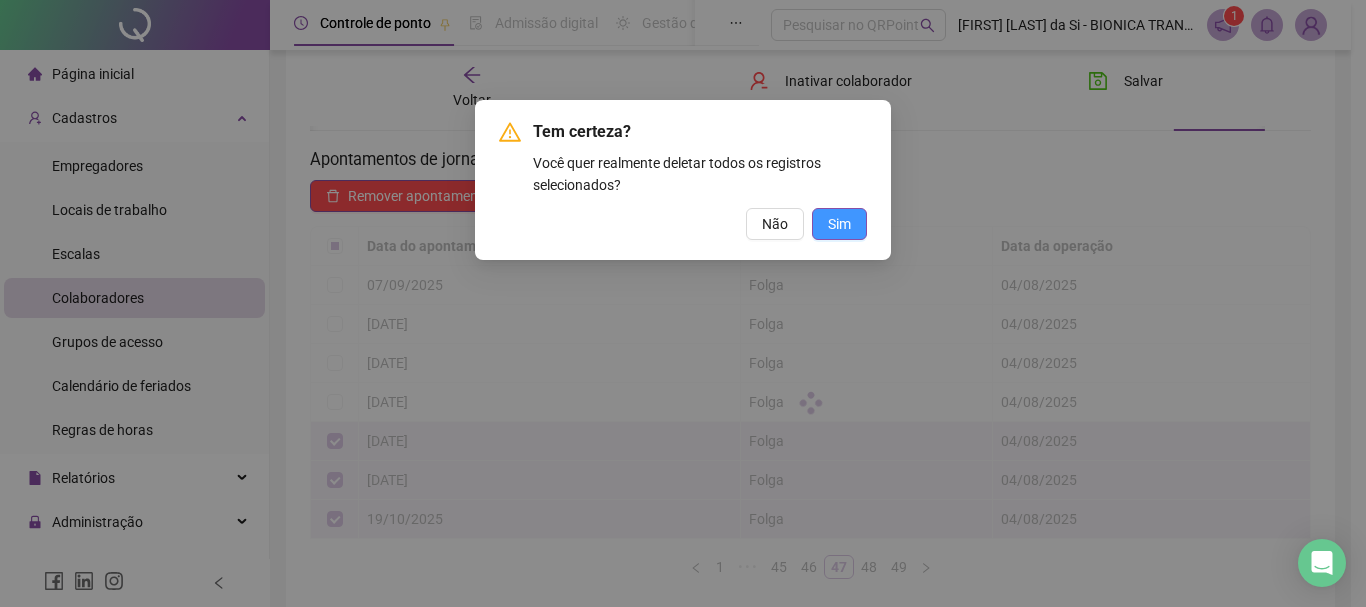 click on "Sim" at bounding box center [839, 224] 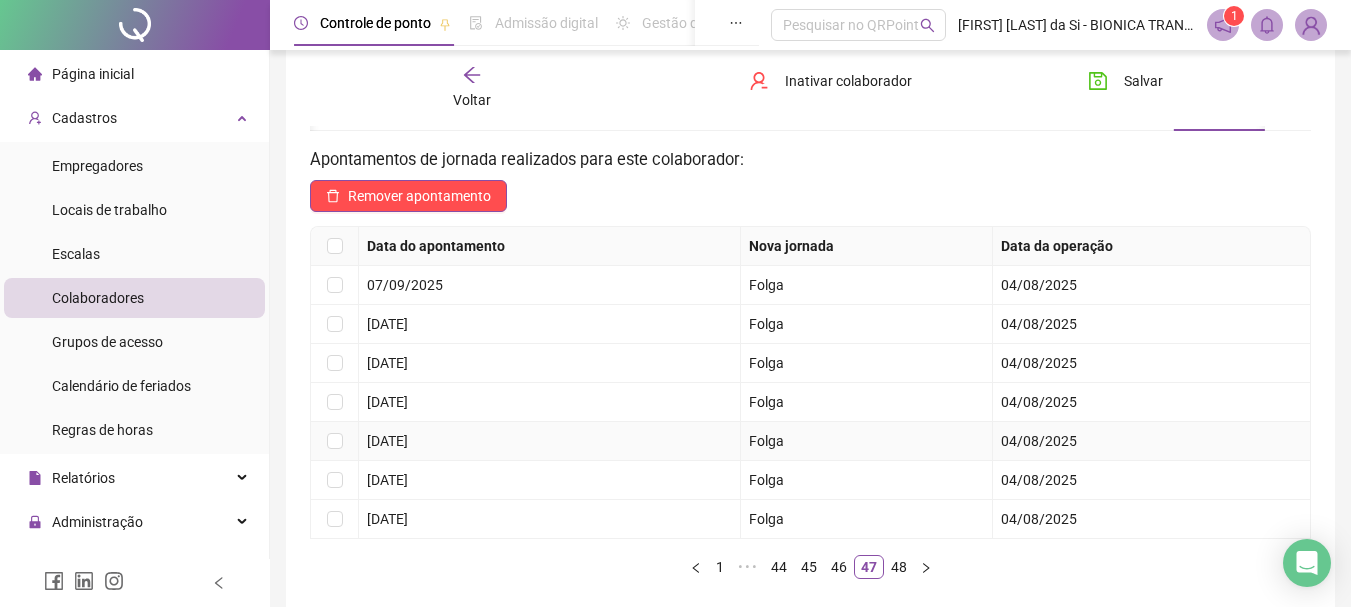click at bounding box center (335, 441) 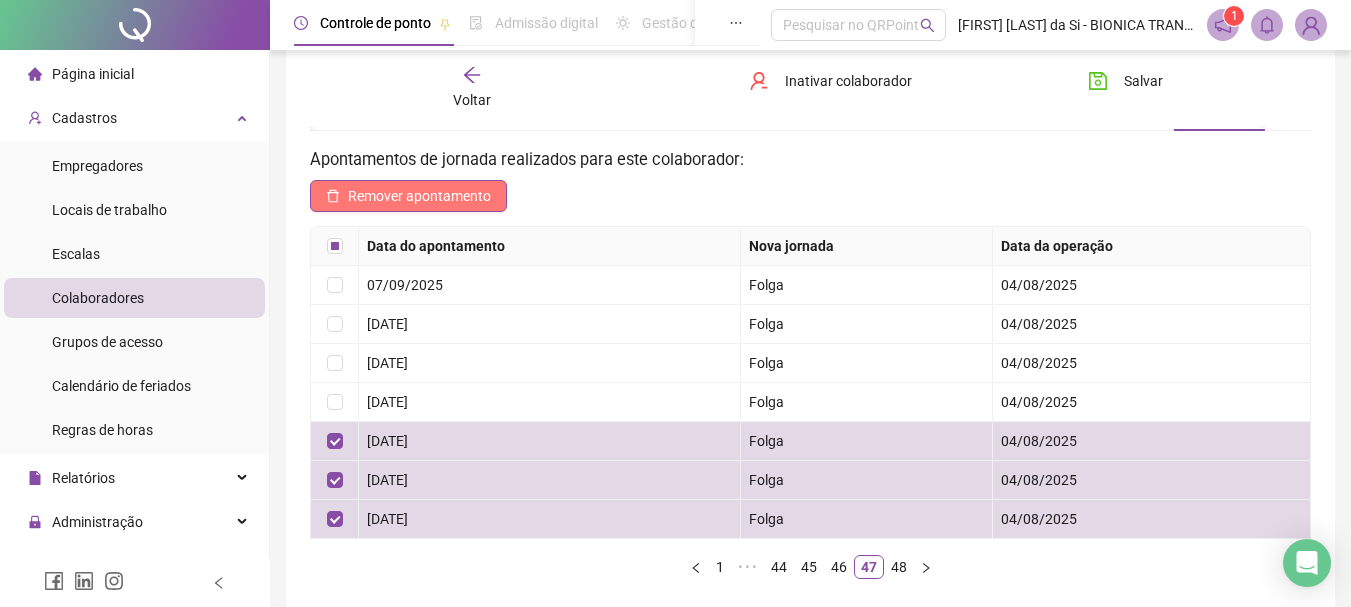 click on "Remover apontamento" at bounding box center [408, 196] 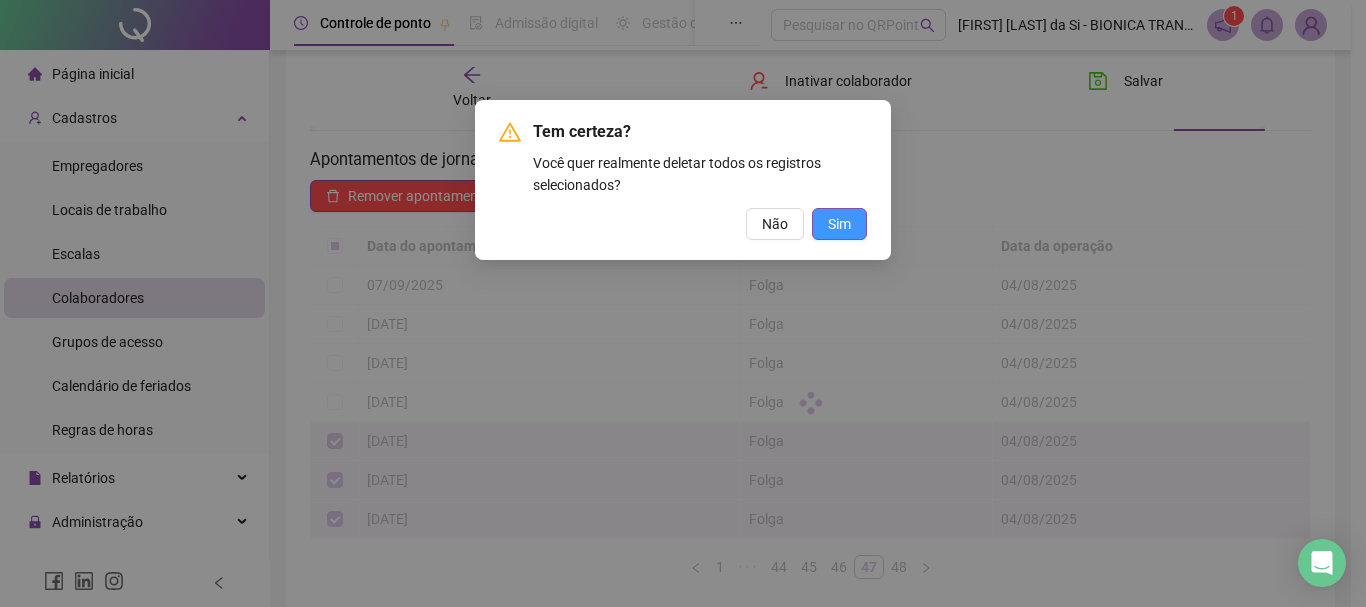 click on "Sim" at bounding box center [839, 224] 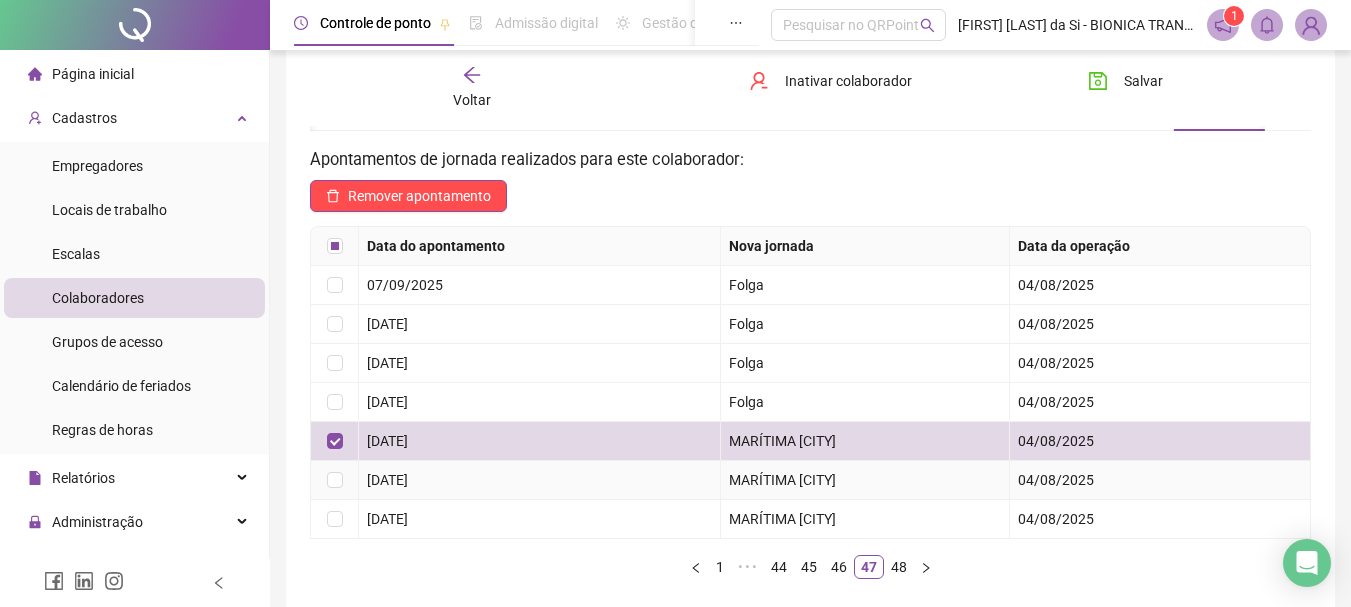 click at bounding box center (335, 480) 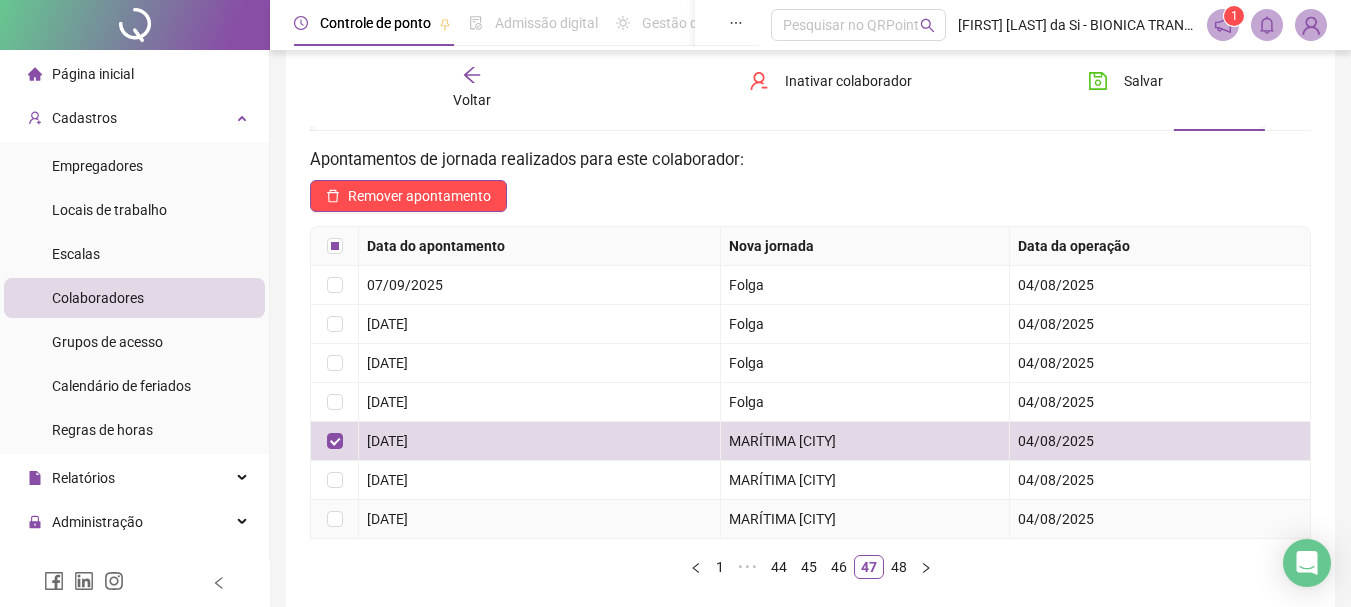 click at bounding box center (335, 519) 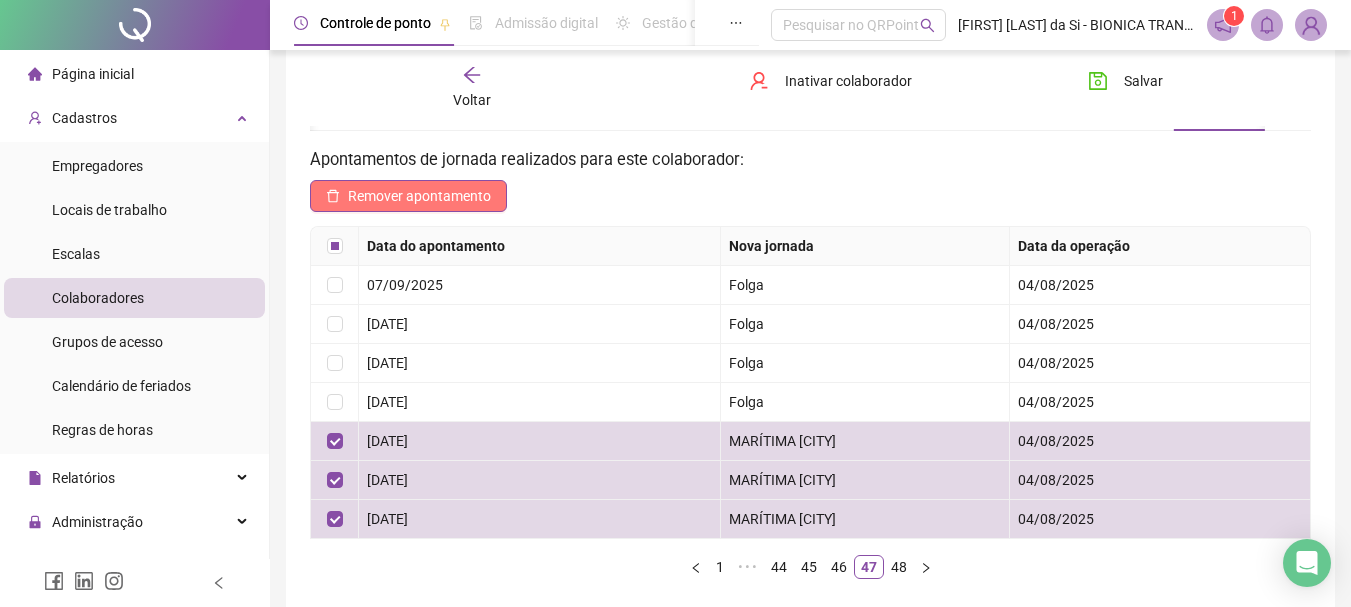 click on "Remover apontamento" at bounding box center (419, 196) 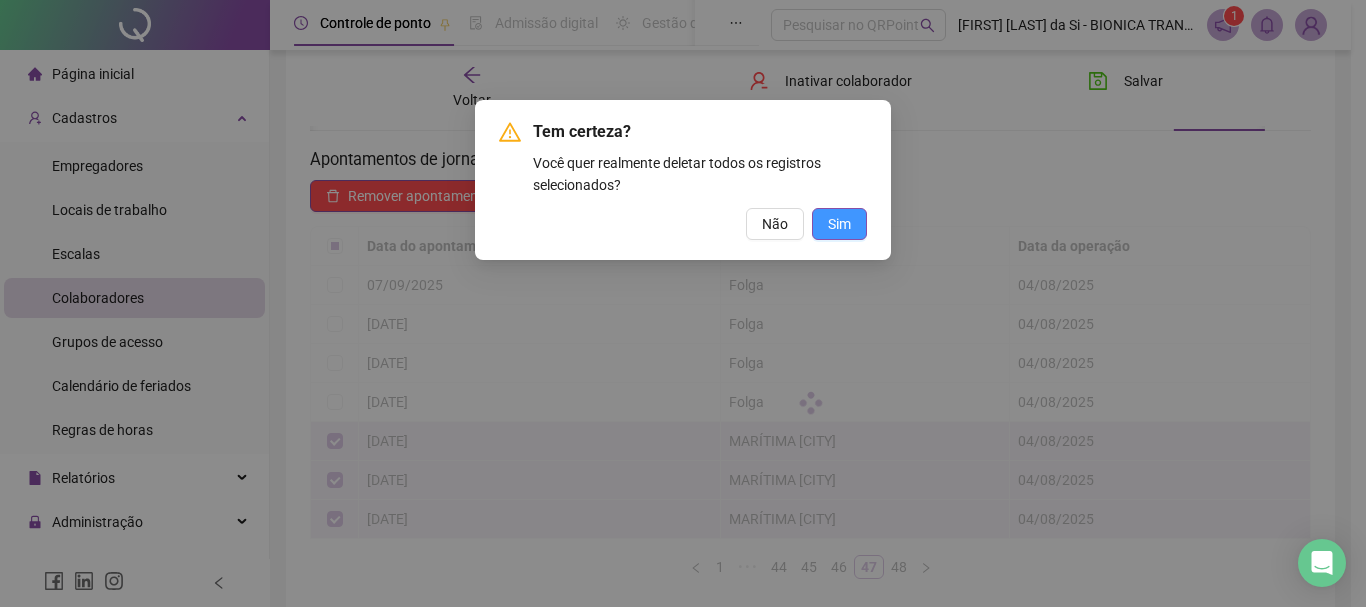 click on "Sim" at bounding box center (839, 224) 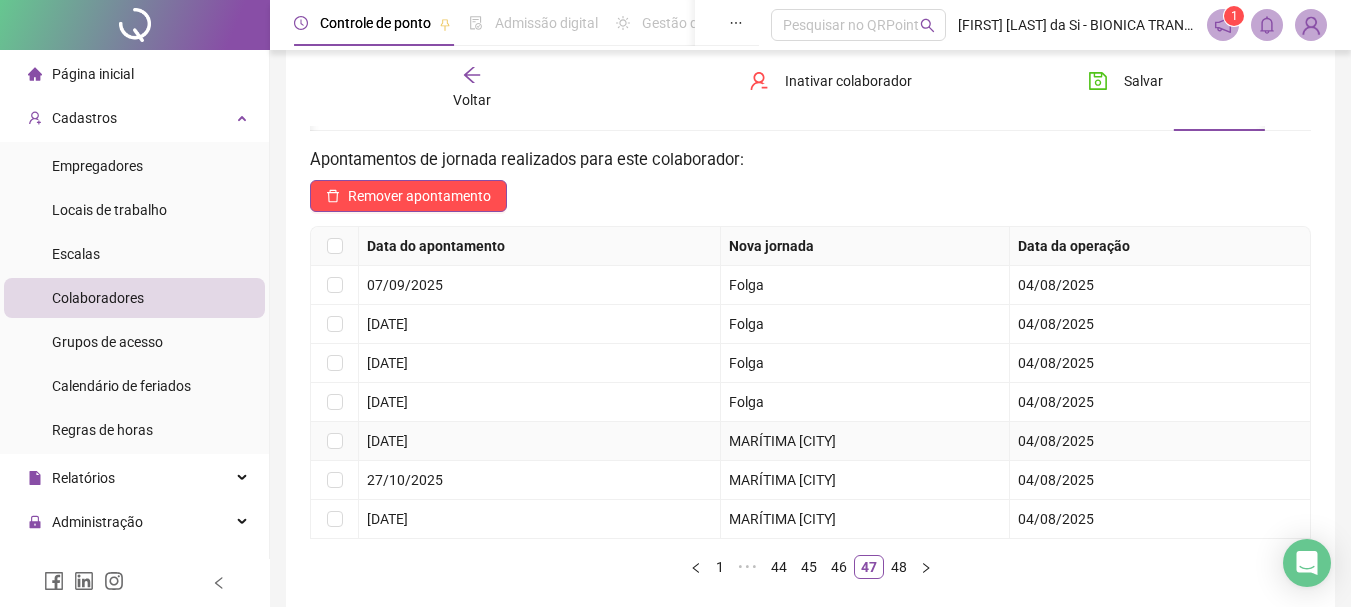 click at bounding box center (335, 441) 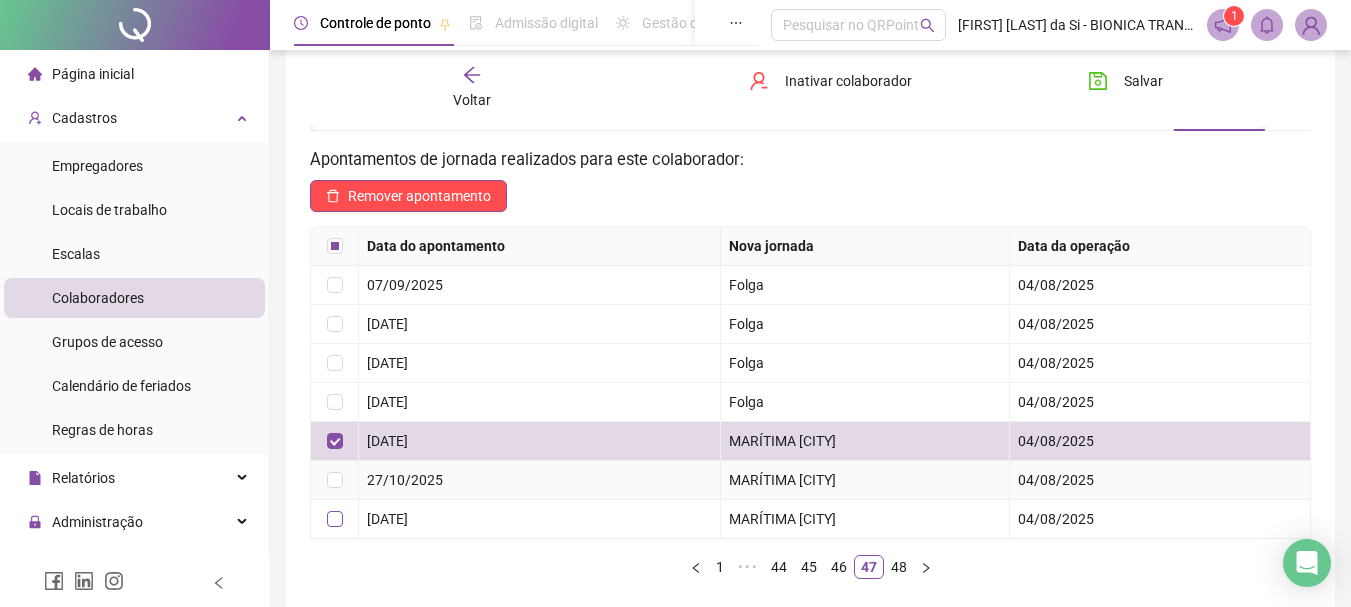 click at bounding box center (335, 480) 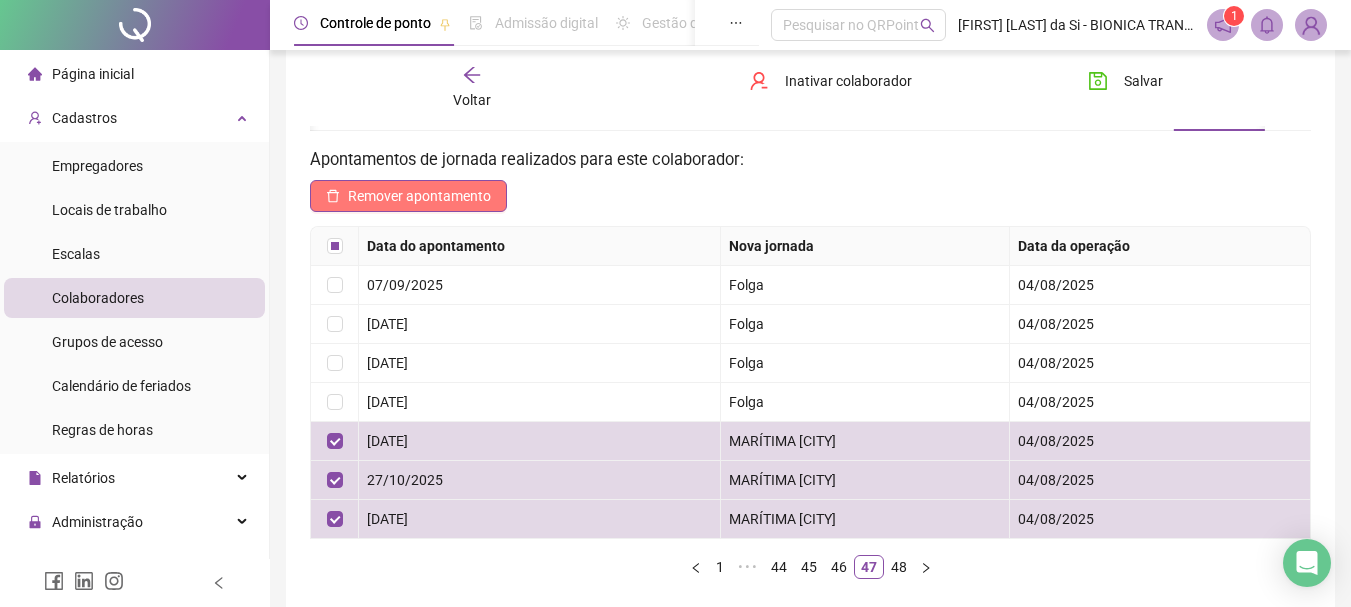 click on "Remover apontamento" at bounding box center [419, 196] 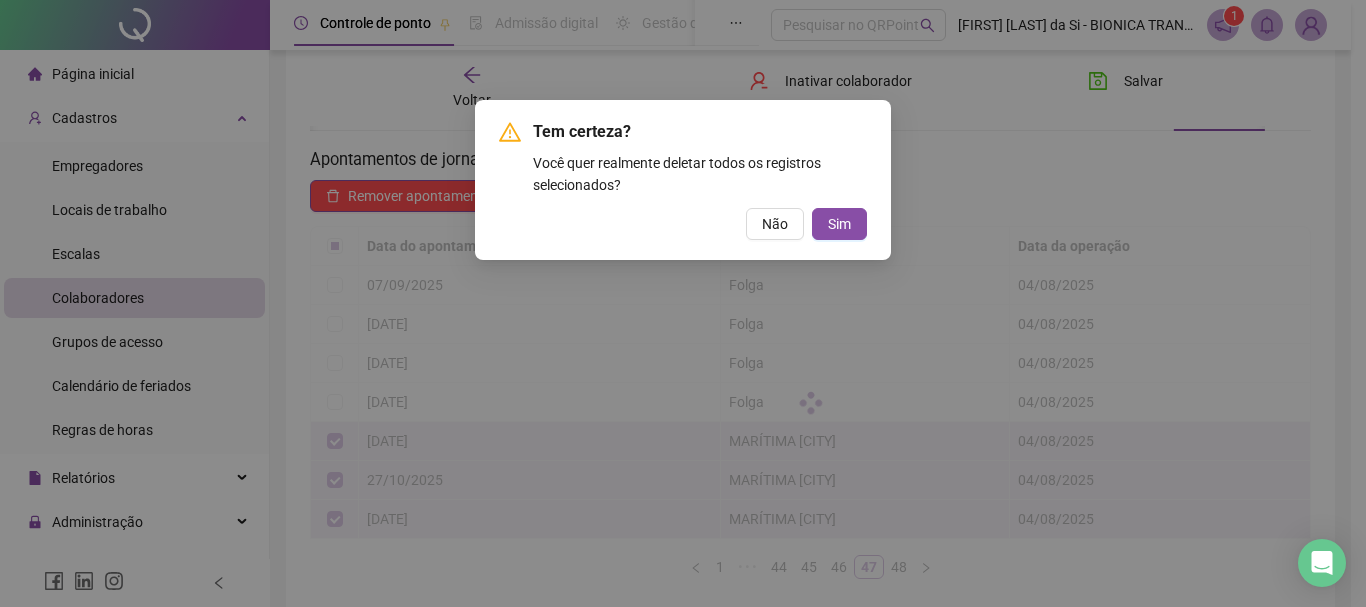 click on "Sim" at bounding box center (839, 224) 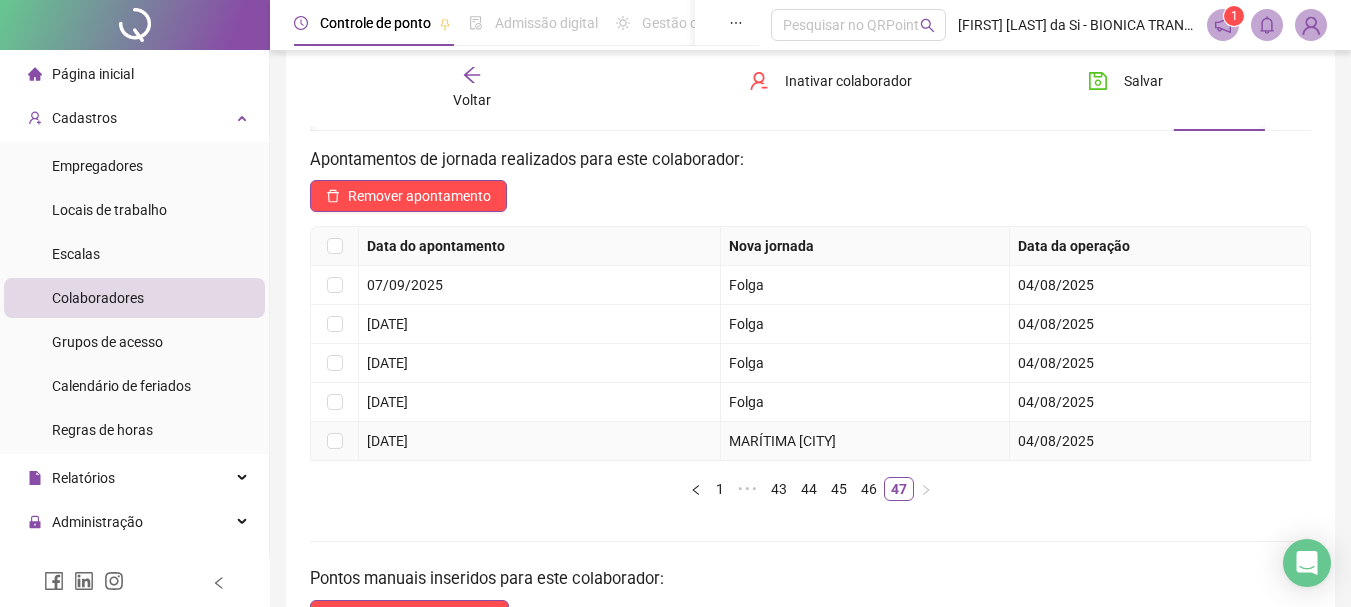 click at bounding box center (335, 441) 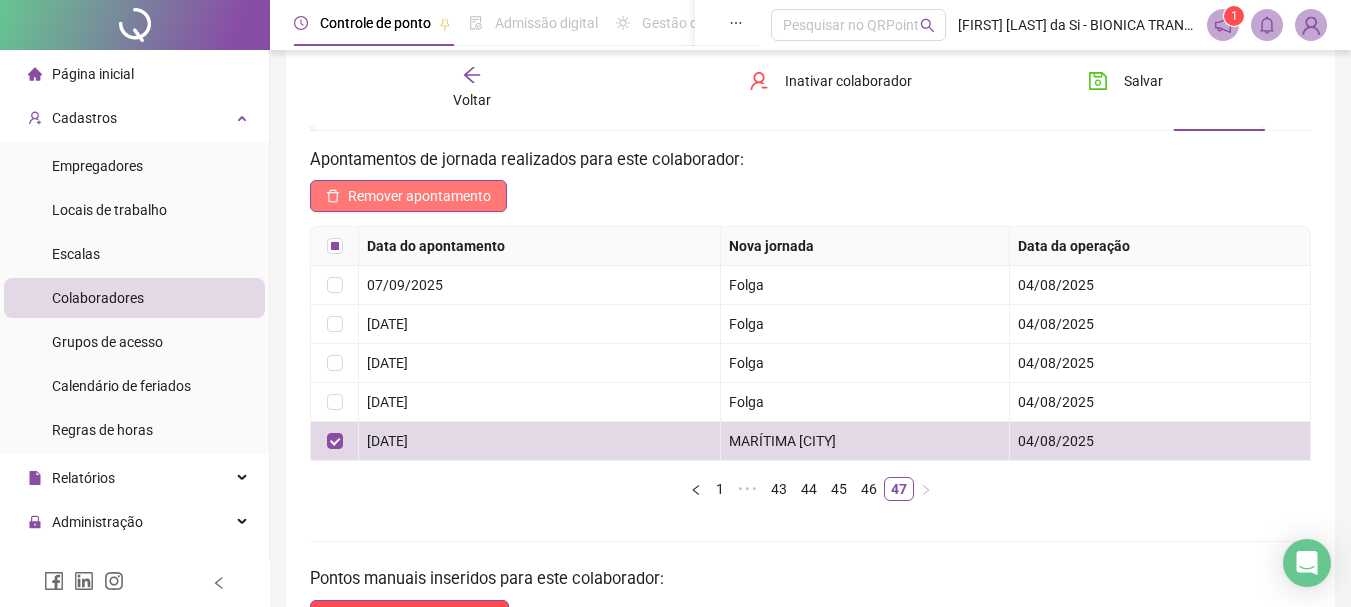 click on "Remover apontamento" at bounding box center [419, 196] 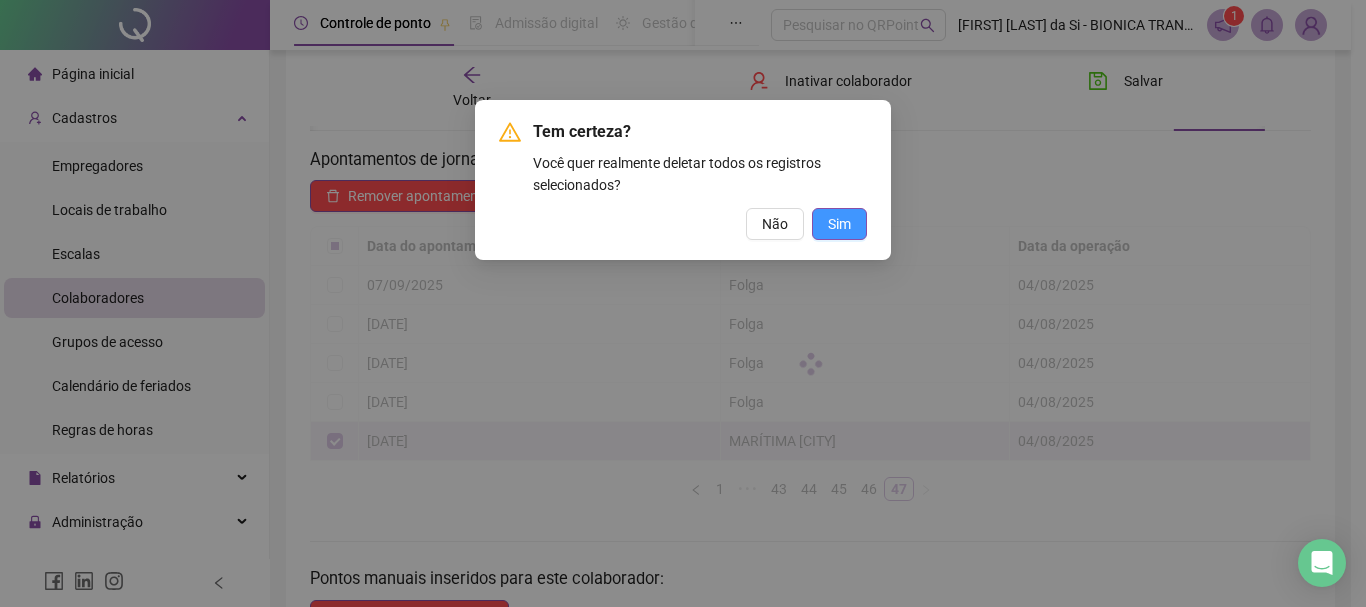 click on "Sim" at bounding box center [839, 224] 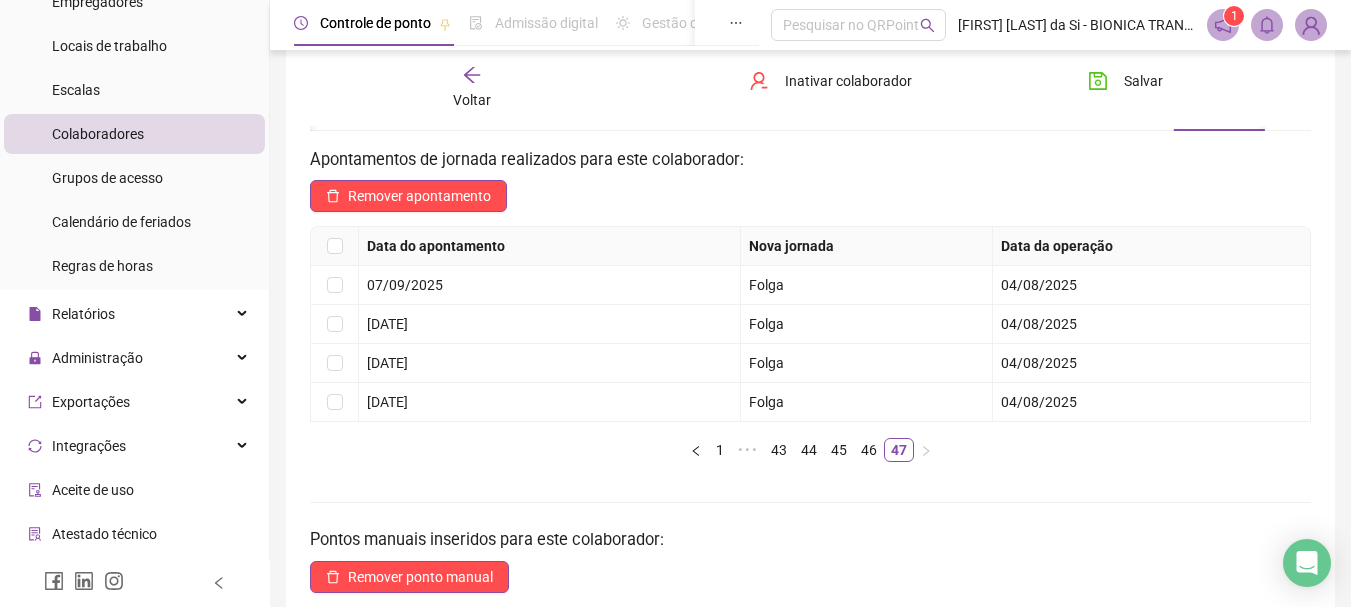 scroll, scrollTop: 181, scrollLeft: 0, axis: vertical 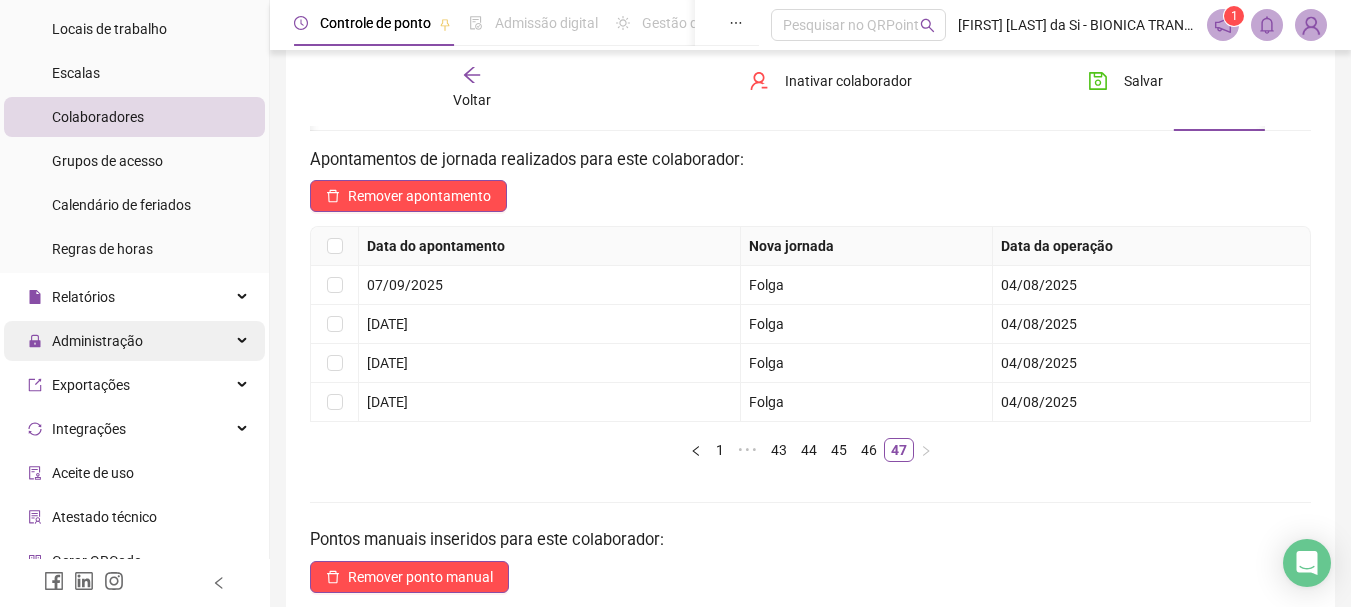 click on "Administração" at bounding box center (97, 341) 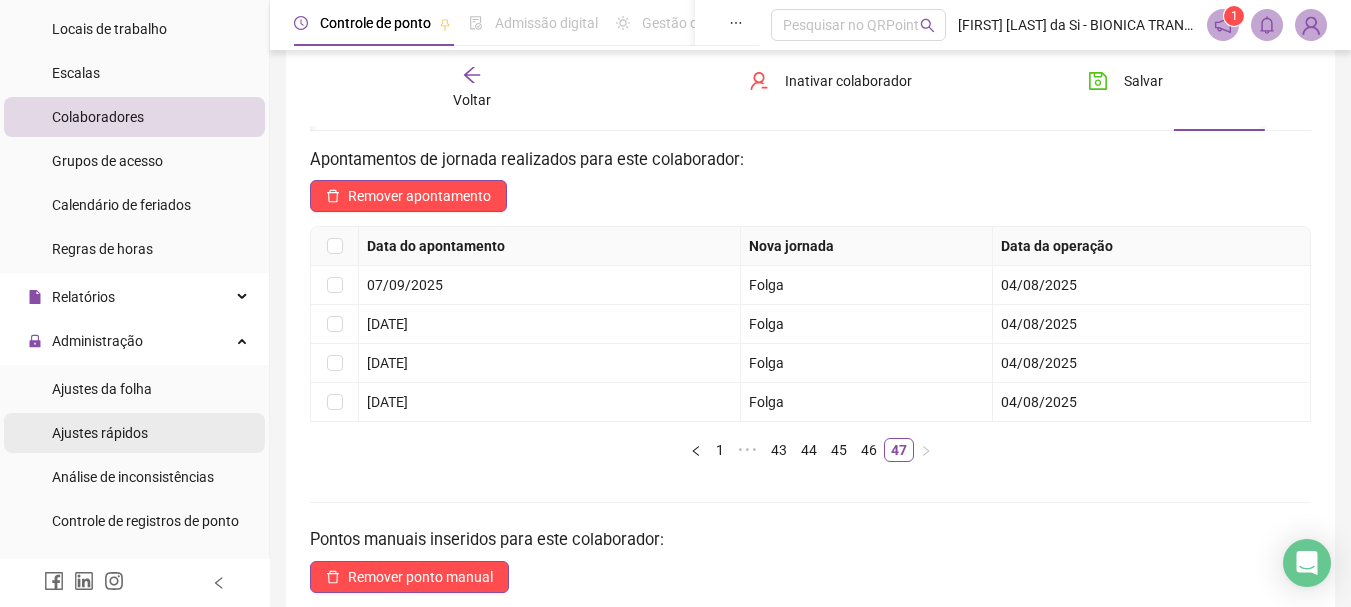 click on "Ajustes rápidos" at bounding box center (100, 433) 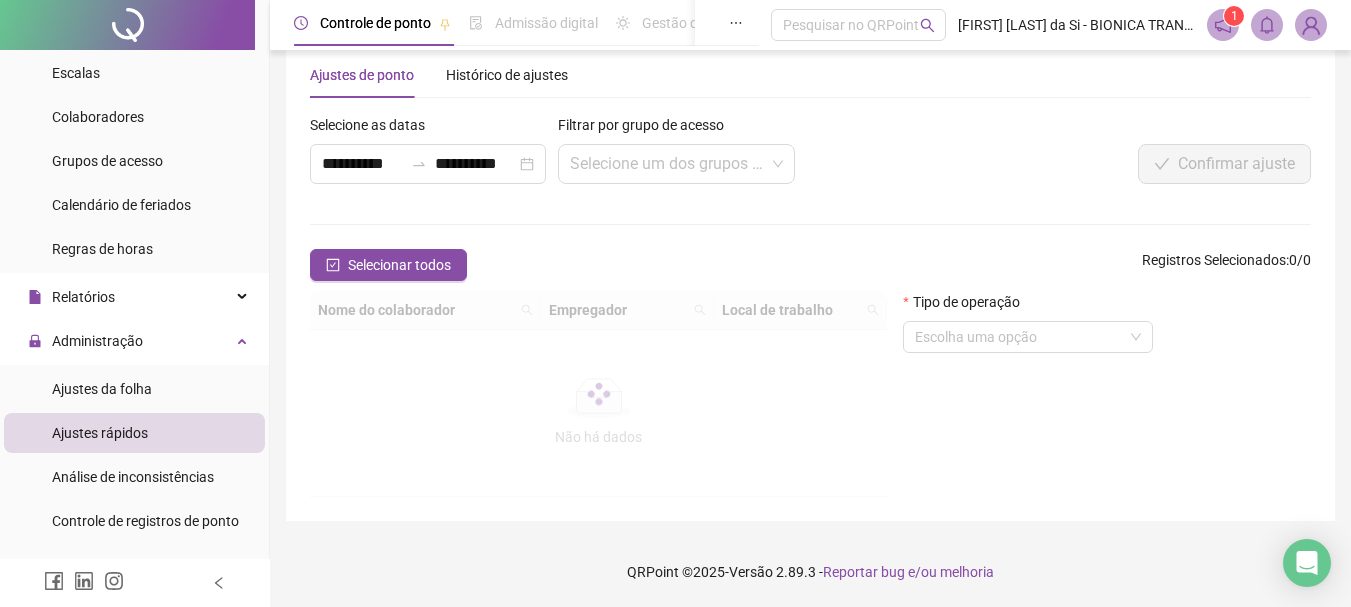 scroll, scrollTop: 100, scrollLeft: 0, axis: vertical 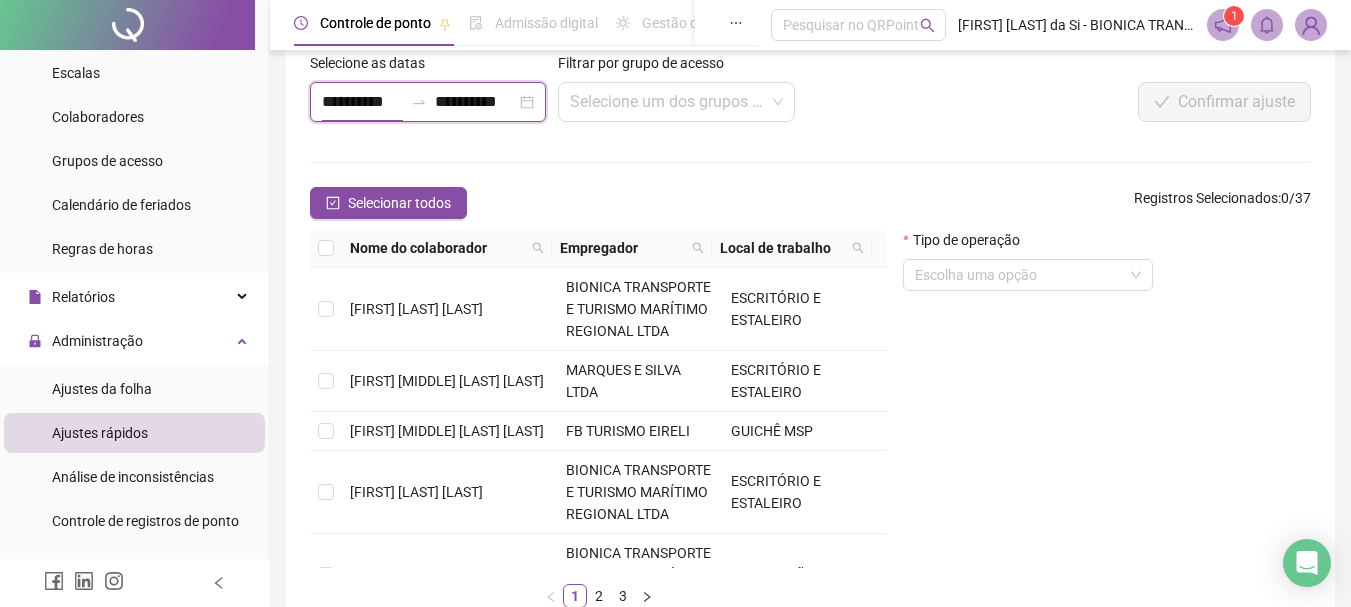 click on "**********" at bounding box center (362, 102) 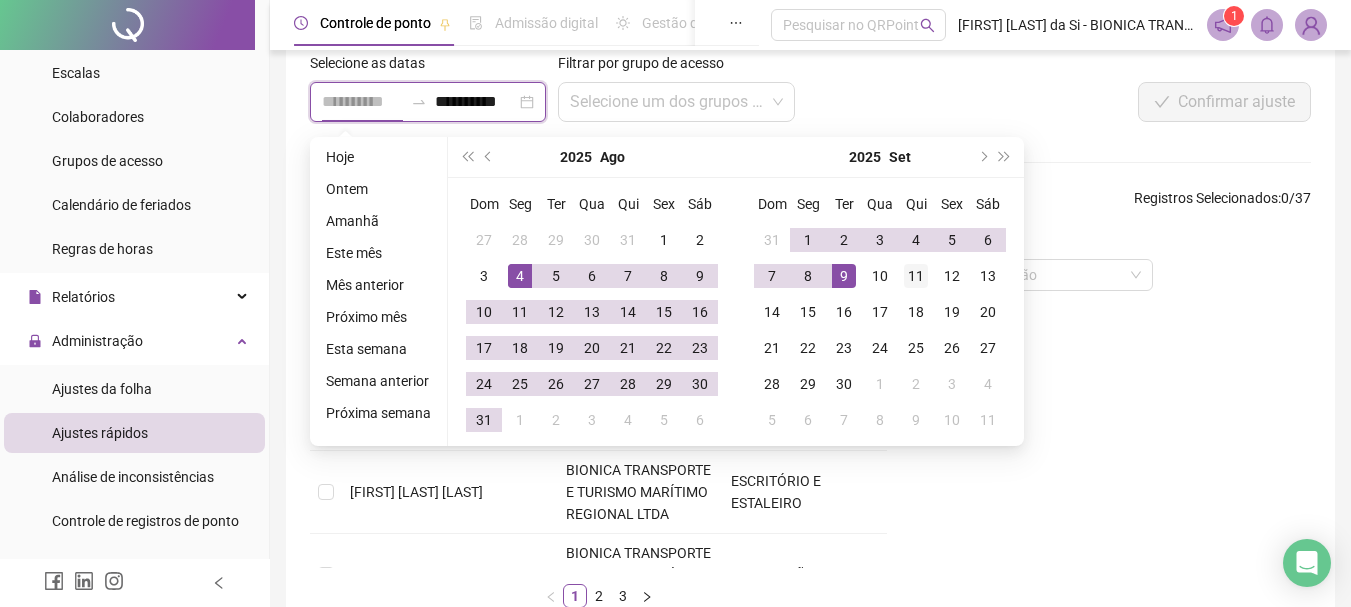 type on "**********" 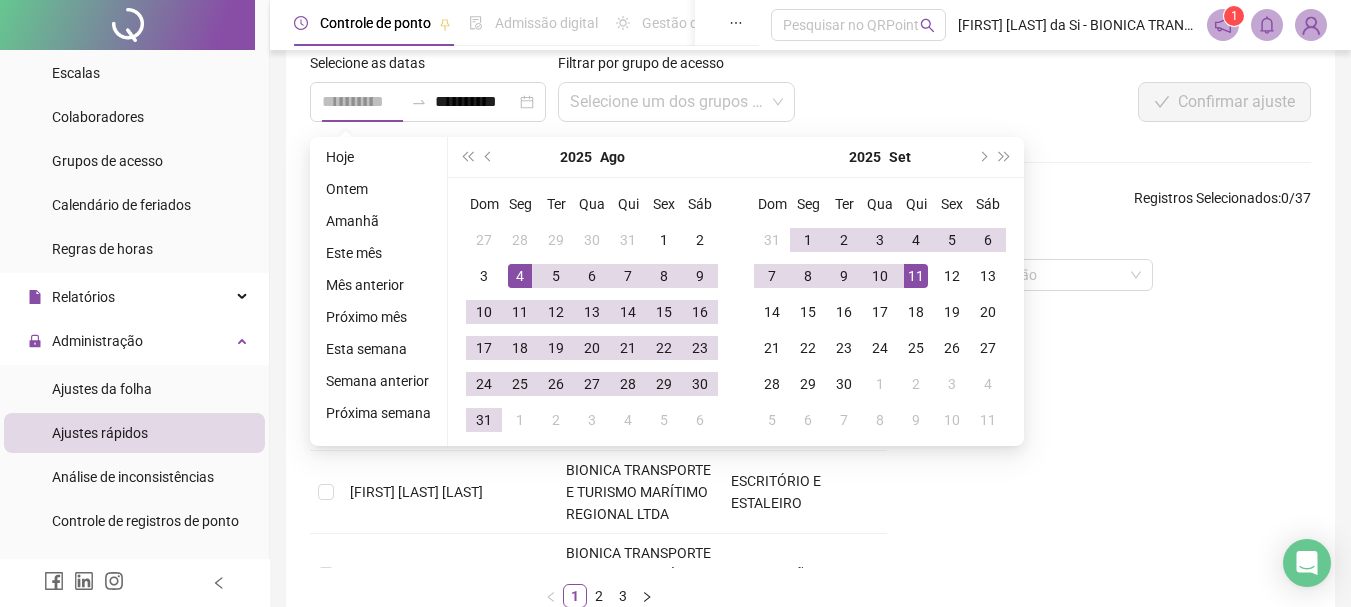 click on "11" at bounding box center (916, 276) 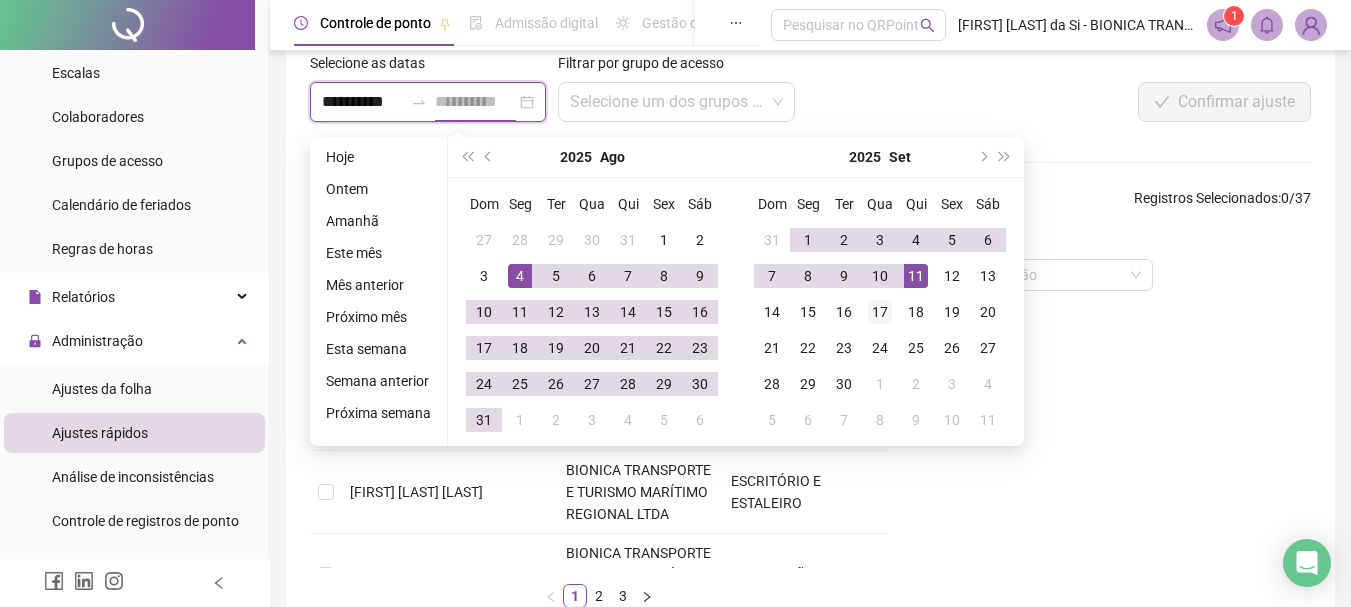 type on "**********" 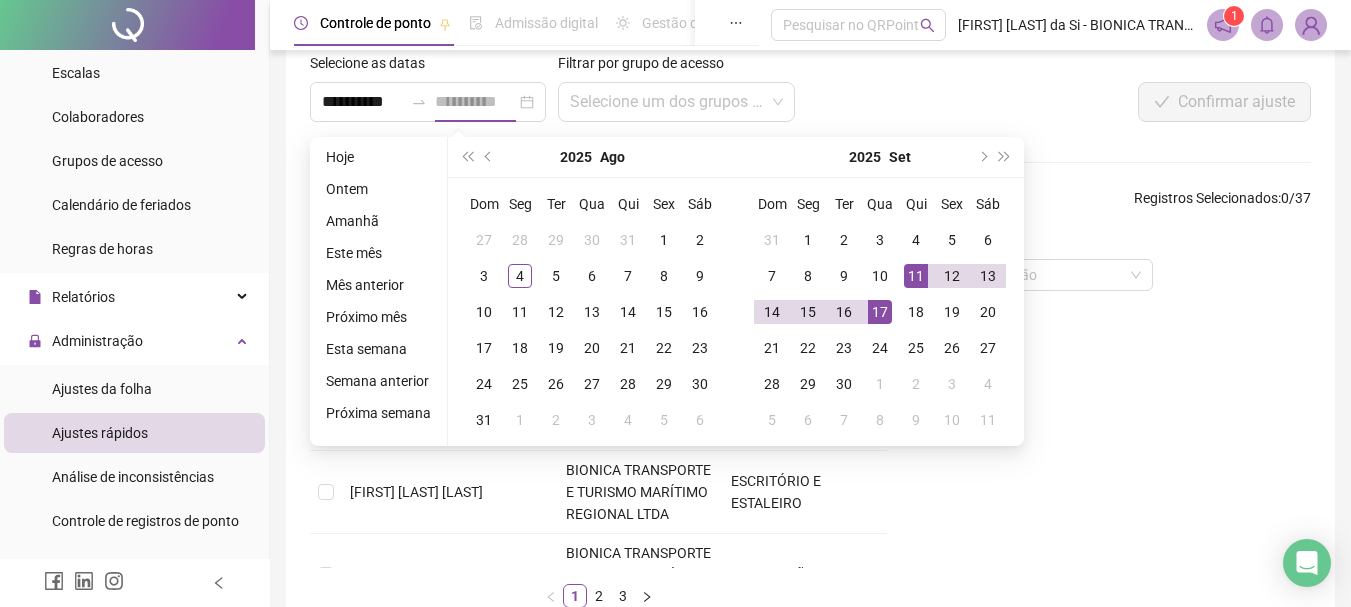 click on "17" at bounding box center [880, 312] 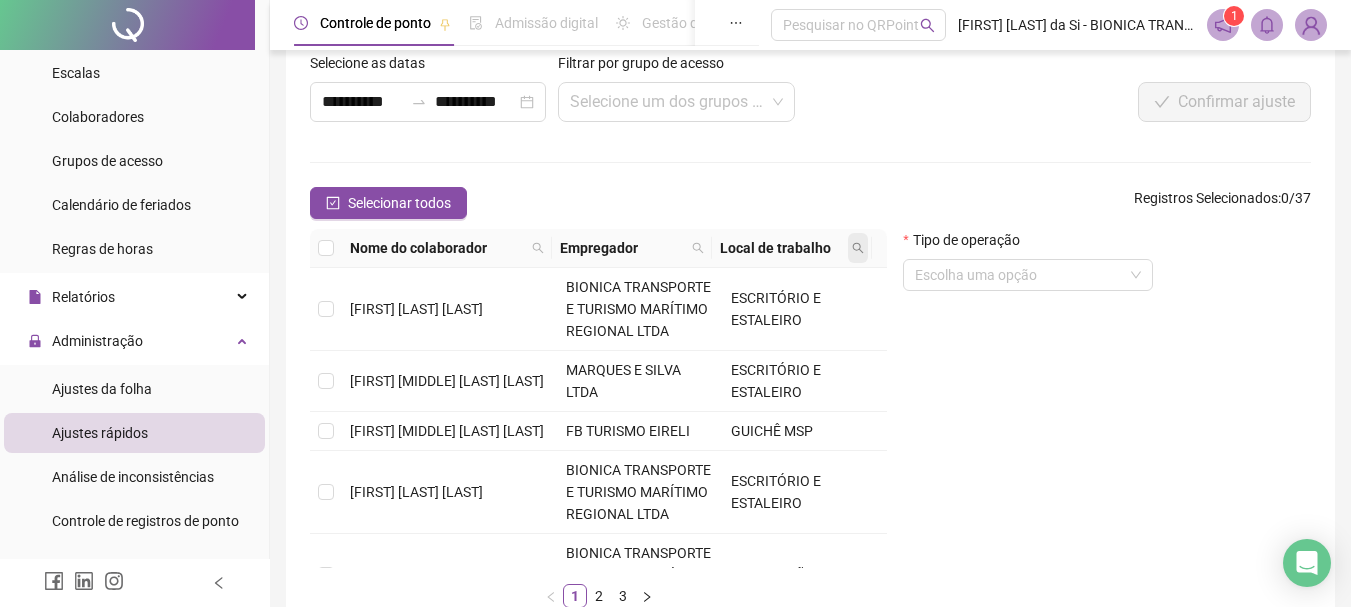 click 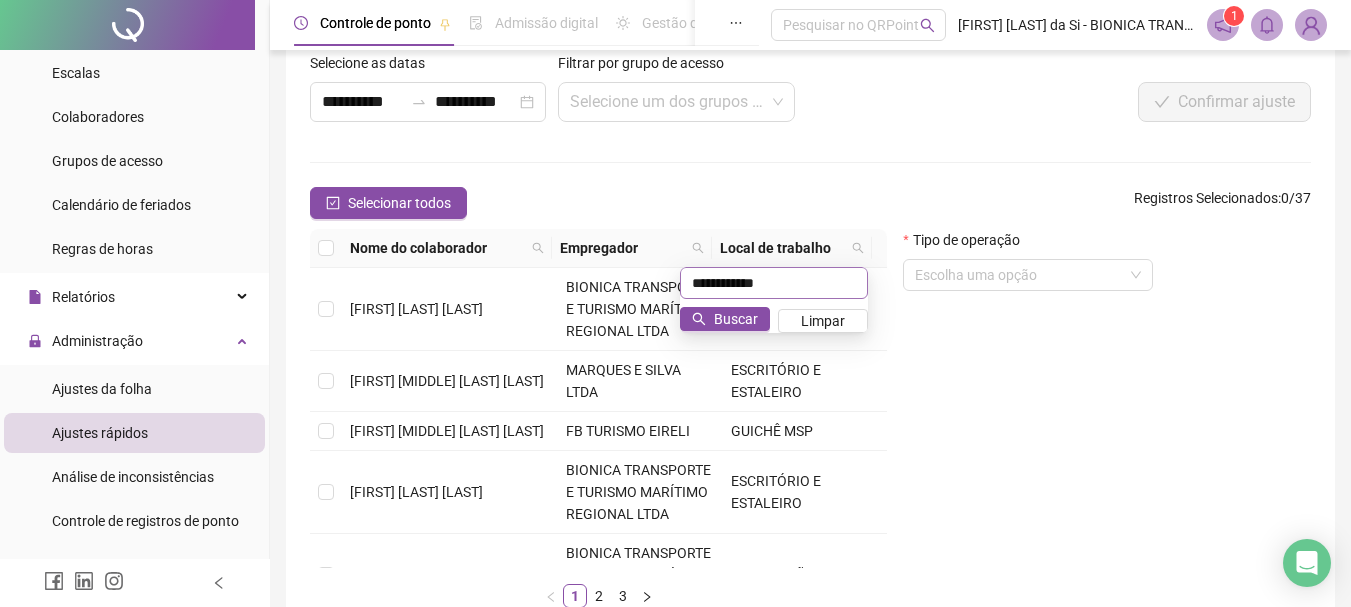 type on "**********" 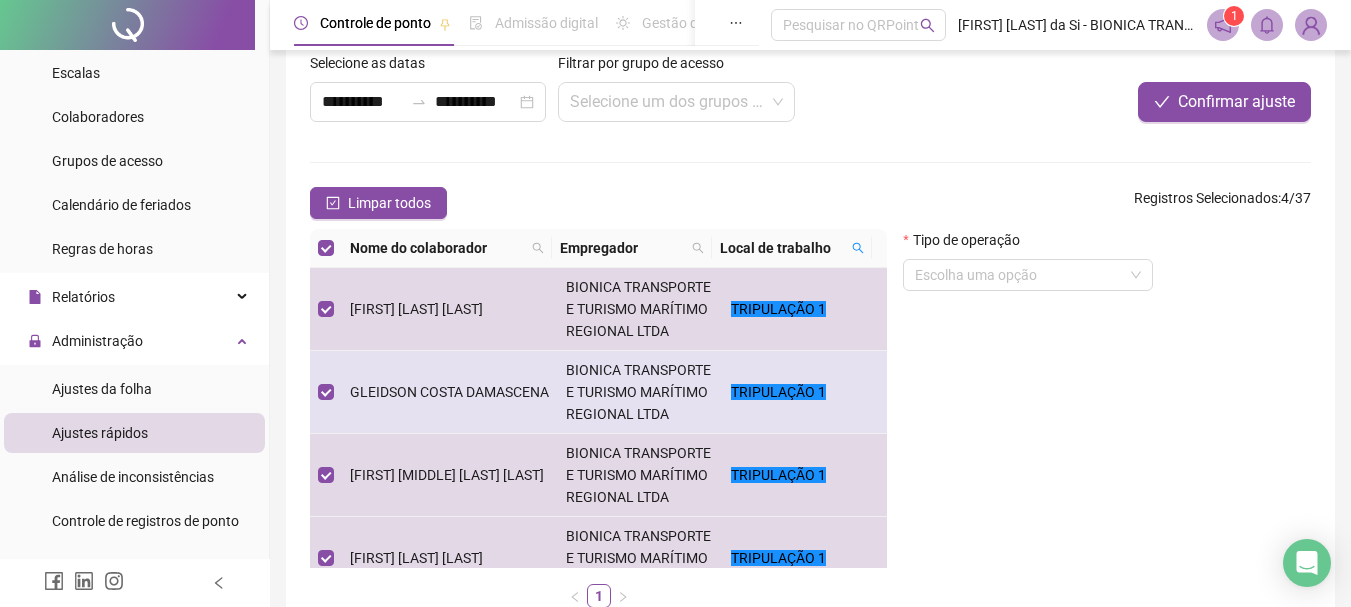 scroll, scrollTop: 32, scrollLeft: 0, axis: vertical 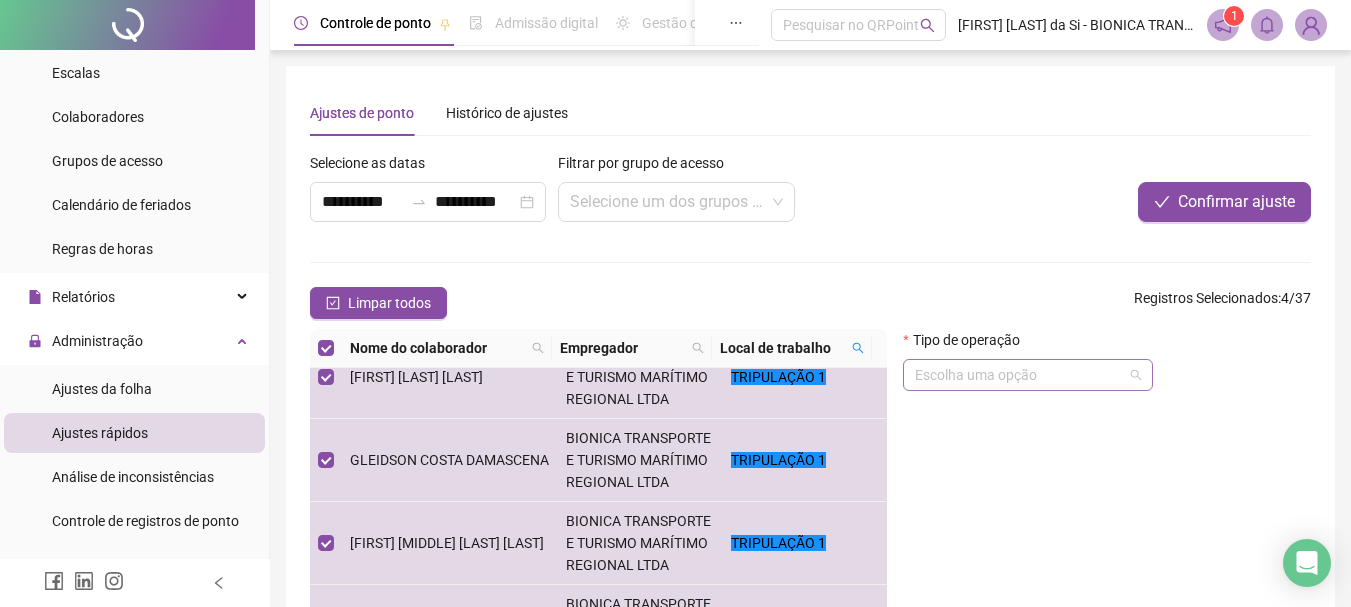 click at bounding box center [1019, 375] 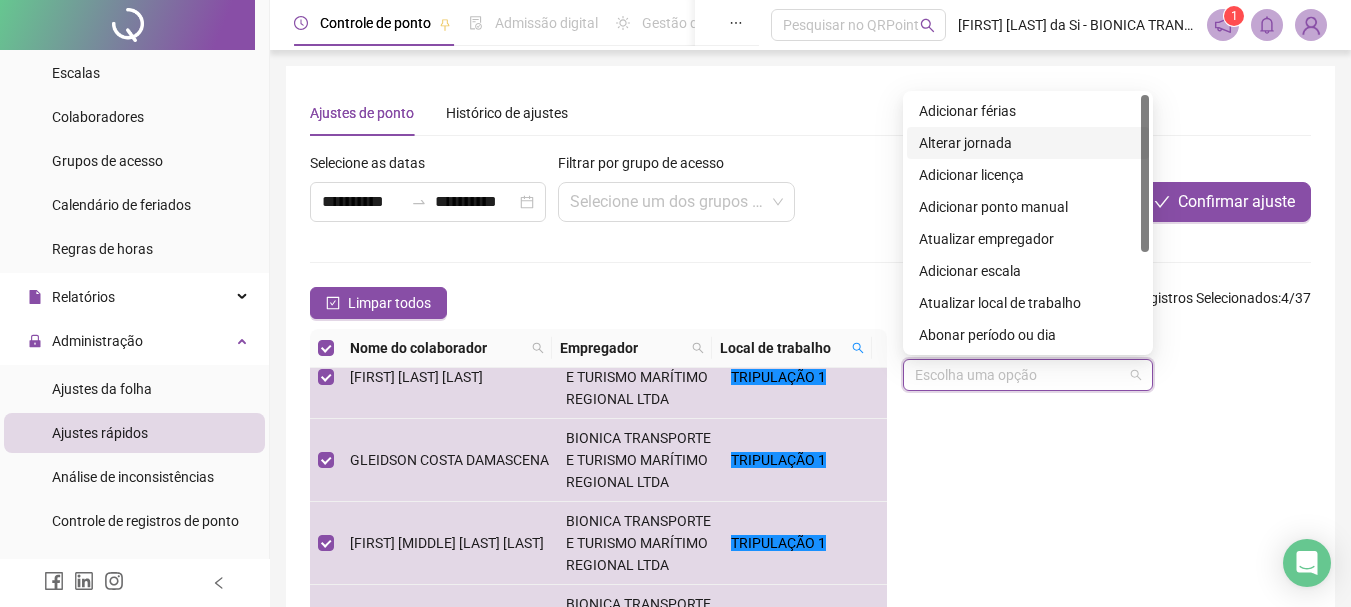 click on "Alterar jornada" at bounding box center [1028, 143] 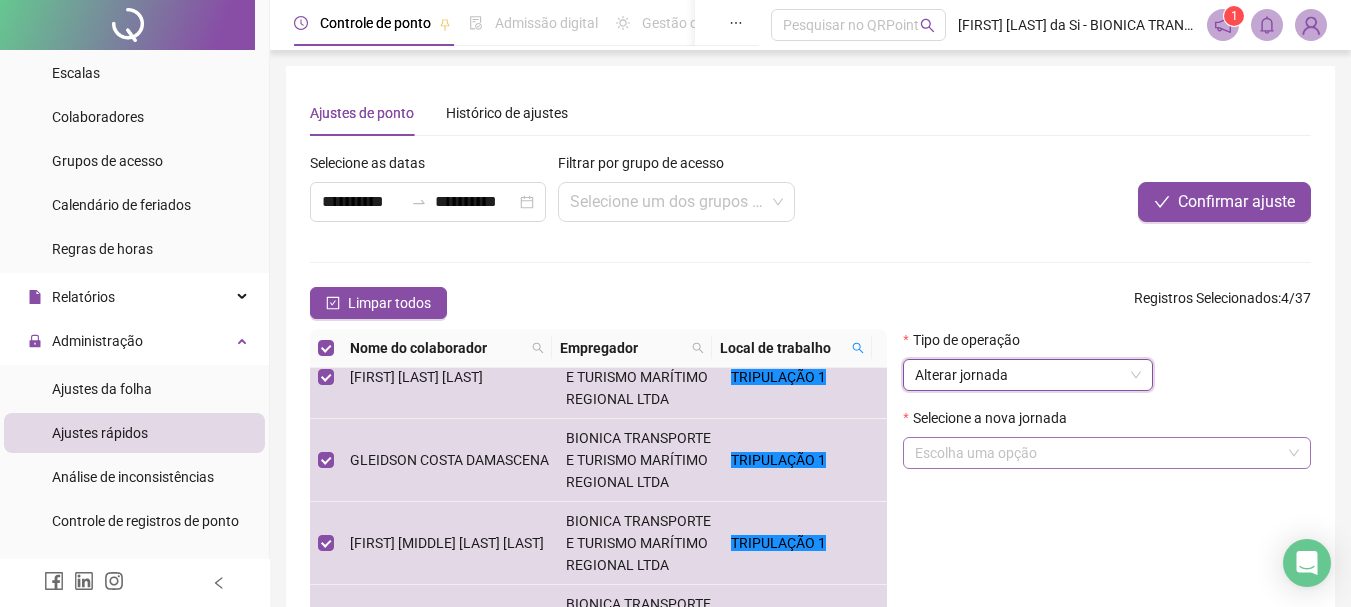 click at bounding box center (1098, 453) 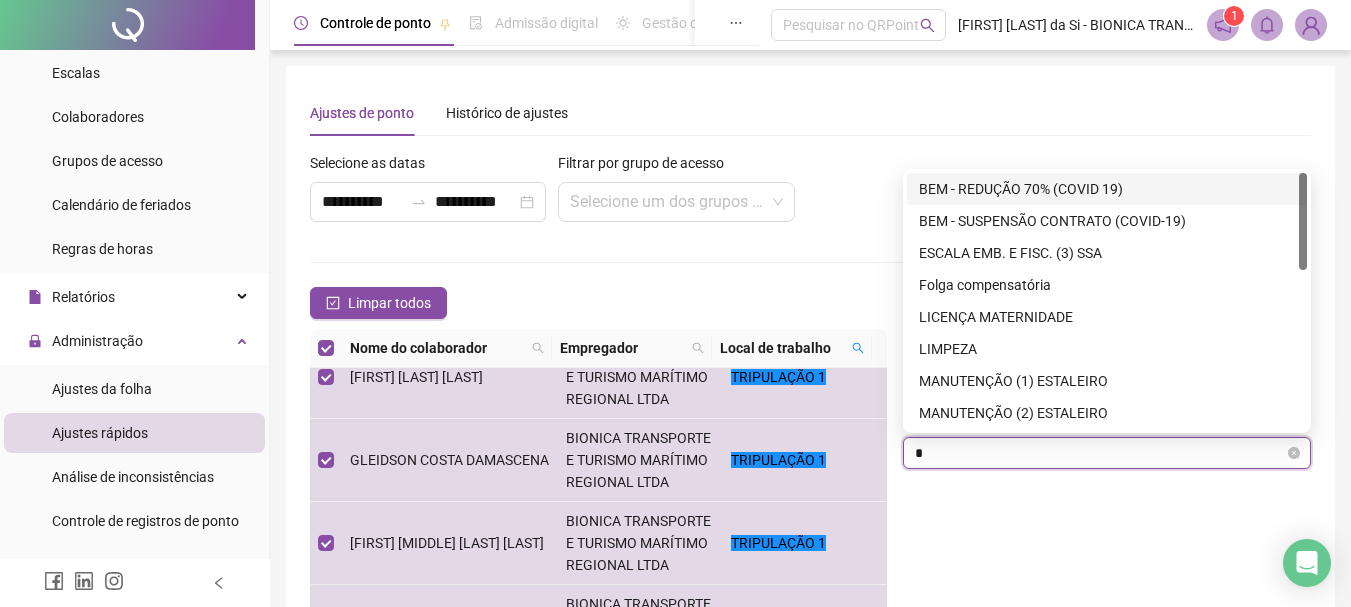 type on "**" 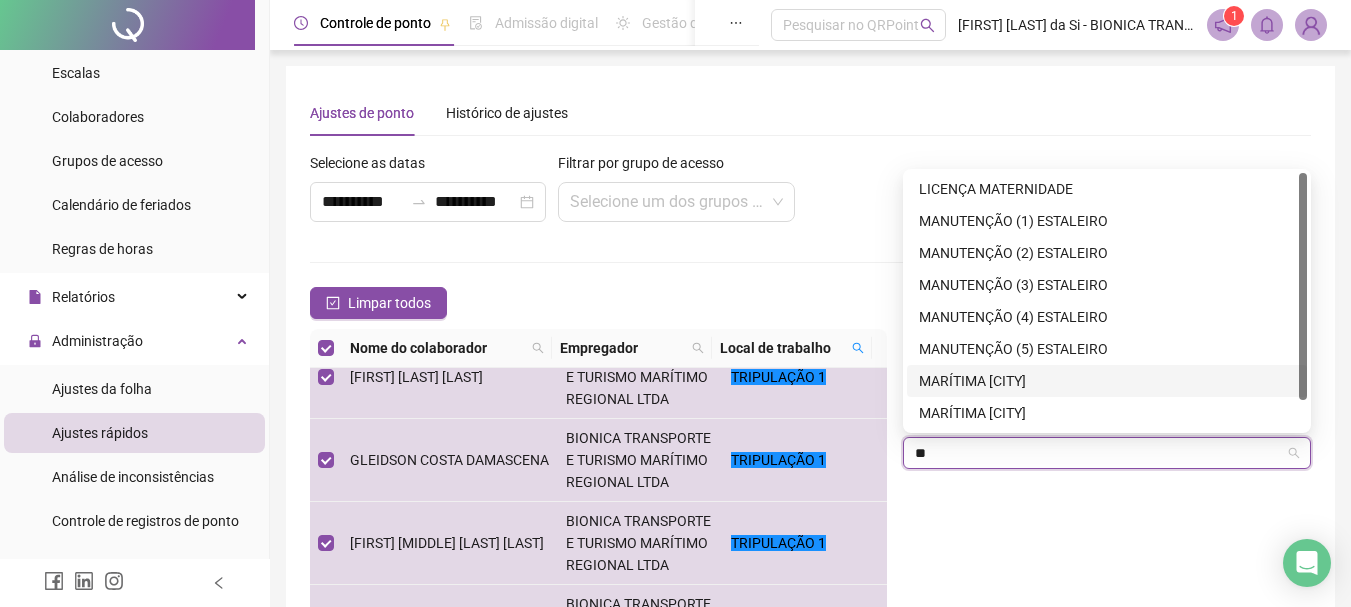 click on "[LAST] [LAST]" at bounding box center (1107, 381) 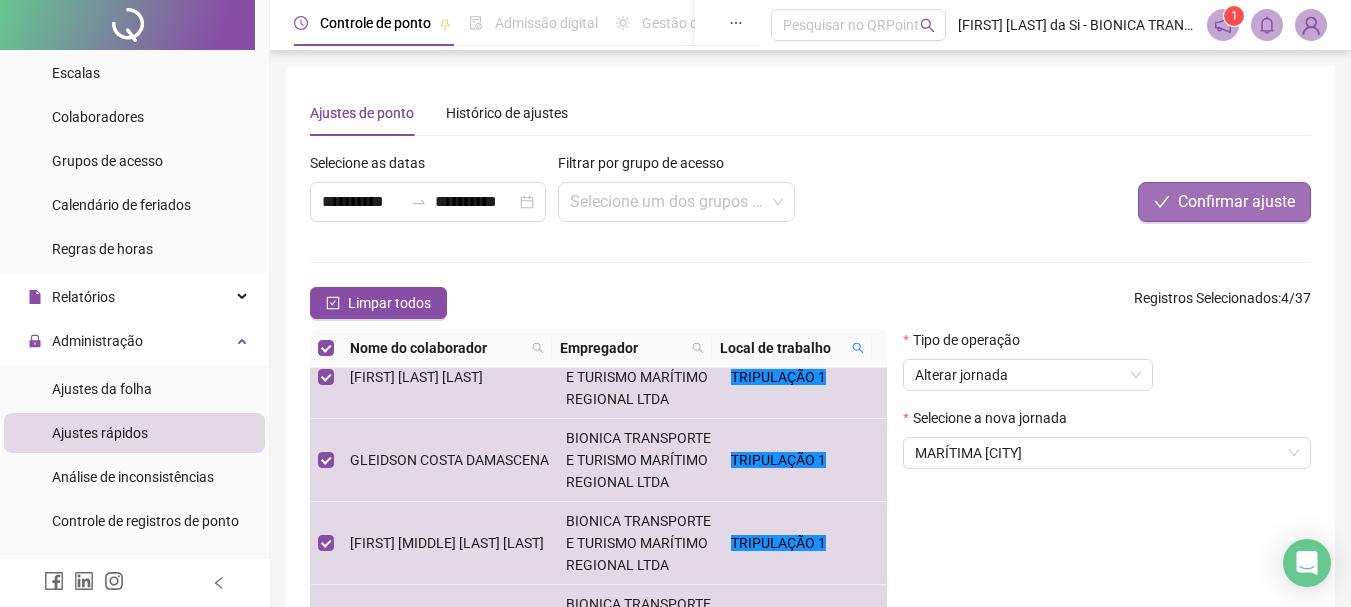 click on "Confirmar ajuste" at bounding box center (1236, 202) 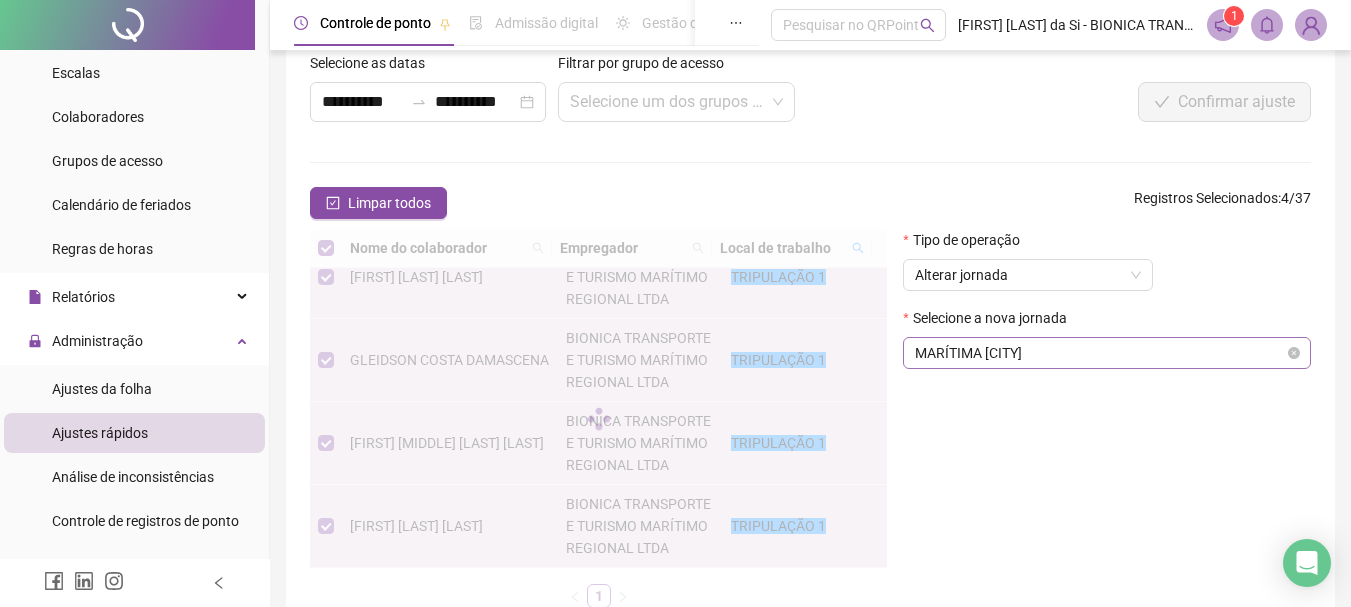 scroll, scrollTop: 200, scrollLeft: 0, axis: vertical 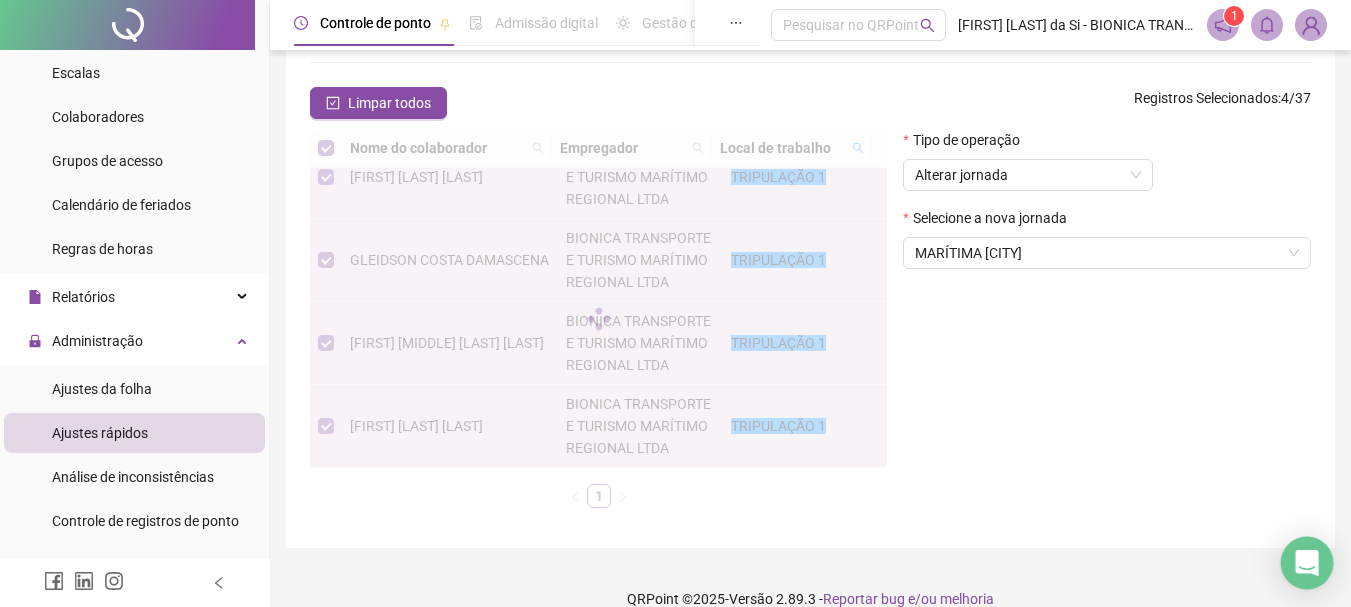 click at bounding box center (1307, 563) 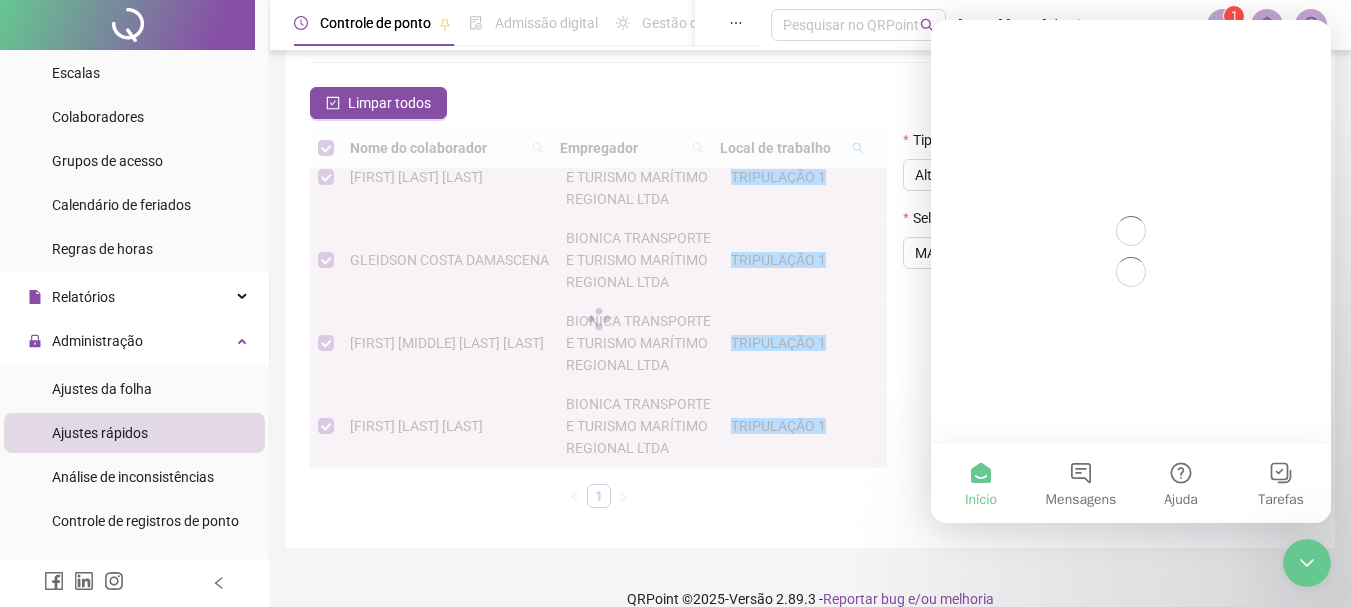 scroll, scrollTop: 0, scrollLeft: 0, axis: both 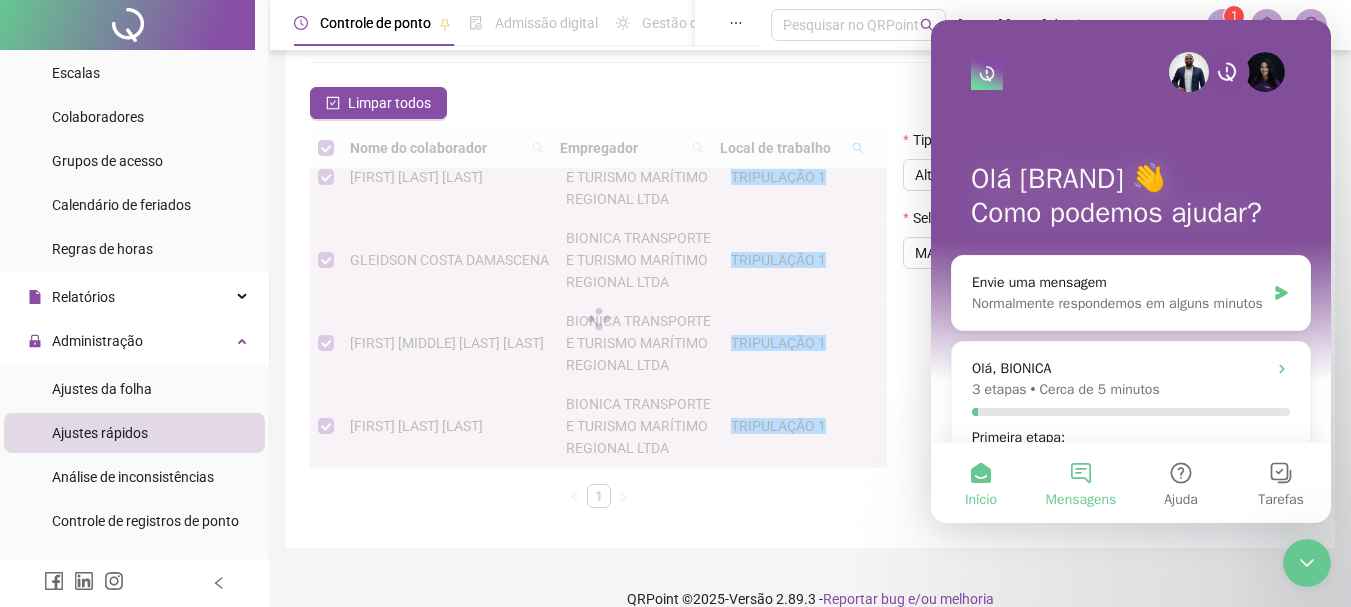 click on "Mensagens" at bounding box center (1081, 483) 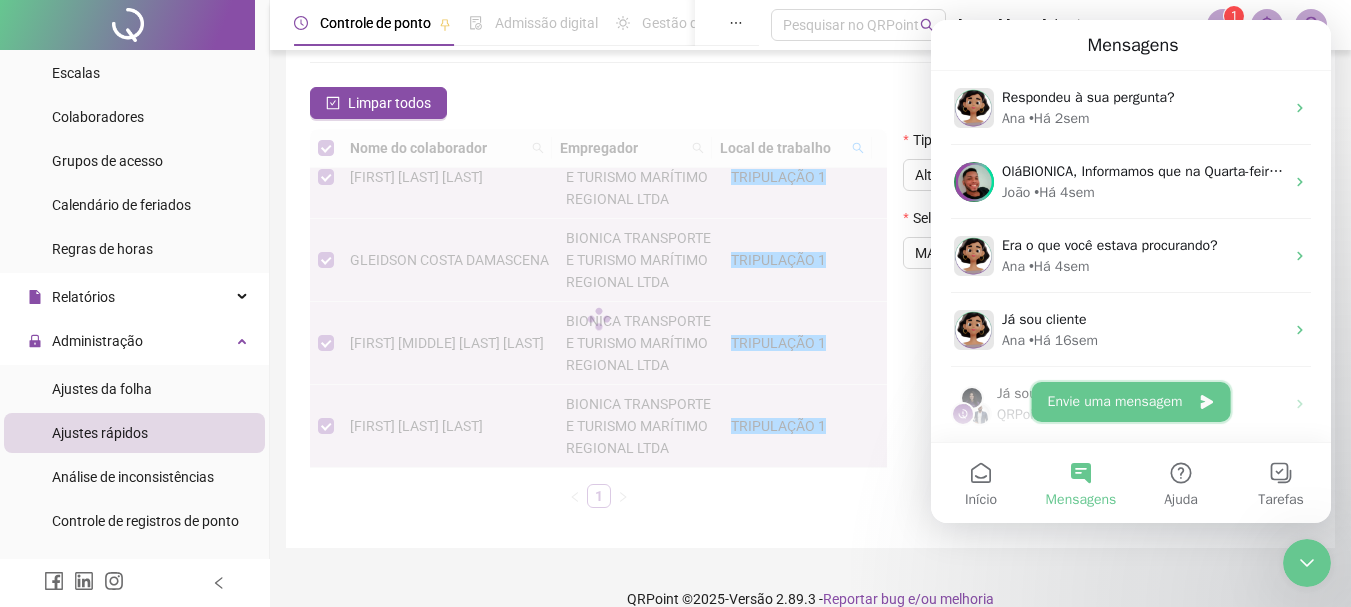 click on "Envie uma mensagem" at bounding box center [1131, 402] 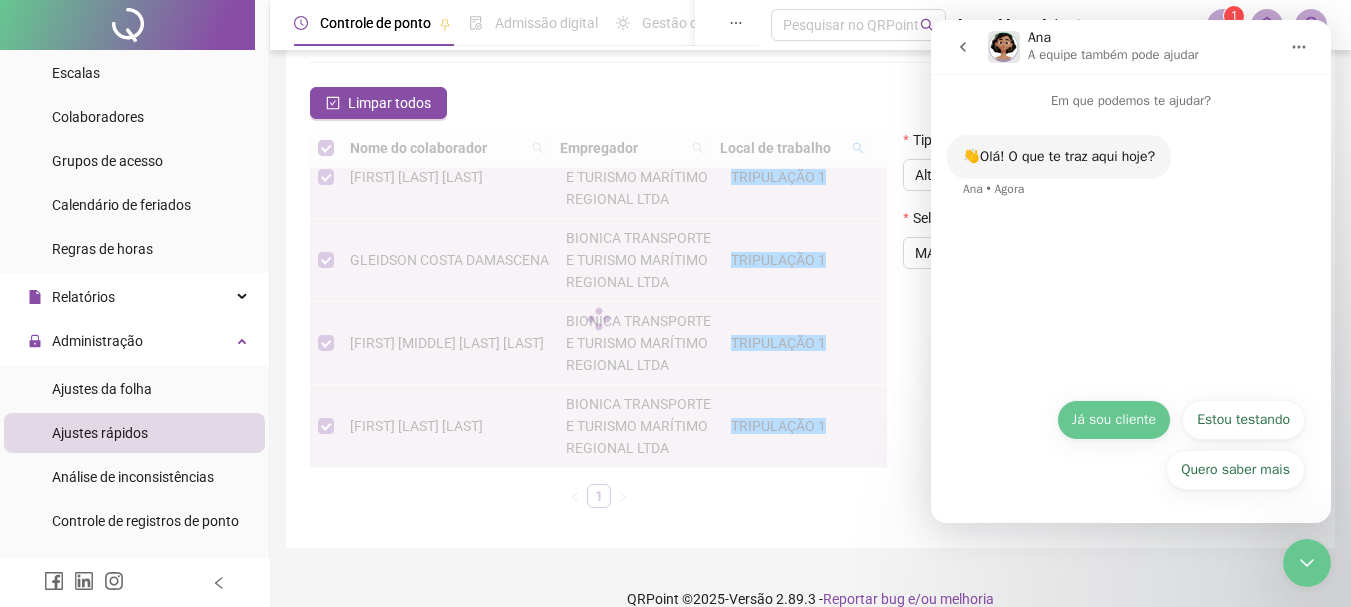 click on "Já sou cliente" at bounding box center [1114, 420] 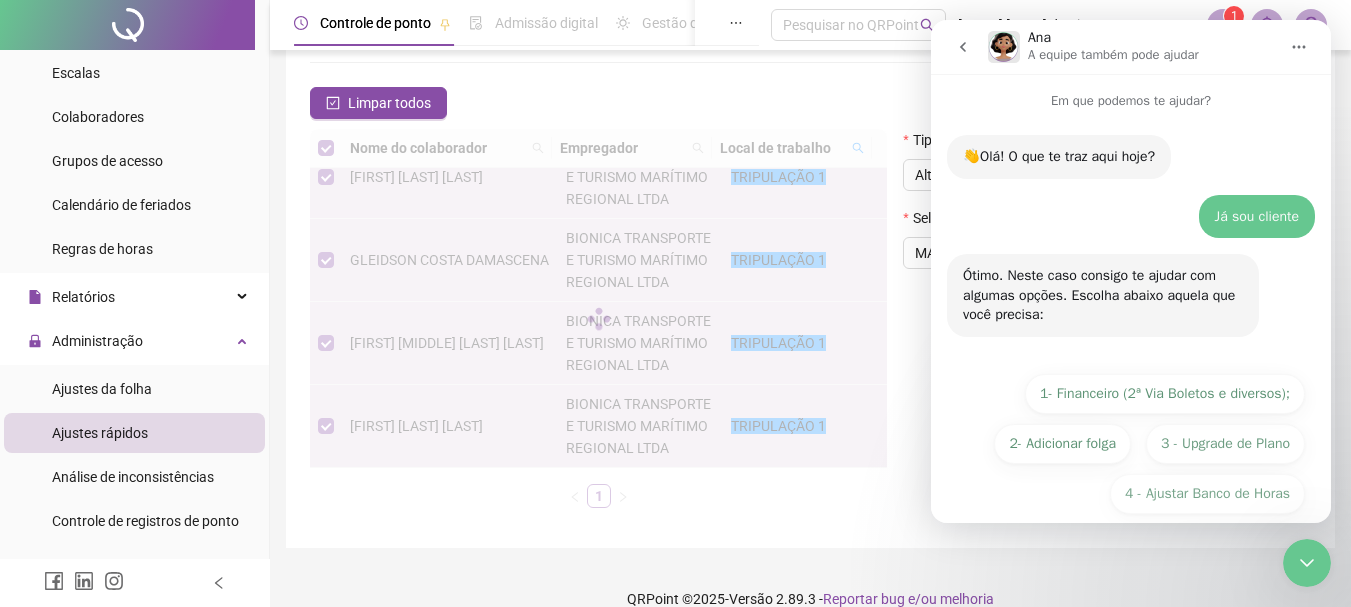scroll, scrollTop: 74, scrollLeft: 0, axis: vertical 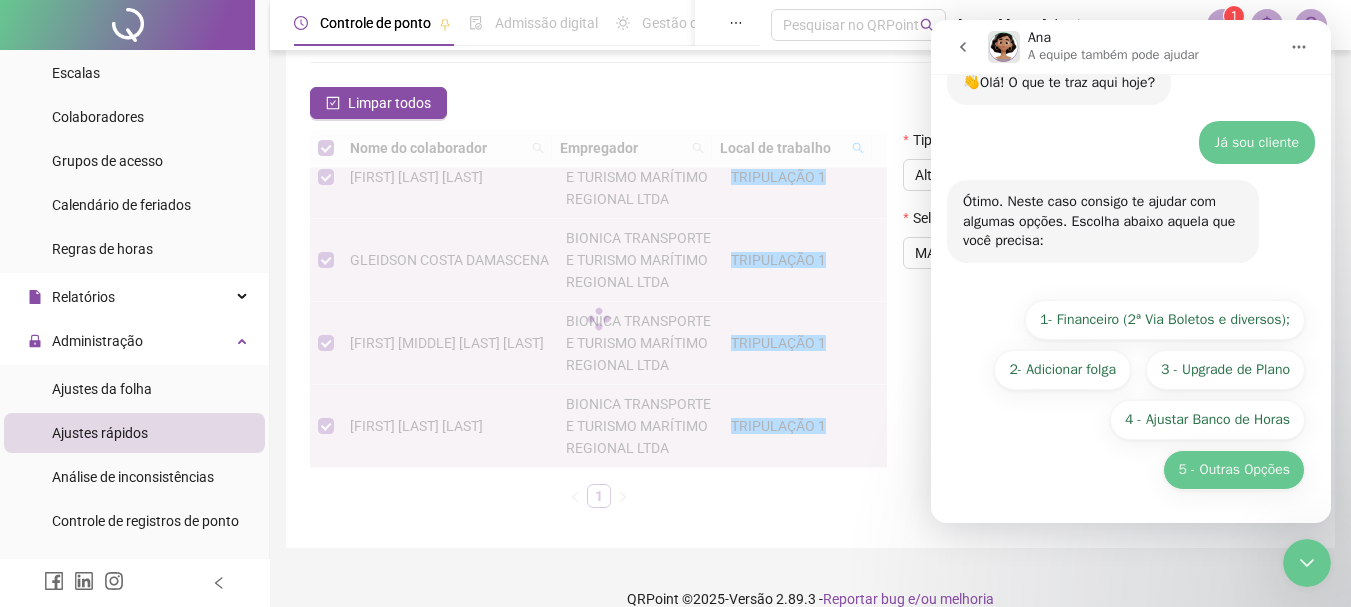 click on "5 - Outras Opções" at bounding box center [1234, 470] 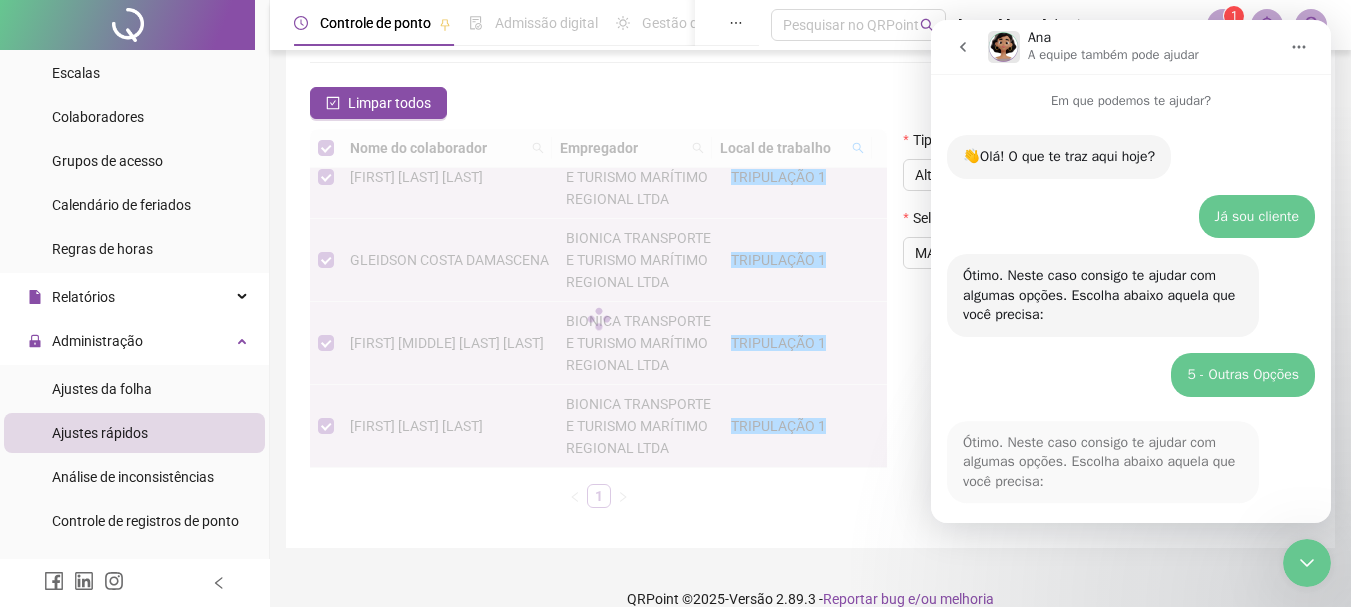 scroll, scrollTop: 350, scrollLeft: 0, axis: vertical 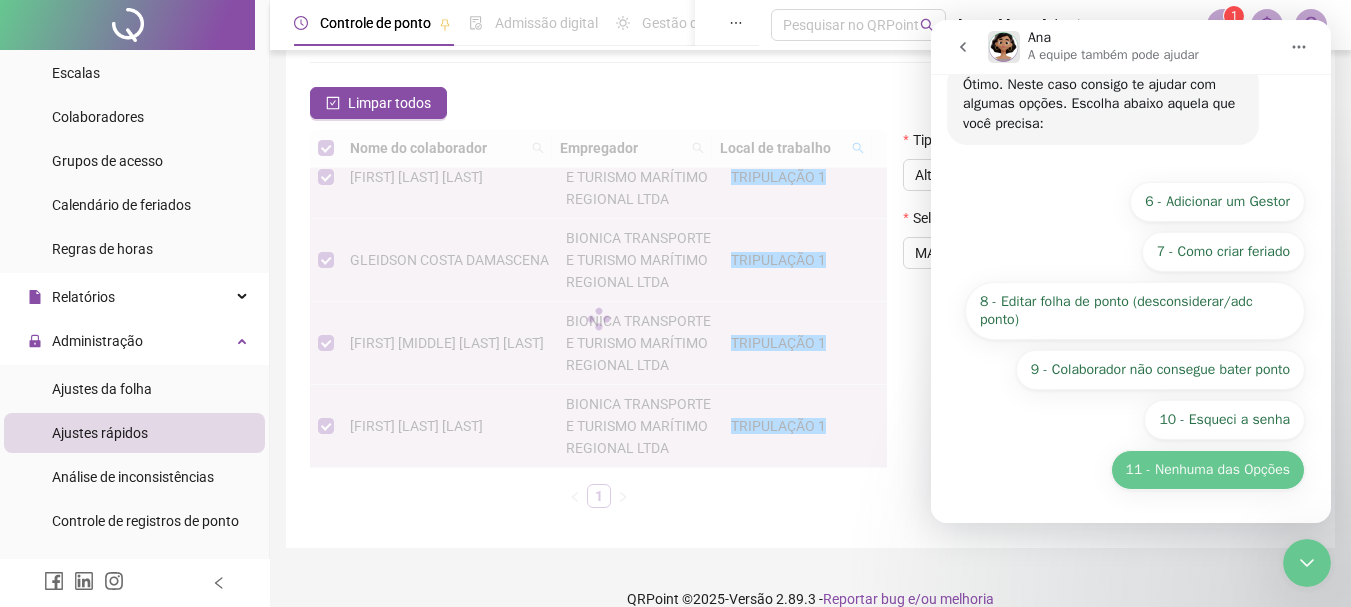 click on "11 - Nenhuma das Opções" at bounding box center [1208, 470] 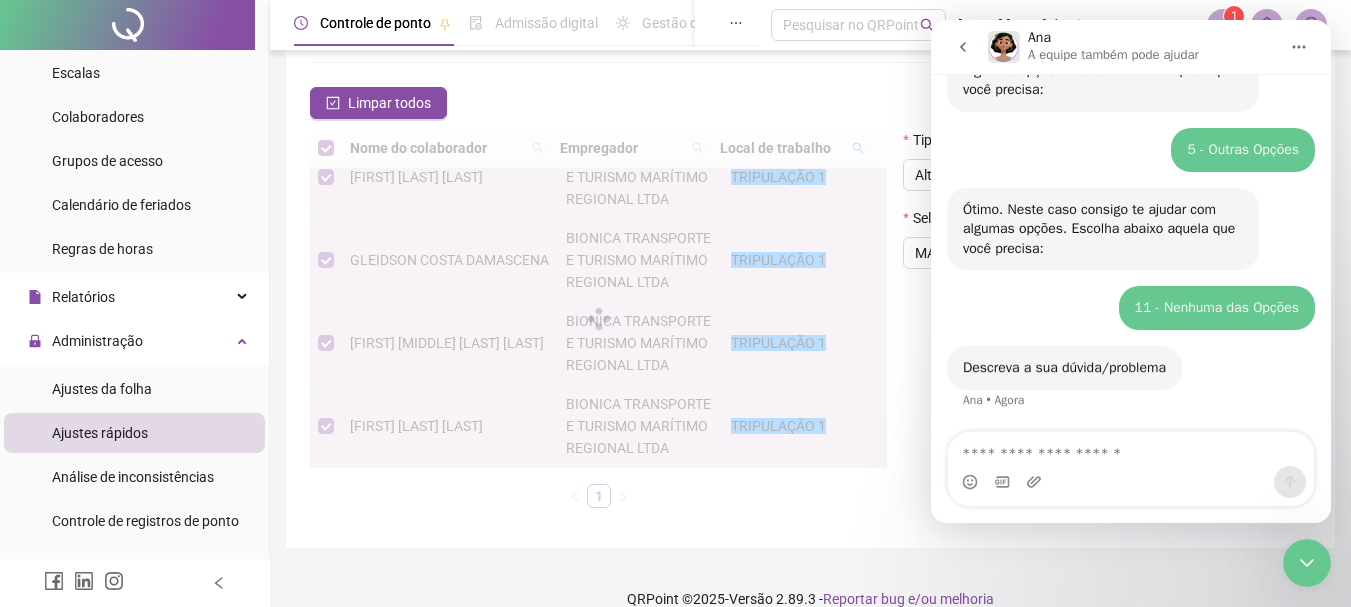 scroll, scrollTop: 315, scrollLeft: 0, axis: vertical 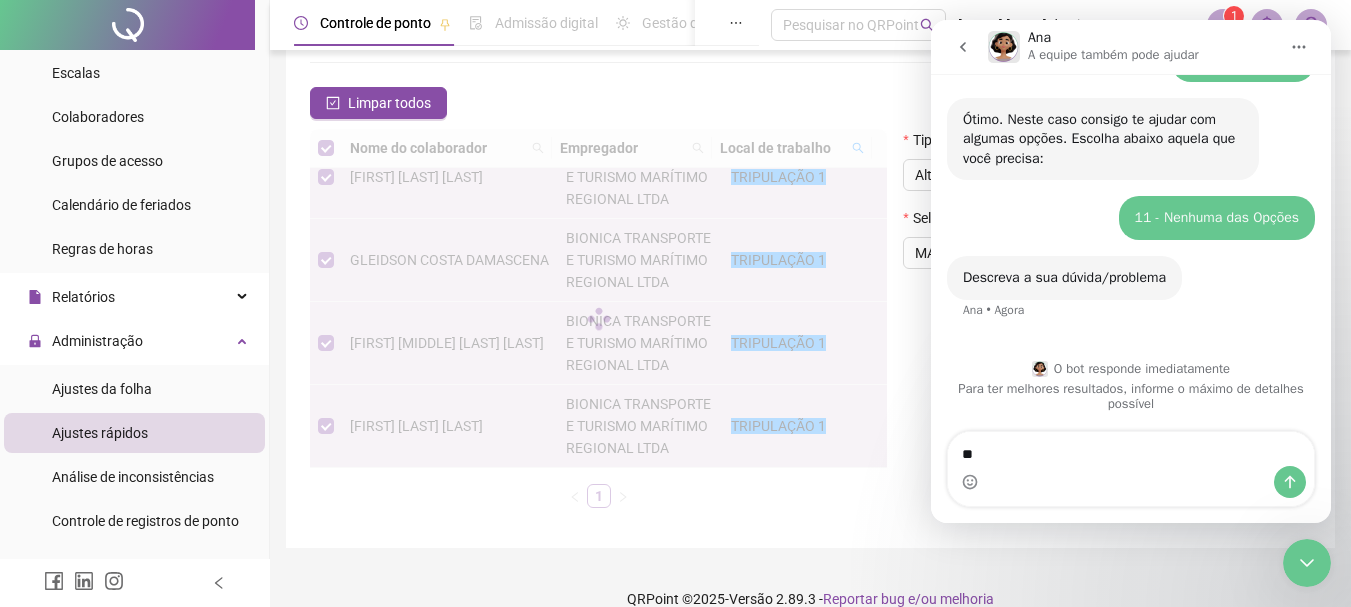 type on "*" 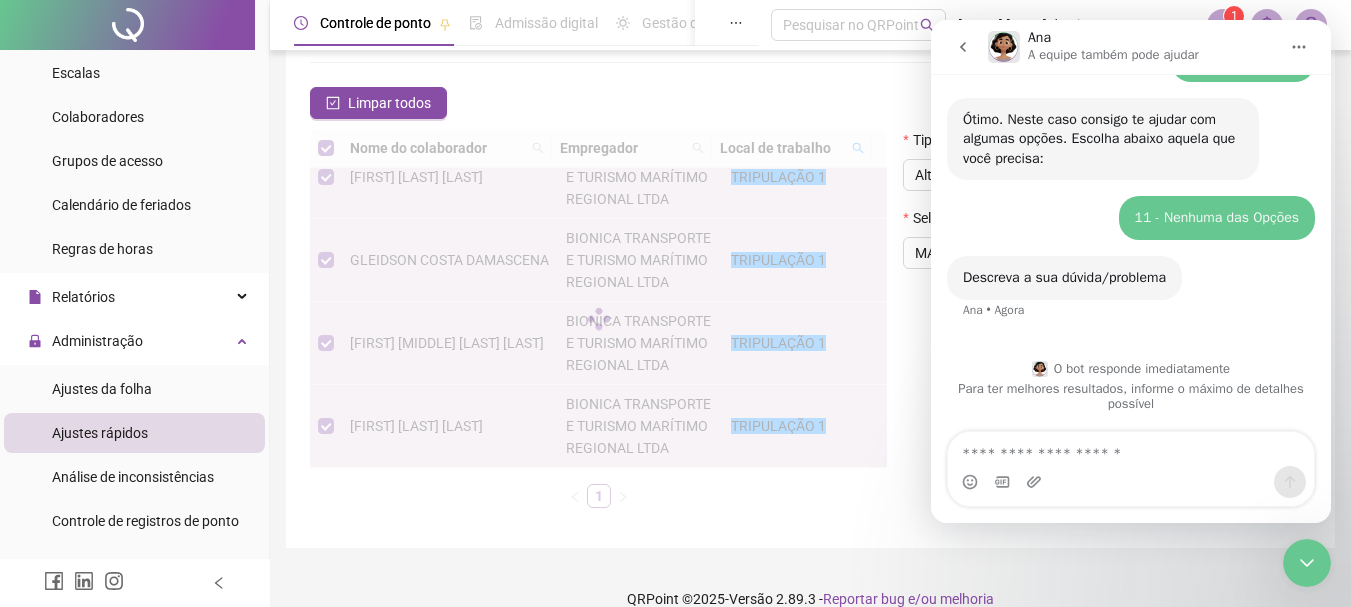 type on "*" 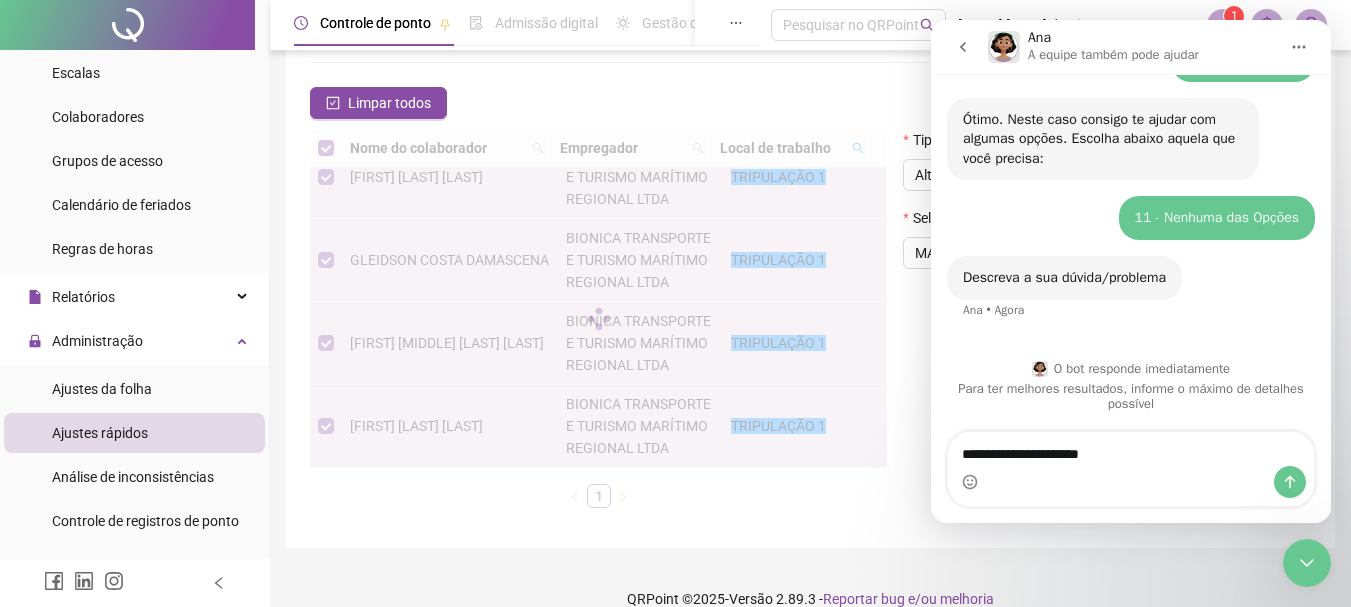 type on "**********" 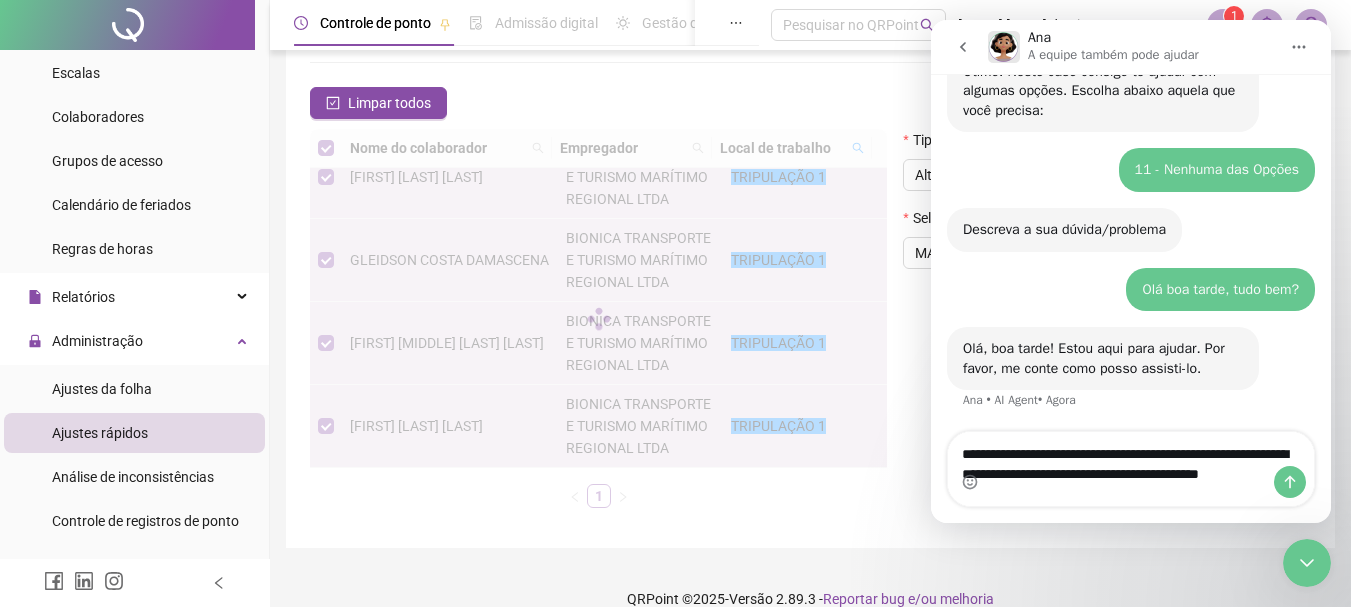 scroll, scrollTop: 403, scrollLeft: 0, axis: vertical 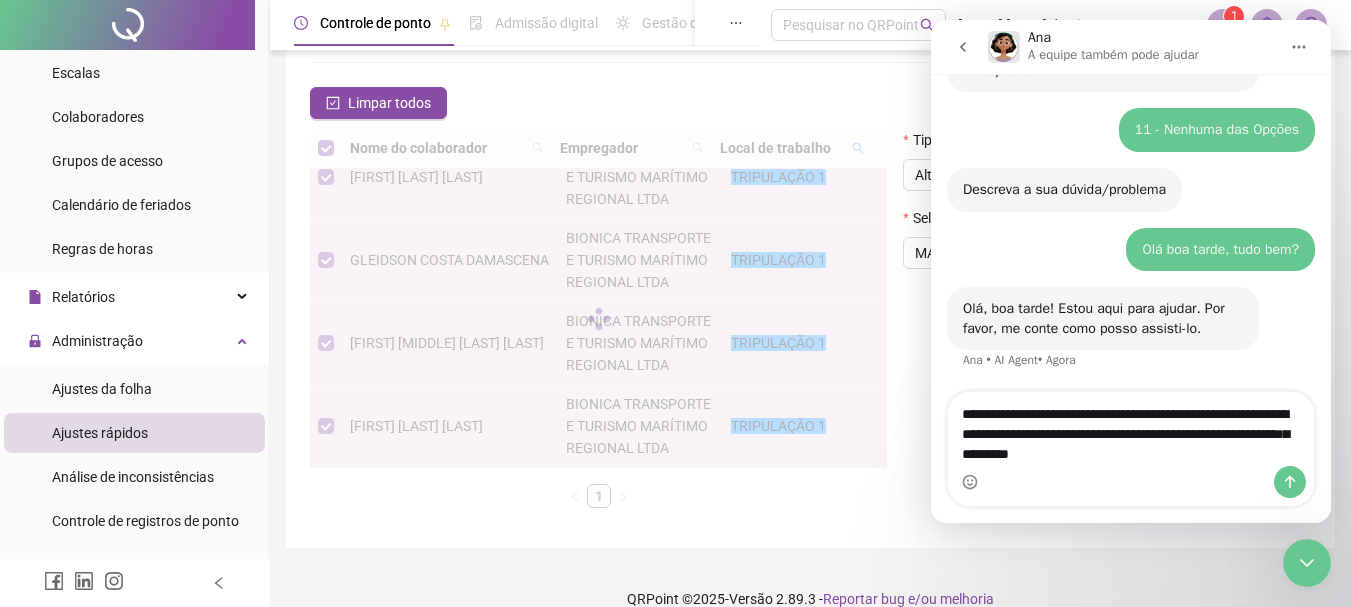 type on "**********" 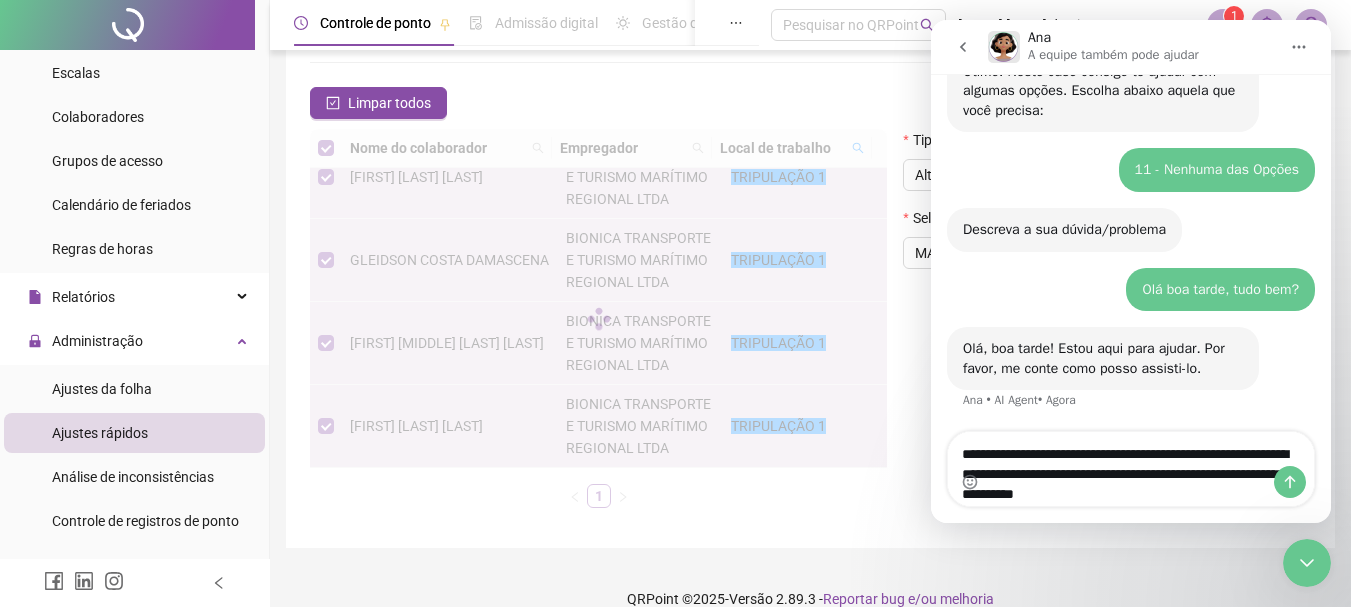 type 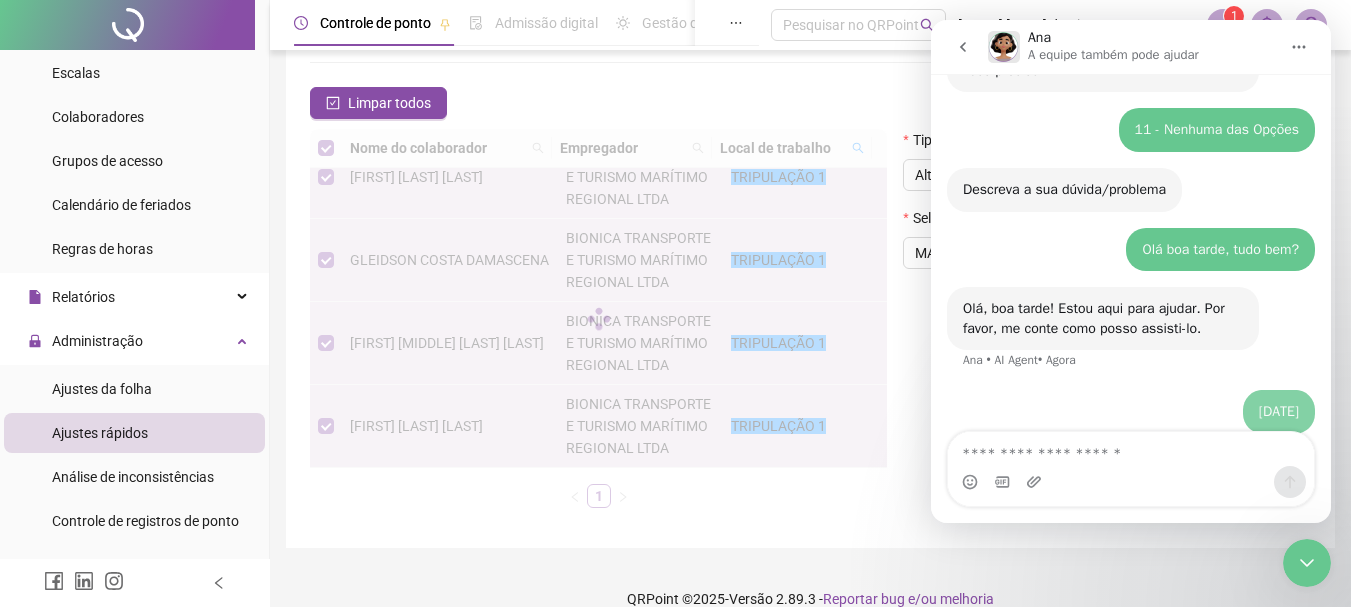 scroll, scrollTop: 482, scrollLeft: 0, axis: vertical 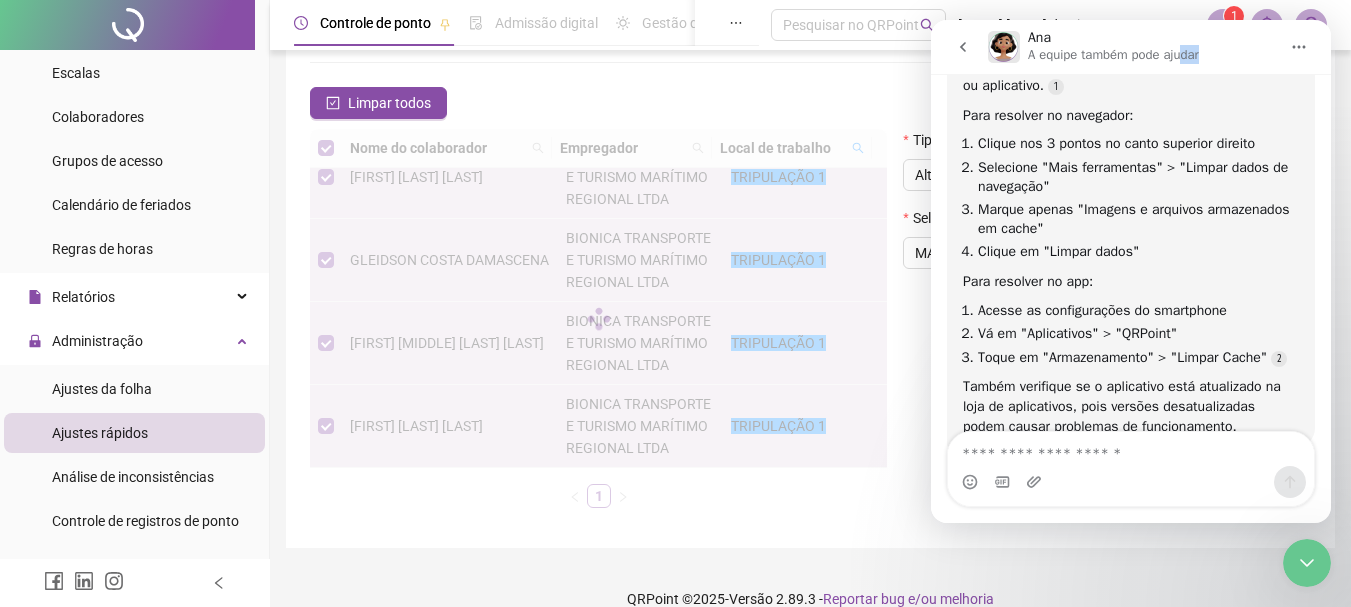 drag, startPoint x: 1260, startPoint y: 42, endPoint x: 1183, endPoint y: 35, distance: 77.31753 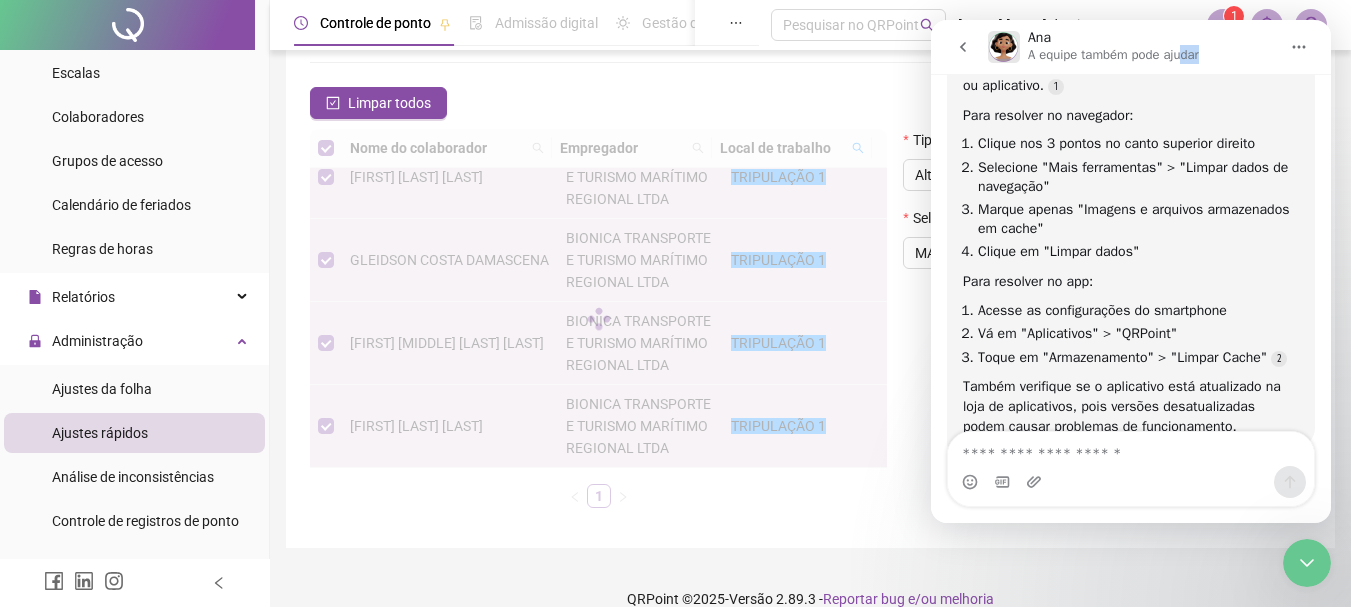 click at bounding box center (1299, 47) 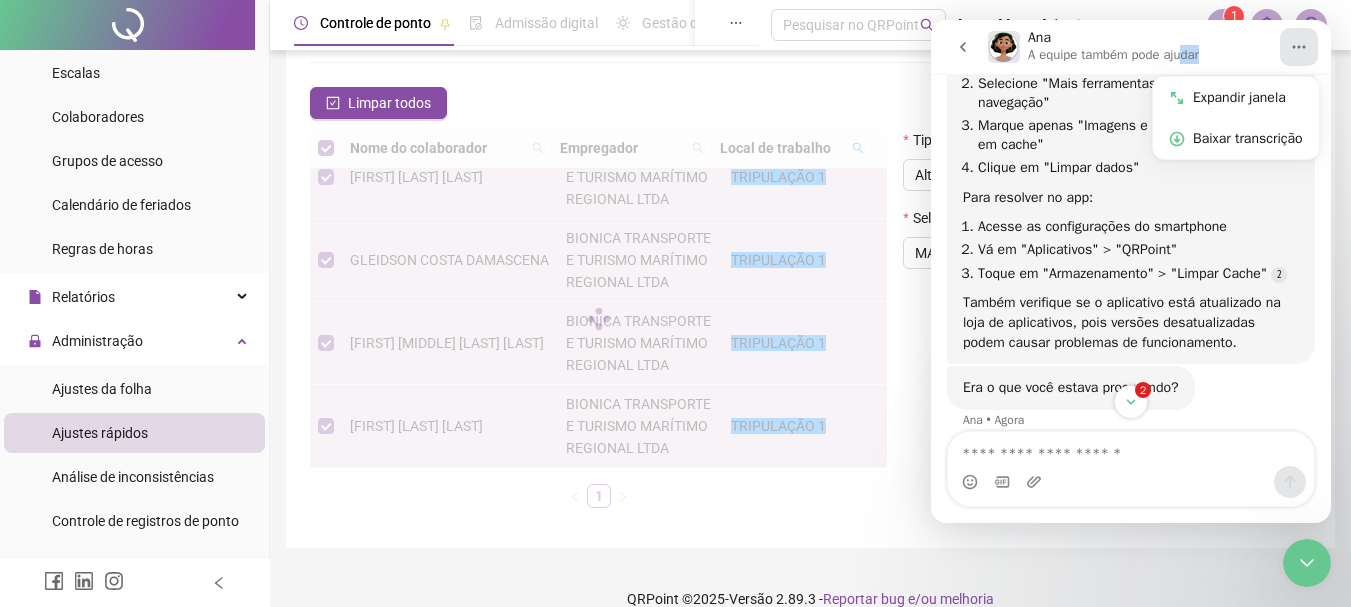 scroll, scrollTop: 889, scrollLeft: 0, axis: vertical 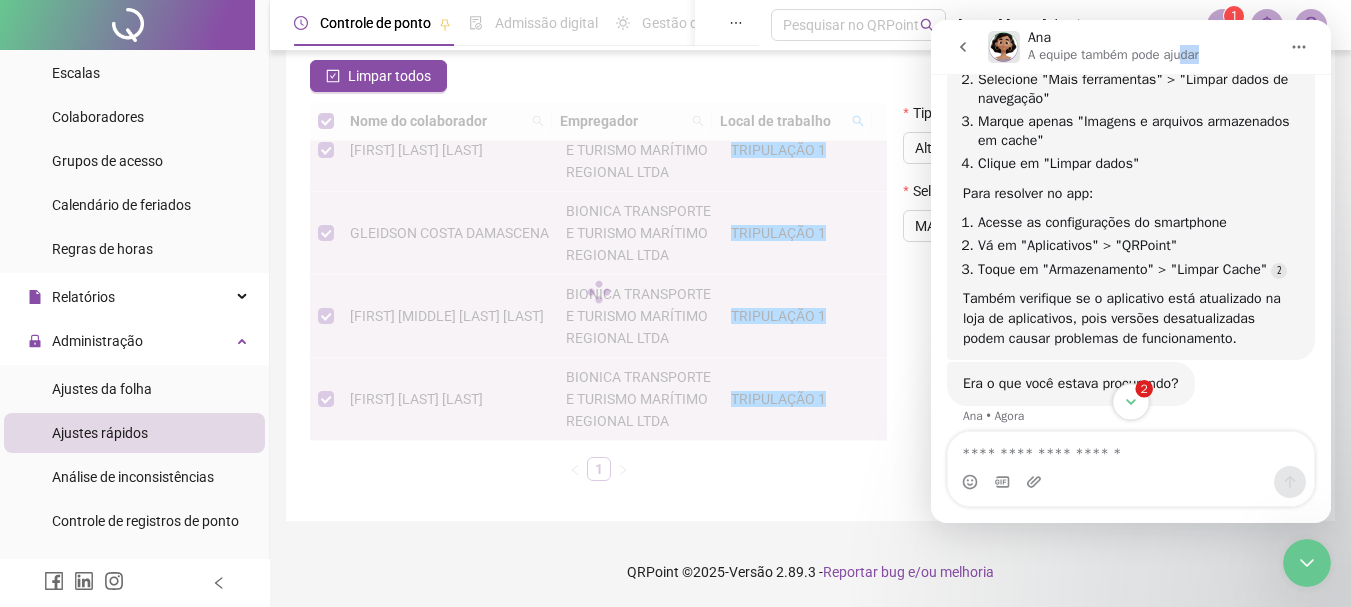 click 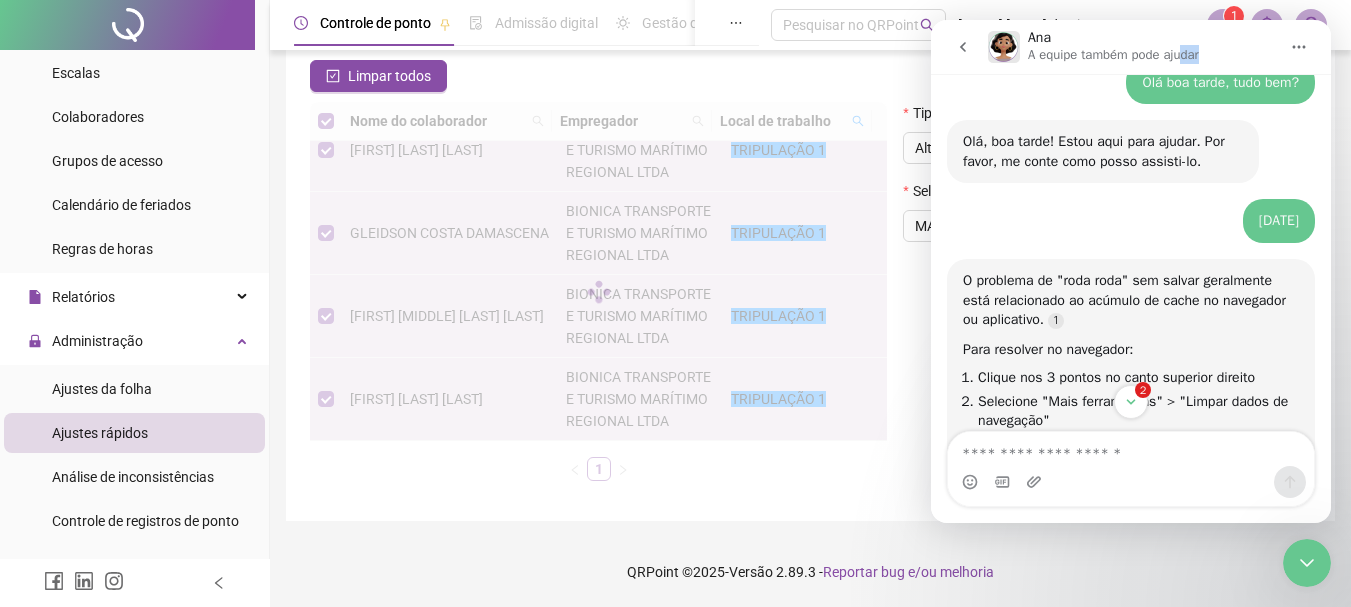 scroll, scrollTop: 967, scrollLeft: 0, axis: vertical 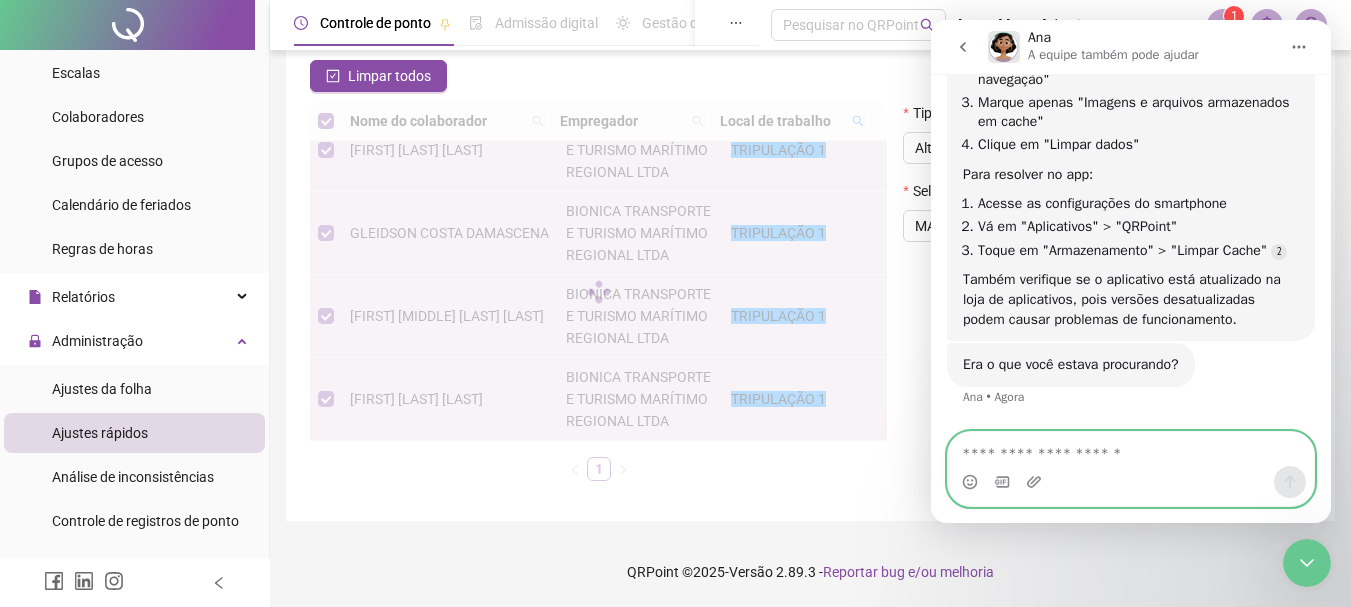 click at bounding box center (1131, 449) 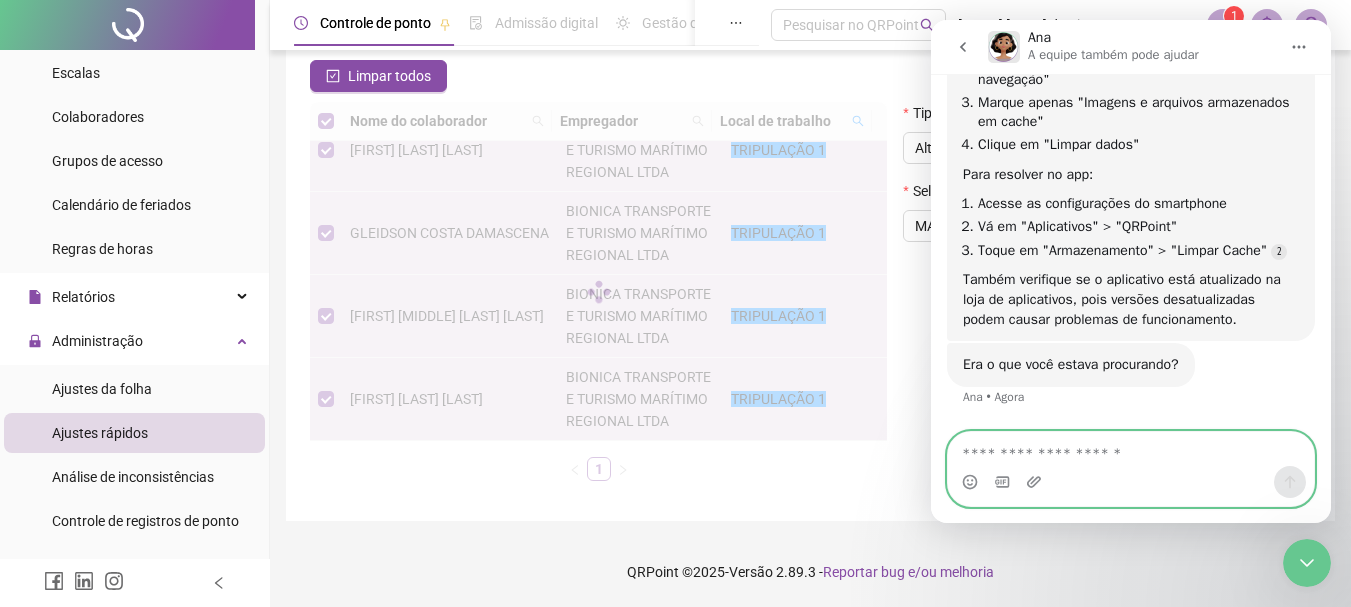 scroll, scrollTop: 867, scrollLeft: 0, axis: vertical 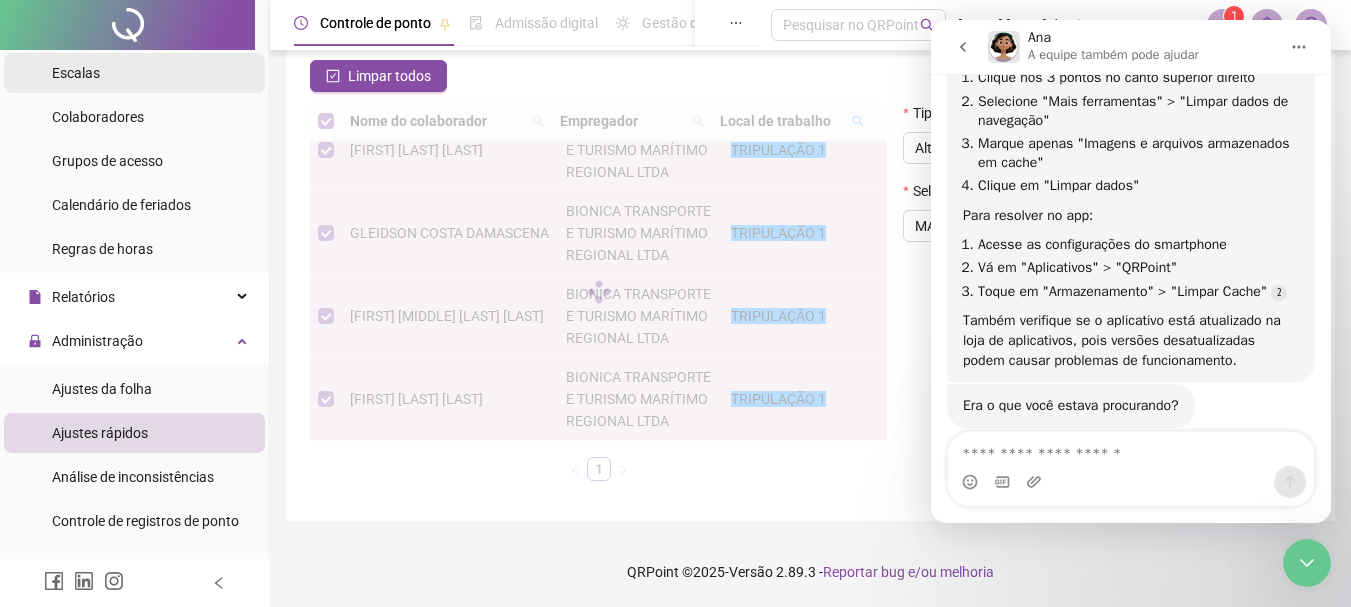 click on "Escalas" at bounding box center [134, 73] 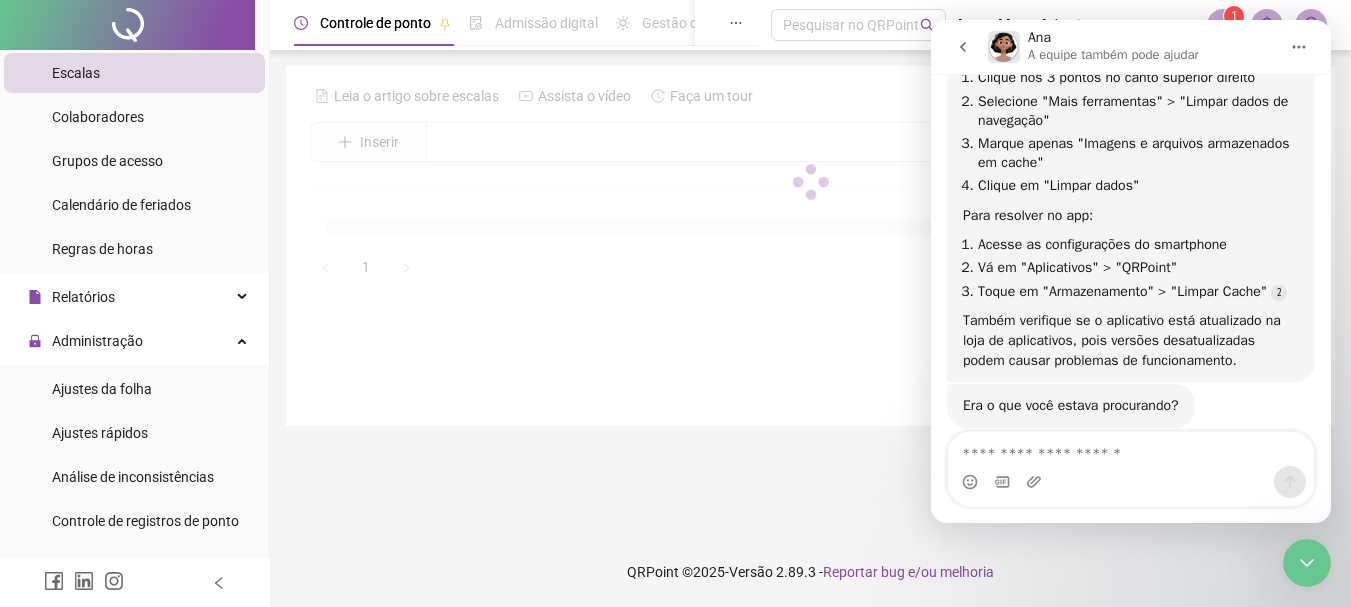 scroll, scrollTop: 0, scrollLeft: 0, axis: both 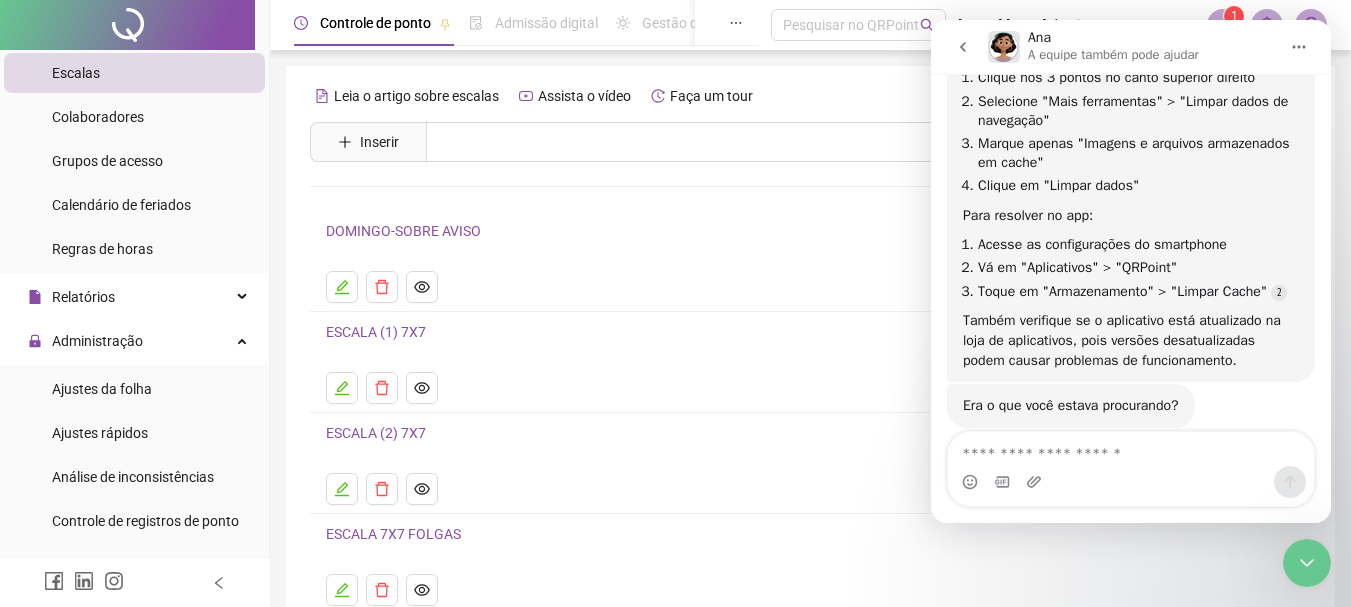 click 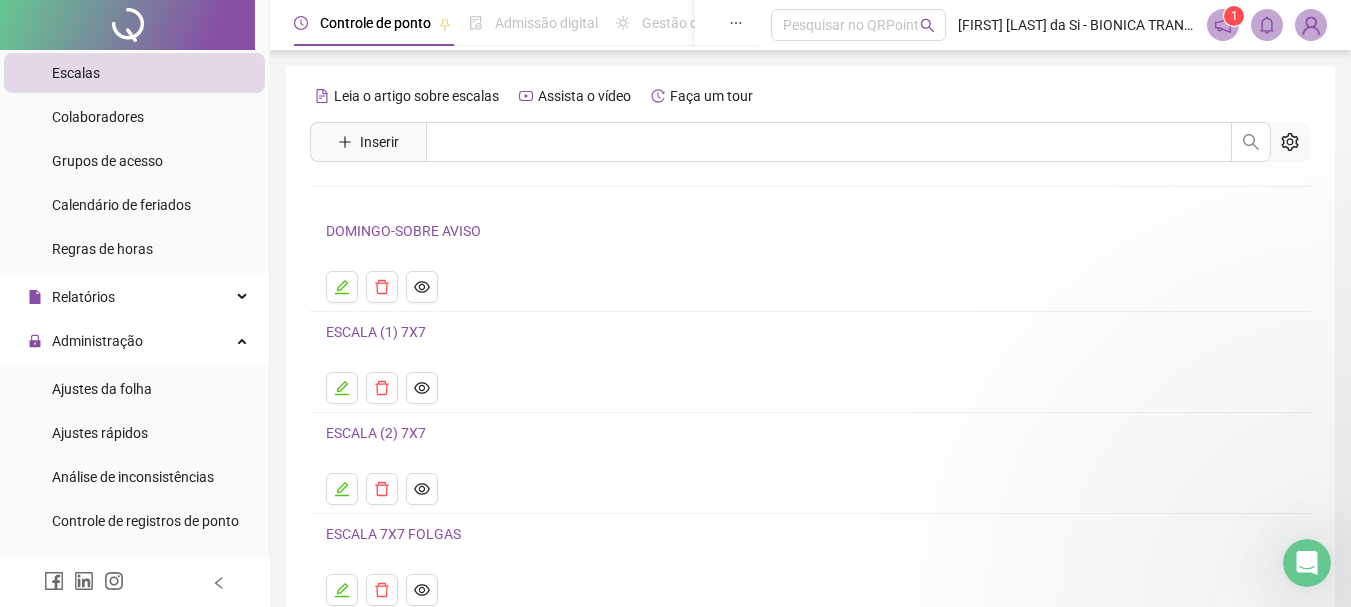 scroll, scrollTop: 0, scrollLeft: 0, axis: both 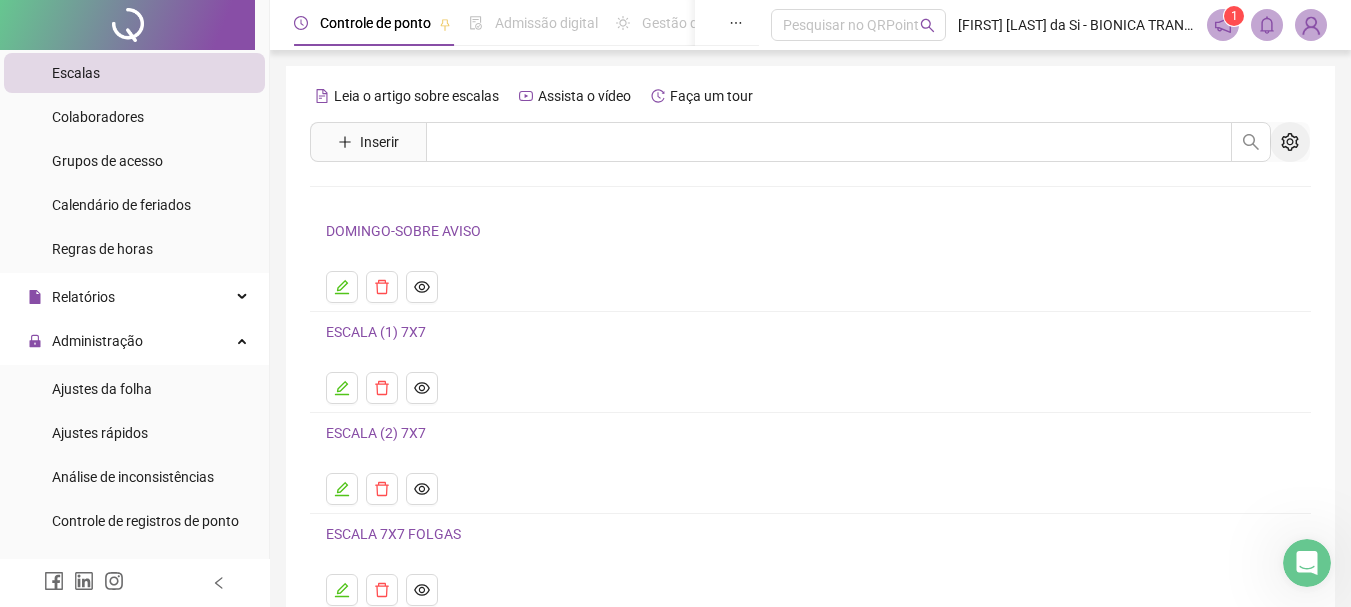 click at bounding box center [1290, 142] 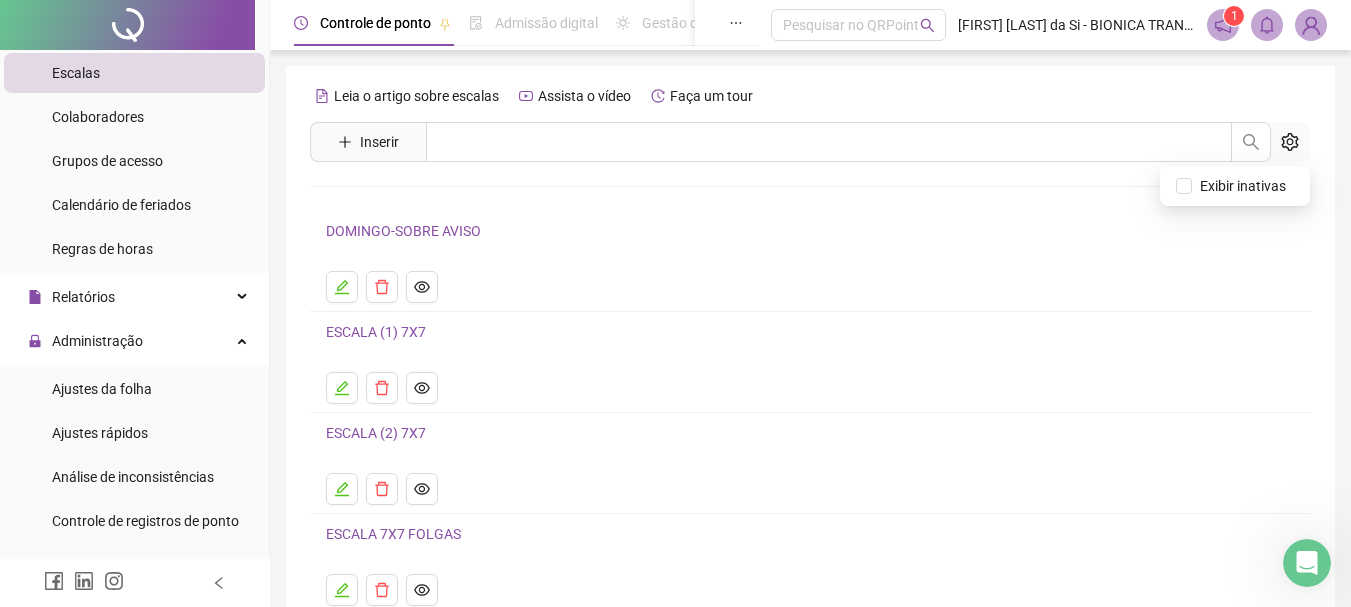 click on "DOMINGO-SOBRE AVISO" at bounding box center (810, 237) 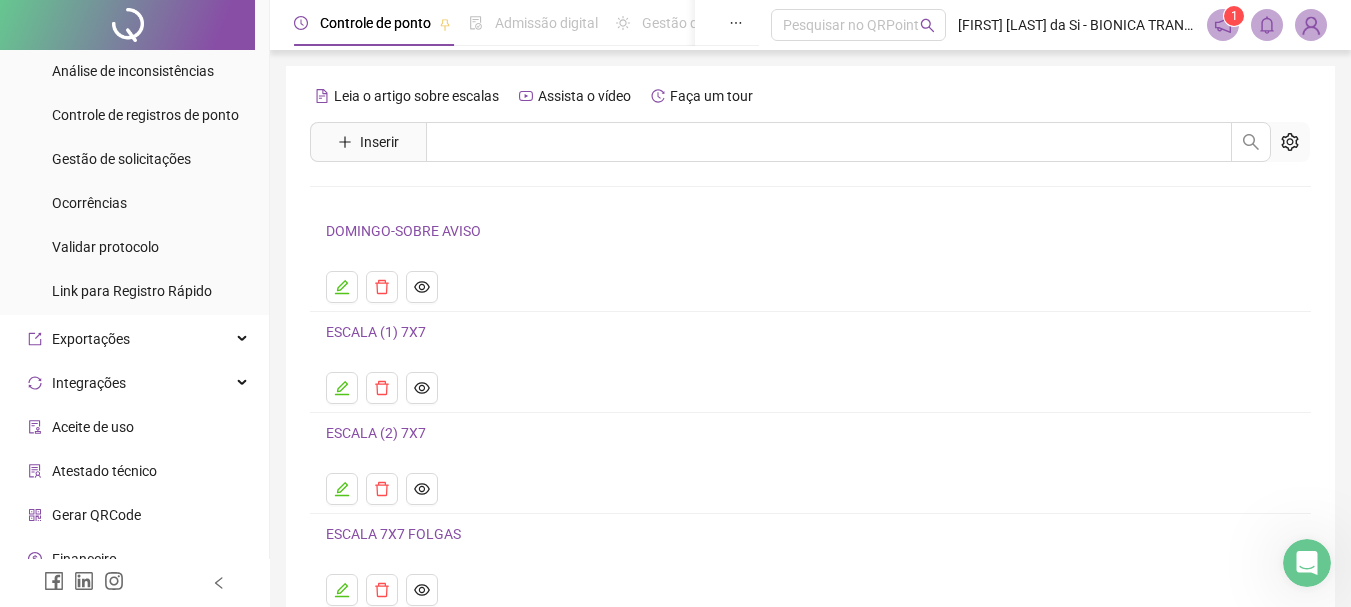 scroll, scrollTop: 651, scrollLeft: 0, axis: vertical 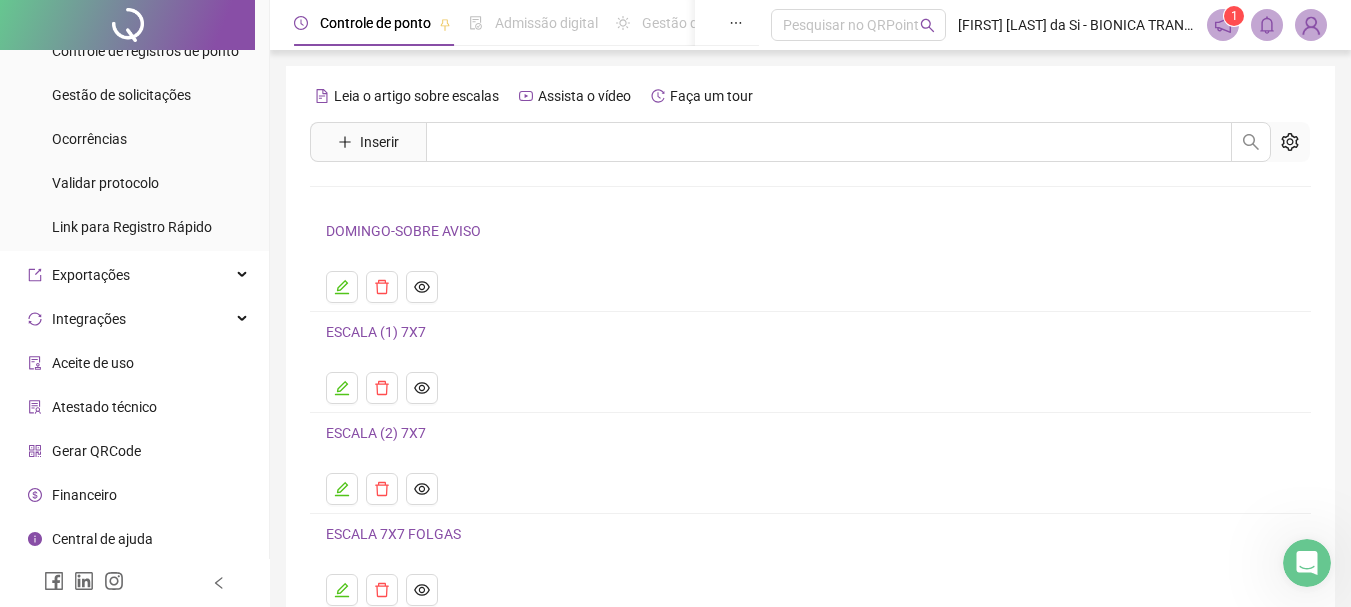 click on "Central de ajuda" at bounding box center [102, 539] 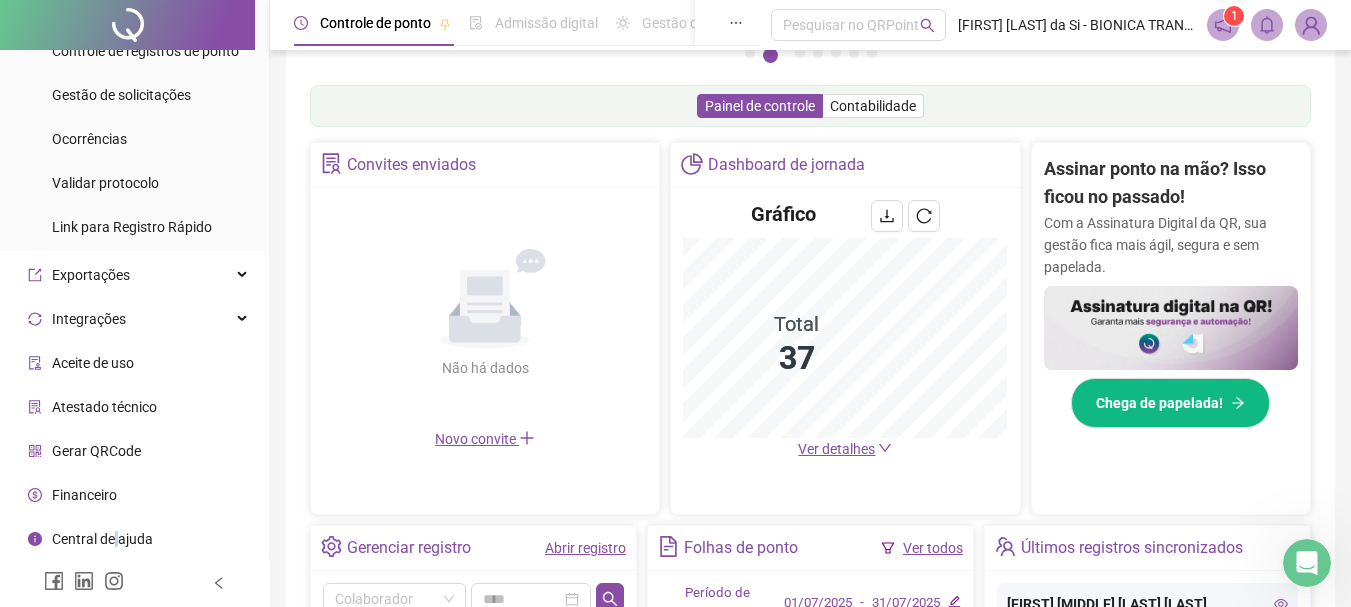 scroll, scrollTop: 0, scrollLeft: 0, axis: both 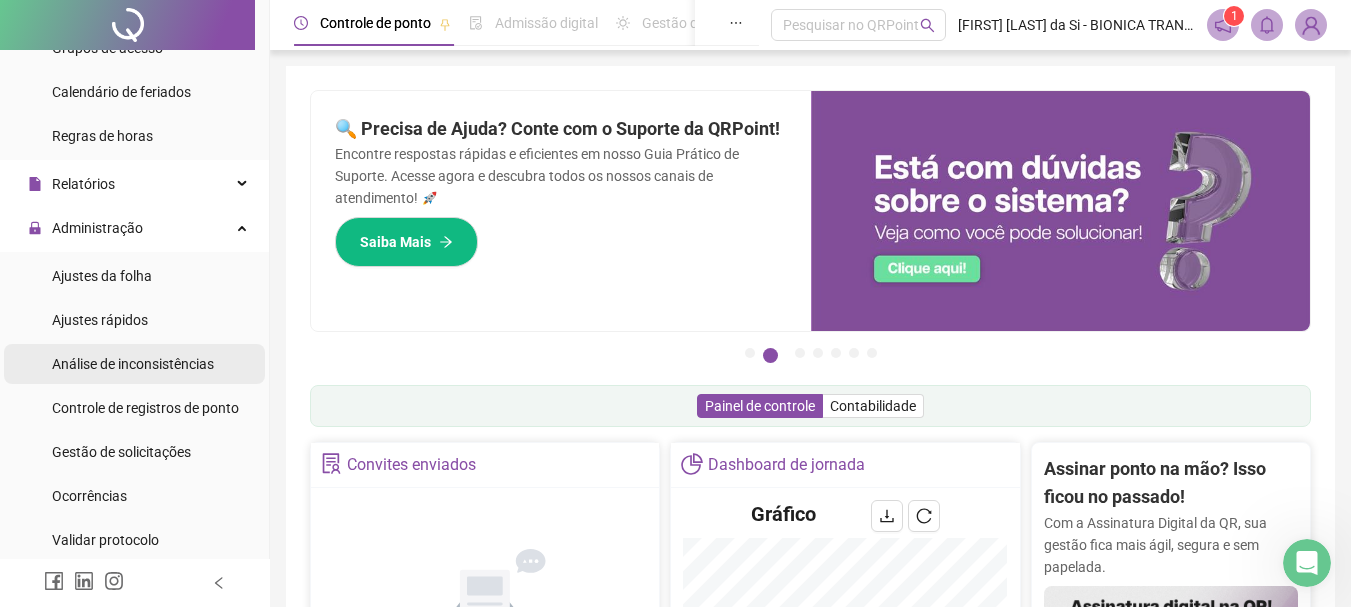 drag, startPoint x: 123, startPoint y: 316, endPoint x: 185, endPoint y: 359, distance: 75.45197 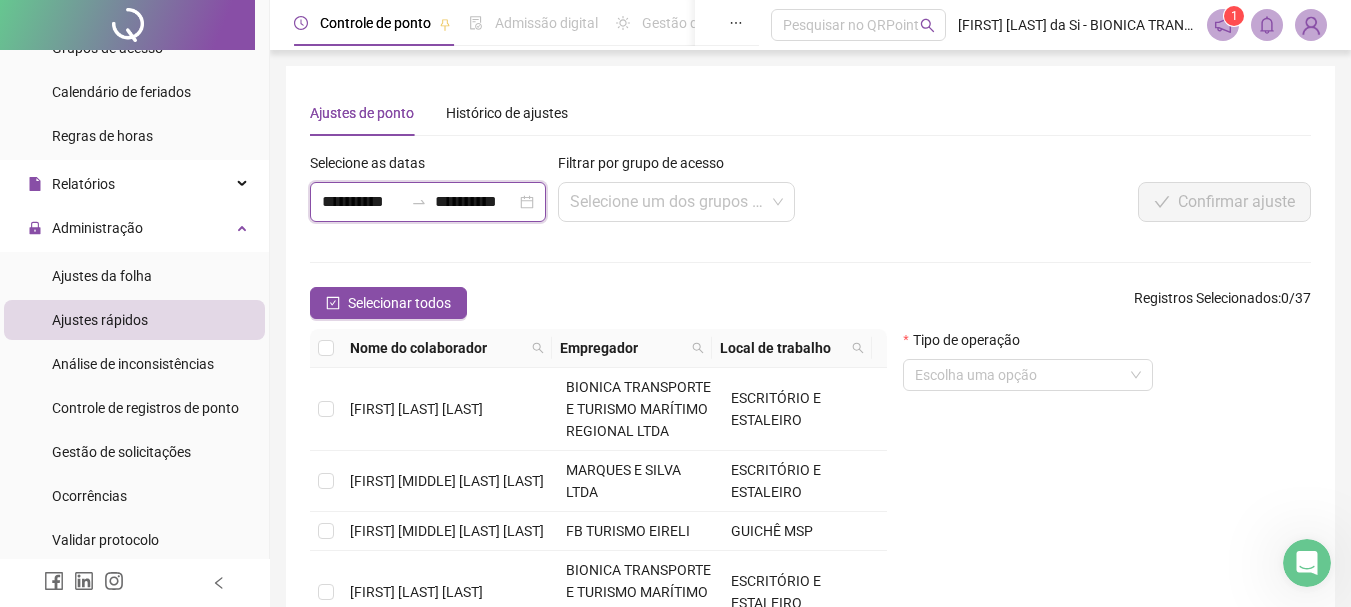 drag, startPoint x: 400, startPoint y: 204, endPoint x: 409, endPoint y: 213, distance: 12.727922 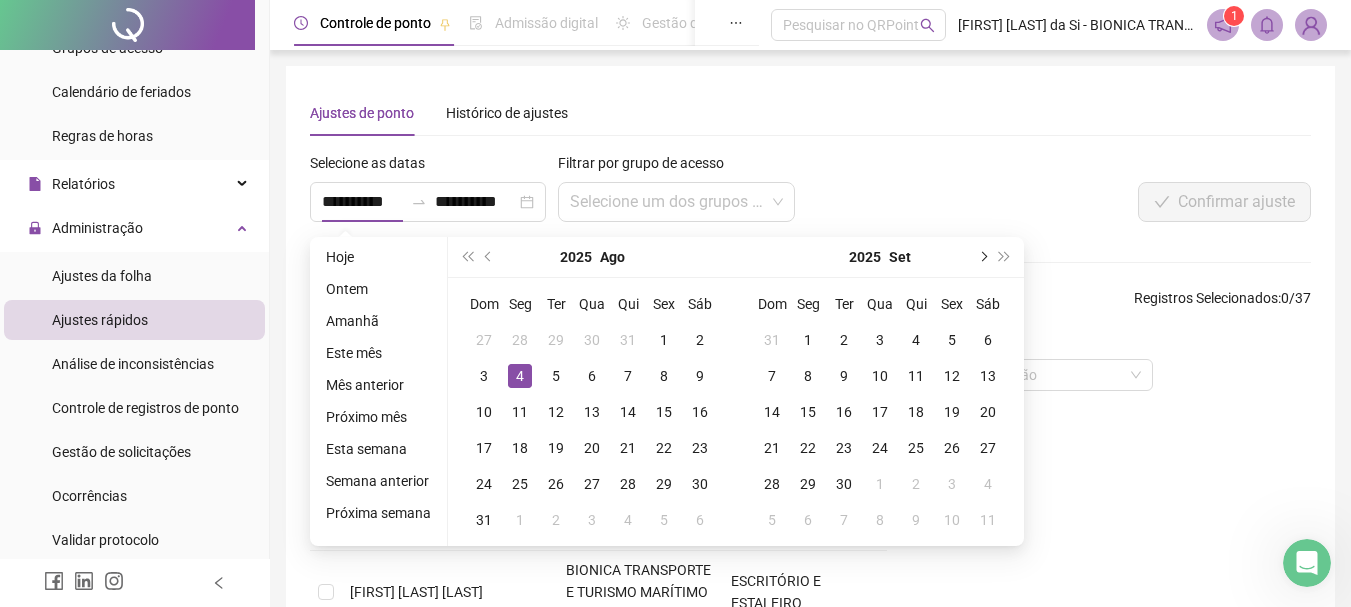click at bounding box center (982, 257) 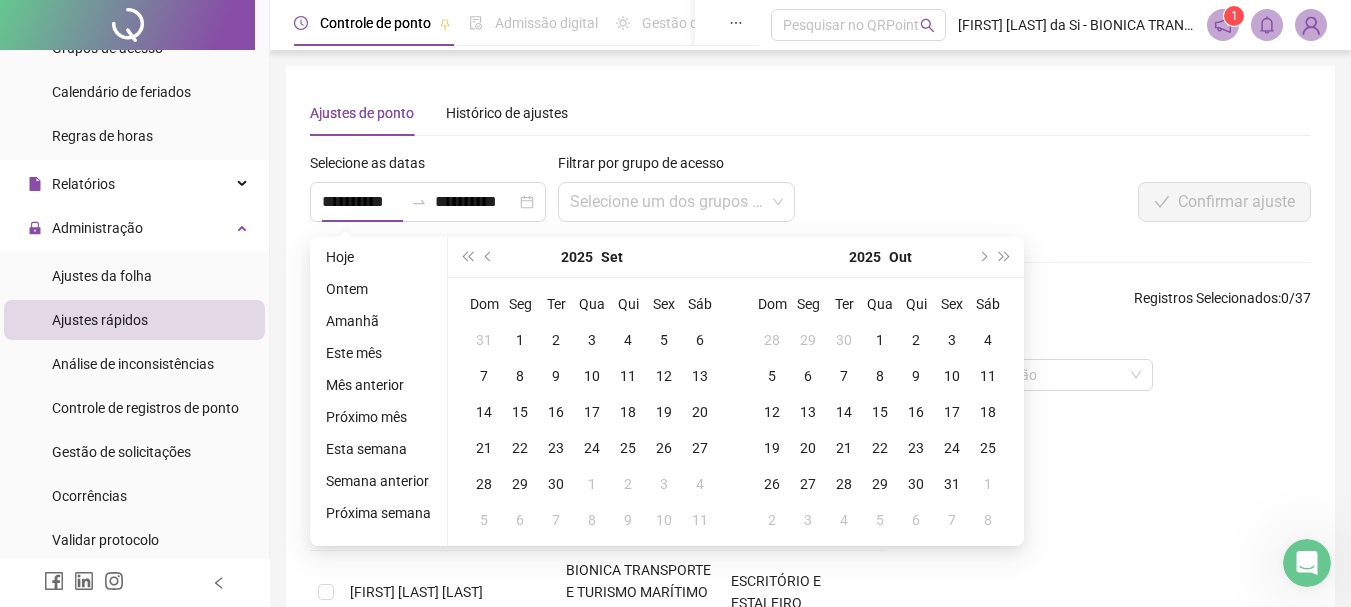 click on "Ajustes de ponto Histórico de ajustes" at bounding box center [810, 113] 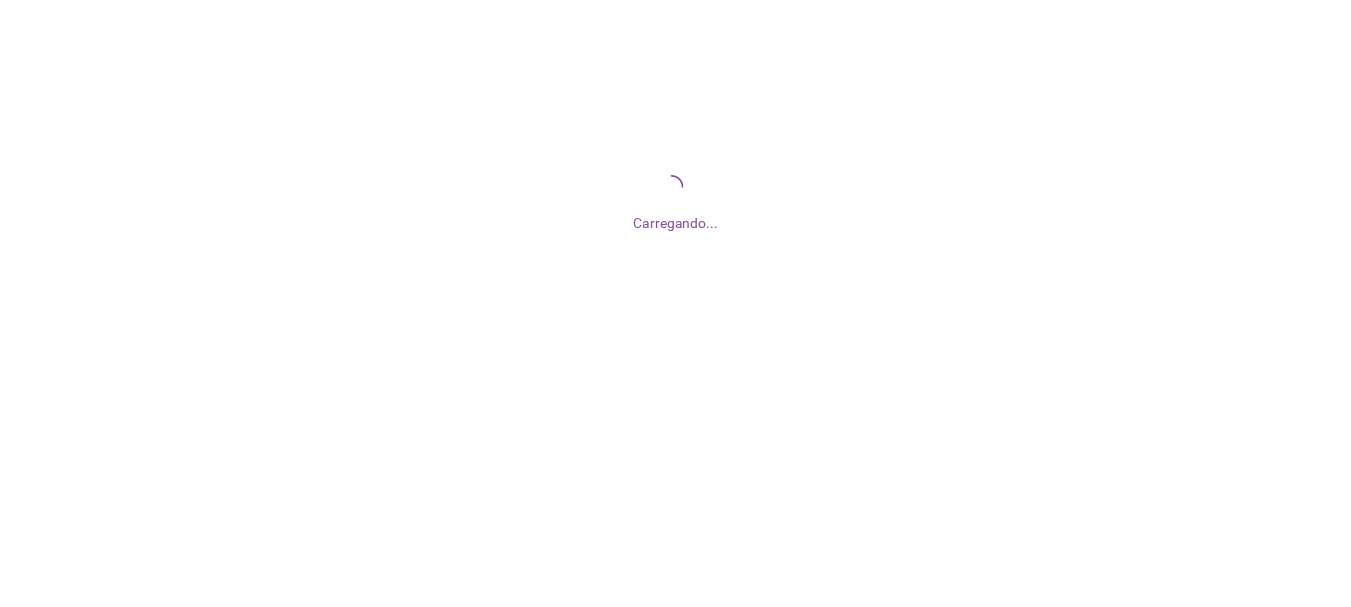scroll, scrollTop: 0, scrollLeft: 0, axis: both 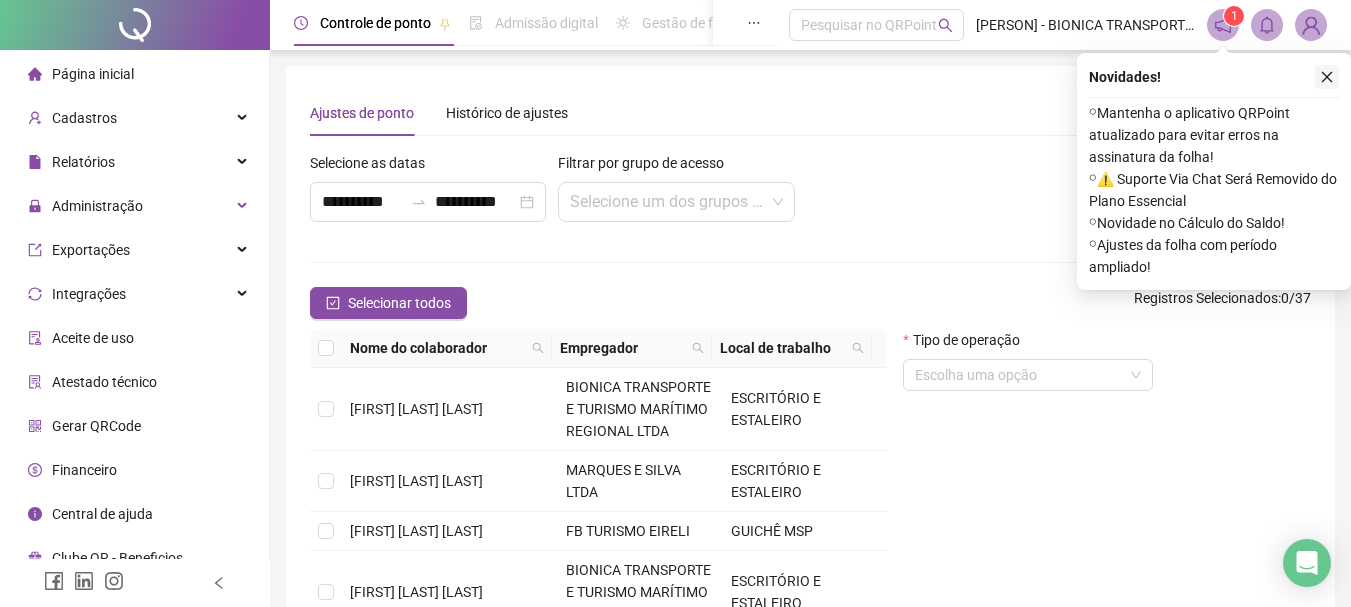 click 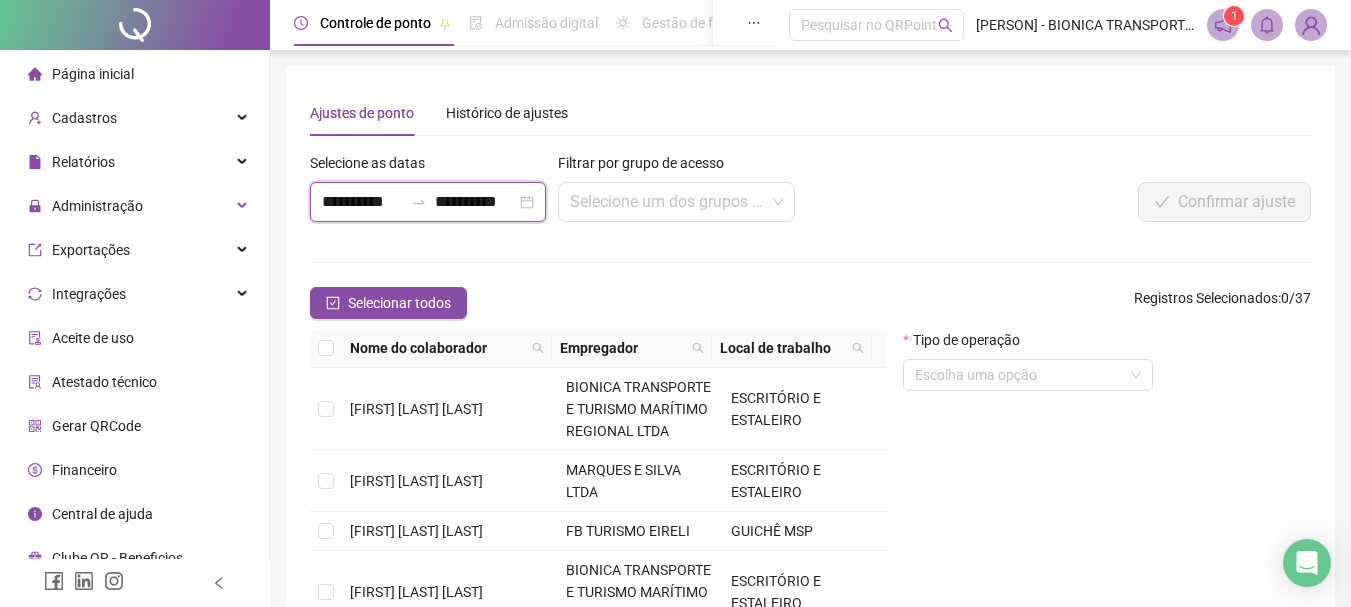 click on "**********" at bounding box center (362, 202) 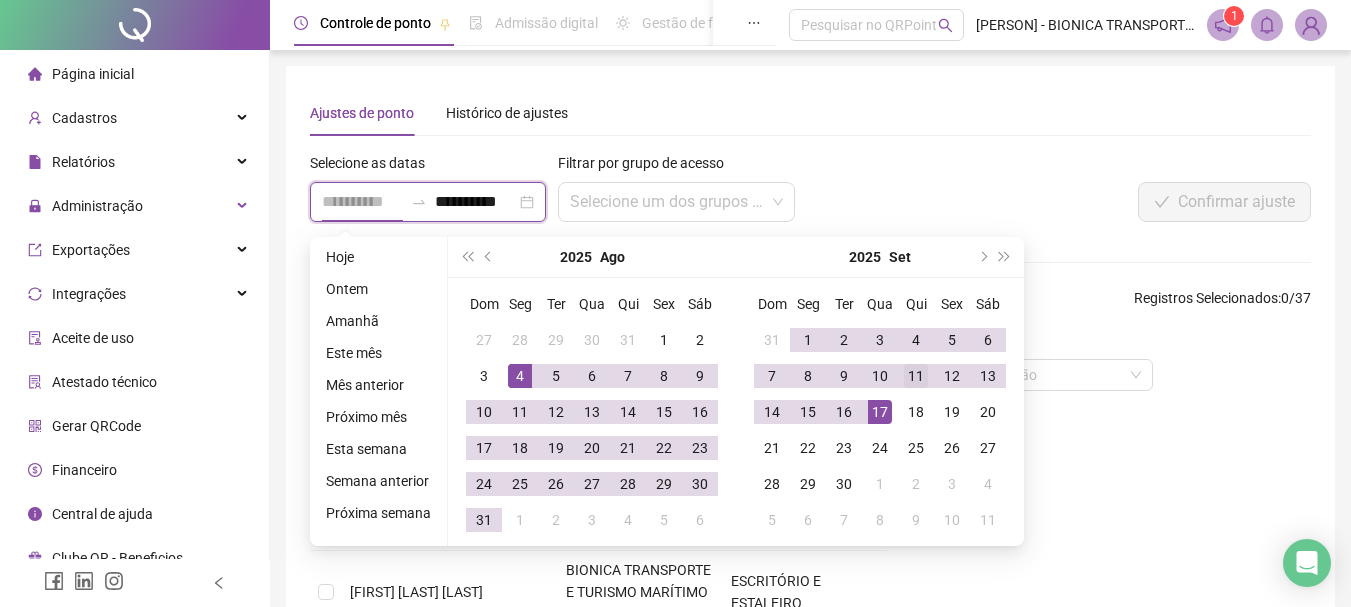 type on "**********" 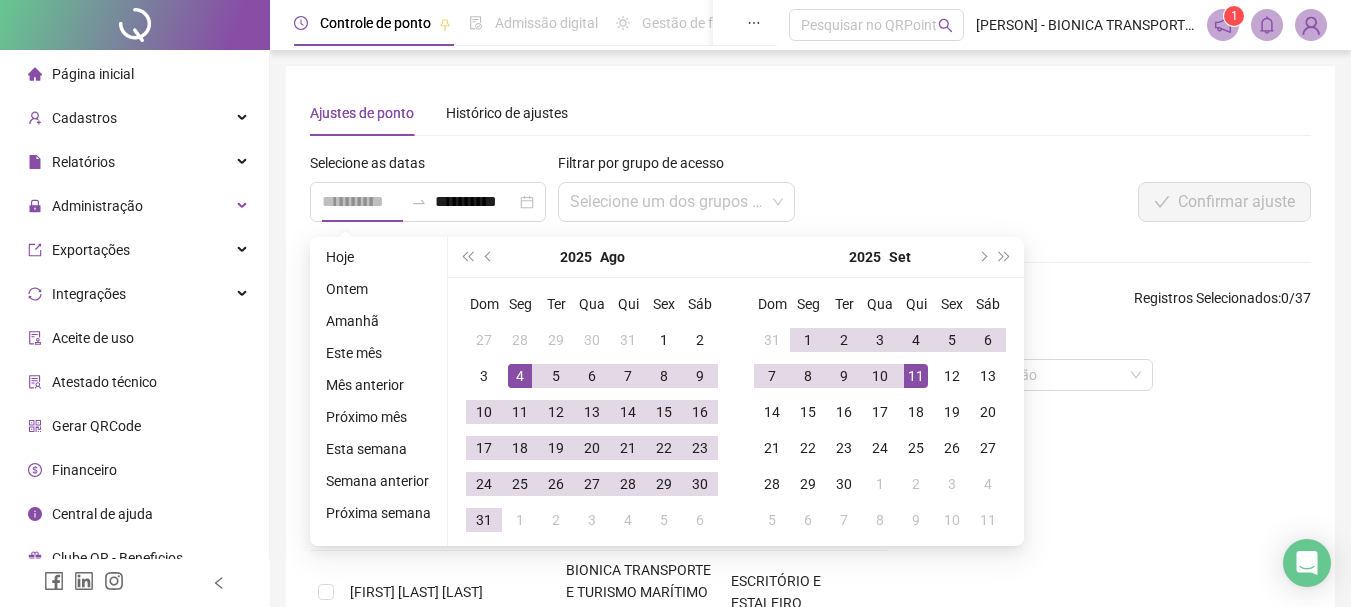 click on "11" at bounding box center [916, 376] 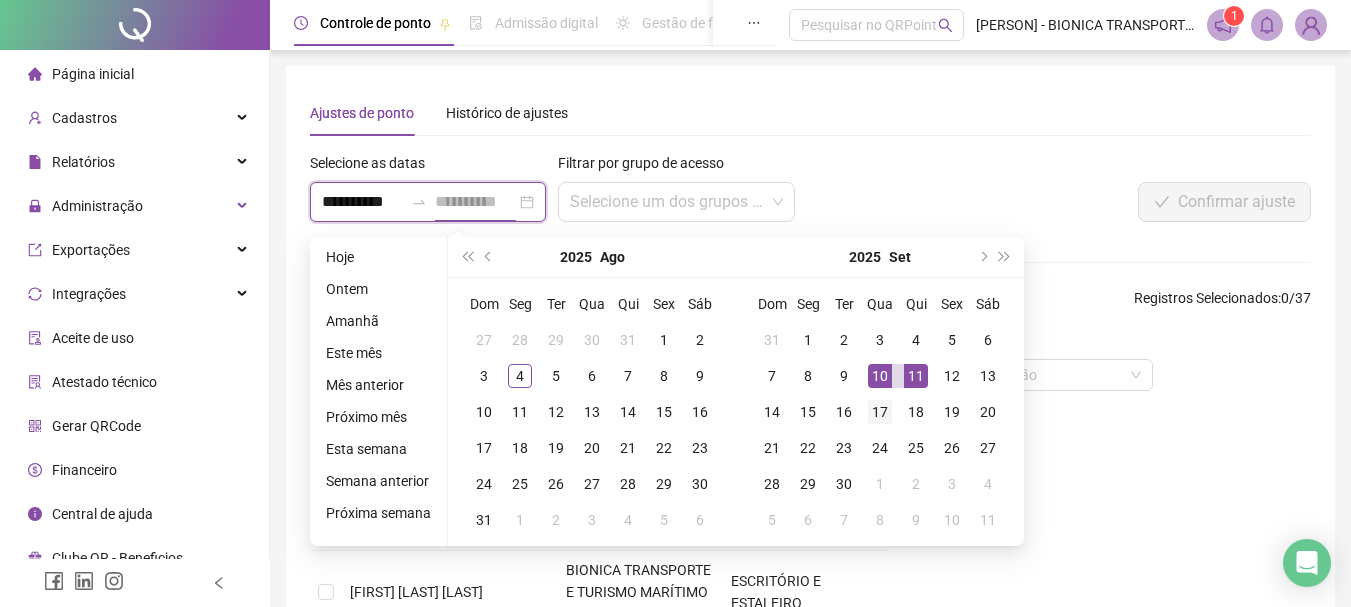 type on "**********" 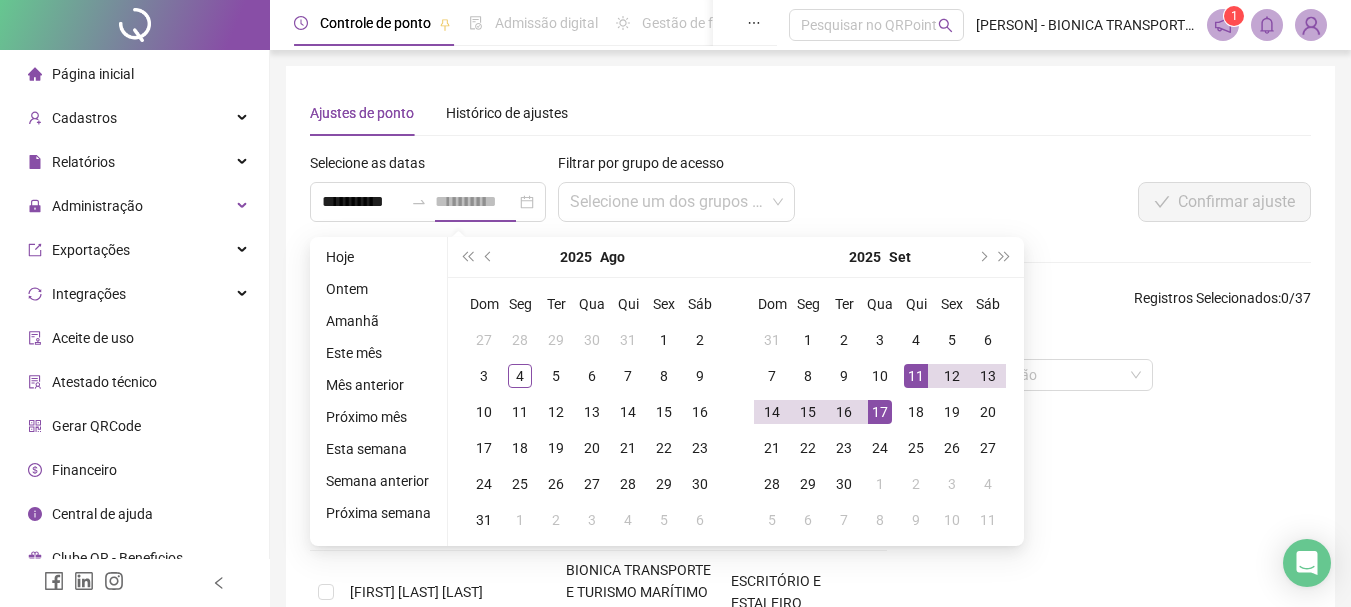 click on "17" at bounding box center (880, 412) 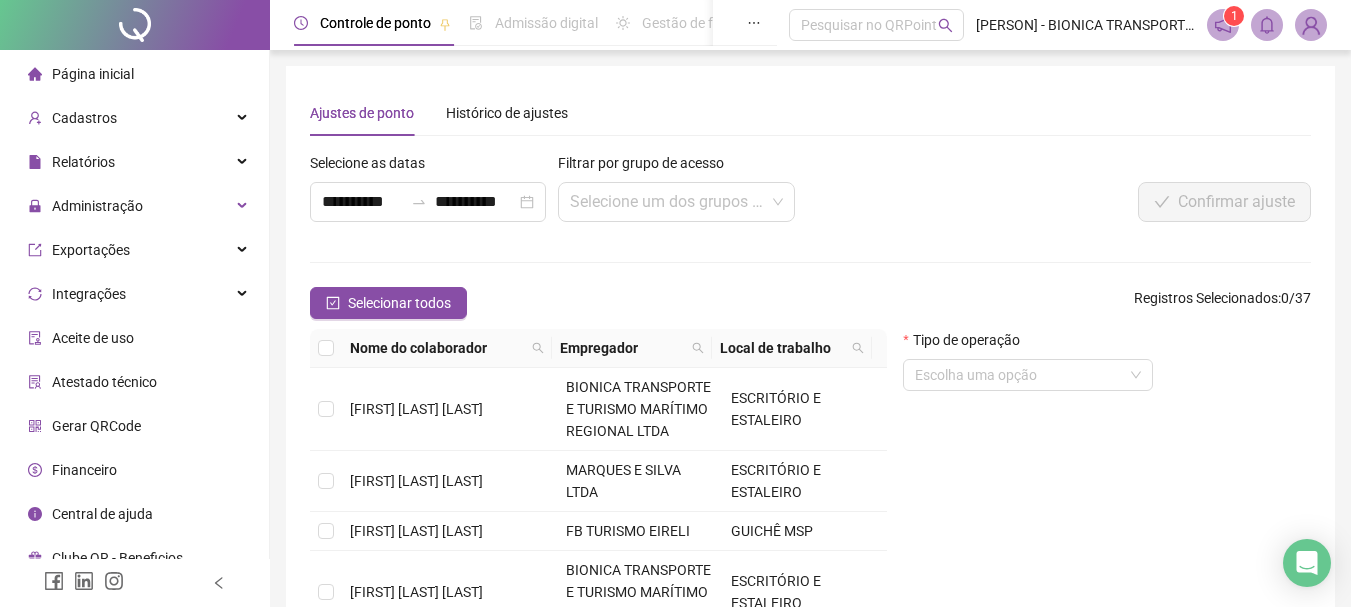 scroll, scrollTop: 100, scrollLeft: 0, axis: vertical 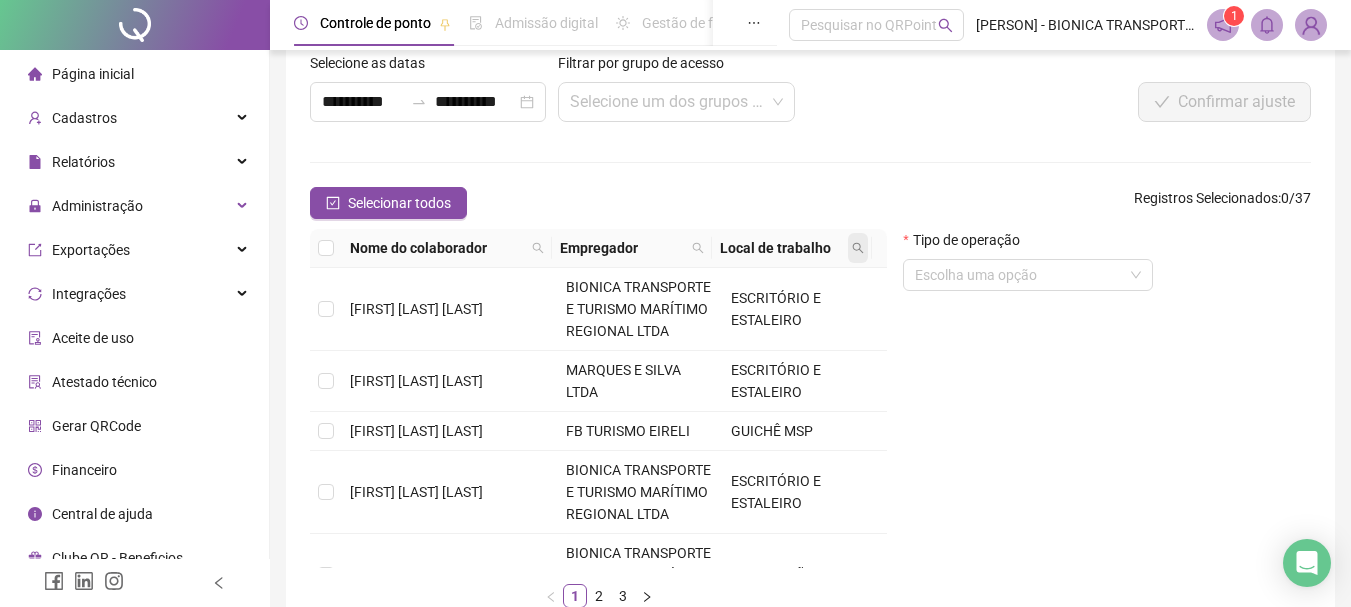 click 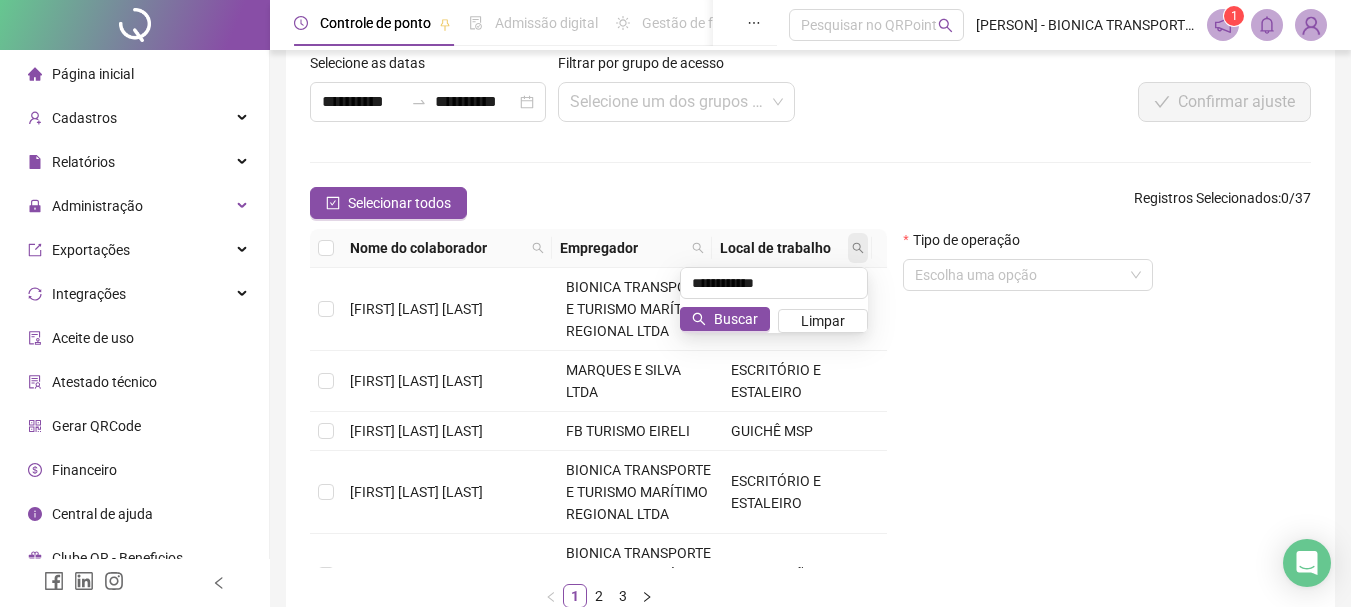 type on "**********" 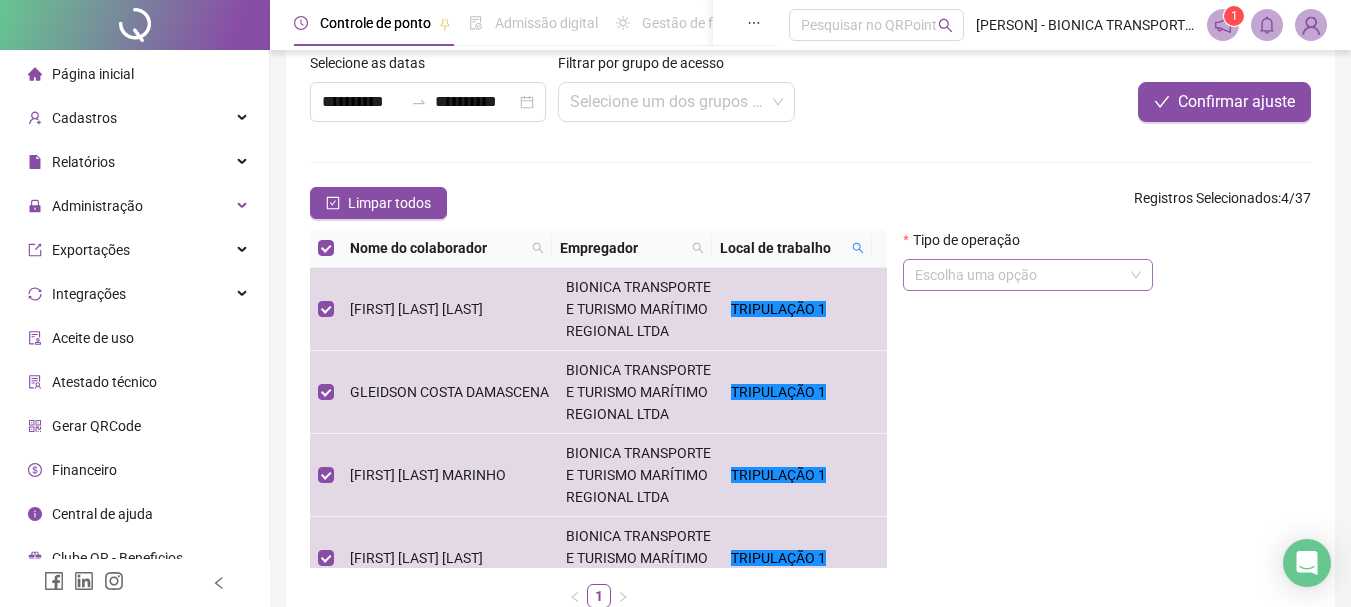 click at bounding box center (1019, 275) 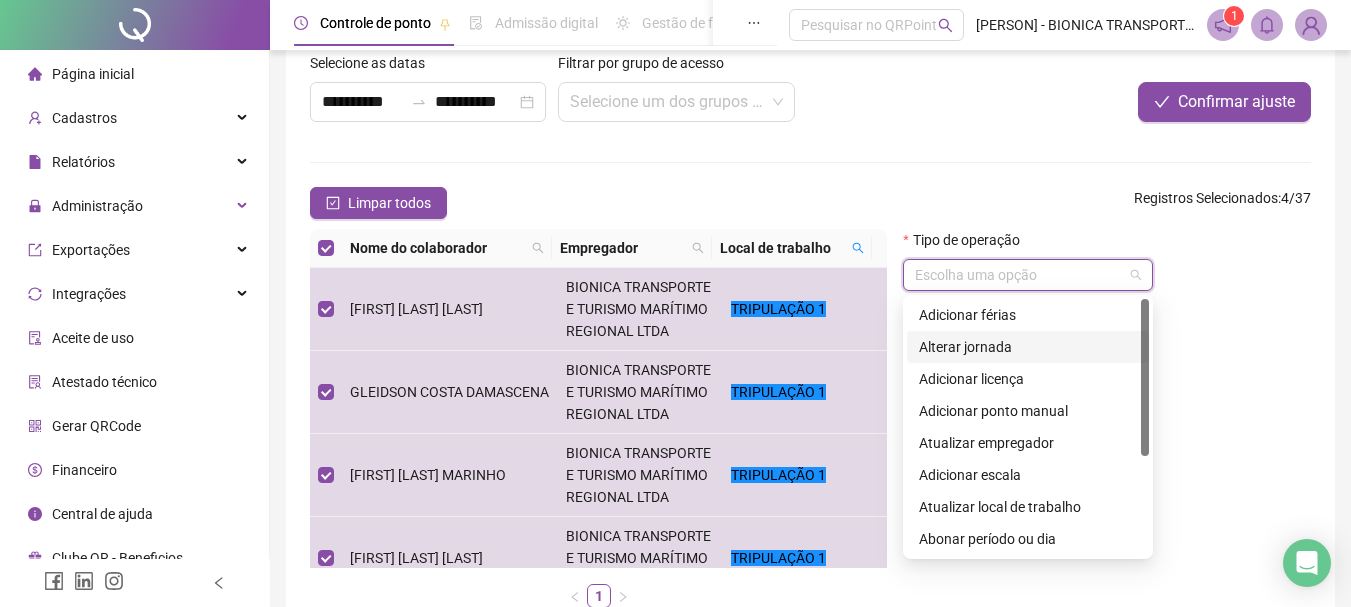 click on "Alterar jornada" at bounding box center [1028, 347] 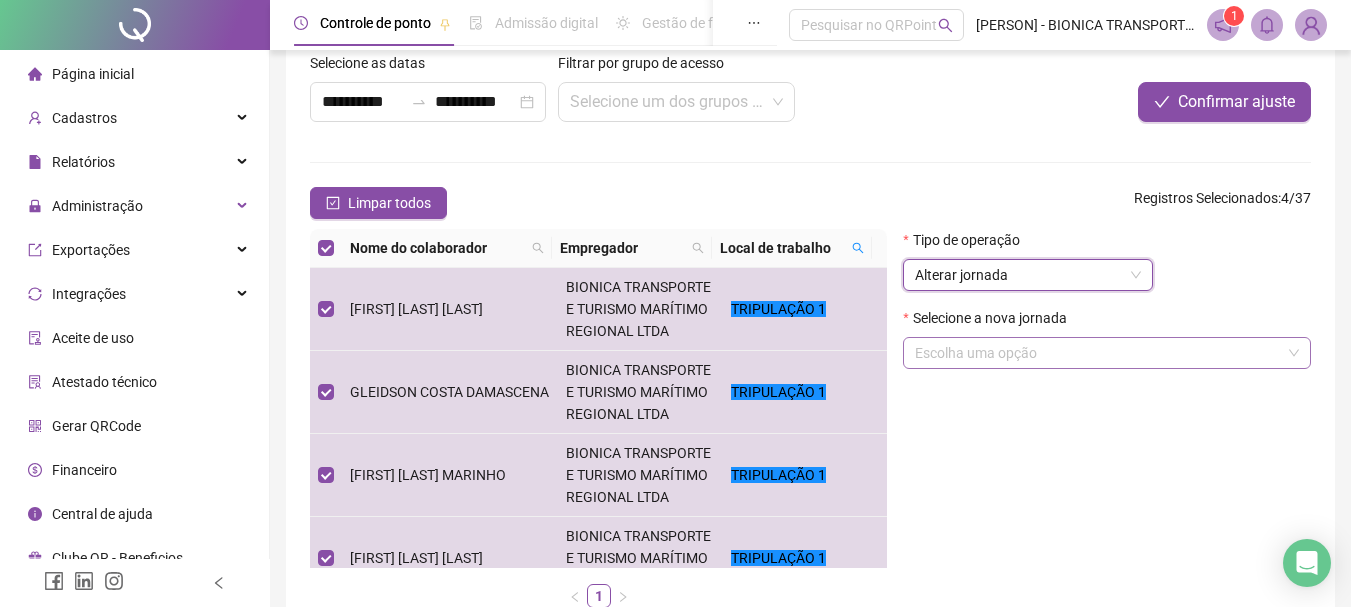 click at bounding box center (1098, 353) 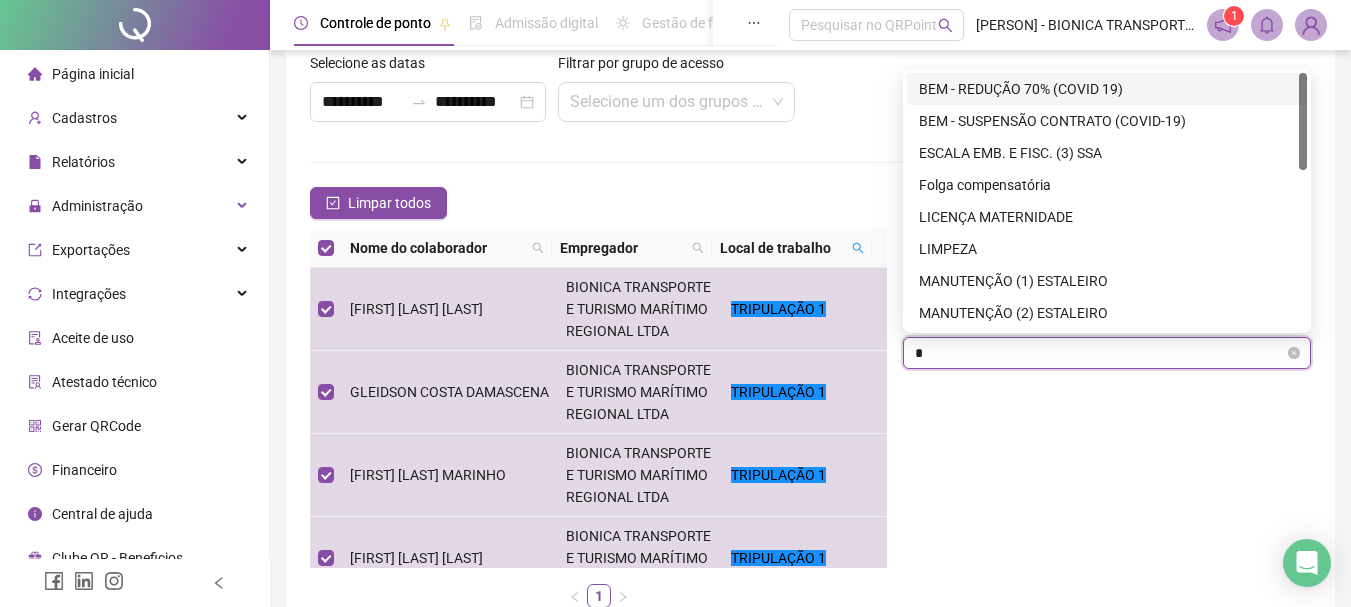 type on "**" 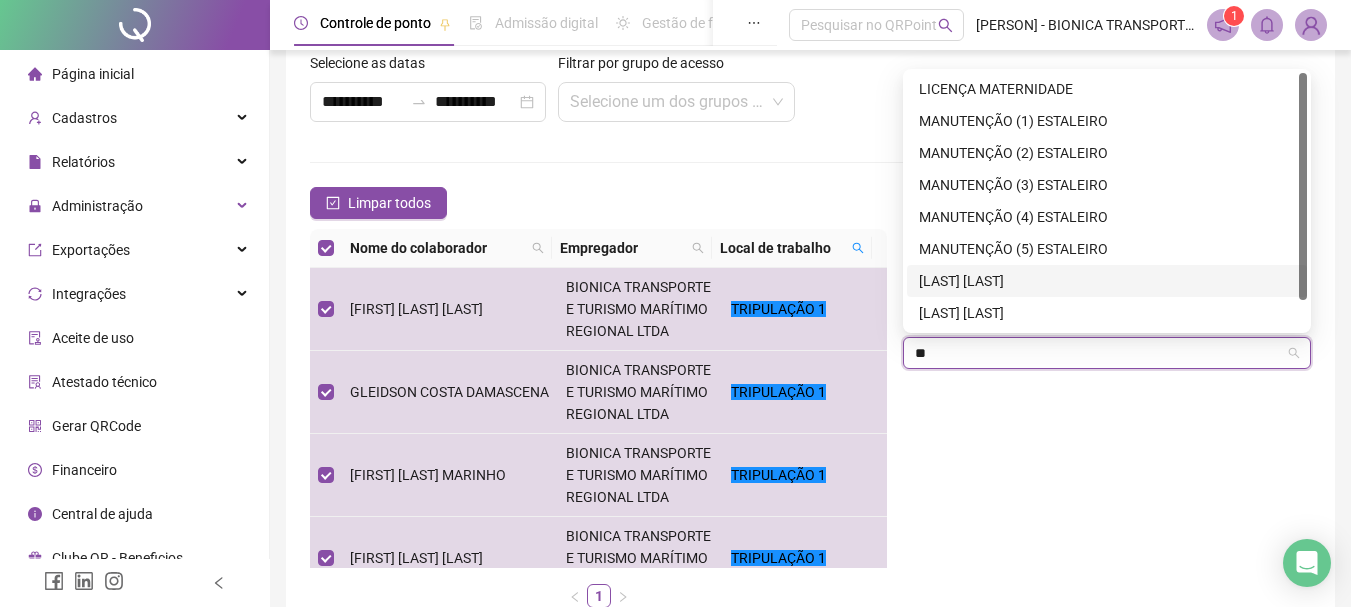 click on "[LAST] [LAST]" at bounding box center [1107, 281] 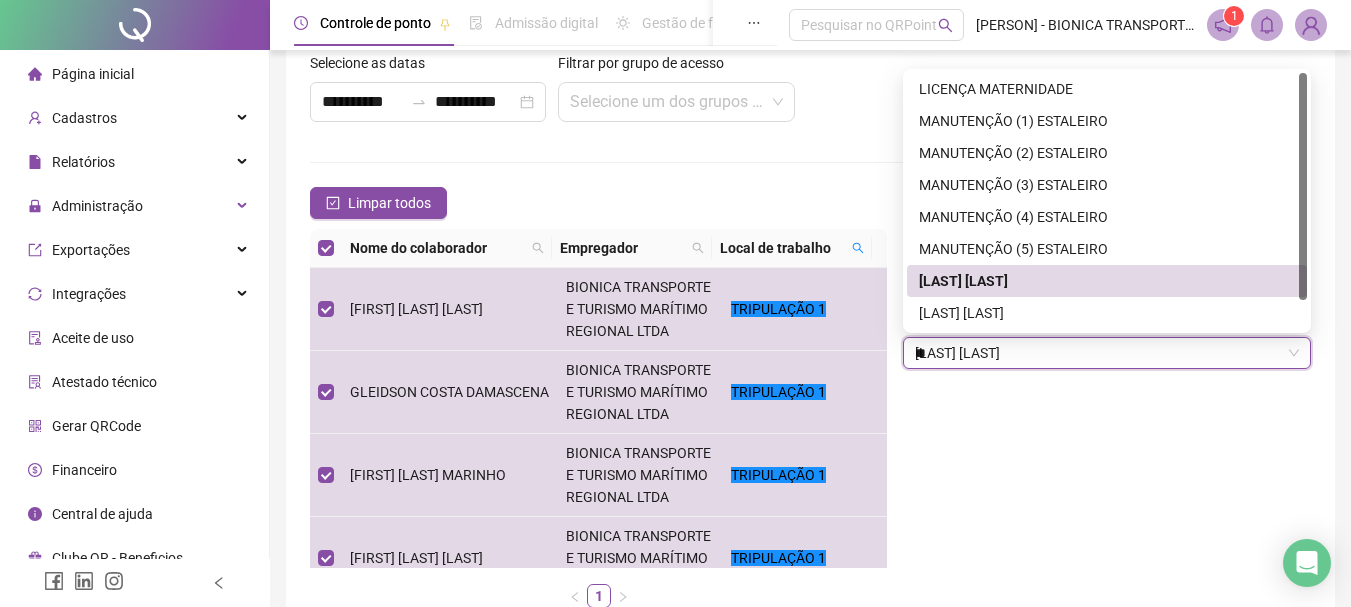 type 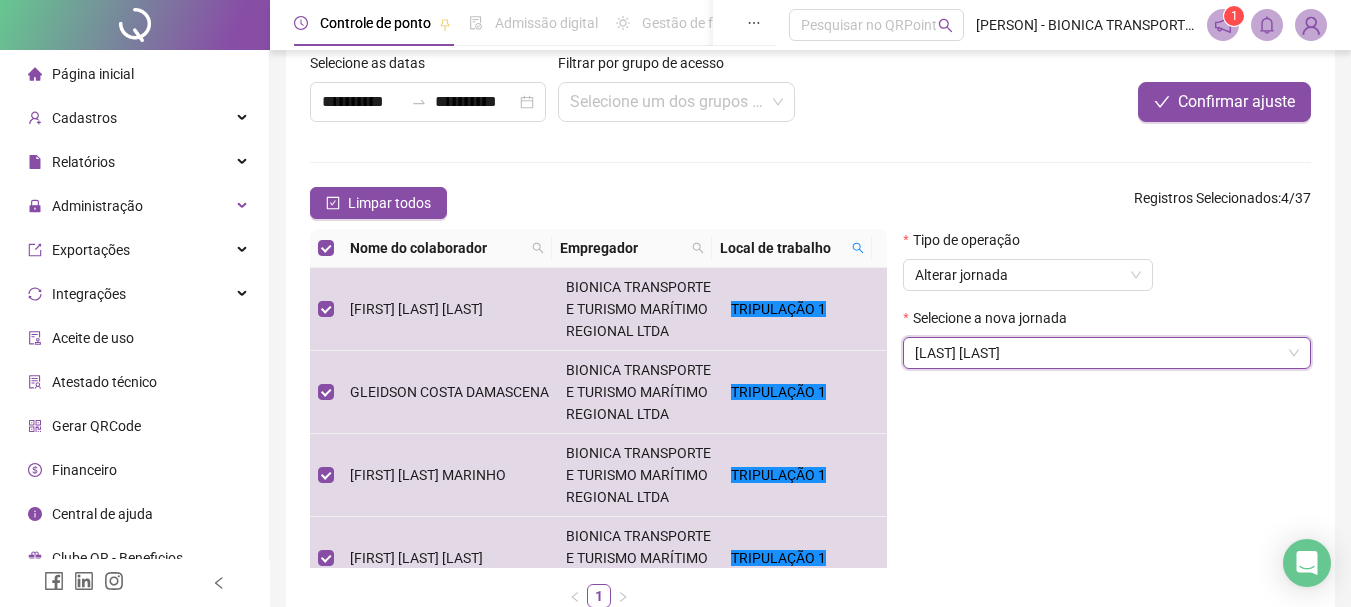 drag, startPoint x: 1233, startPoint y: 105, endPoint x: 1113, endPoint y: 201, distance: 153.67499 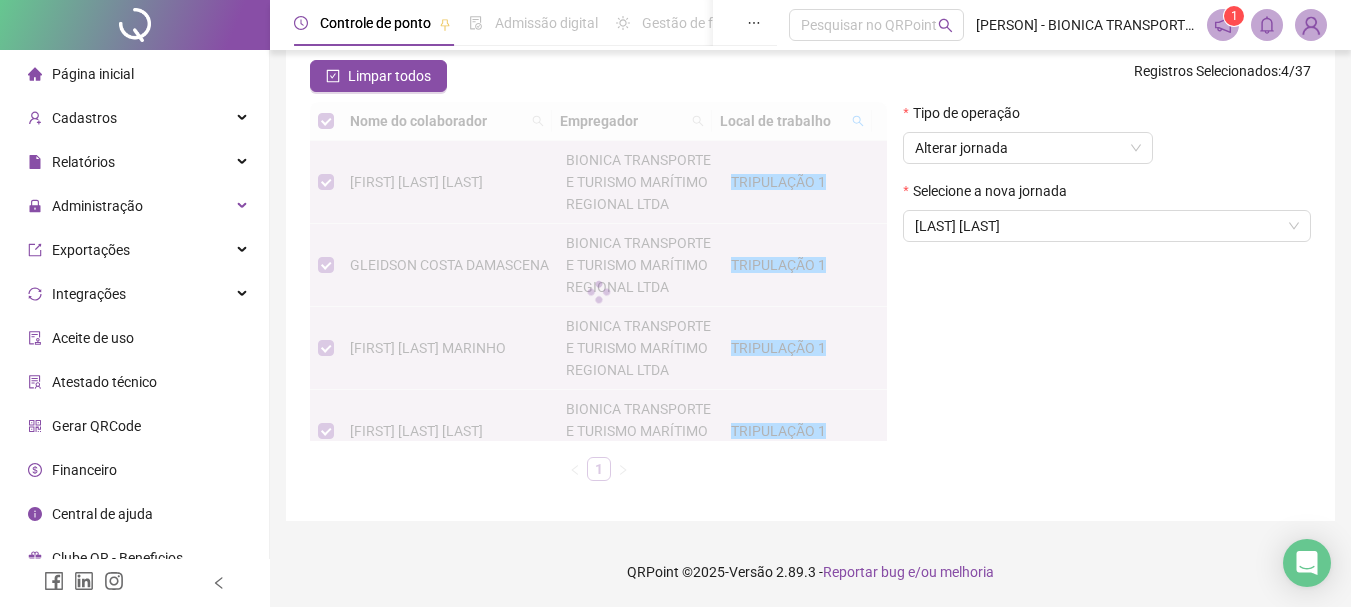 scroll, scrollTop: 127, scrollLeft: 0, axis: vertical 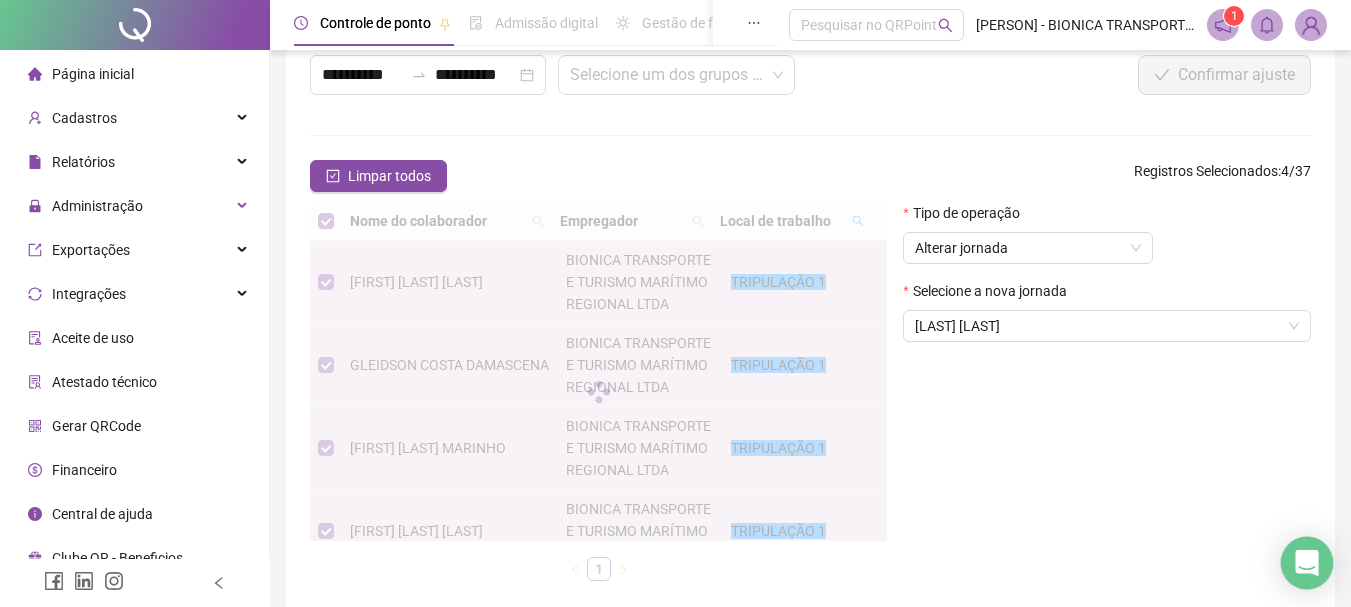 click at bounding box center [1307, 563] 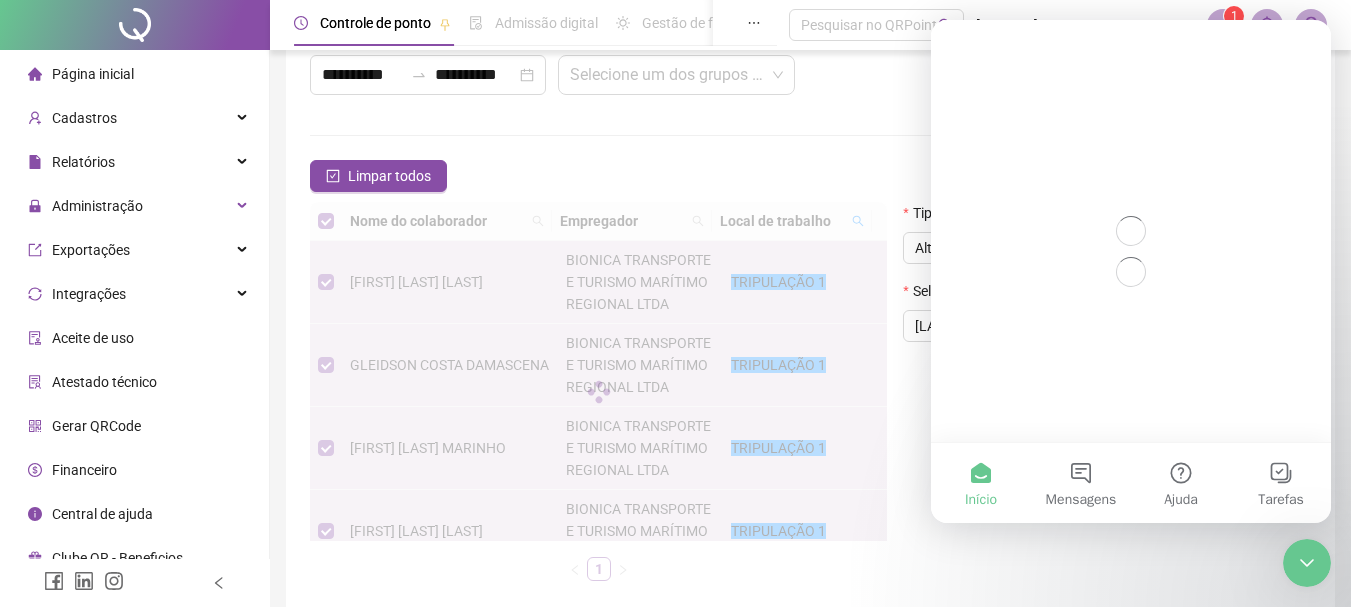 scroll, scrollTop: 0, scrollLeft: 0, axis: both 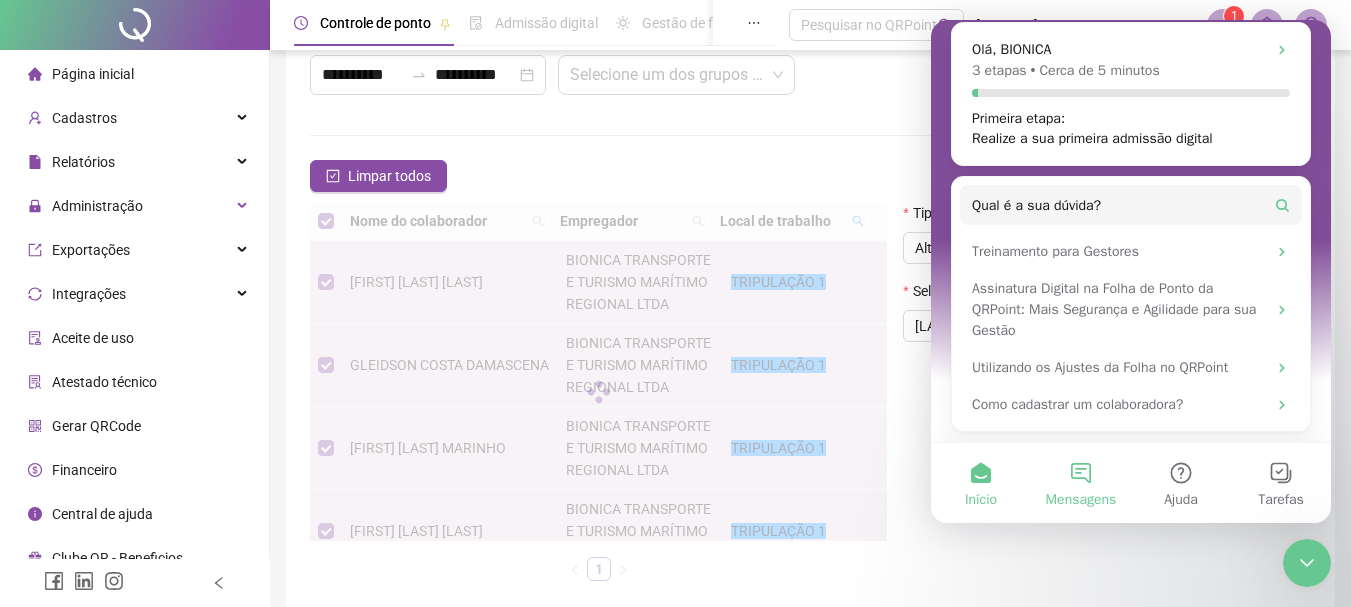 click on "Mensagens" at bounding box center [1081, 483] 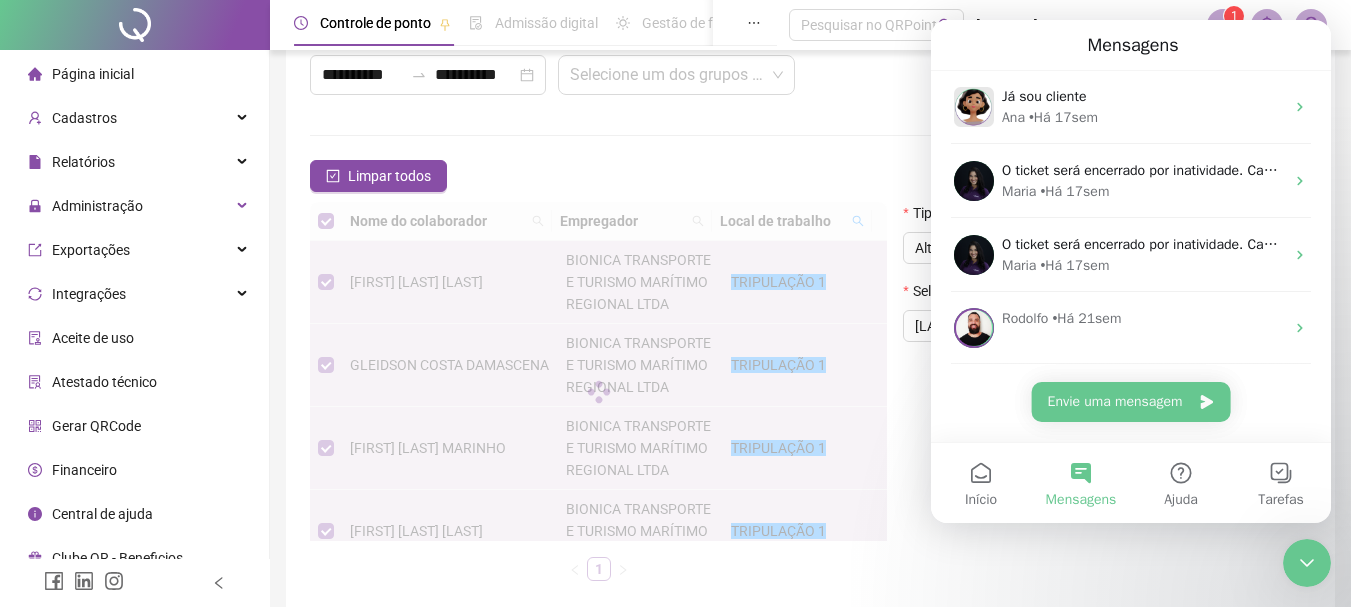scroll, scrollTop: 447, scrollLeft: 0, axis: vertical 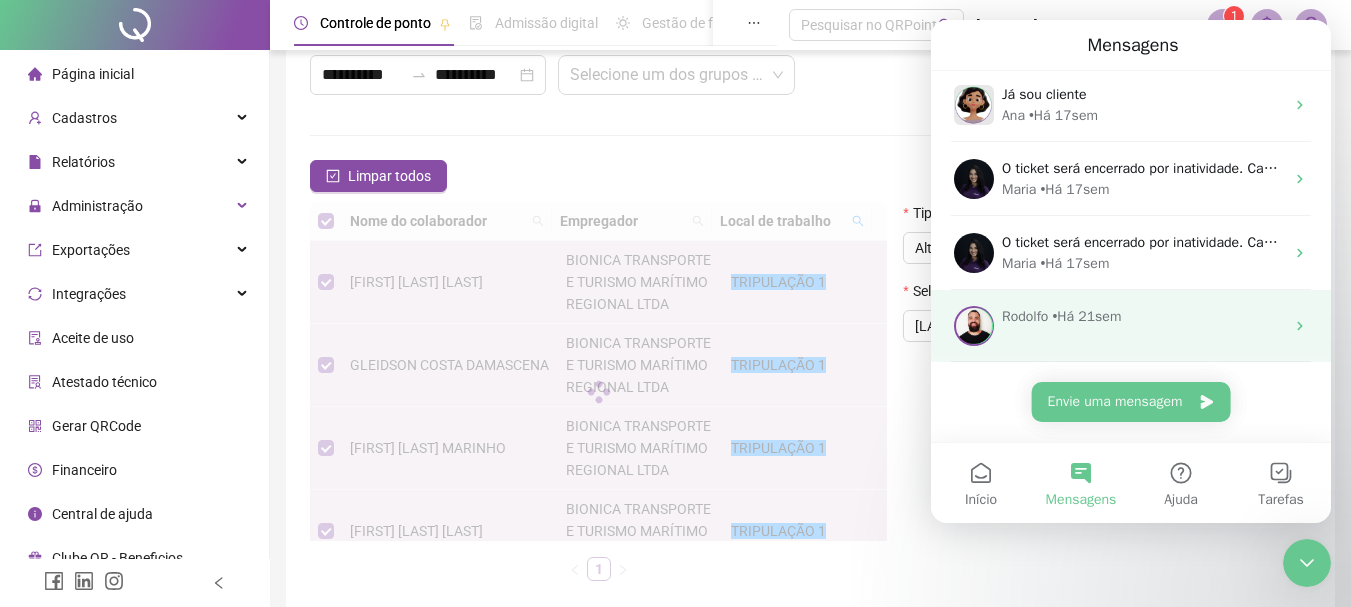 click on "[PERSON] •  Há [TIME]" at bounding box center [1131, 326] 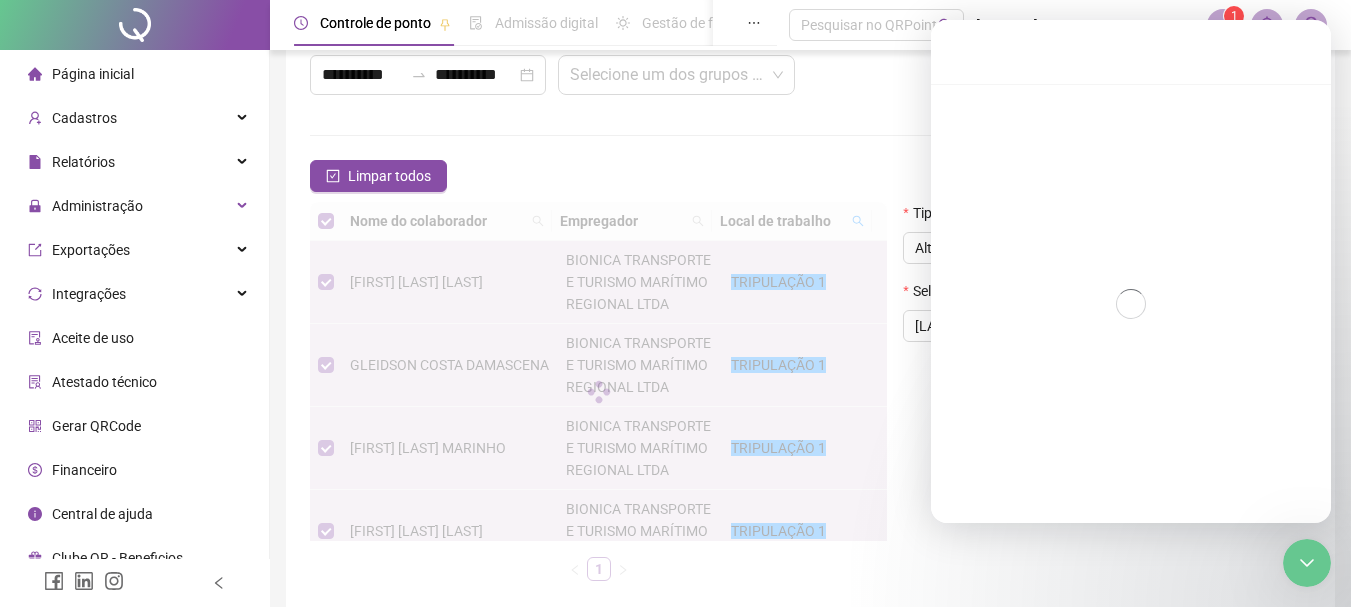 scroll, scrollTop: 366, scrollLeft: 0, axis: vertical 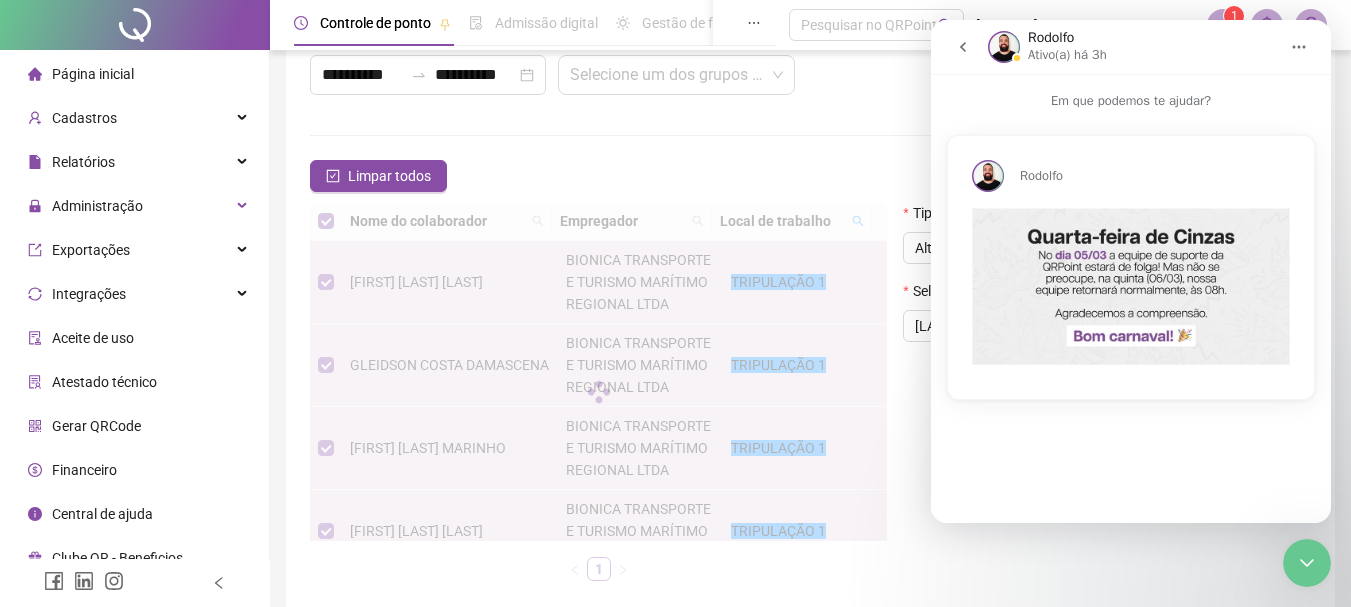click at bounding box center [963, 47] 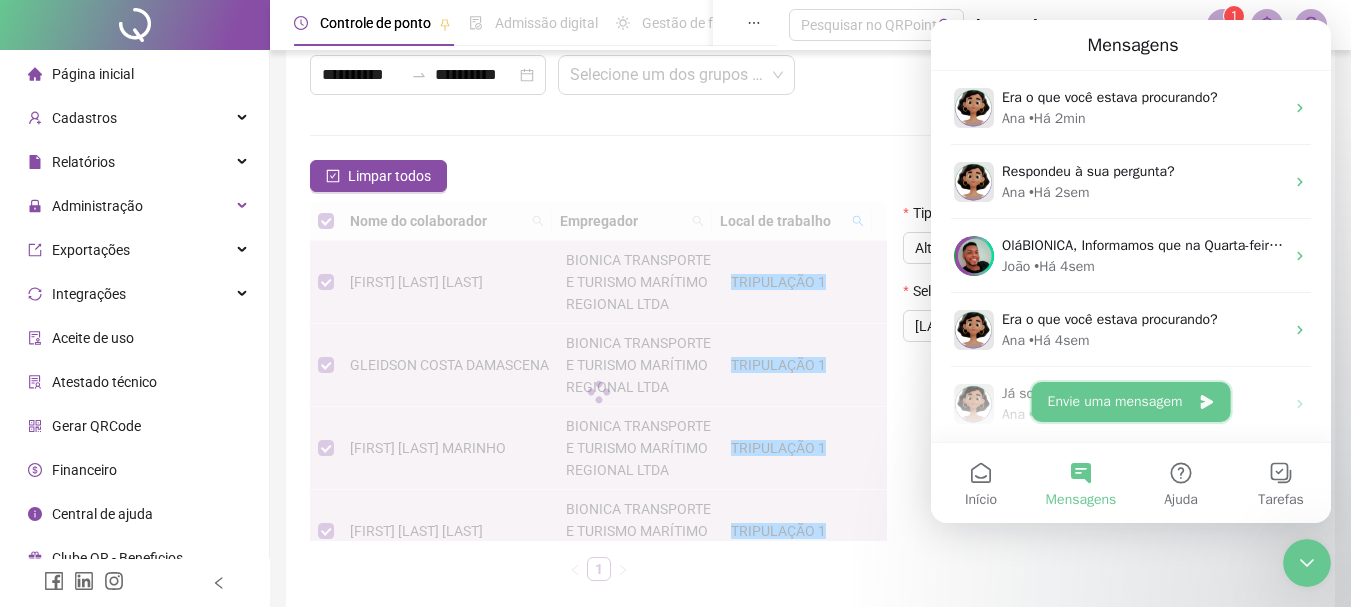 click on "Envie uma mensagem" at bounding box center (1131, 402) 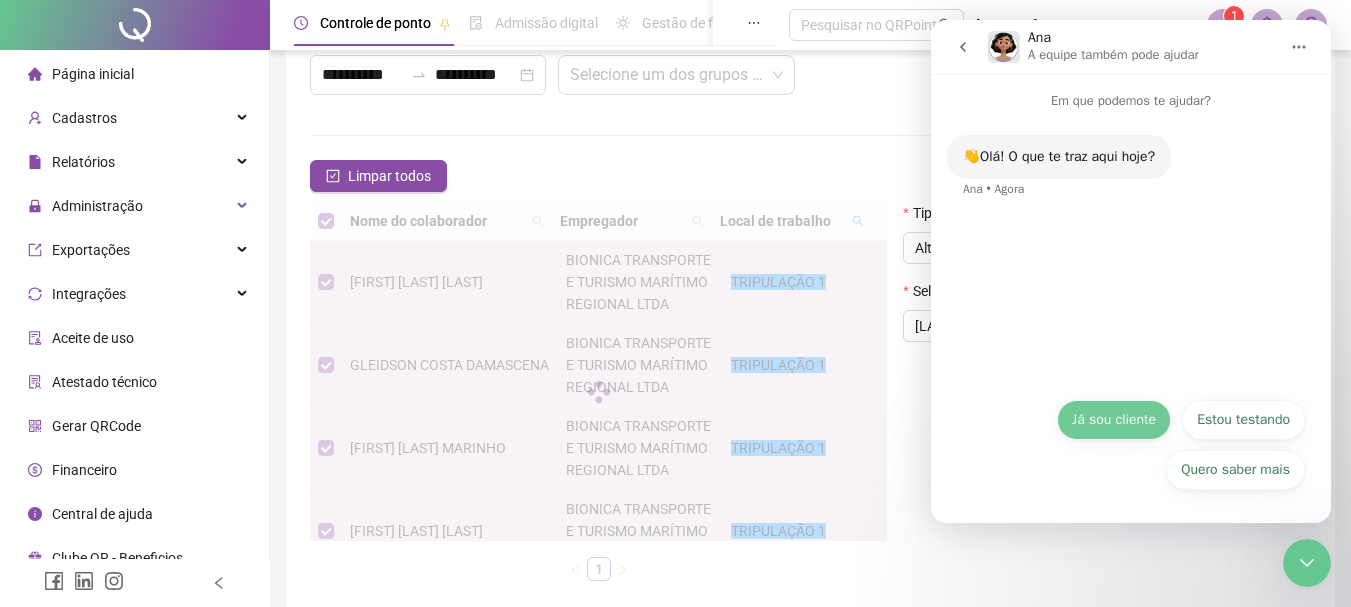 click on "Já sou cliente" at bounding box center [1114, 420] 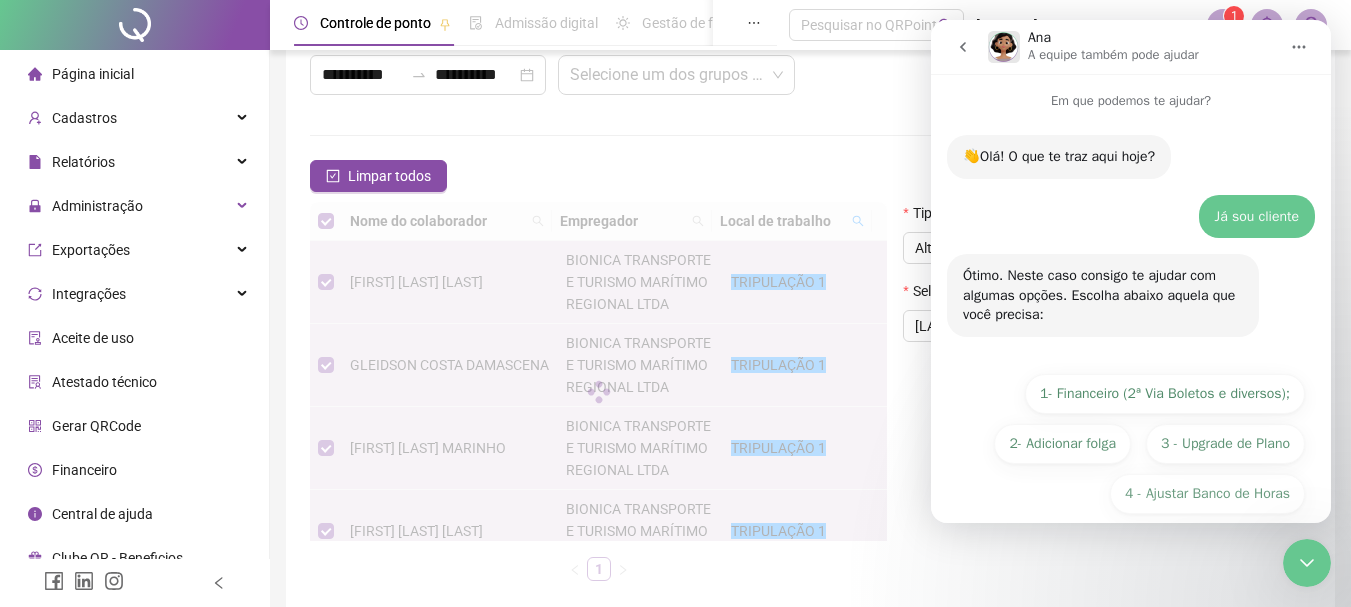 scroll, scrollTop: 74, scrollLeft: 0, axis: vertical 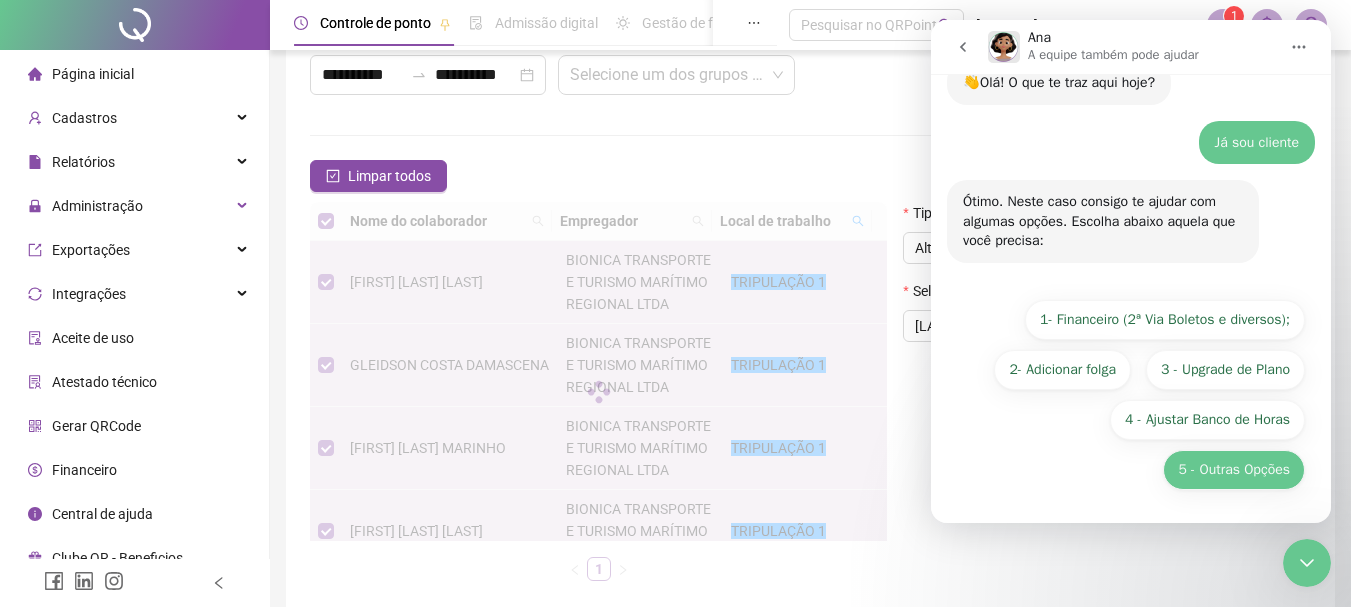click on "5 - Outras Opções" at bounding box center (1234, 470) 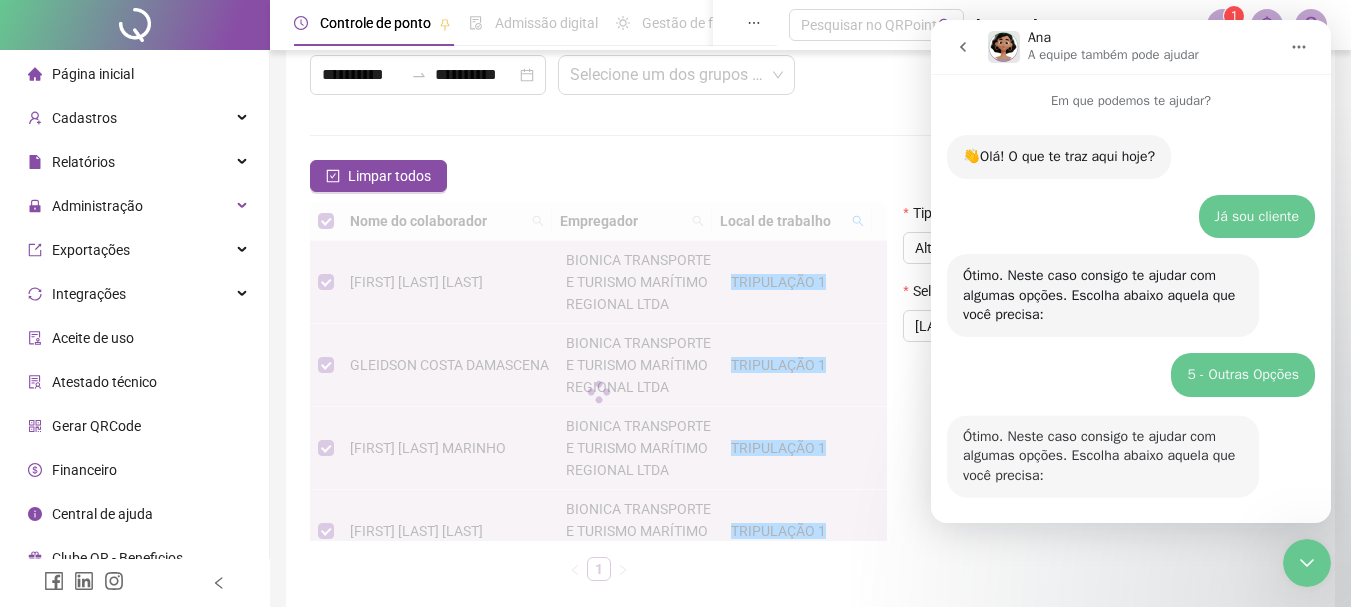 scroll, scrollTop: 350, scrollLeft: 0, axis: vertical 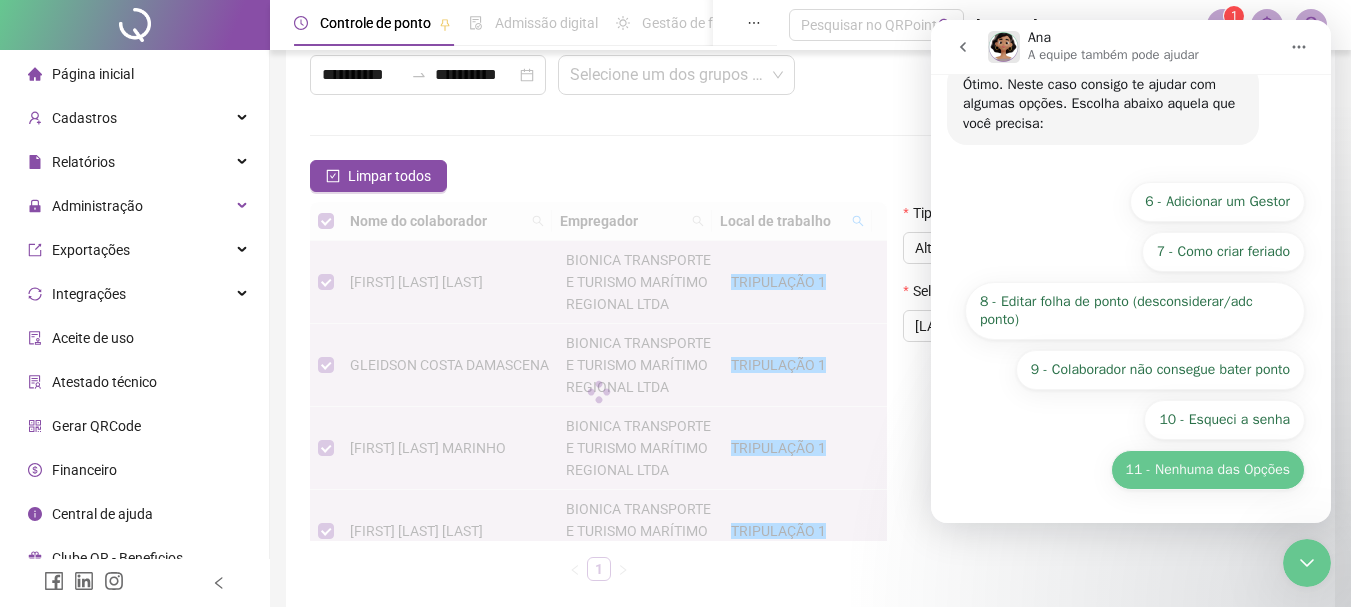 click on "11 - Nenhuma das Opções" at bounding box center (1208, 470) 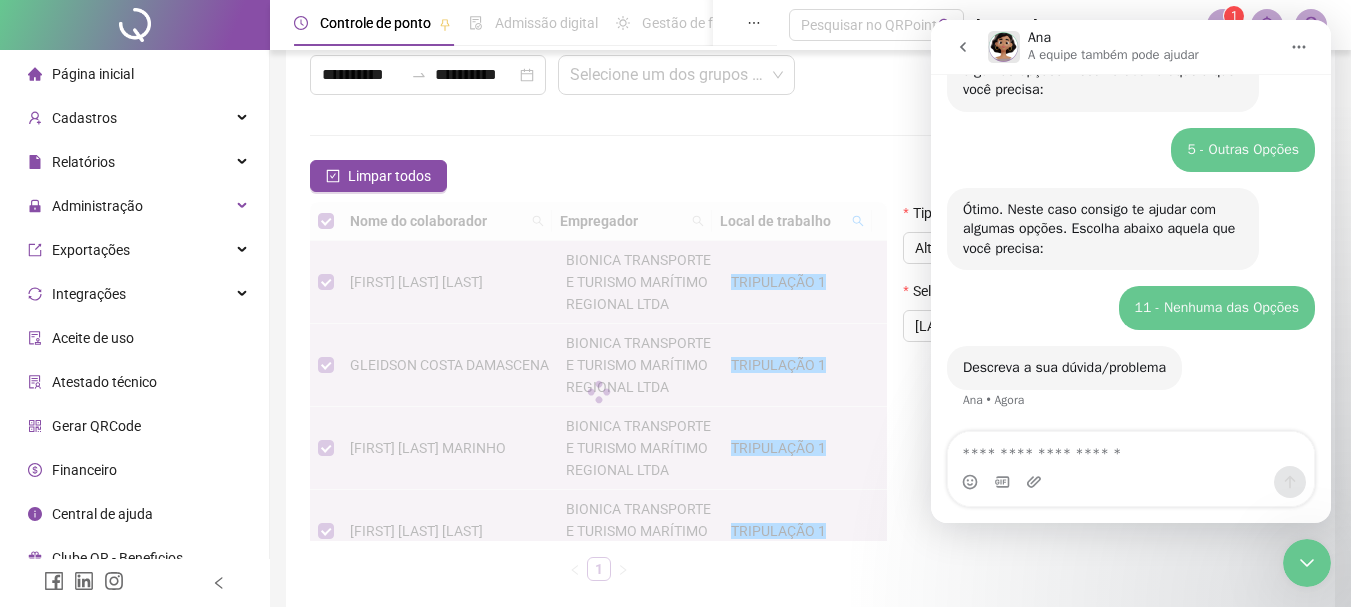 scroll, scrollTop: 315, scrollLeft: 0, axis: vertical 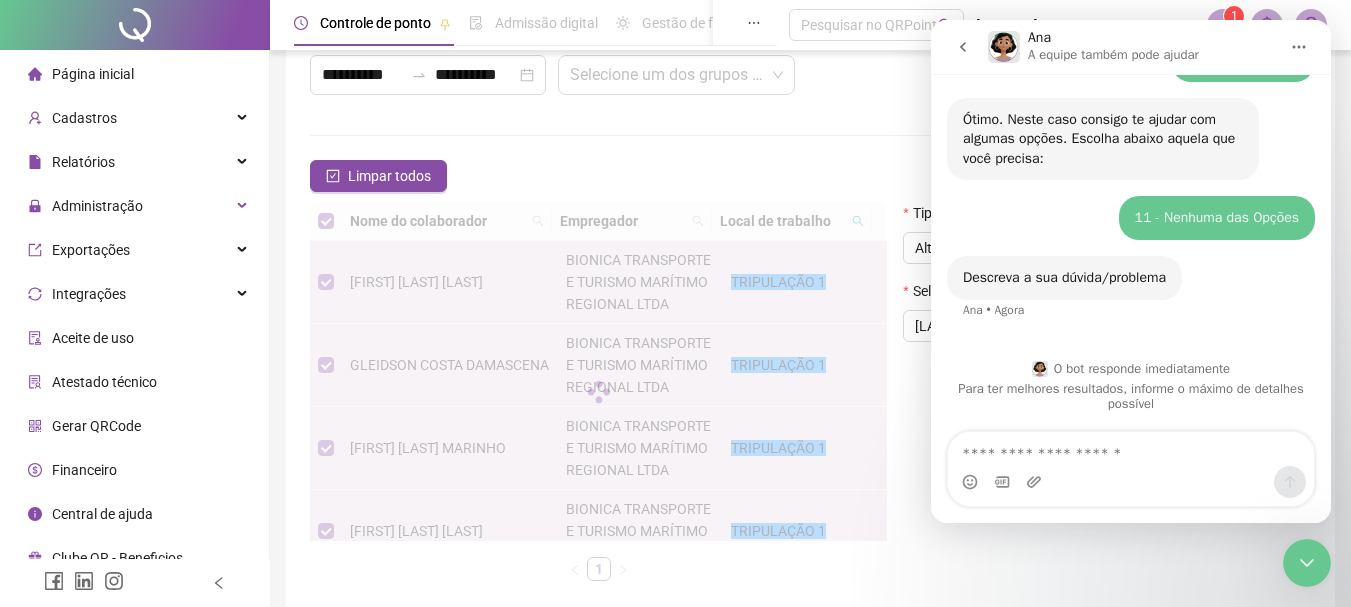 click at bounding box center [1131, 449] 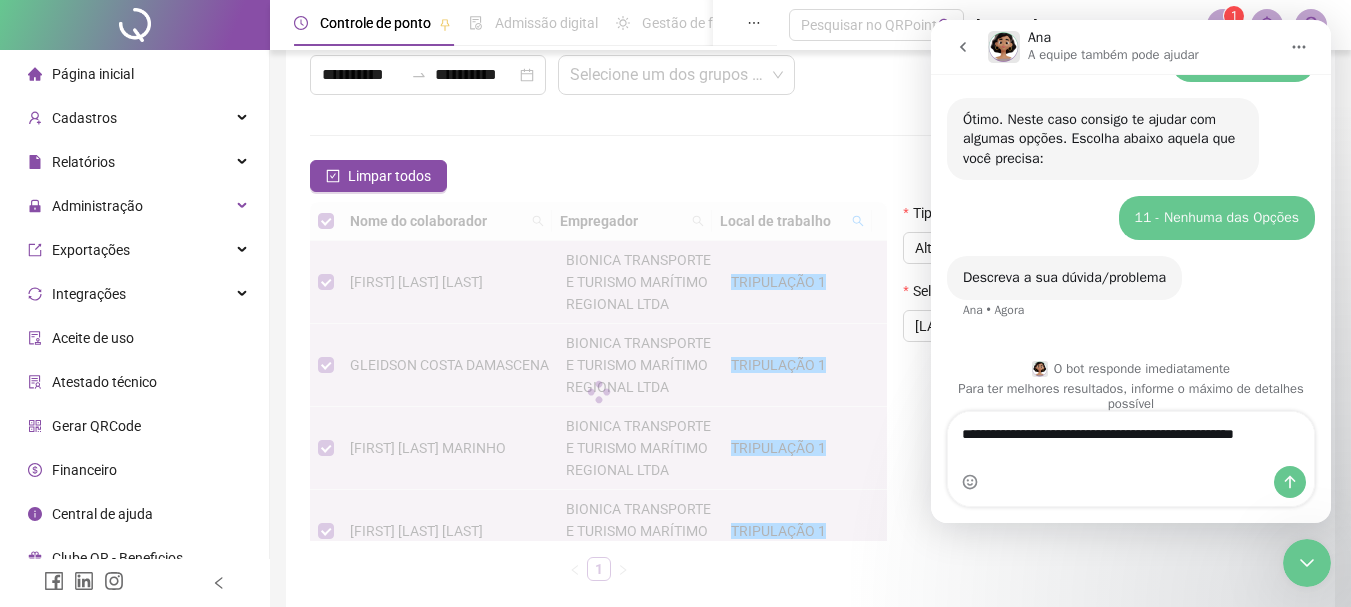 scroll, scrollTop: 335, scrollLeft: 0, axis: vertical 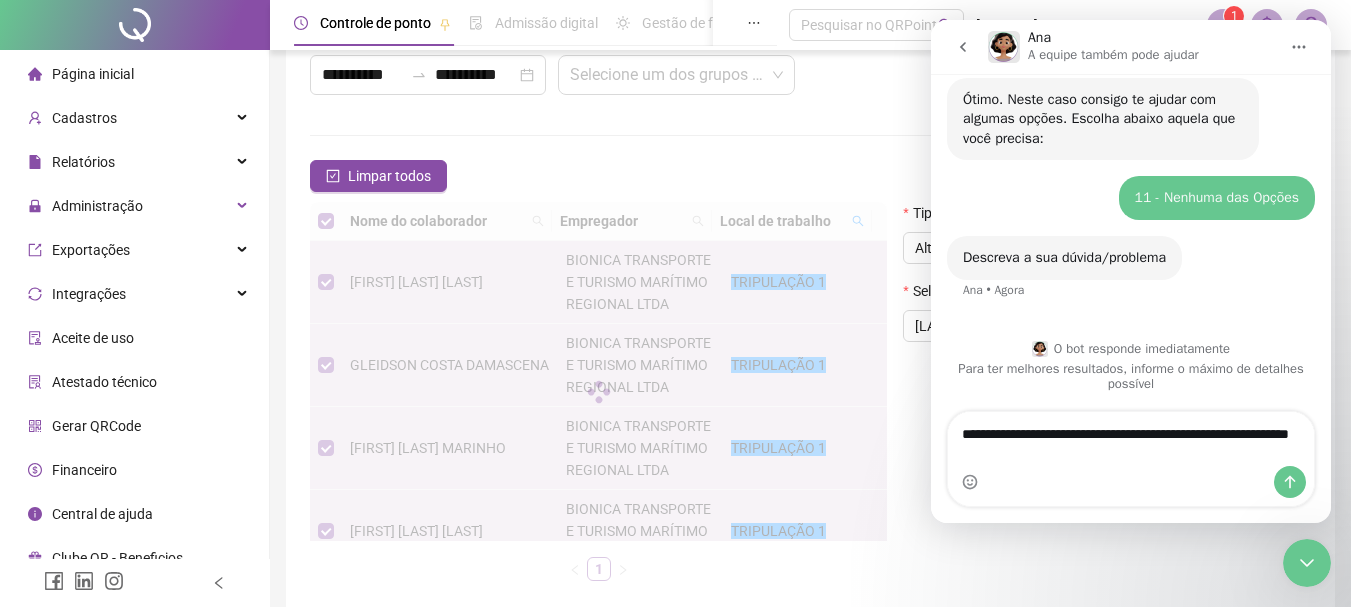 type on "**********" 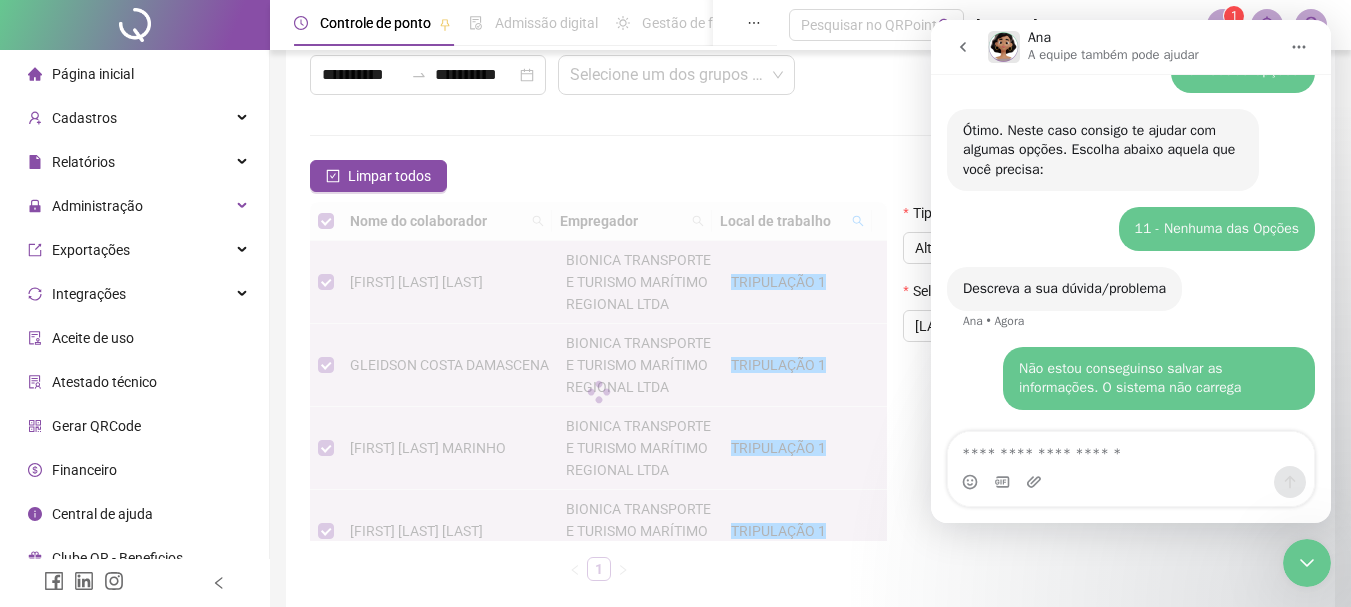 scroll, scrollTop: 304, scrollLeft: 0, axis: vertical 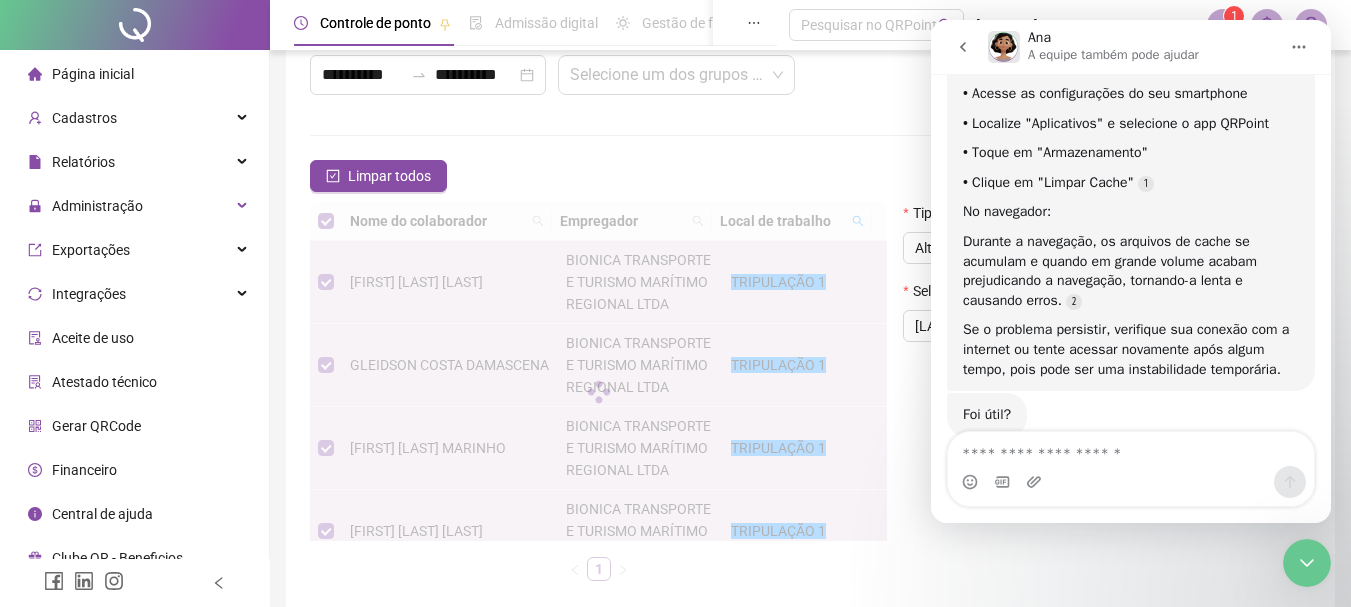drag, startPoint x: 1326, startPoint y: 295, endPoint x: 2281, endPoint y: 372, distance: 958.0992 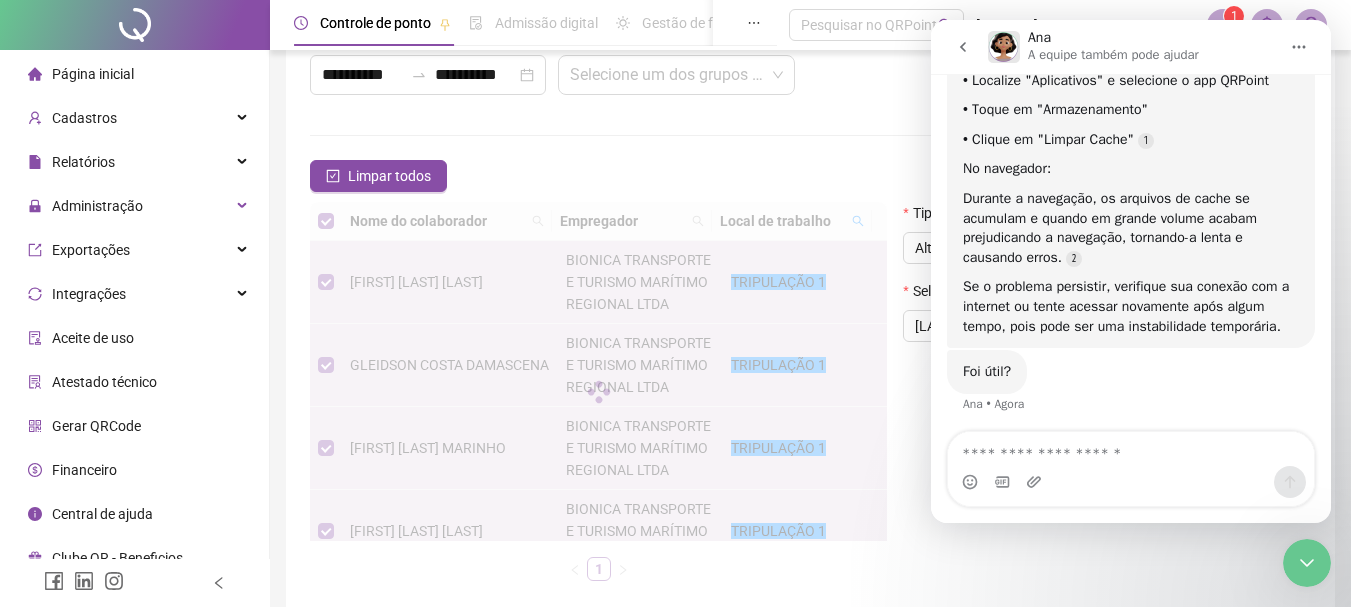 scroll, scrollTop: 783, scrollLeft: 0, axis: vertical 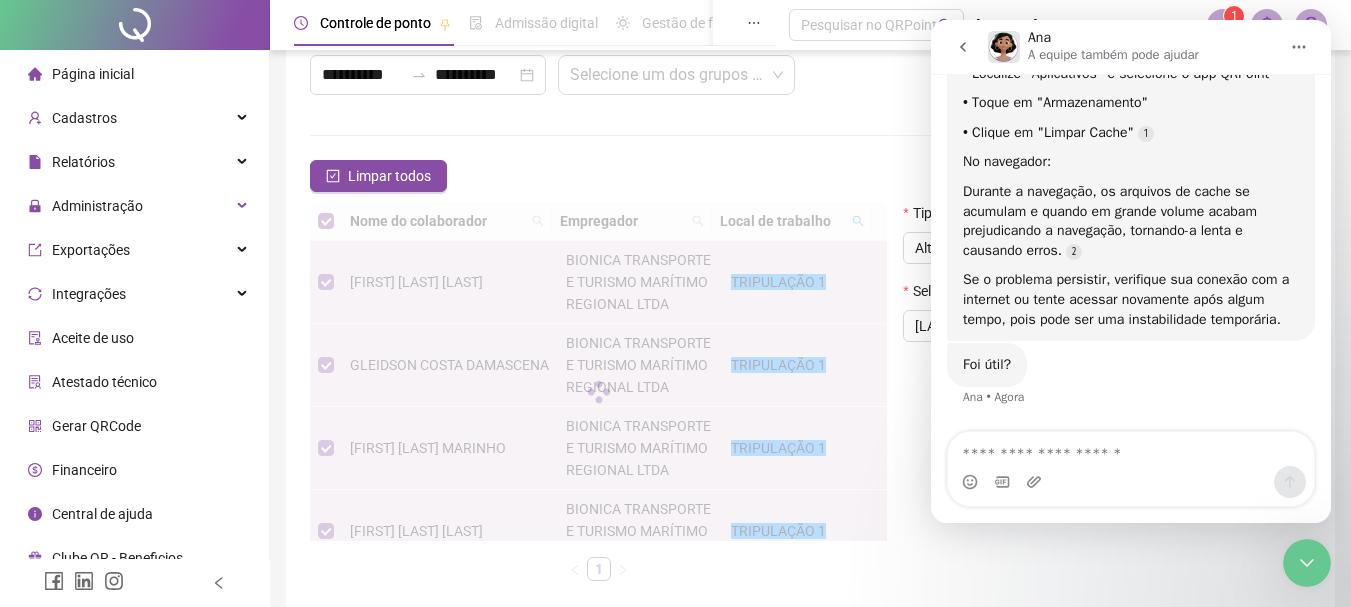drag, startPoint x: 1328, startPoint y: 350, endPoint x: 2266, endPoint y: 394, distance: 939.03143 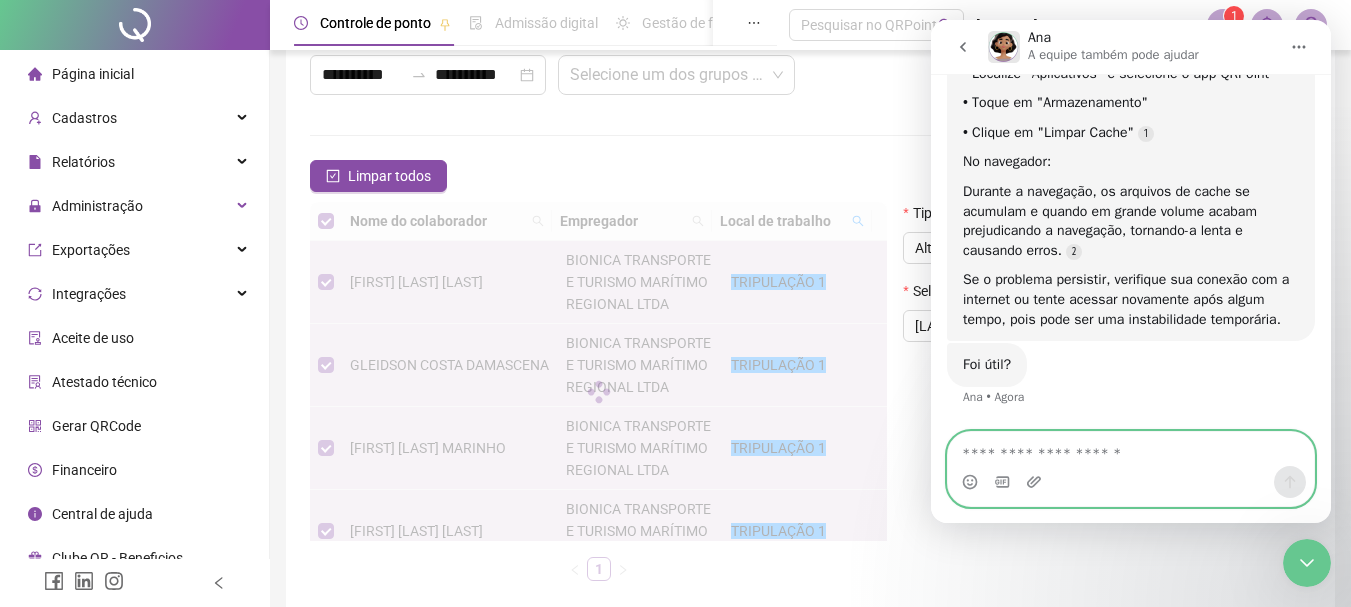 click at bounding box center [1131, 449] 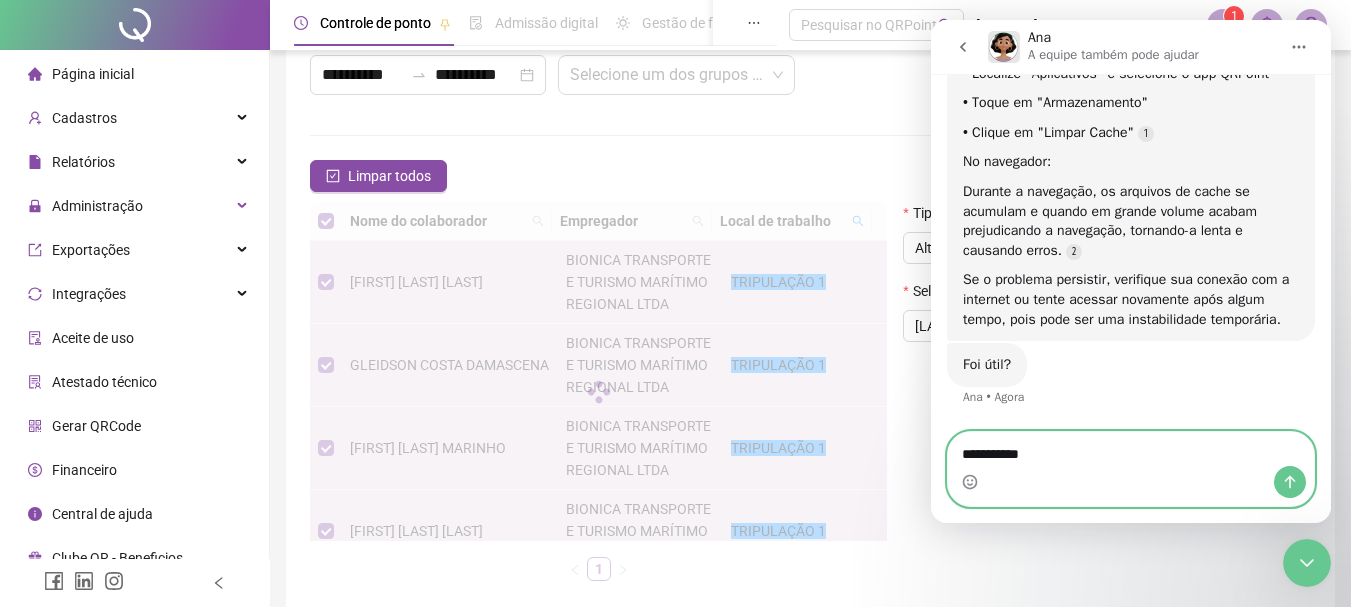 type on "**********" 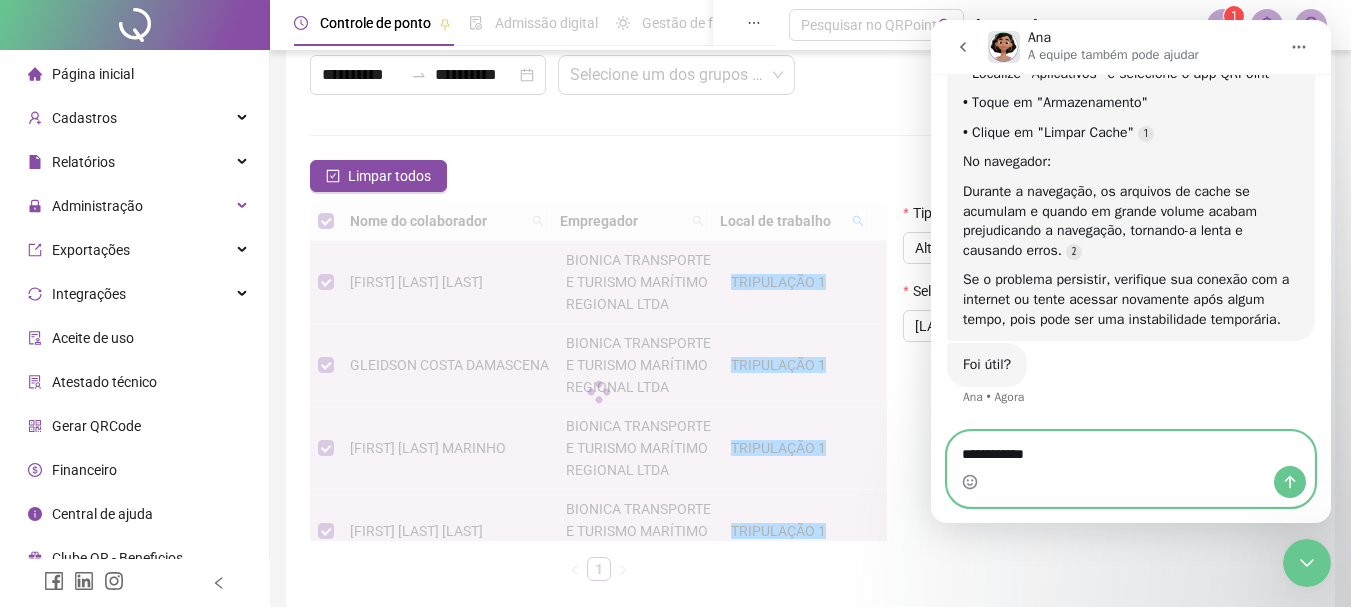 type 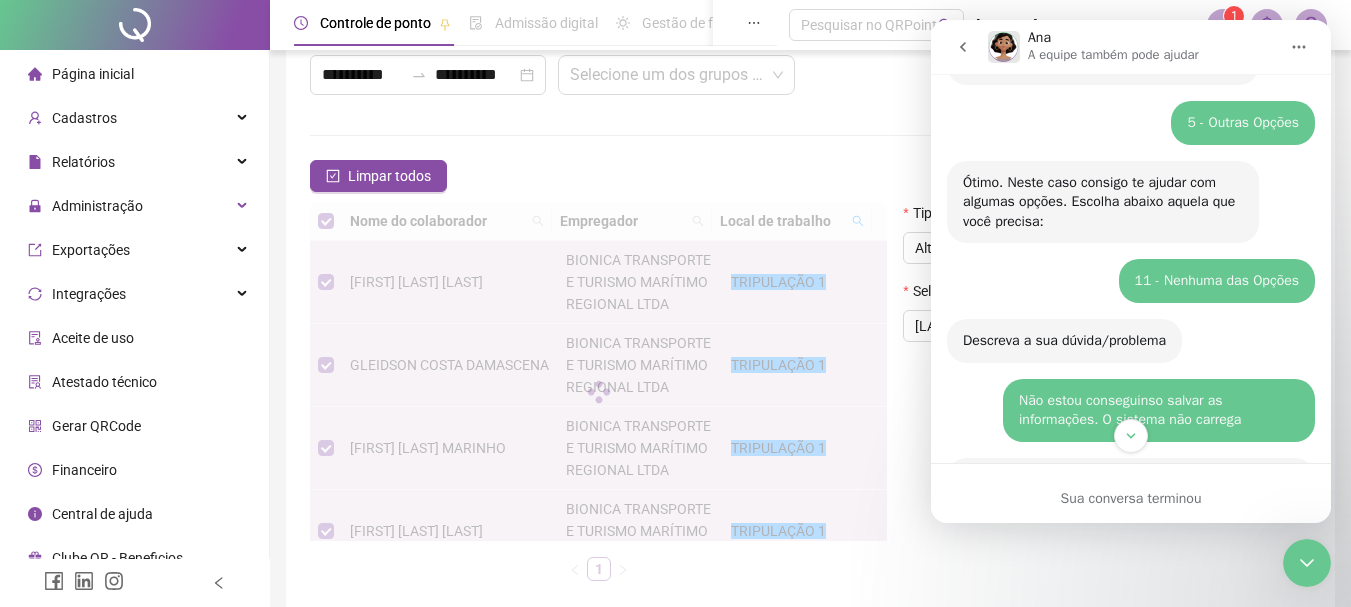 scroll, scrollTop: 349, scrollLeft: 0, axis: vertical 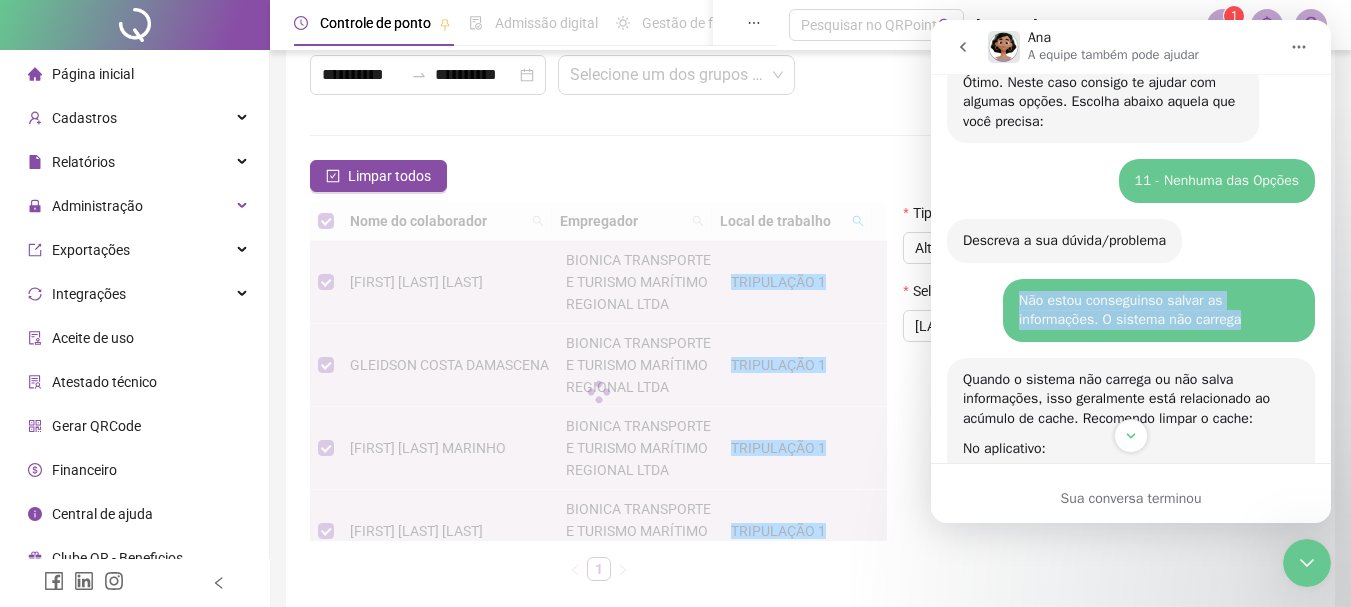 drag, startPoint x: 1008, startPoint y: 297, endPoint x: 1249, endPoint y: 319, distance: 242.00206 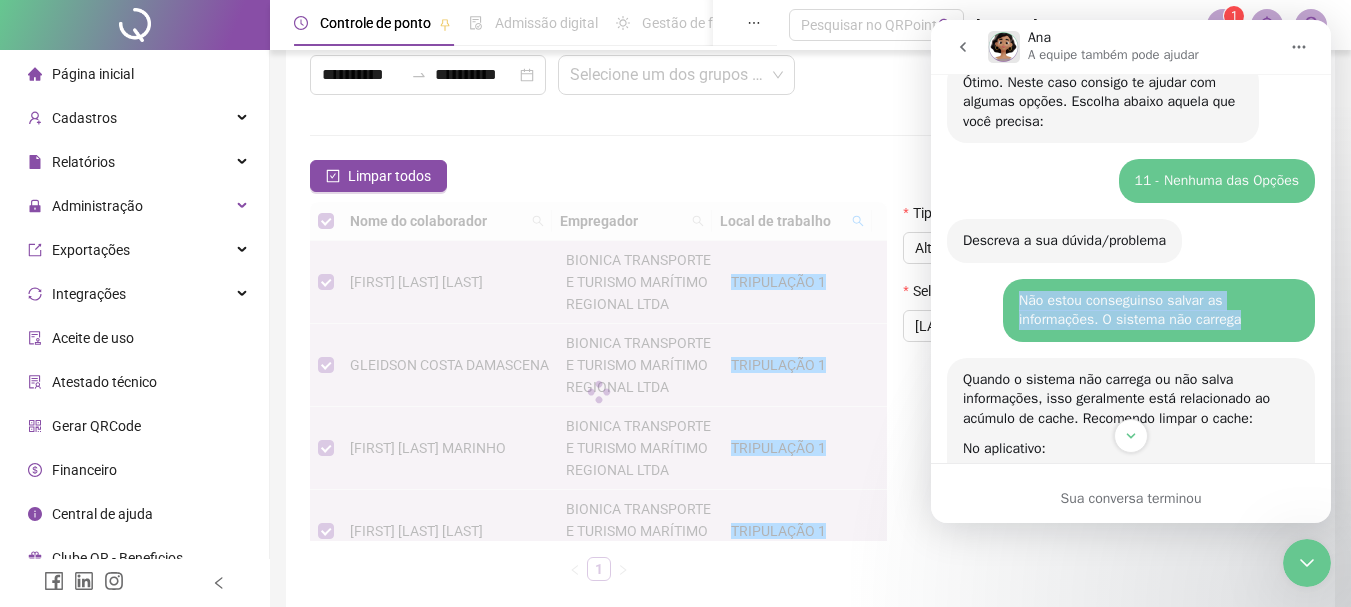 click on "Não estou conseguinso salvar as informações. O sistema não carrega BIONICA    •   Há [TIME]" at bounding box center [1159, 310] 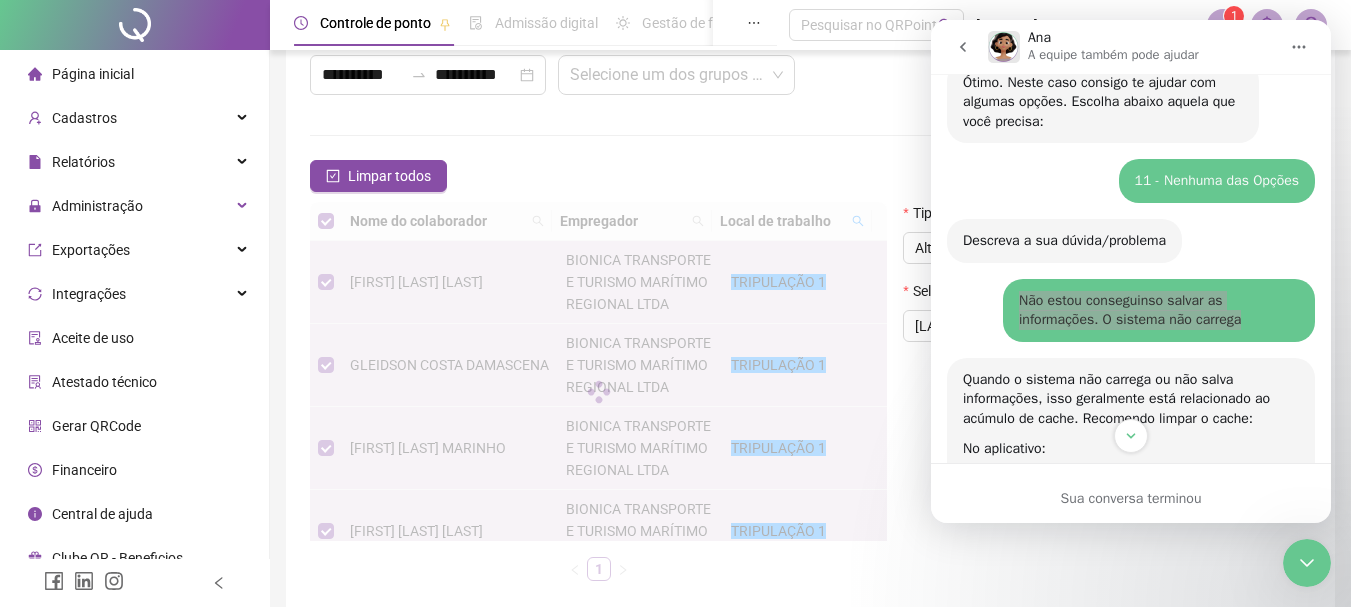 click 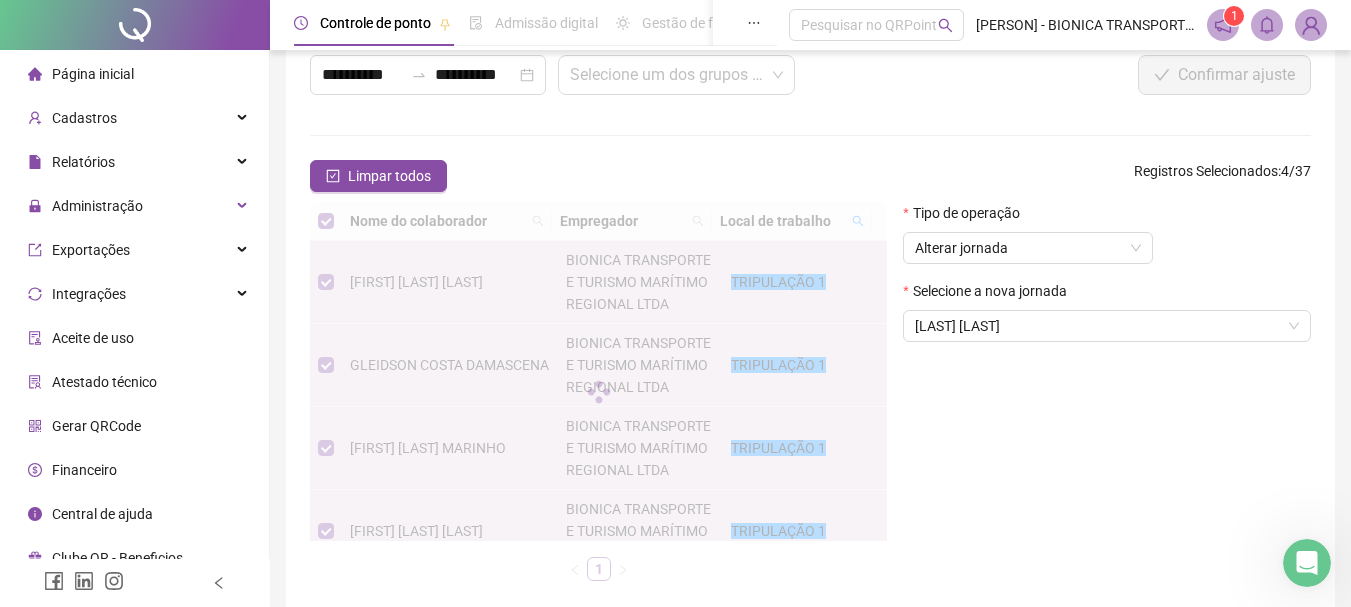 scroll, scrollTop: 0, scrollLeft: 0, axis: both 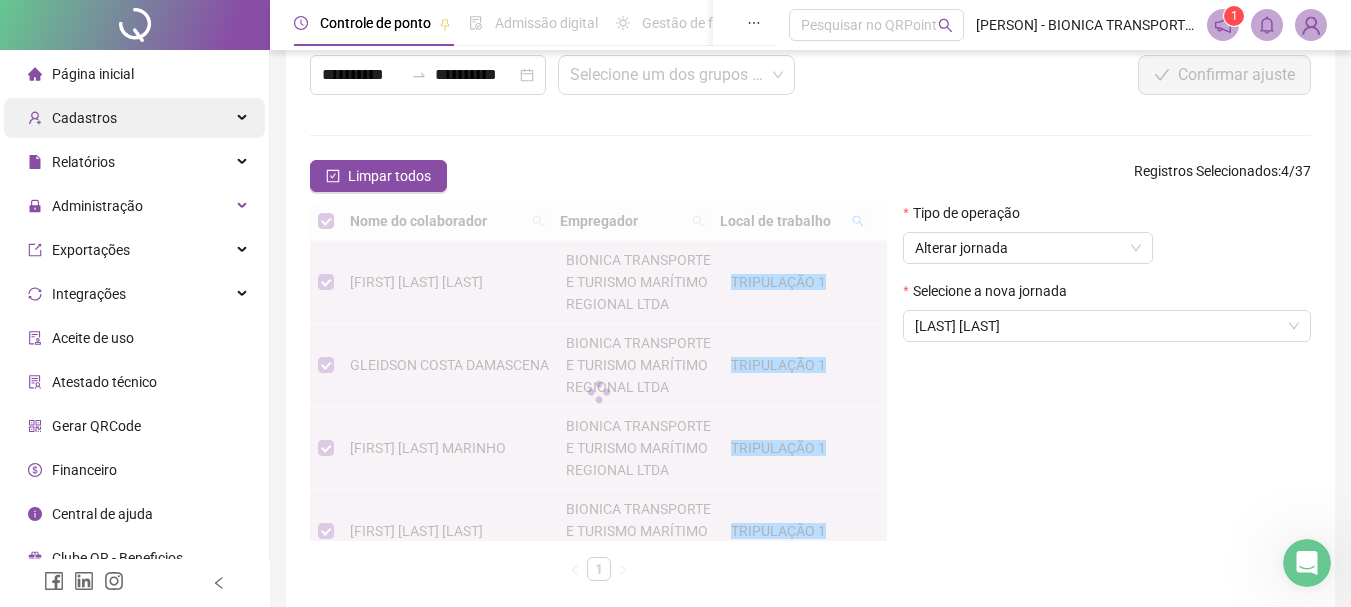 click on "Cadastros" at bounding box center (84, 118) 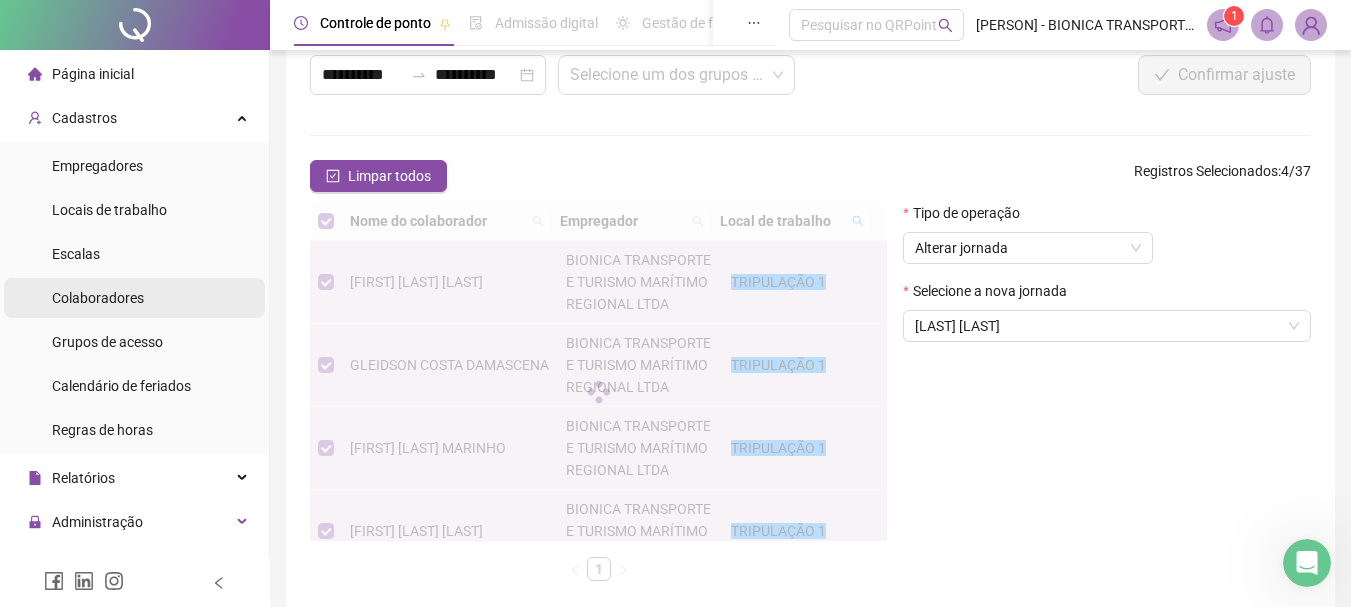 click on "Colaboradores" at bounding box center [98, 298] 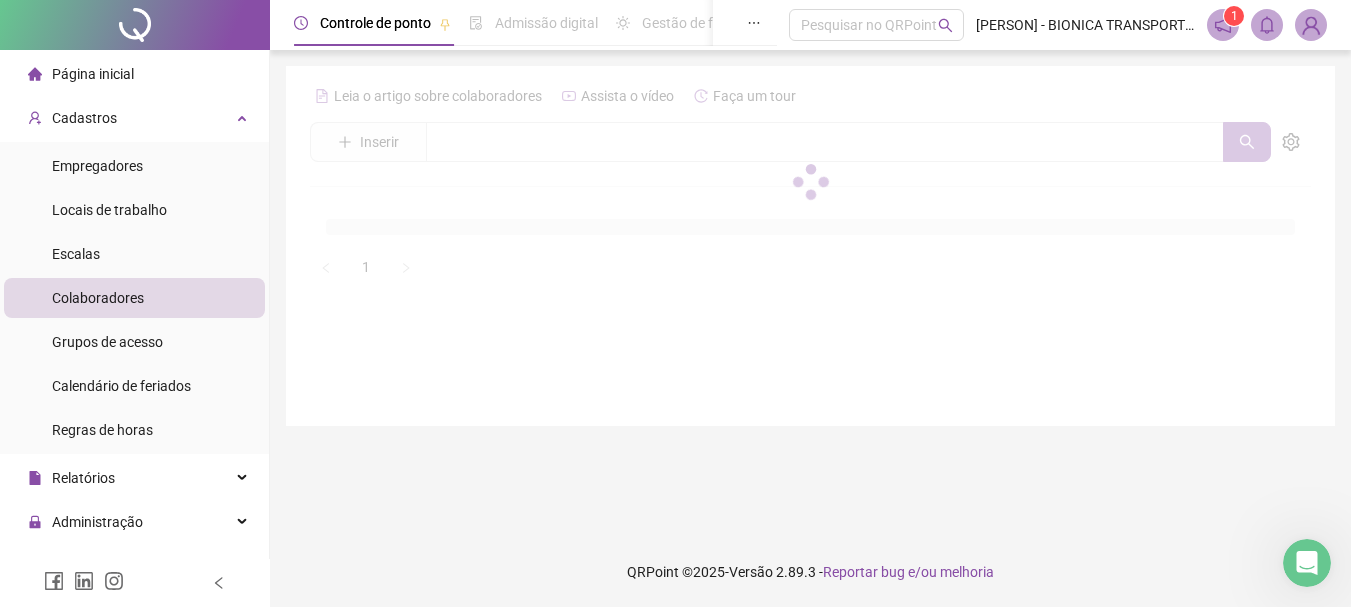 scroll, scrollTop: 0, scrollLeft: 0, axis: both 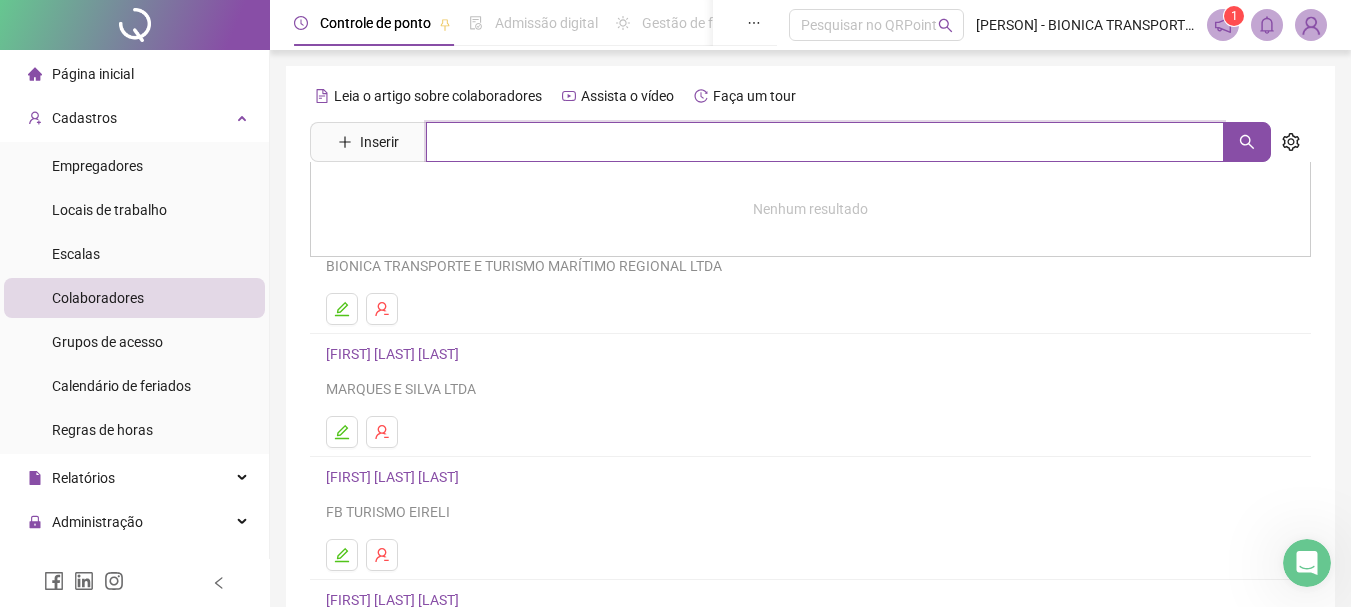 click at bounding box center [825, 142] 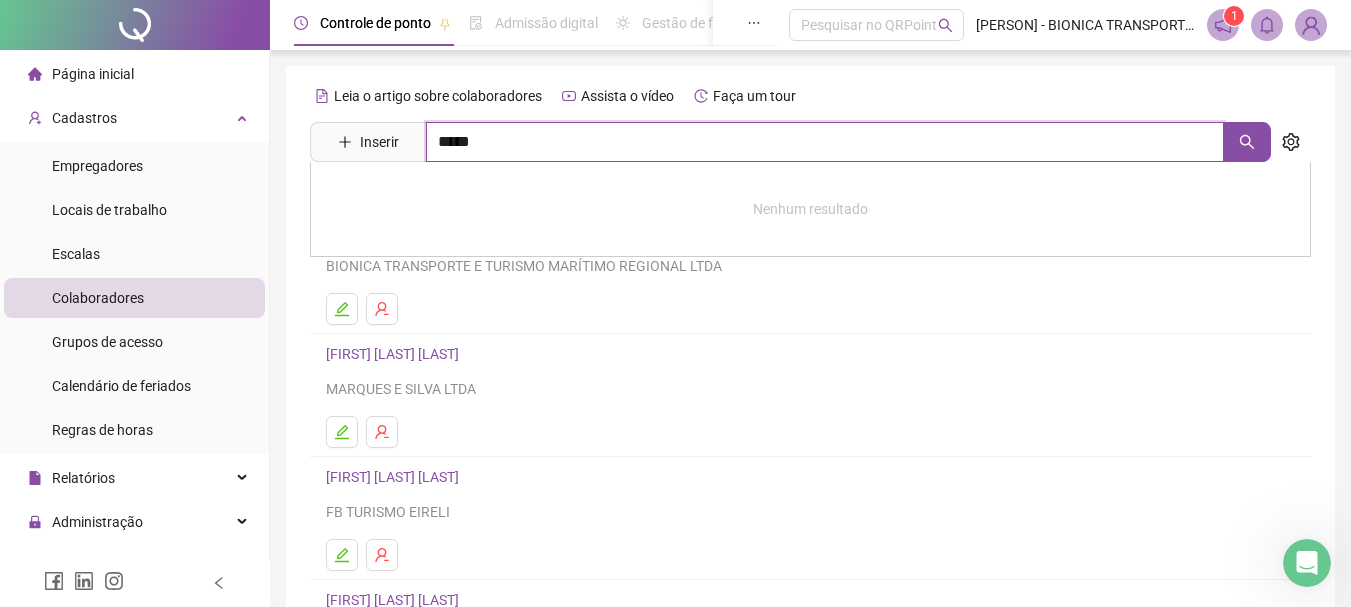 type on "*****" 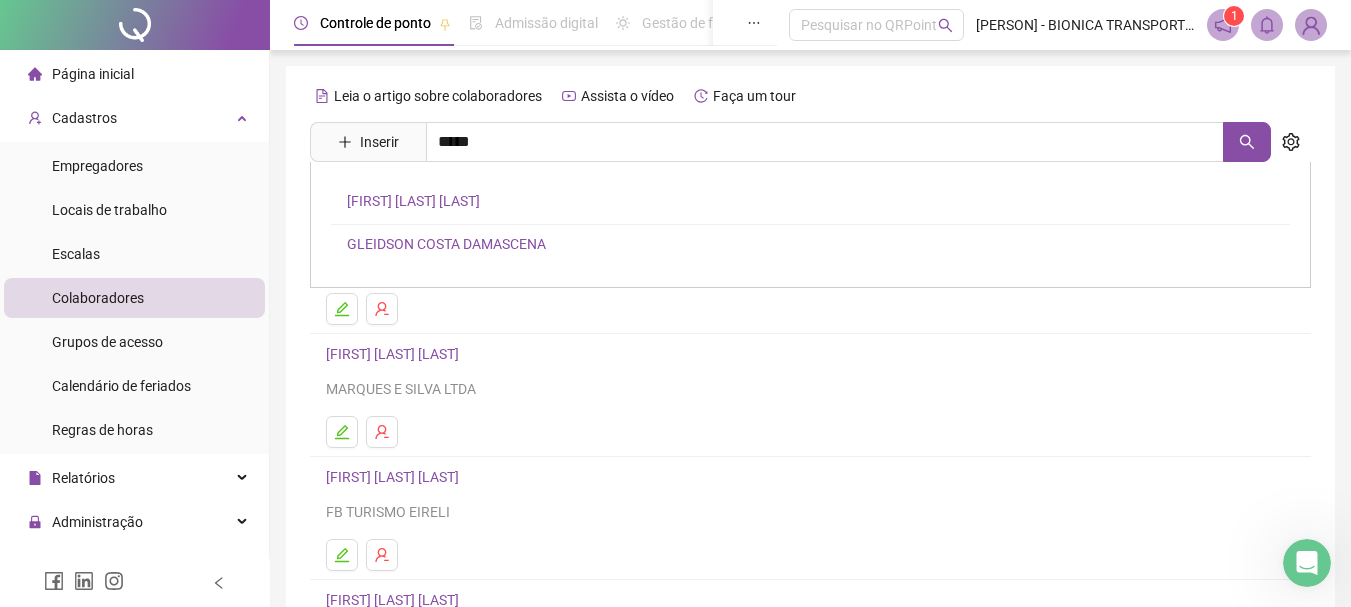 click on "GLEIDSON COSTA DAMASCENA" at bounding box center (446, 244) 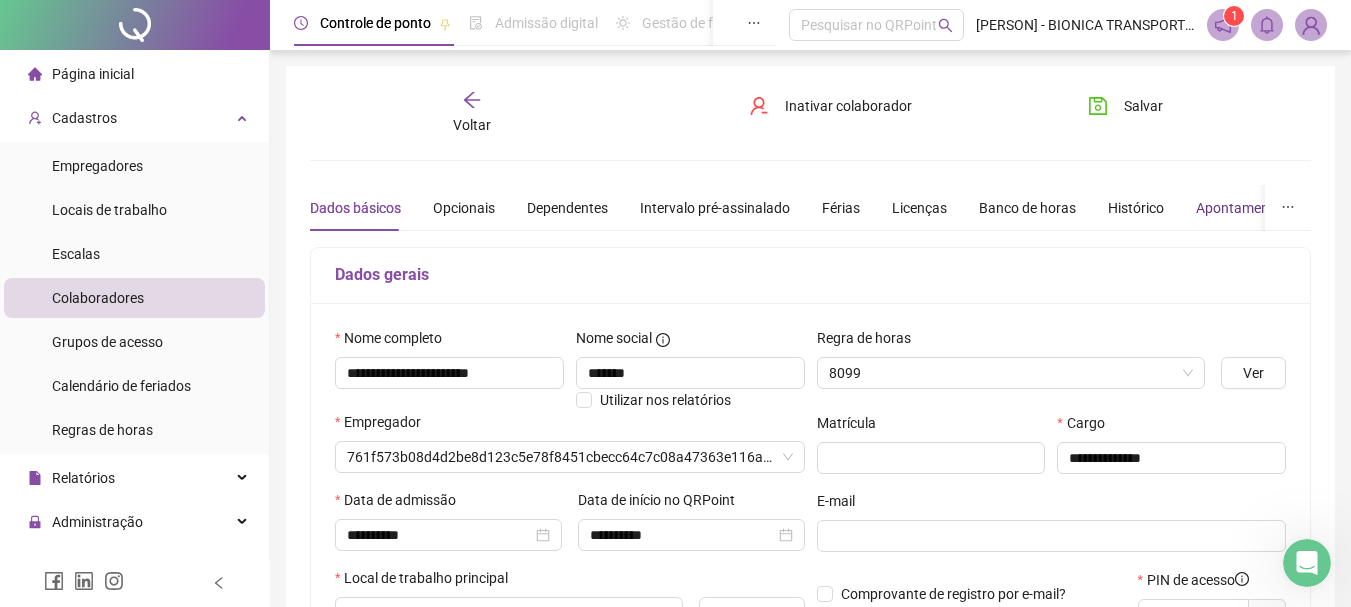 click on "Apontamentos" at bounding box center [1242, 208] 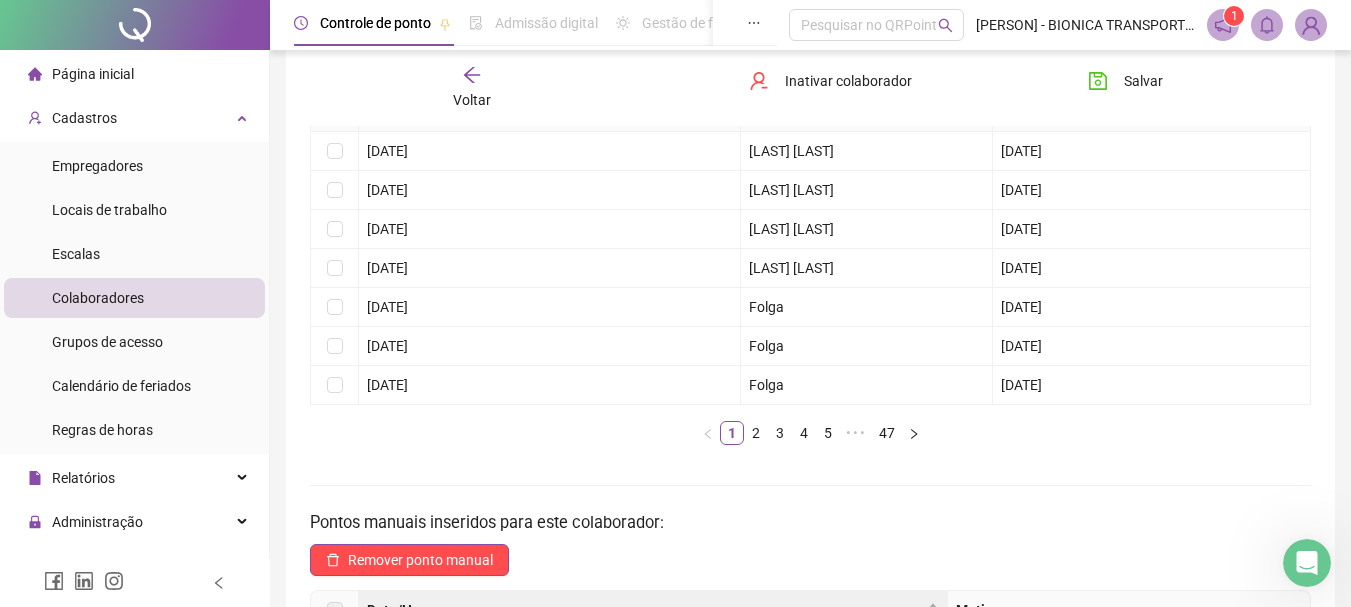 scroll, scrollTop: 242, scrollLeft: 0, axis: vertical 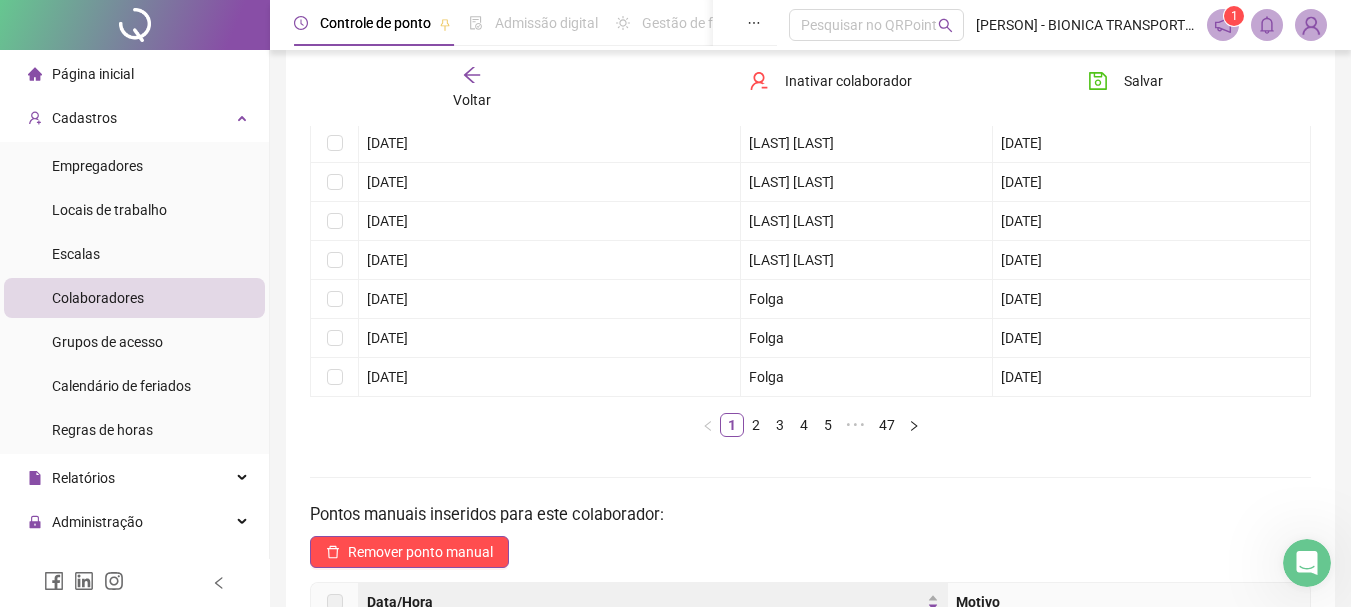 click on "47" at bounding box center [887, 425] 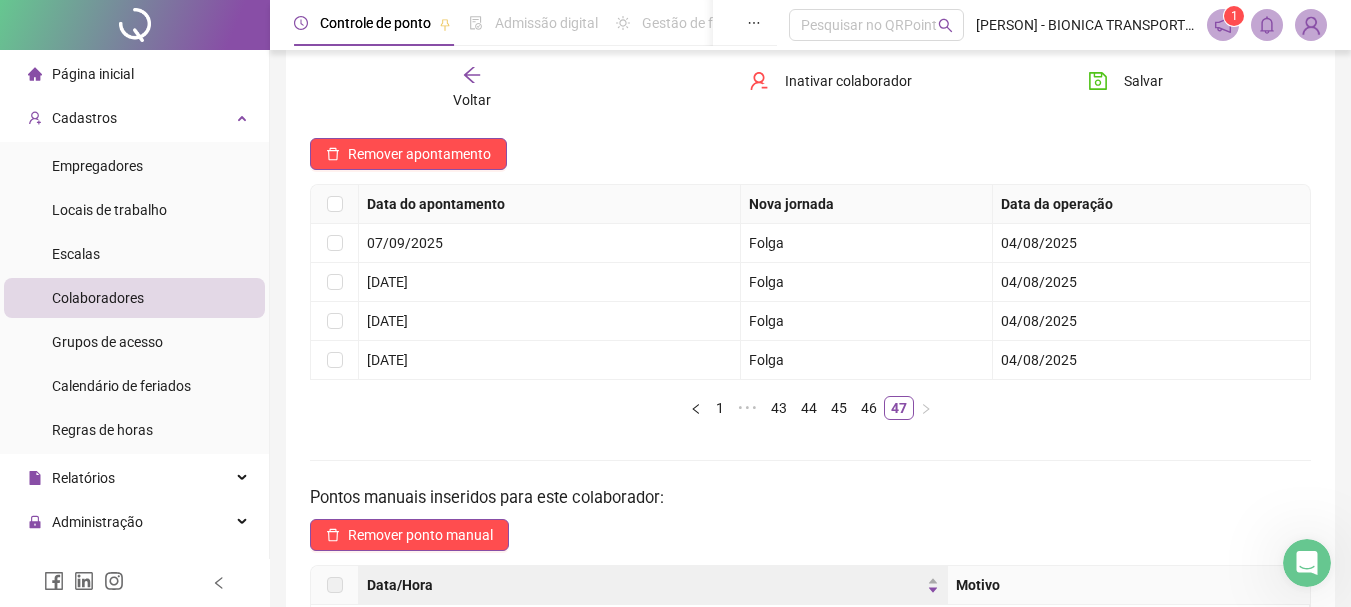 scroll, scrollTop: 42, scrollLeft: 0, axis: vertical 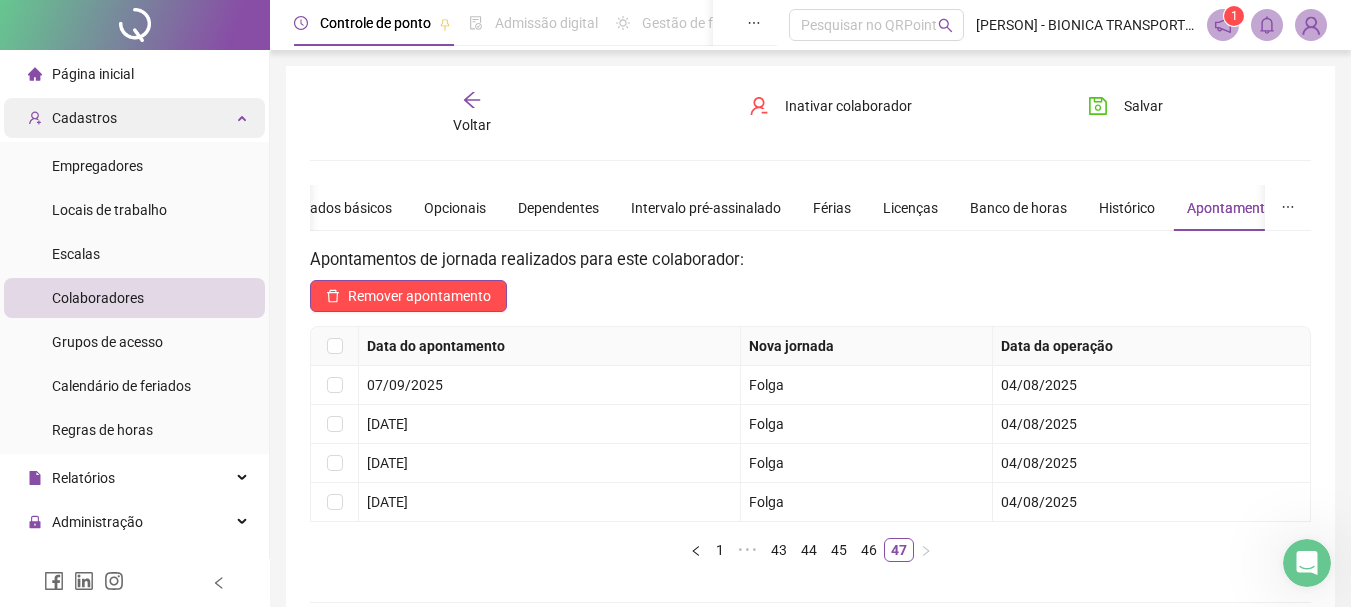 click on "Cadastros" at bounding box center (134, 118) 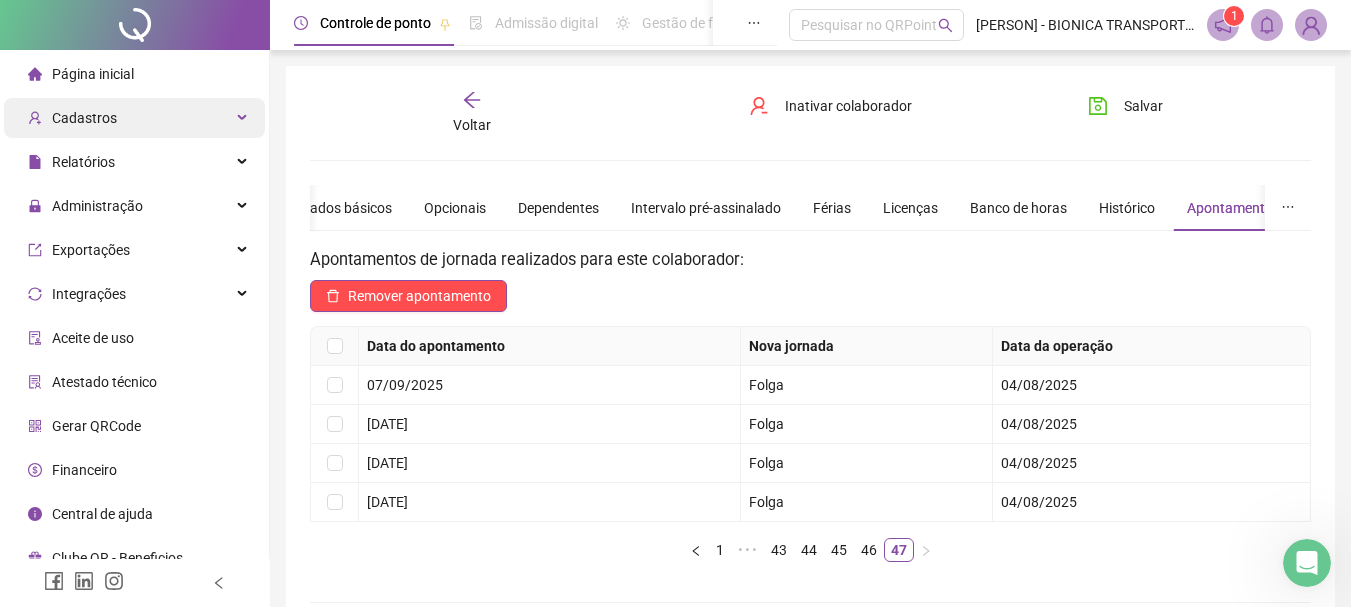 click on "Cadastros" at bounding box center [134, 118] 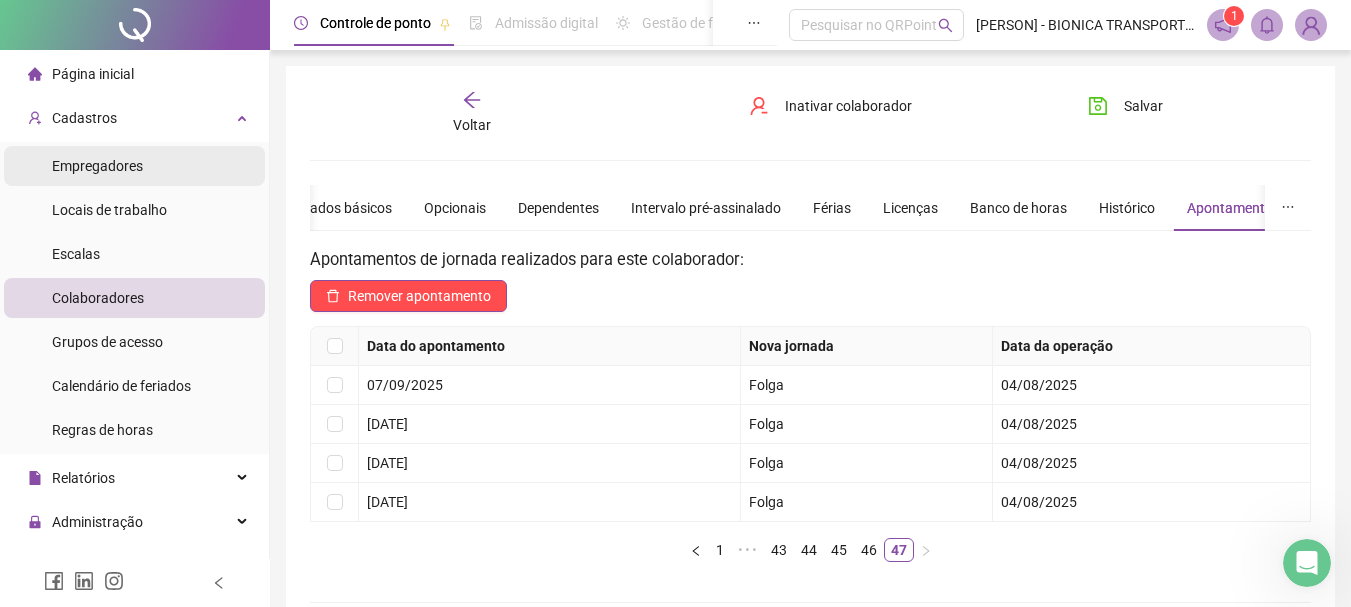 click on "Empregadores" at bounding box center [134, 166] 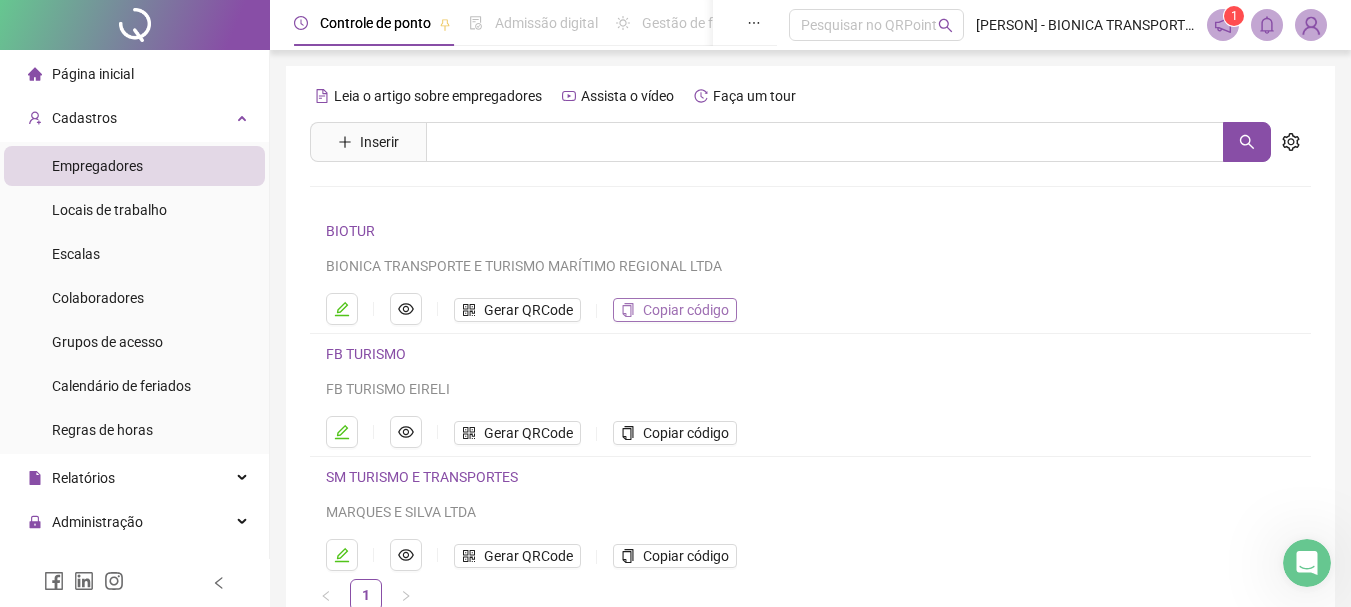 click on "Copiar código" at bounding box center (686, 310) 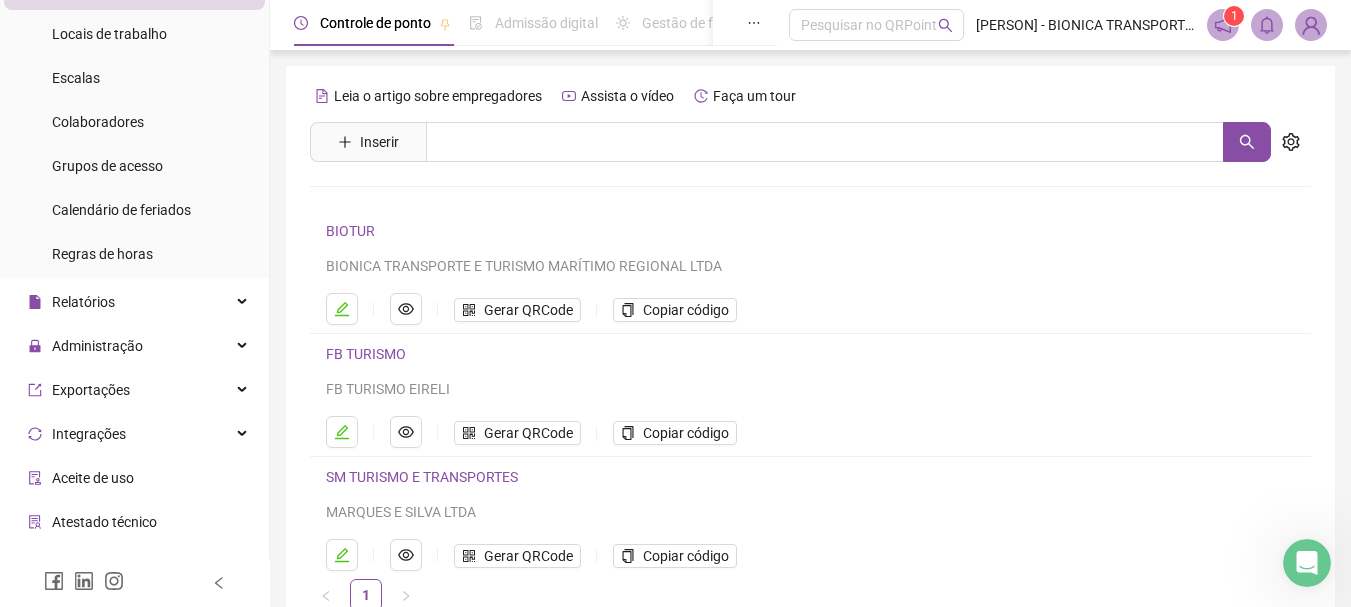 scroll, scrollTop: 179, scrollLeft: 0, axis: vertical 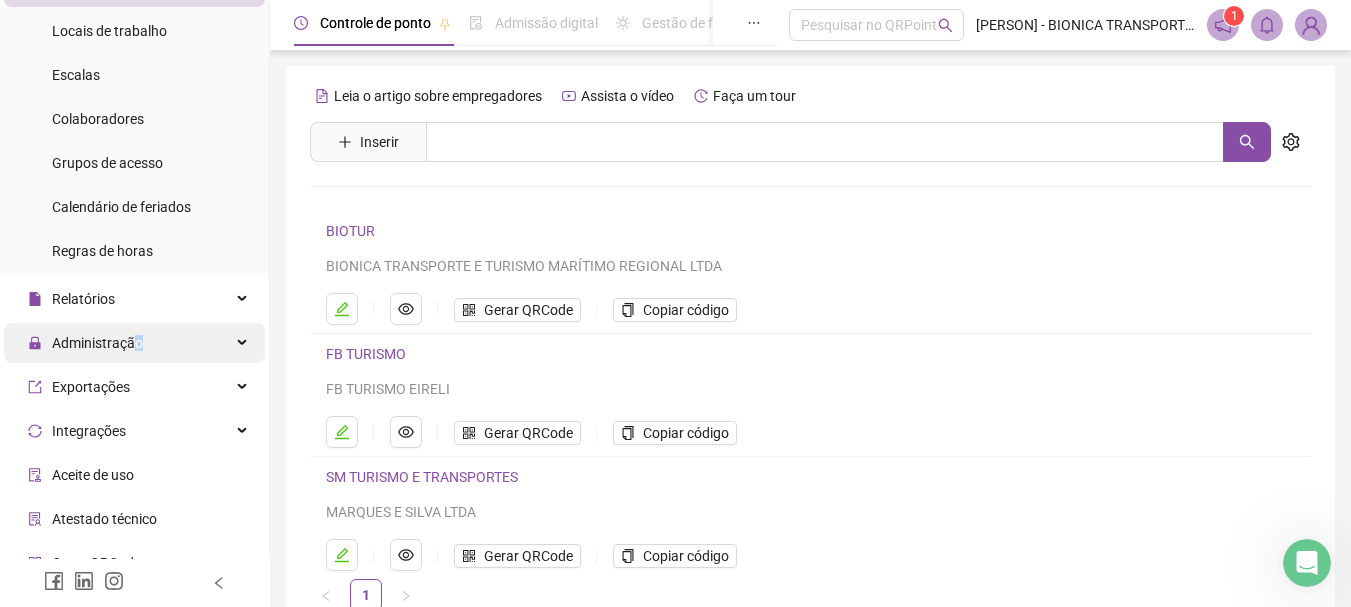 click on "Administração" at bounding box center [97, 343] 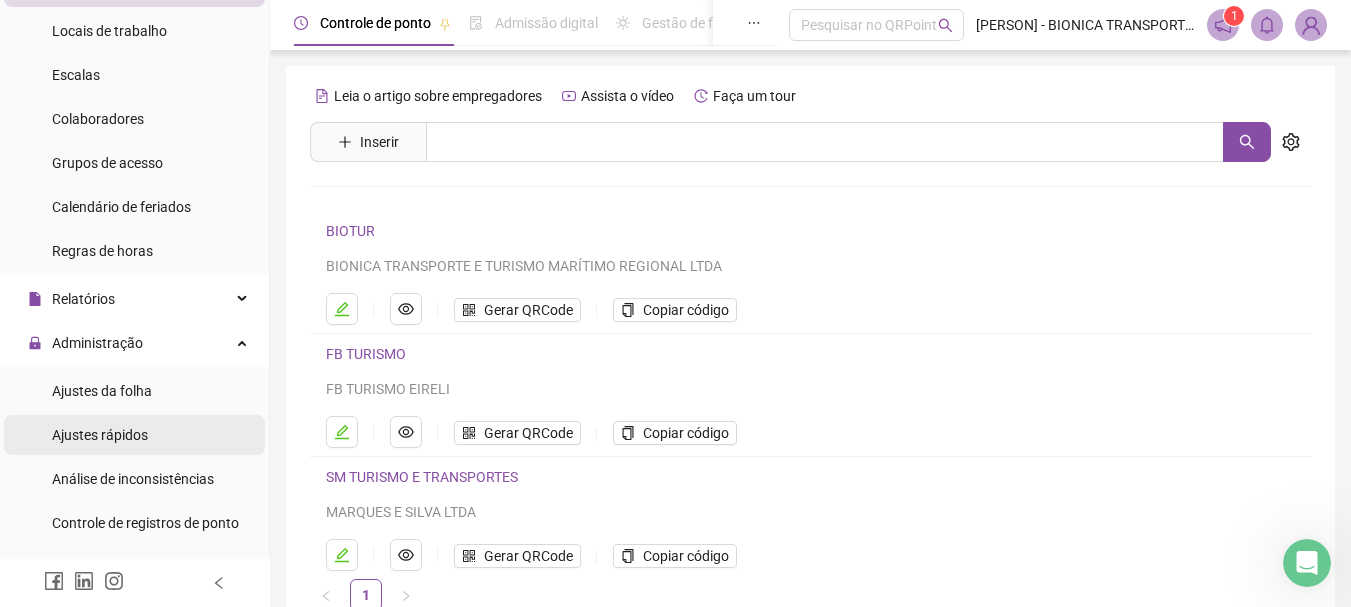 click on "Ajustes rápidos" at bounding box center [100, 435] 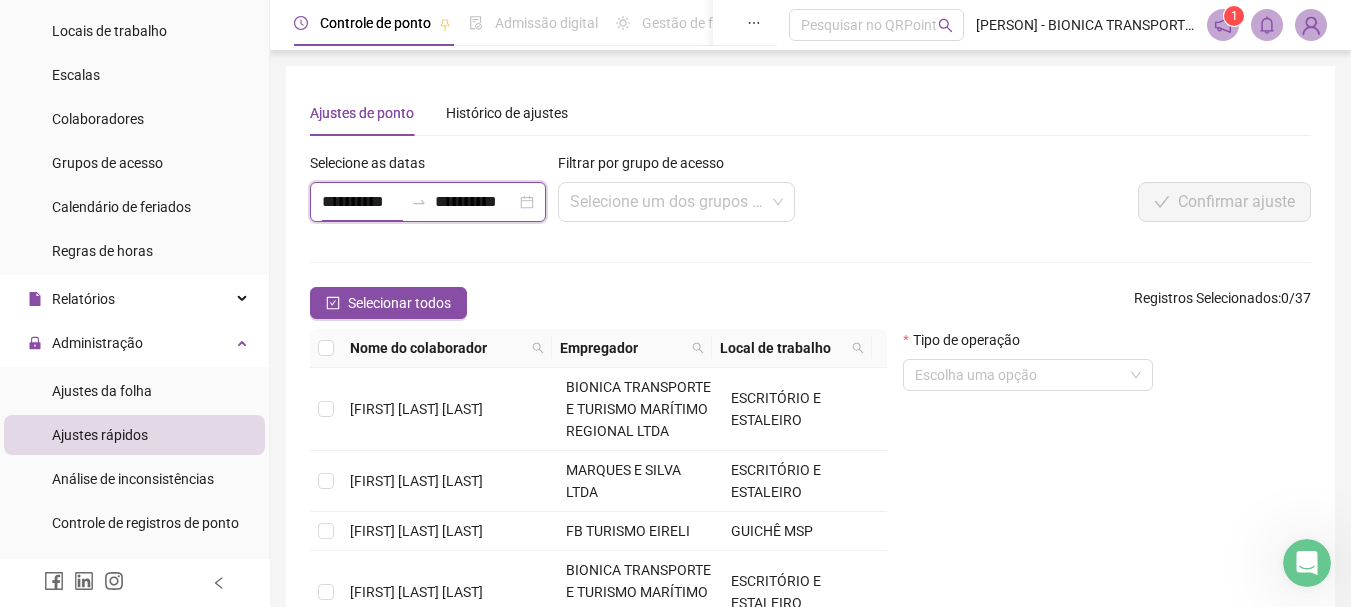 click on "**********" at bounding box center [362, 202] 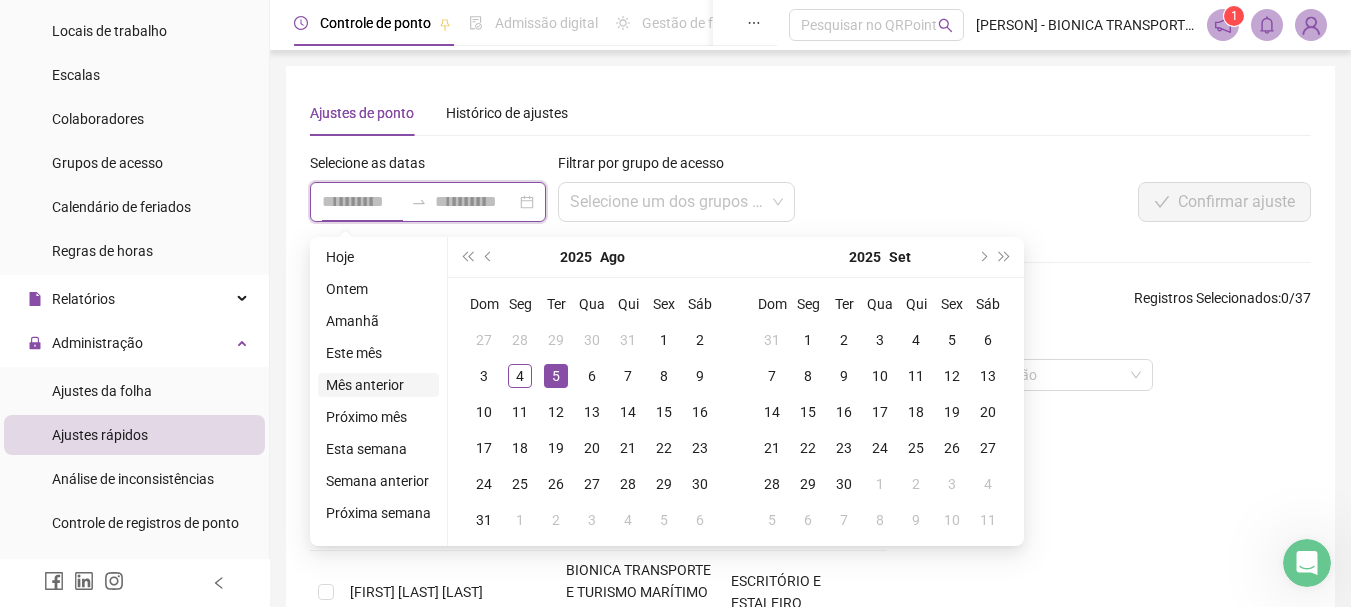 type on "**********" 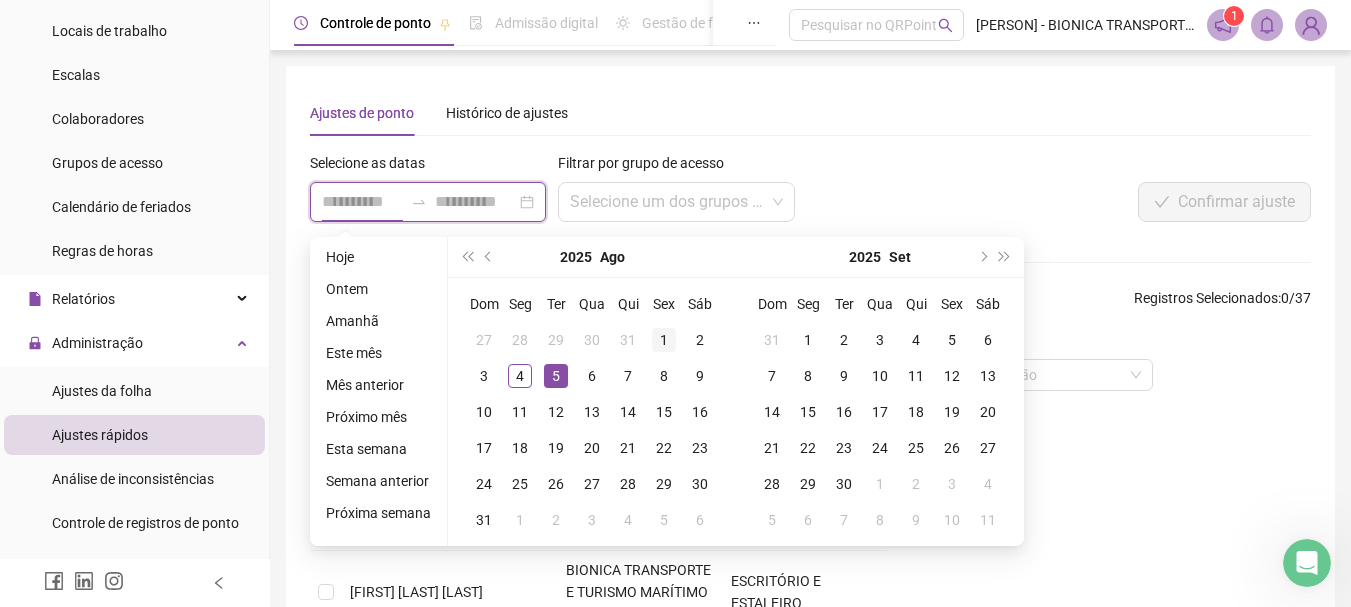 type on "**********" 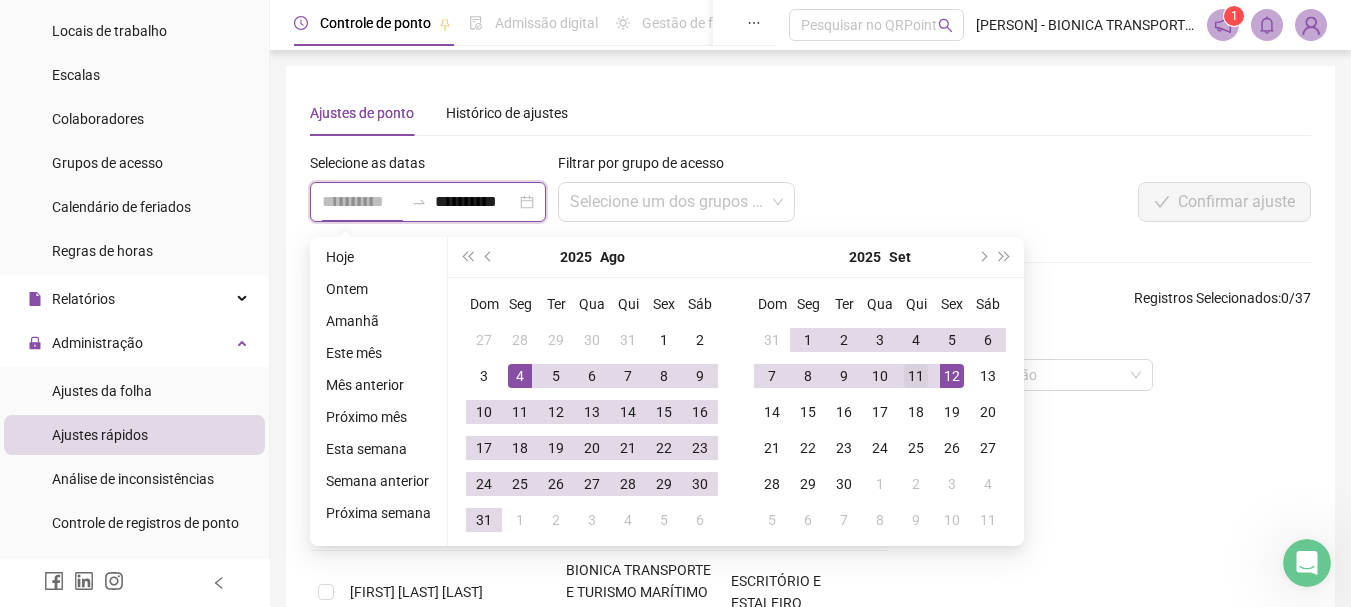 type on "**********" 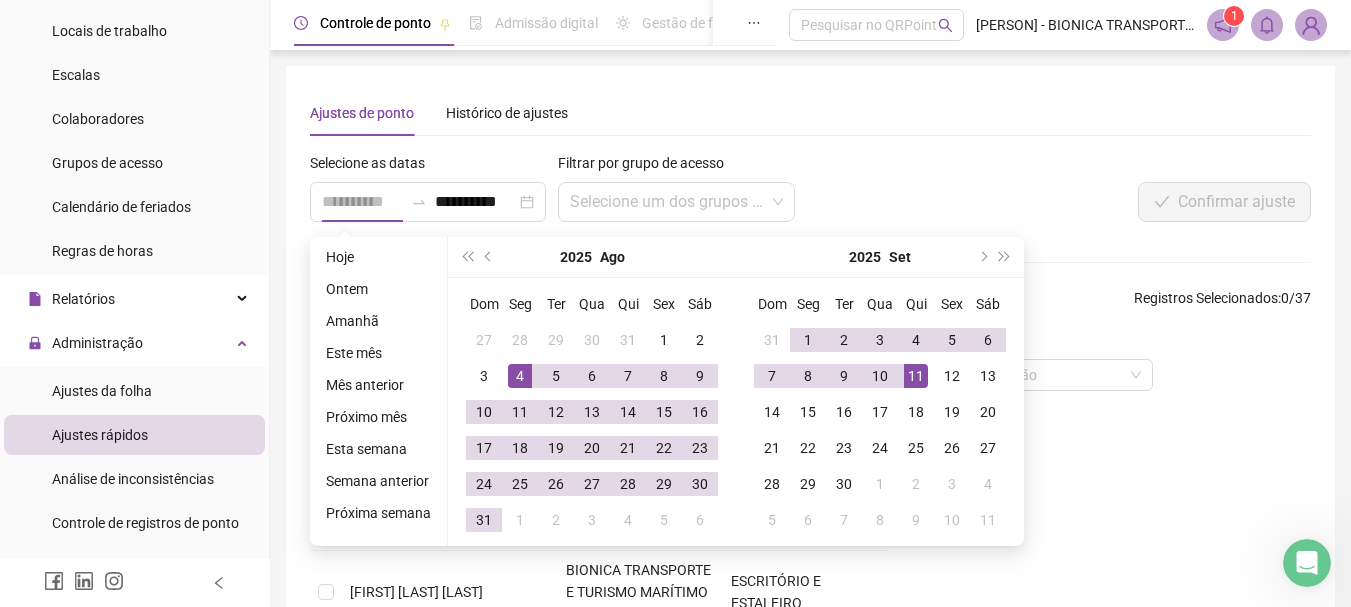 click on "11" at bounding box center (916, 376) 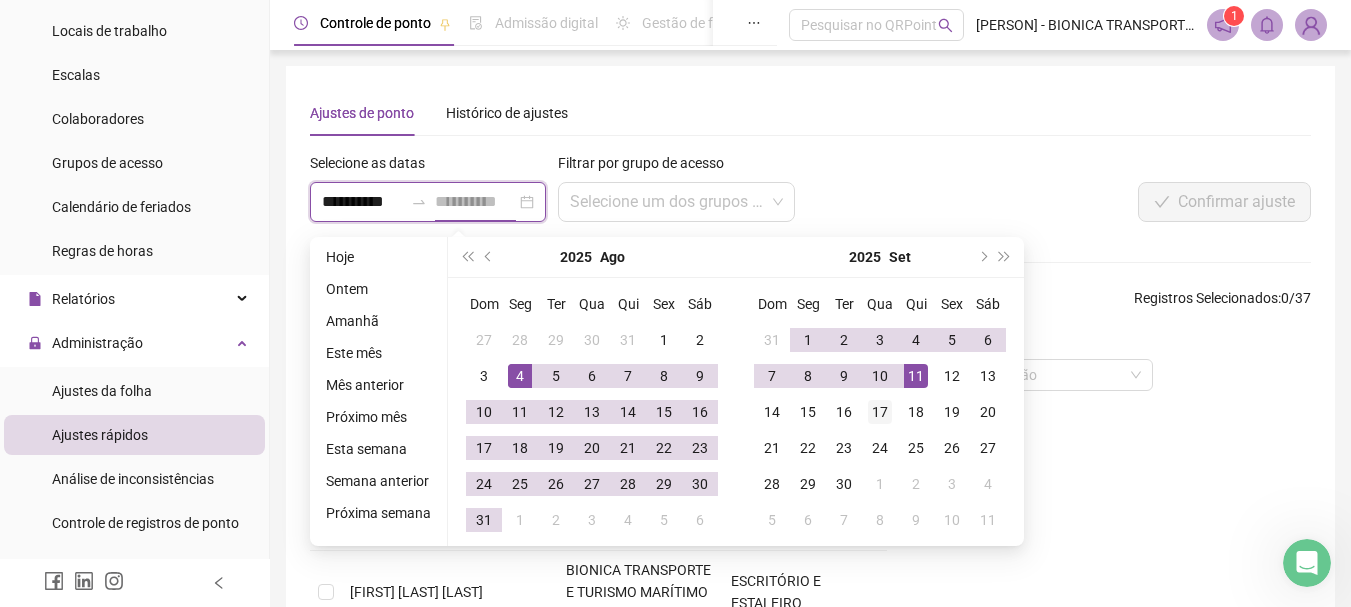 type on "**********" 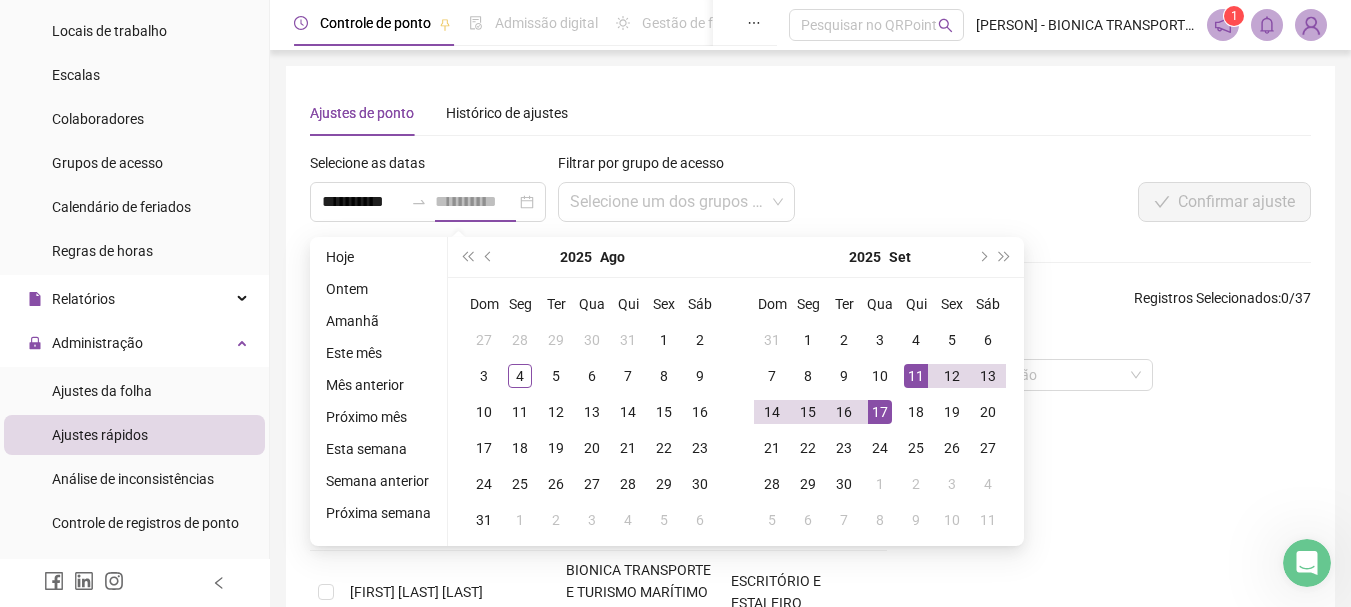 click on "17" at bounding box center (880, 412) 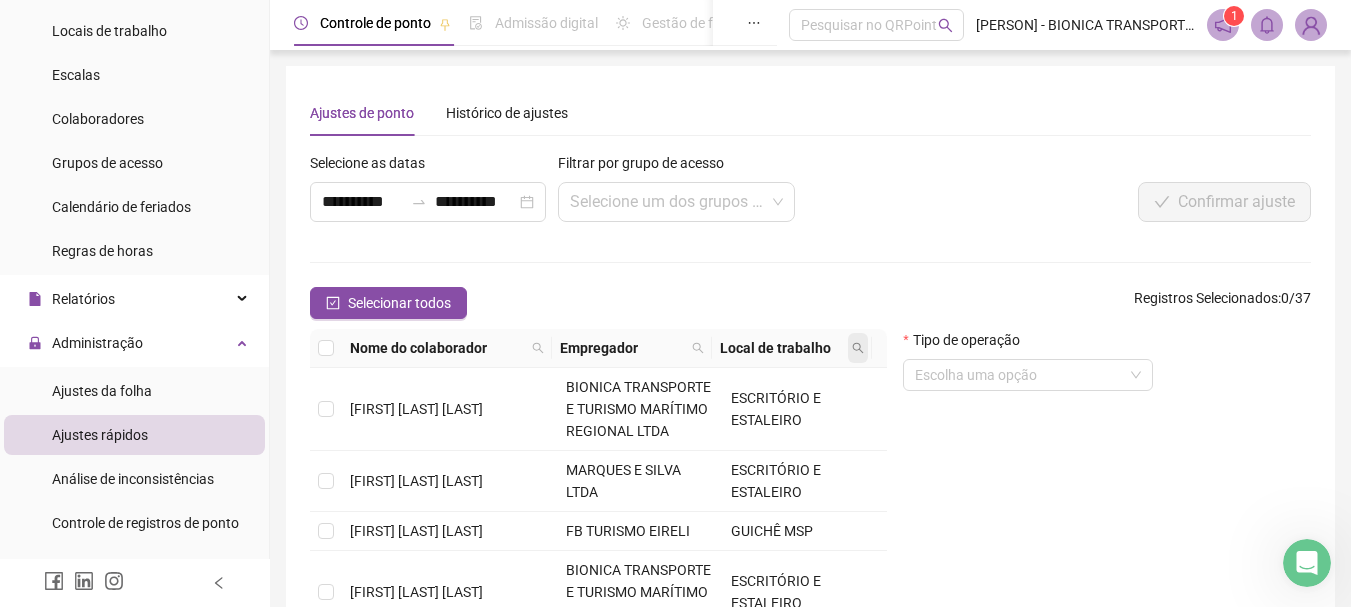 click at bounding box center (858, 348) 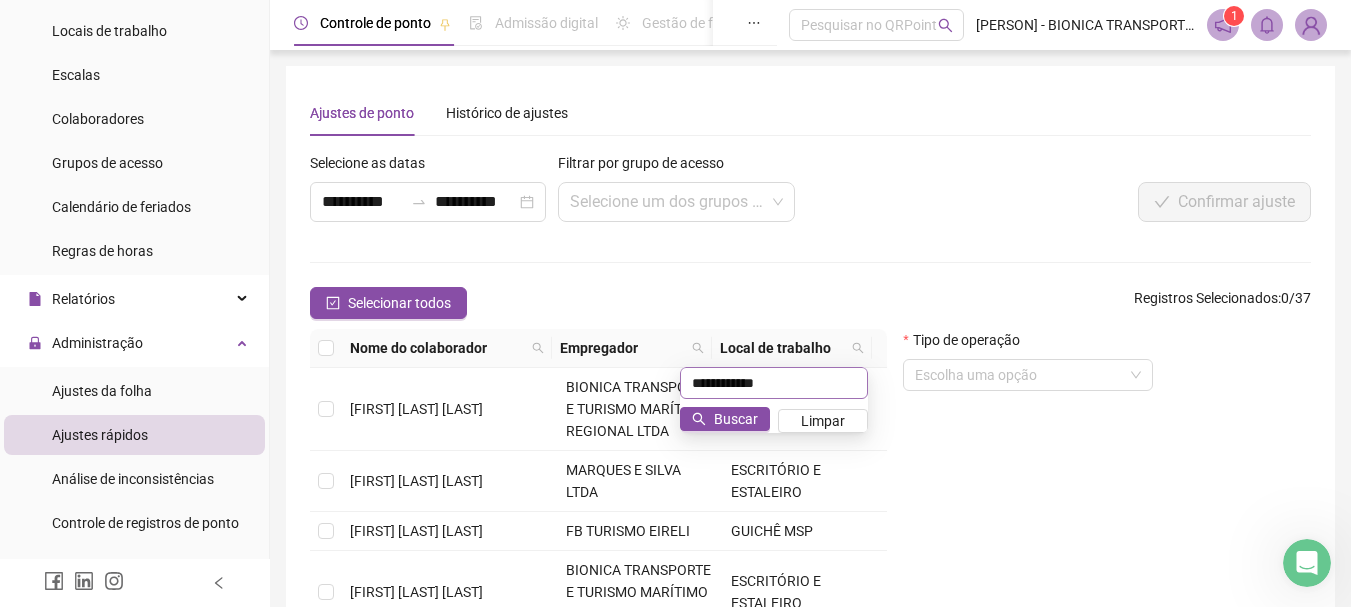 type on "**********" 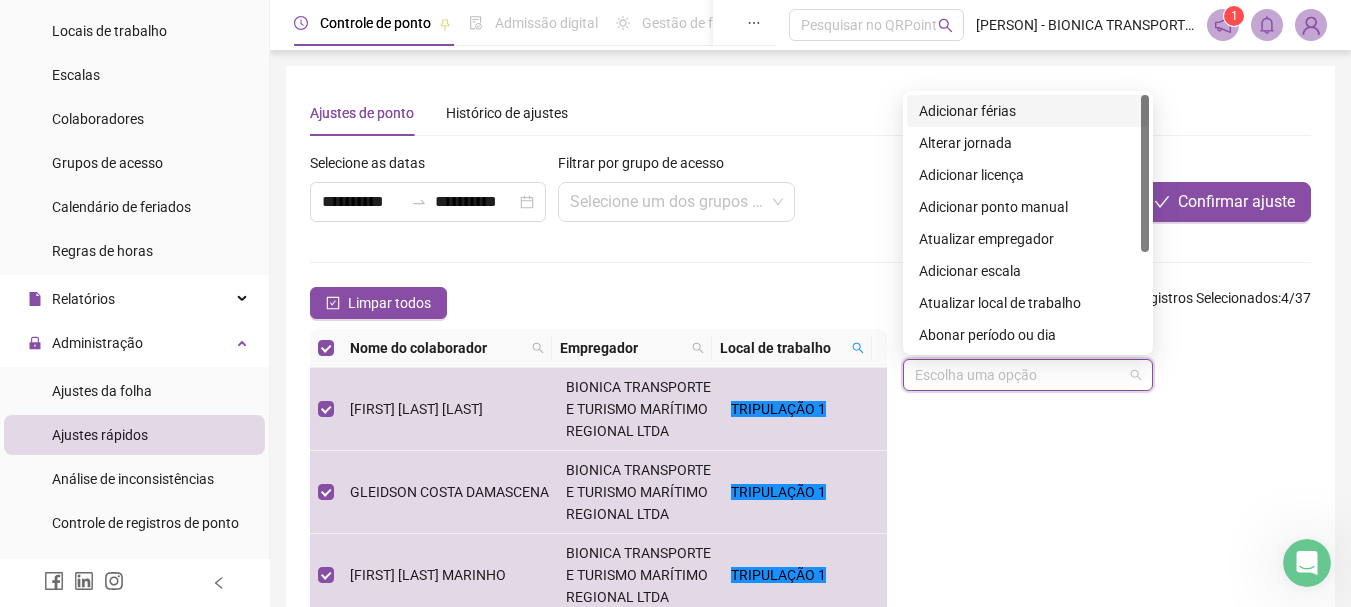 click at bounding box center [1019, 375] 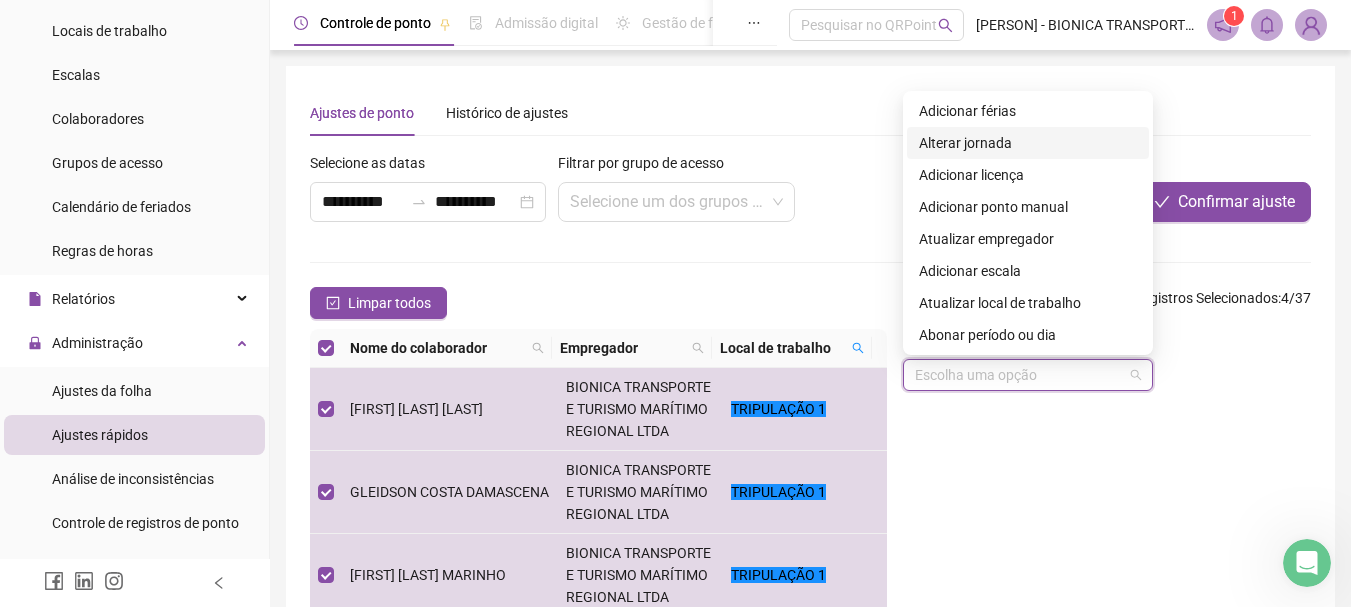 click on "Alterar jornada" at bounding box center [1028, 143] 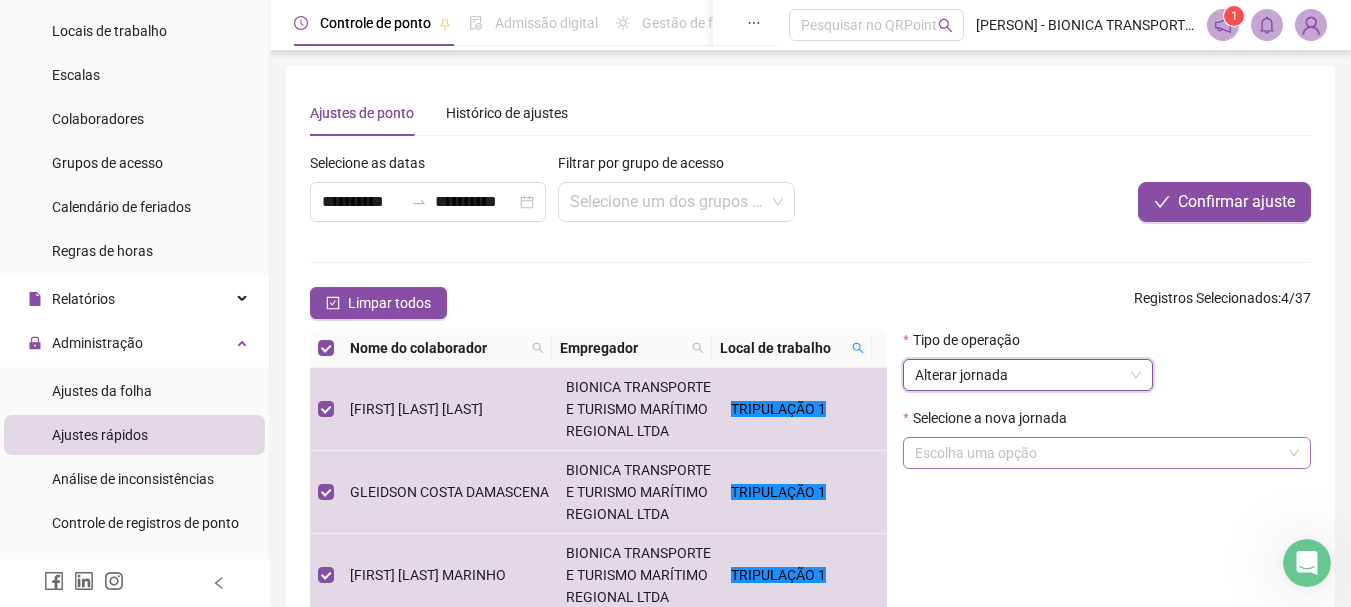 click at bounding box center [1098, 453] 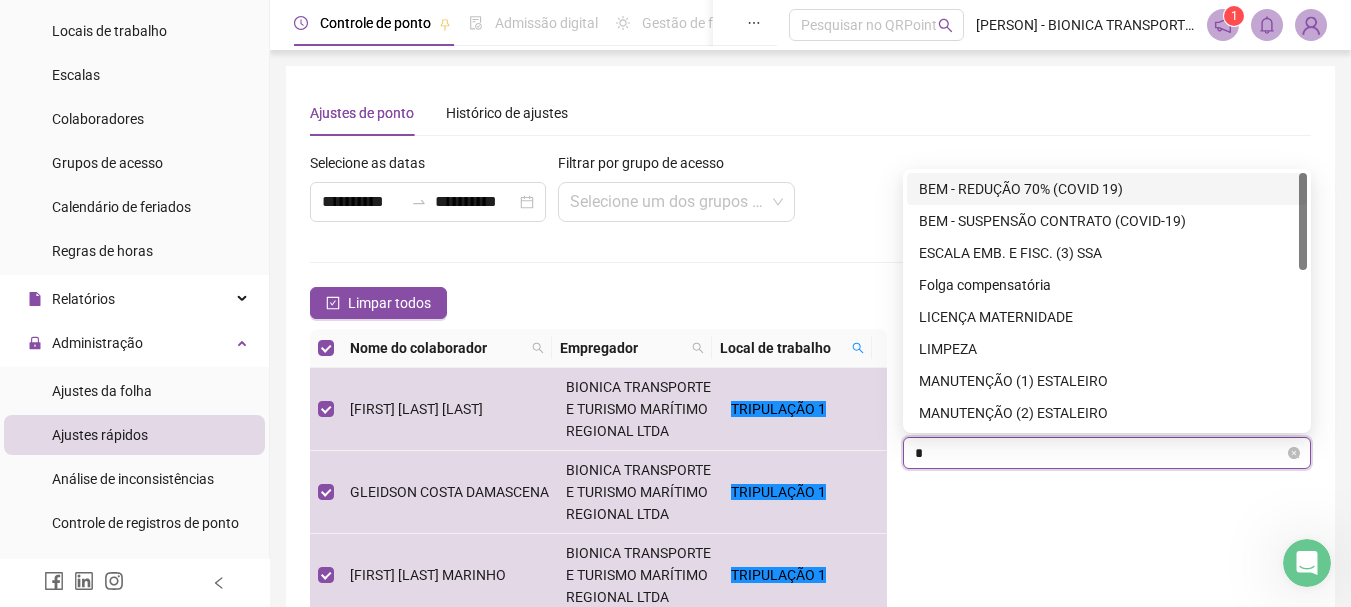 type on "**" 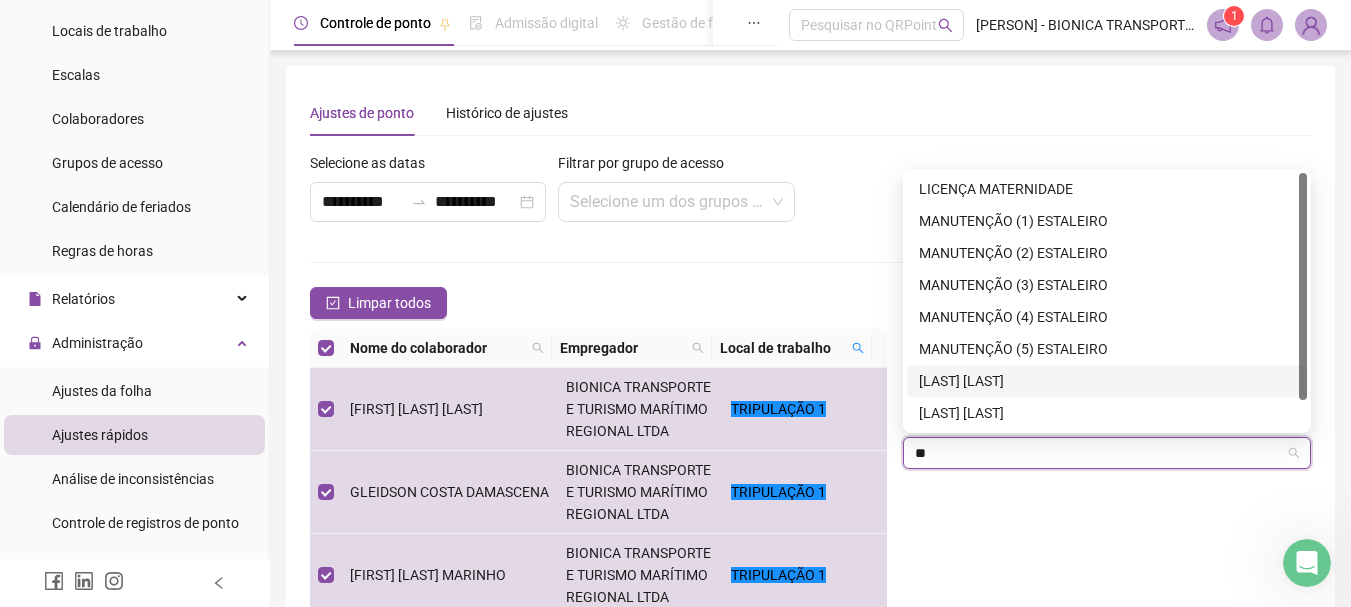 click on "[LAST] [LAST]" at bounding box center (1107, 381) 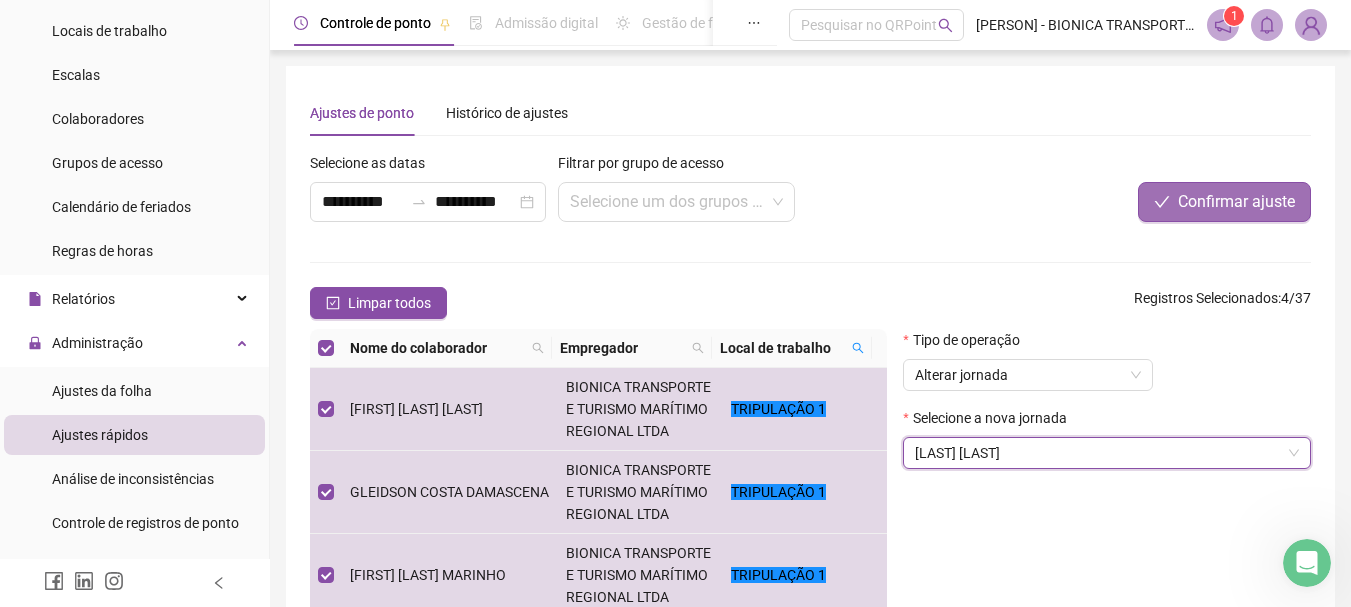 click on "Confirmar ajuste" at bounding box center (1236, 202) 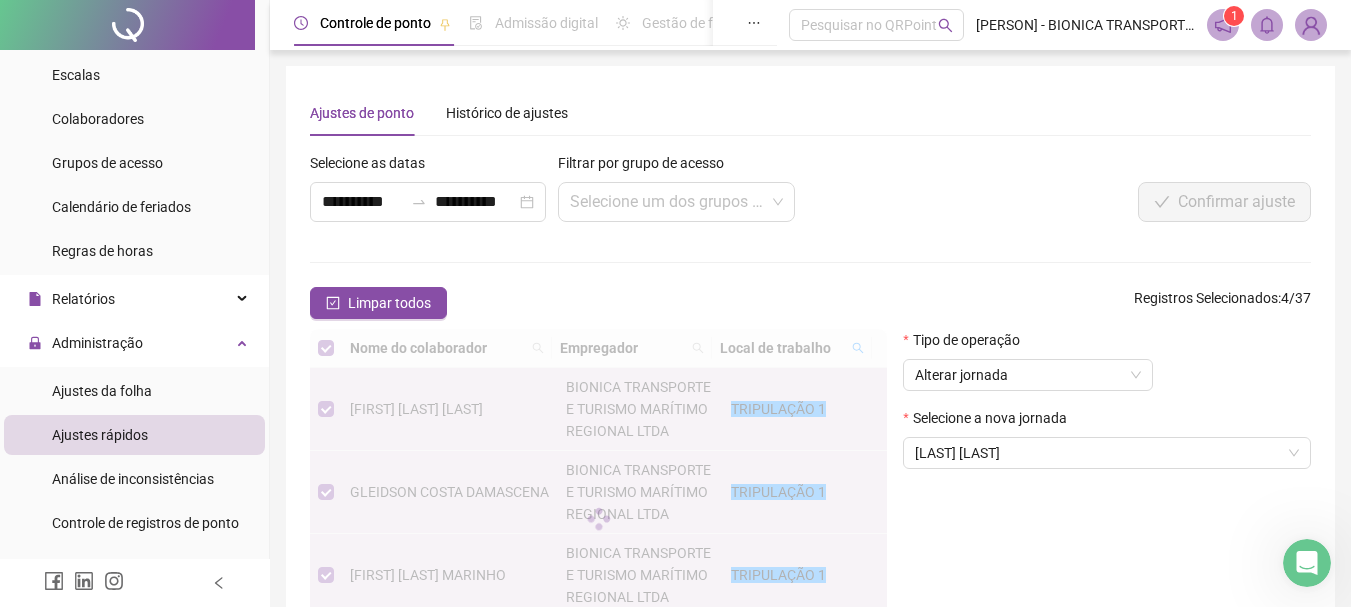 scroll, scrollTop: 100, scrollLeft: 0, axis: vertical 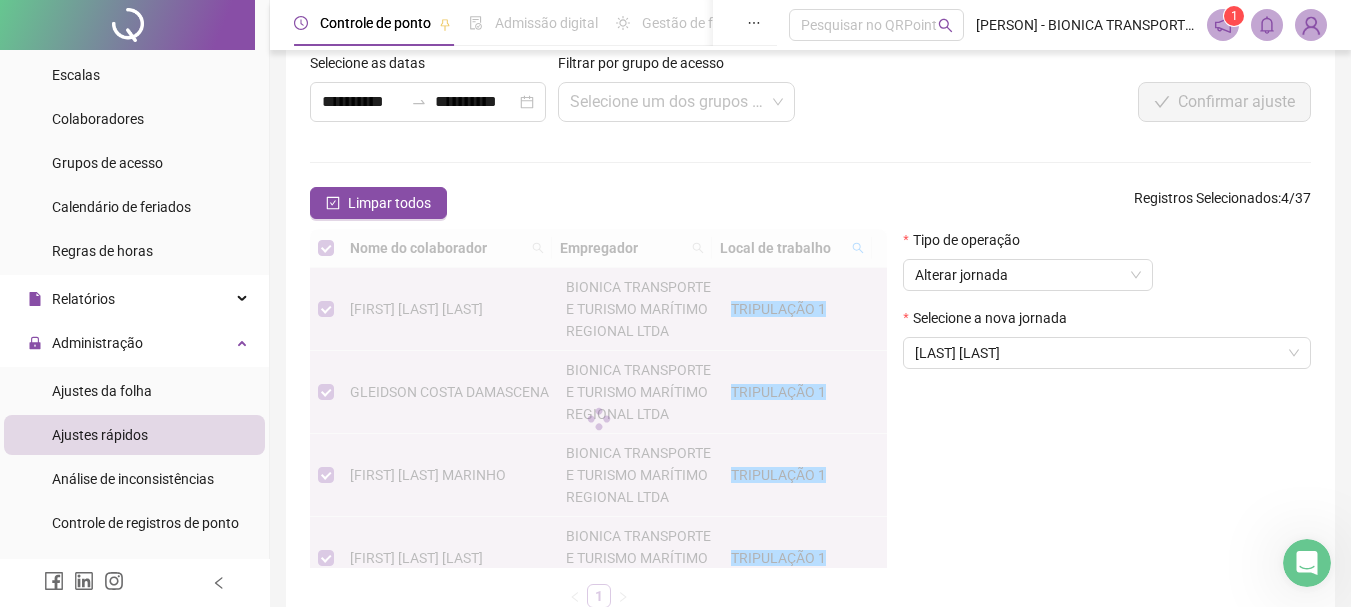 drag, startPoint x: 343, startPoint y: 306, endPoint x: 455, endPoint y: 306, distance: 112 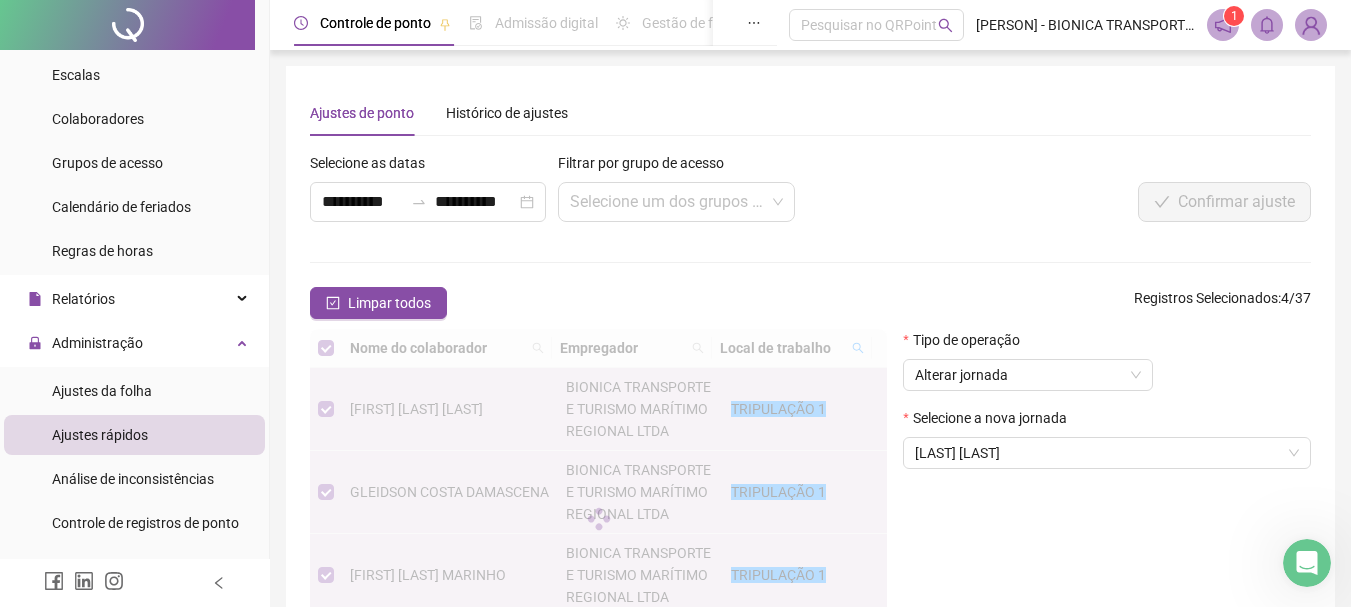 scroll, scrollTop: 100, scrollLeft: 0, axis: vertical 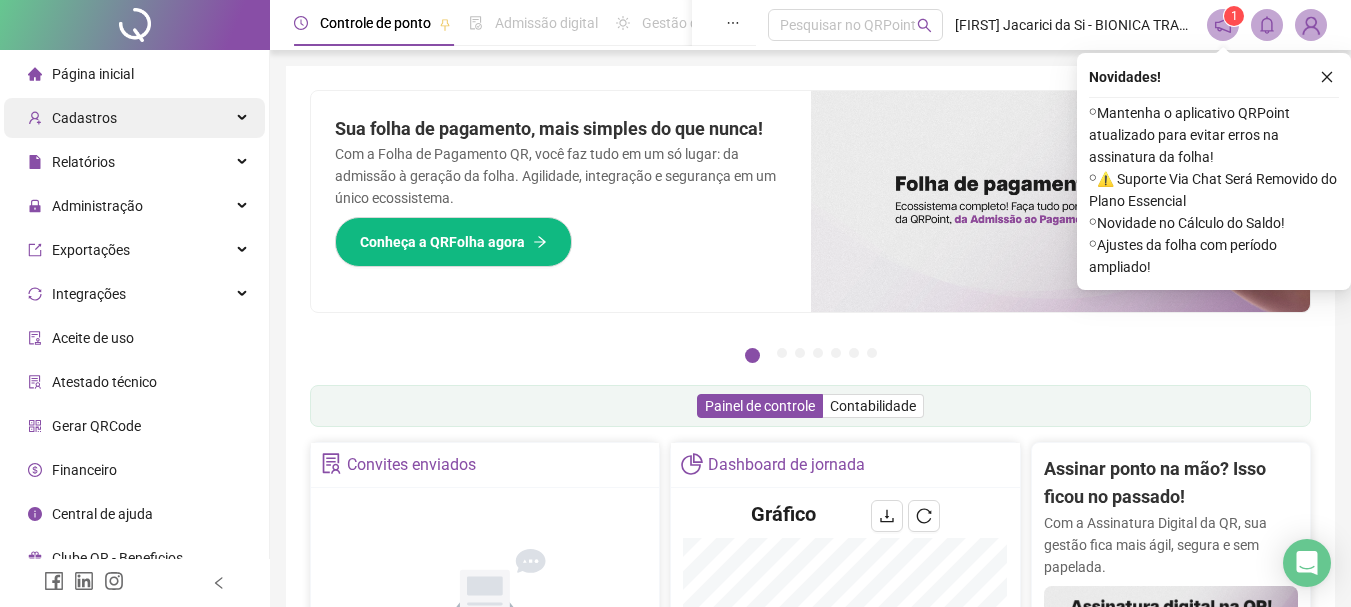 click on "Cadastros" at bounding box center [134, 118] 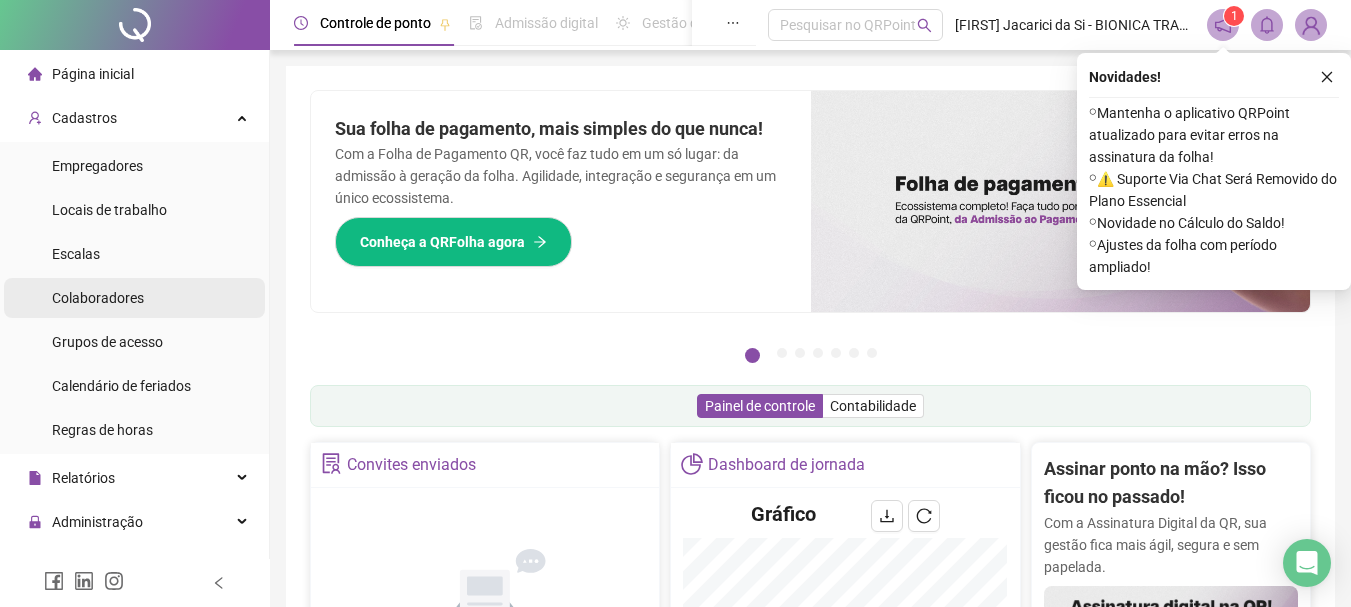 click on "Colaboradores" at bounding box center (98, 298) 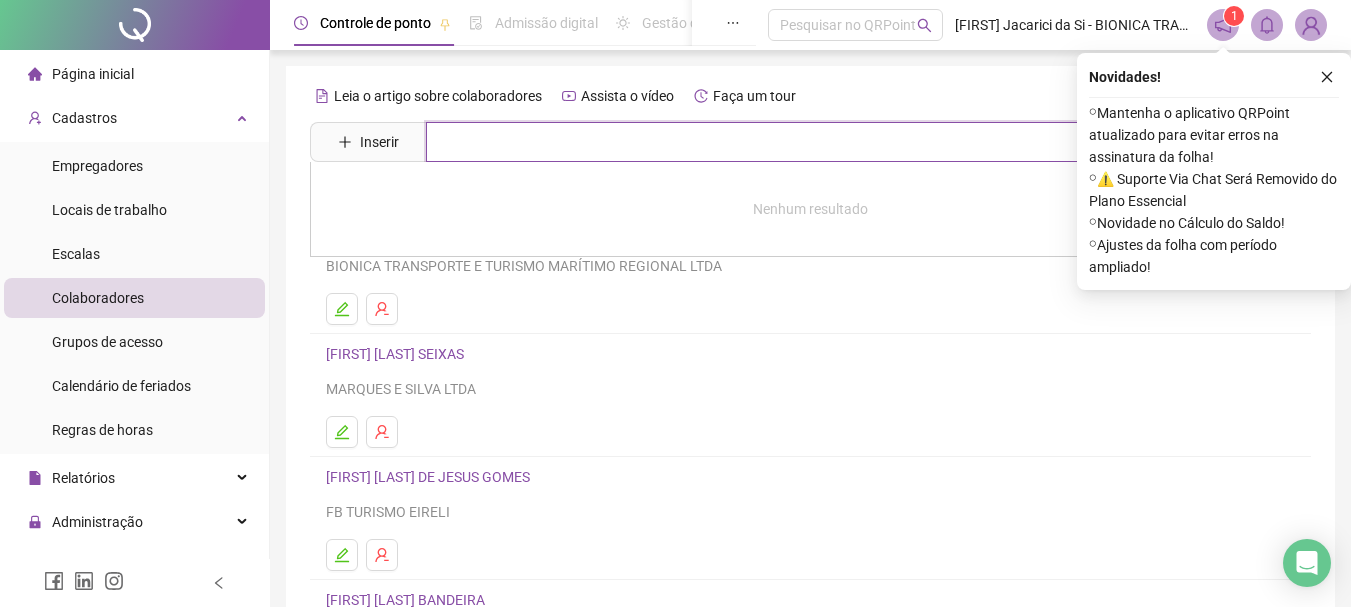 click at bounding box center [825, 142] 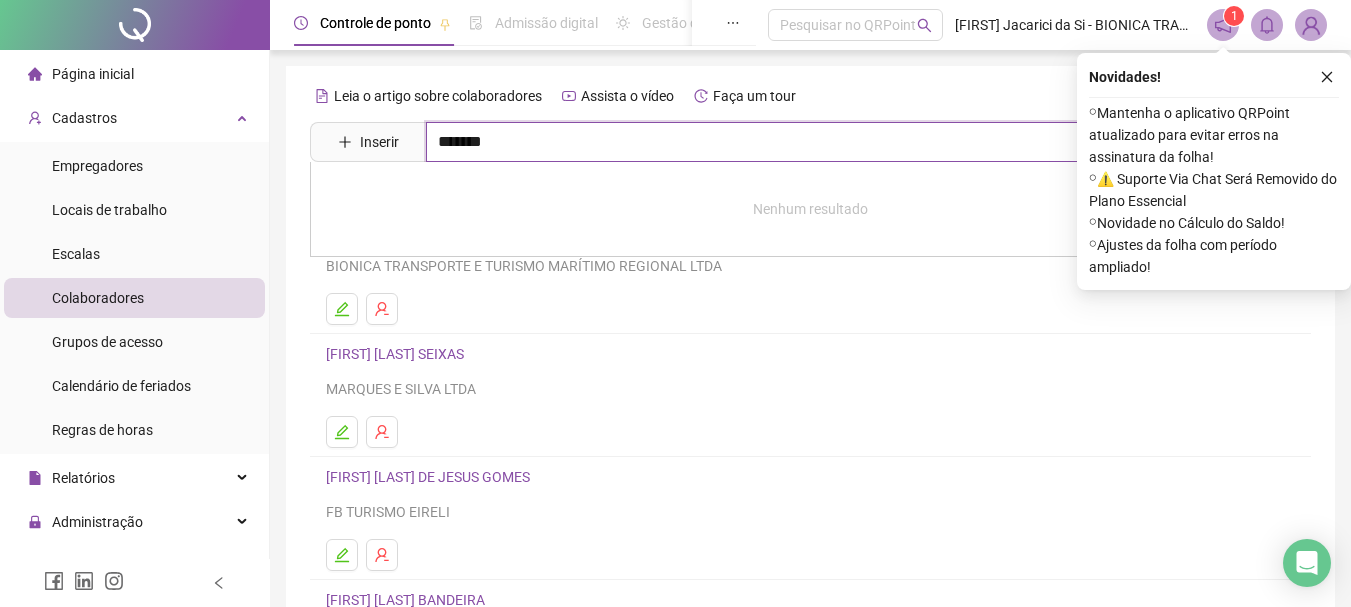 type on "*******" 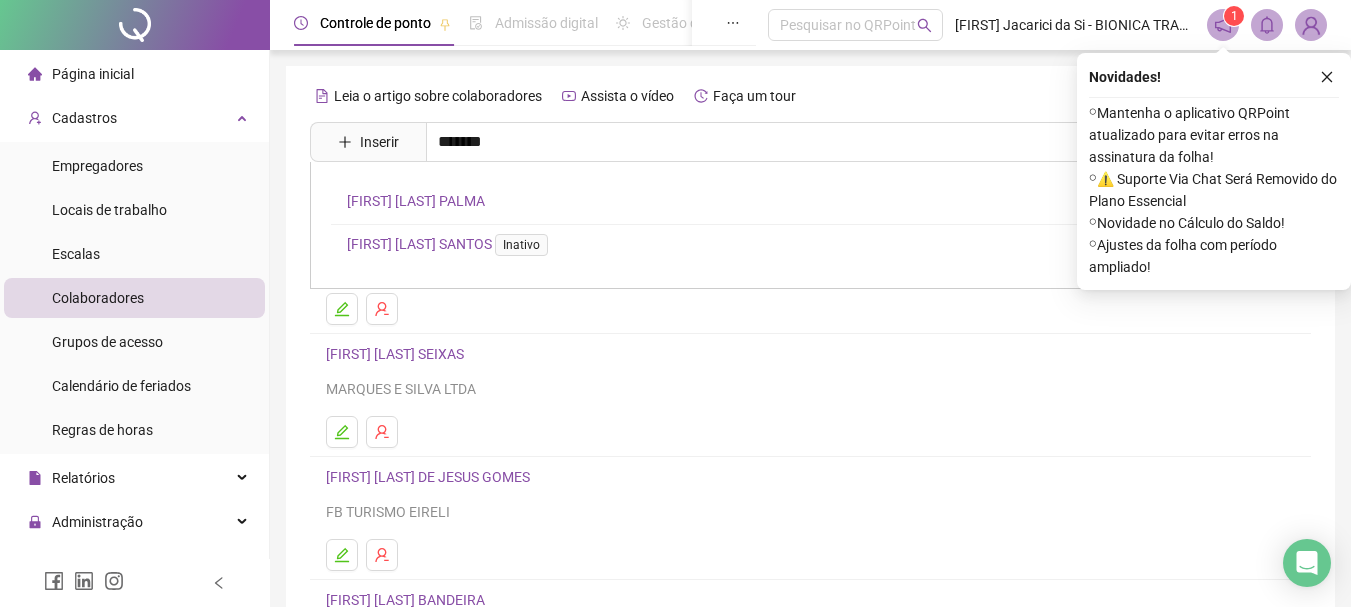 click on "[FIRST] [LAST] [LAST]" at bounding box center [416, 201] 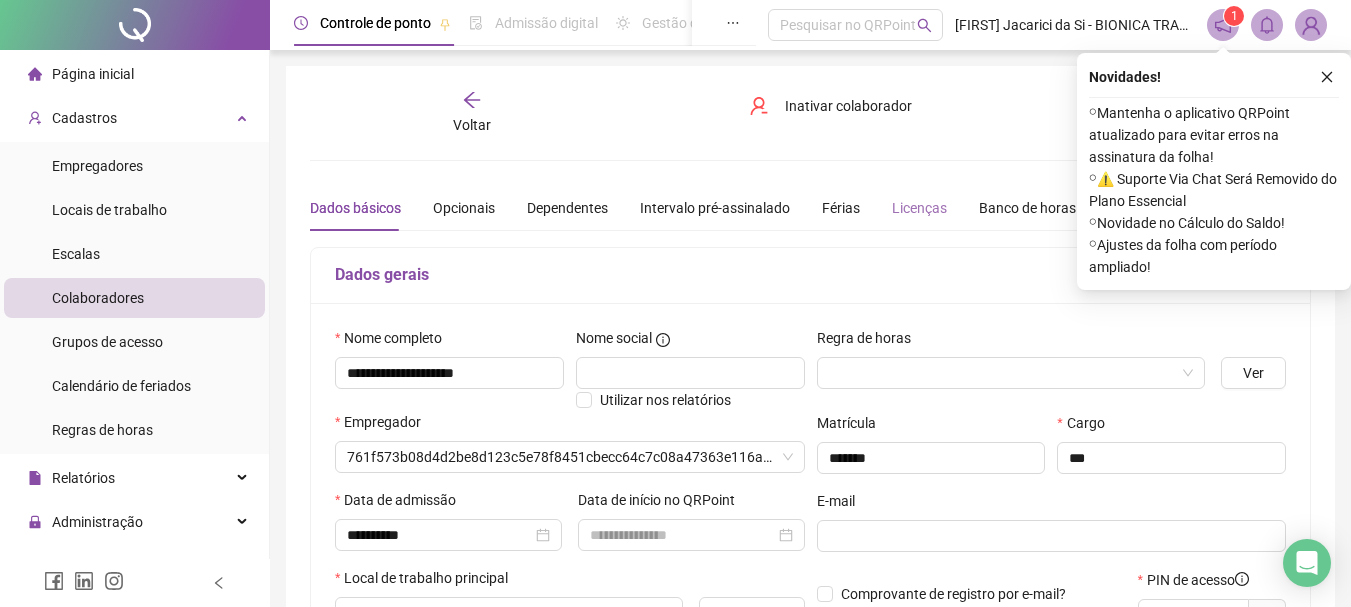 type on "**********" 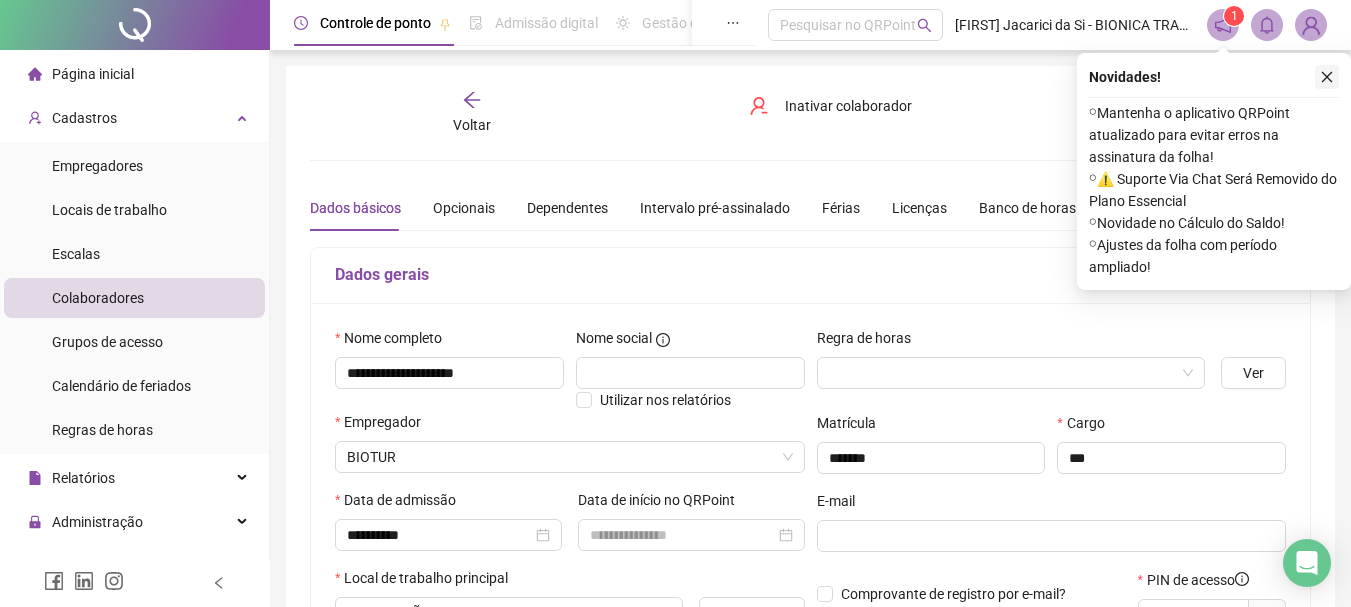 click at bounding box center (1327, 77) 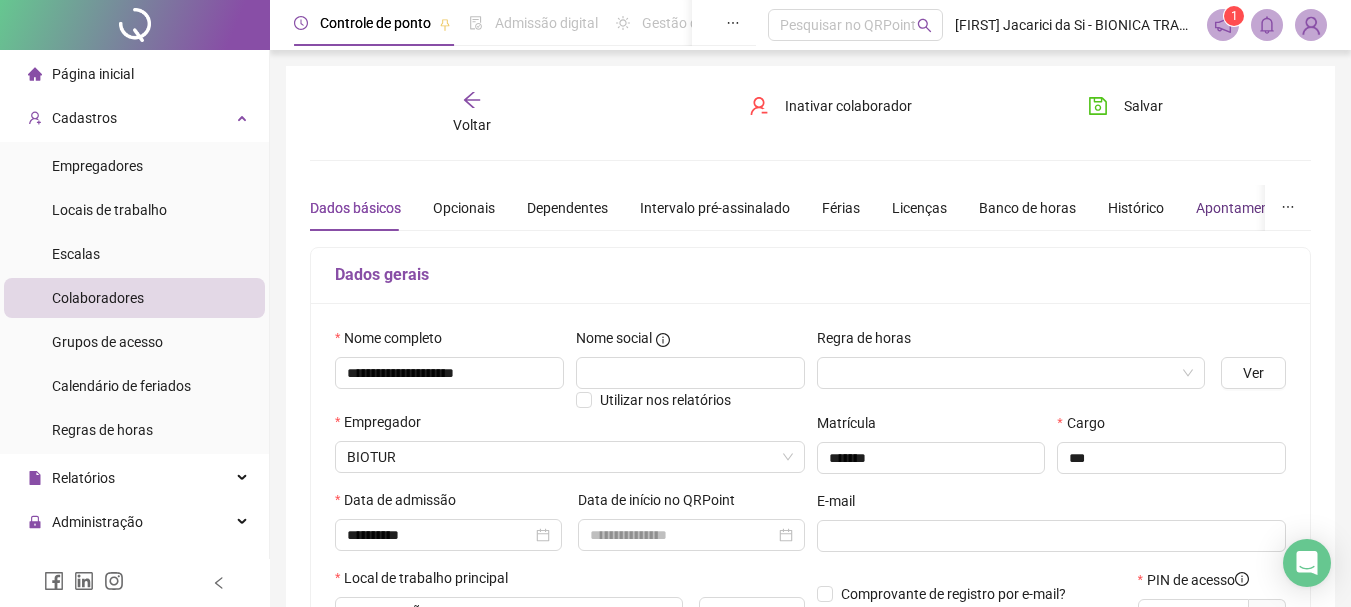 click on "Apontamentos" at bounding box center [1242, 208] 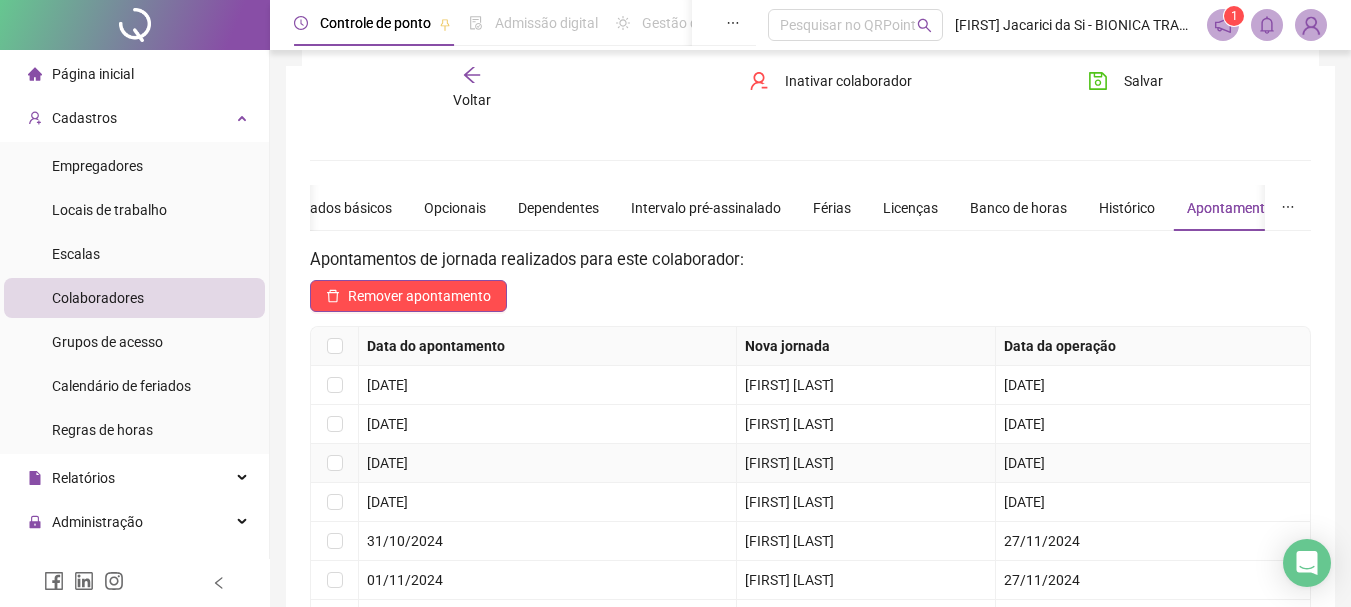 scroll, scrollTop: 400, scrollLeft: 0, axis: vertical 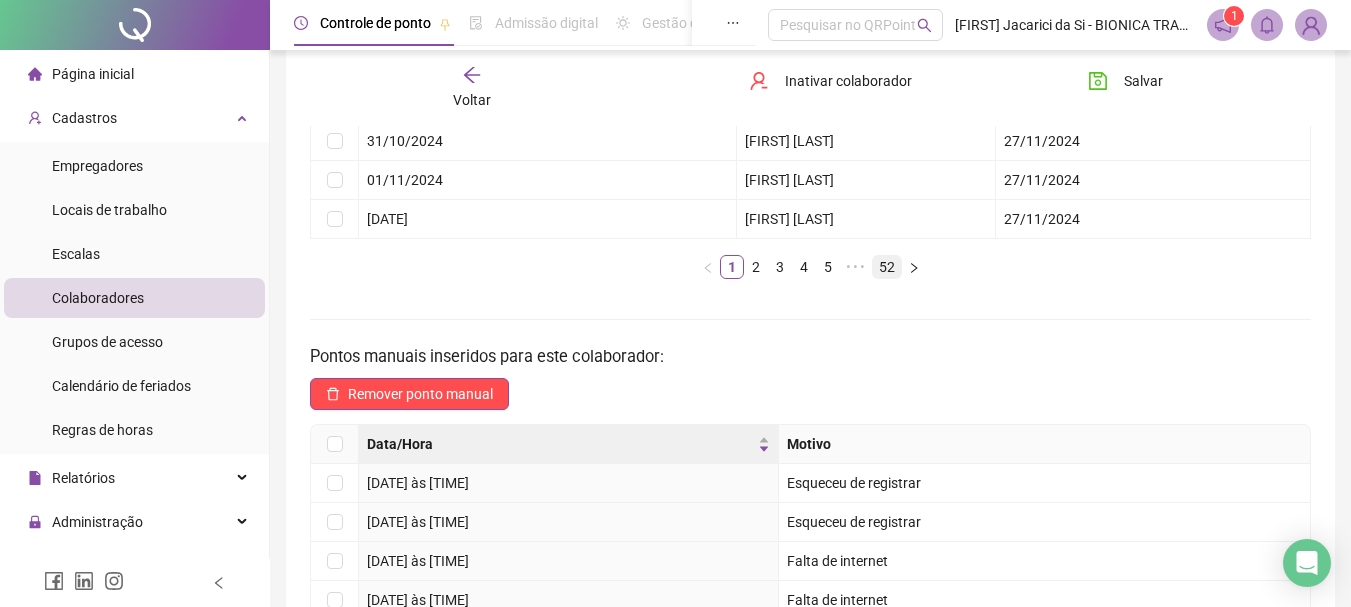 click on "52" at bounding box center (887, 267) 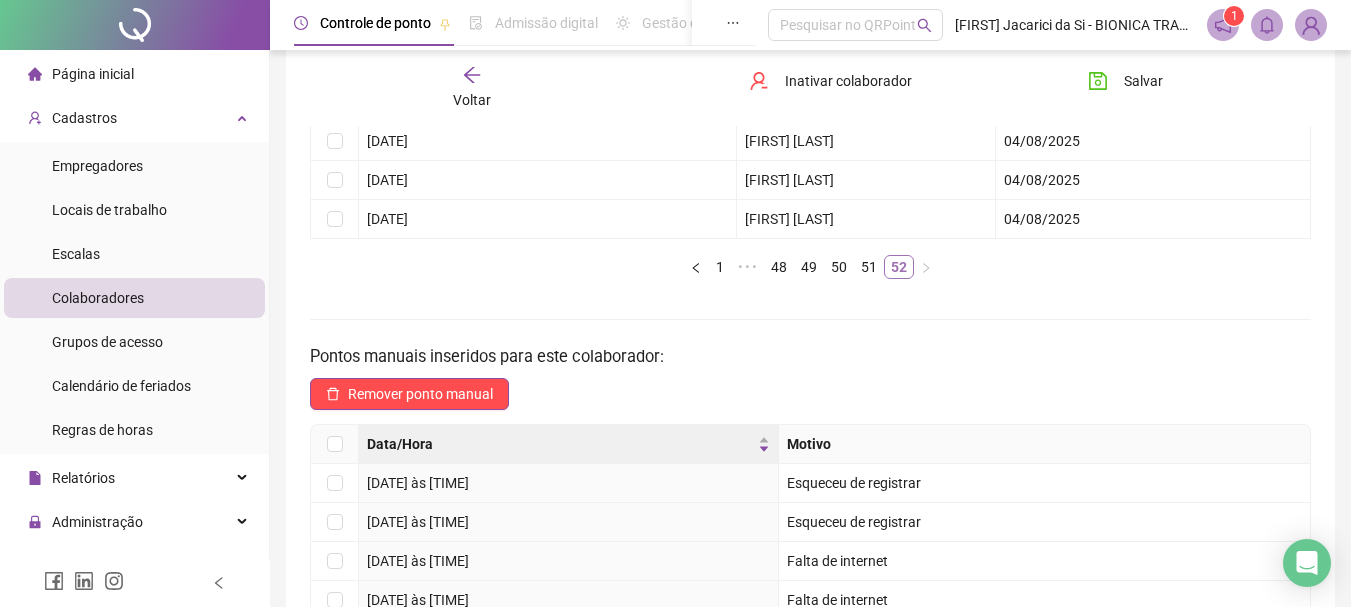 scroll, scrollTop: 200, scrollLeft: 0, axis: vertical 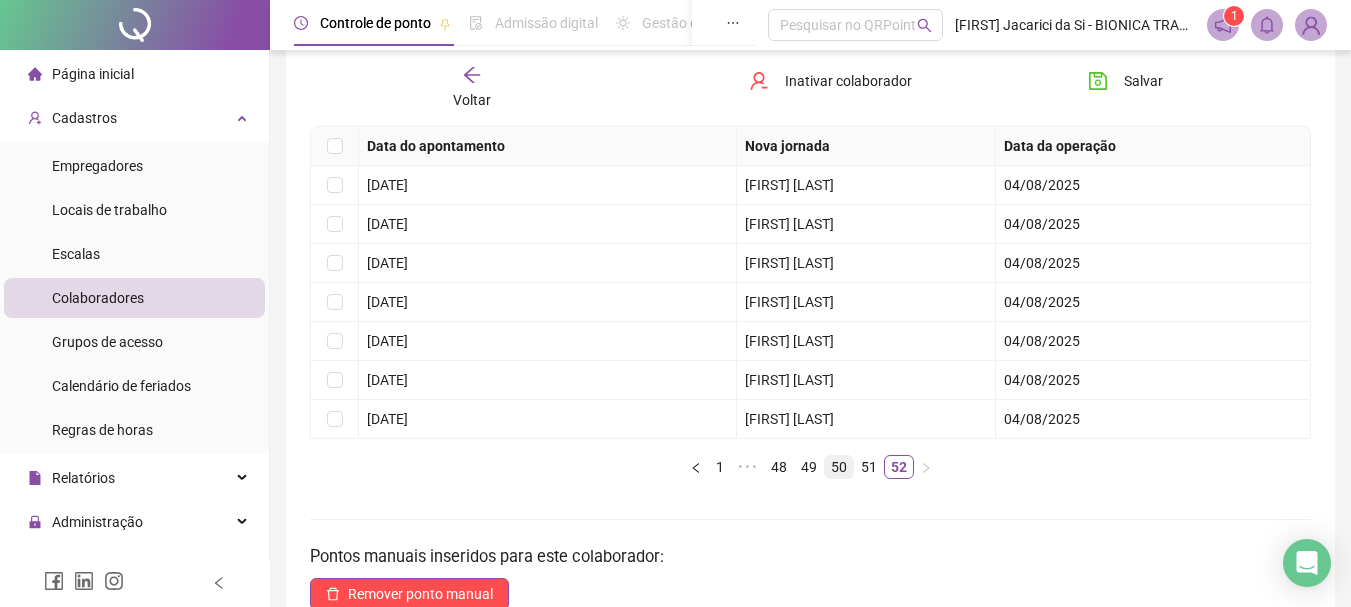 click on "50" at bounding box center [839, 467] 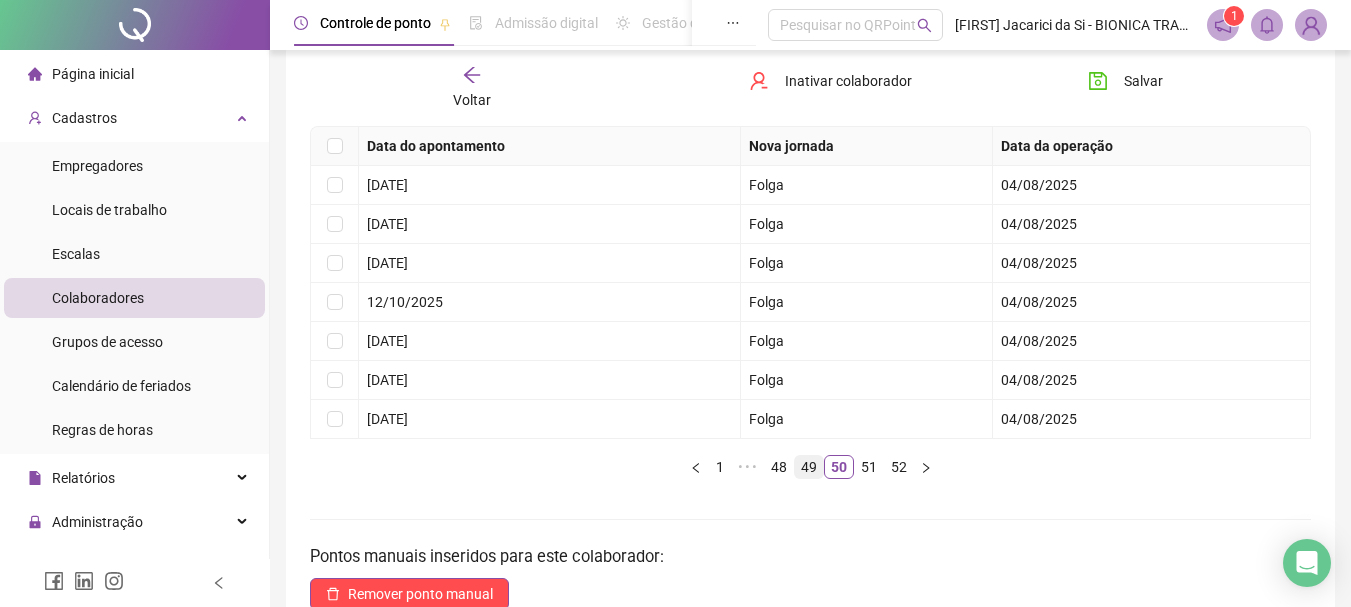 click on "49" at bounding box center (809, 467) 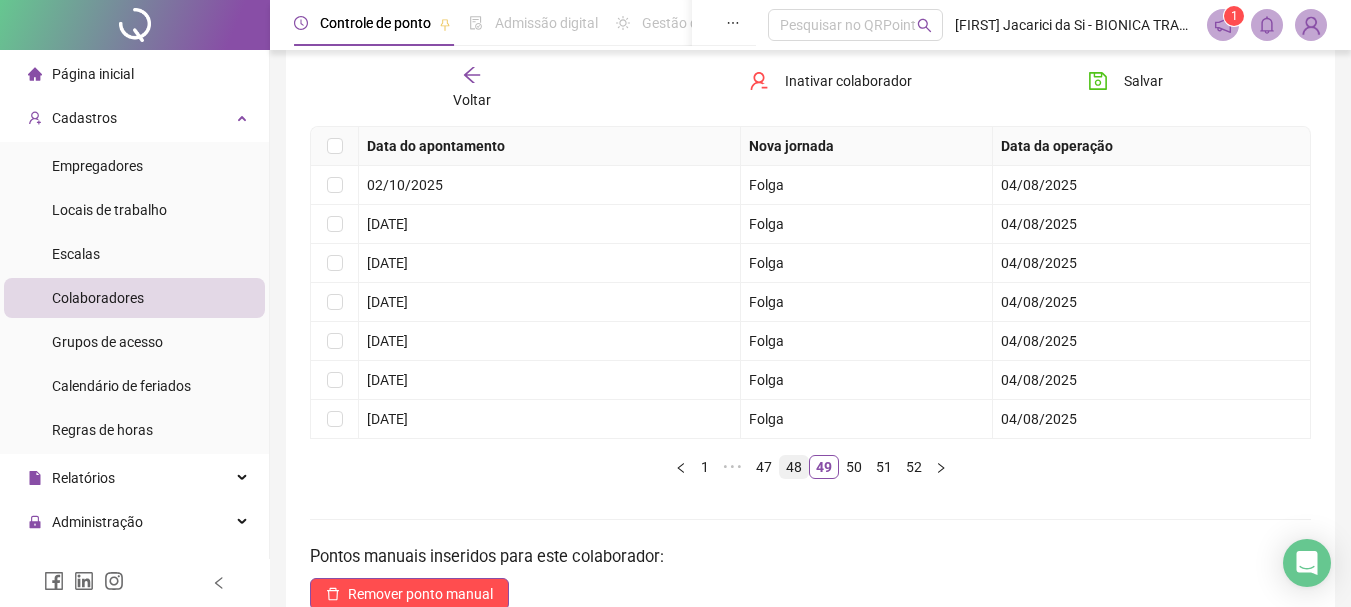 click on "48" at bounding box center (794, 467) 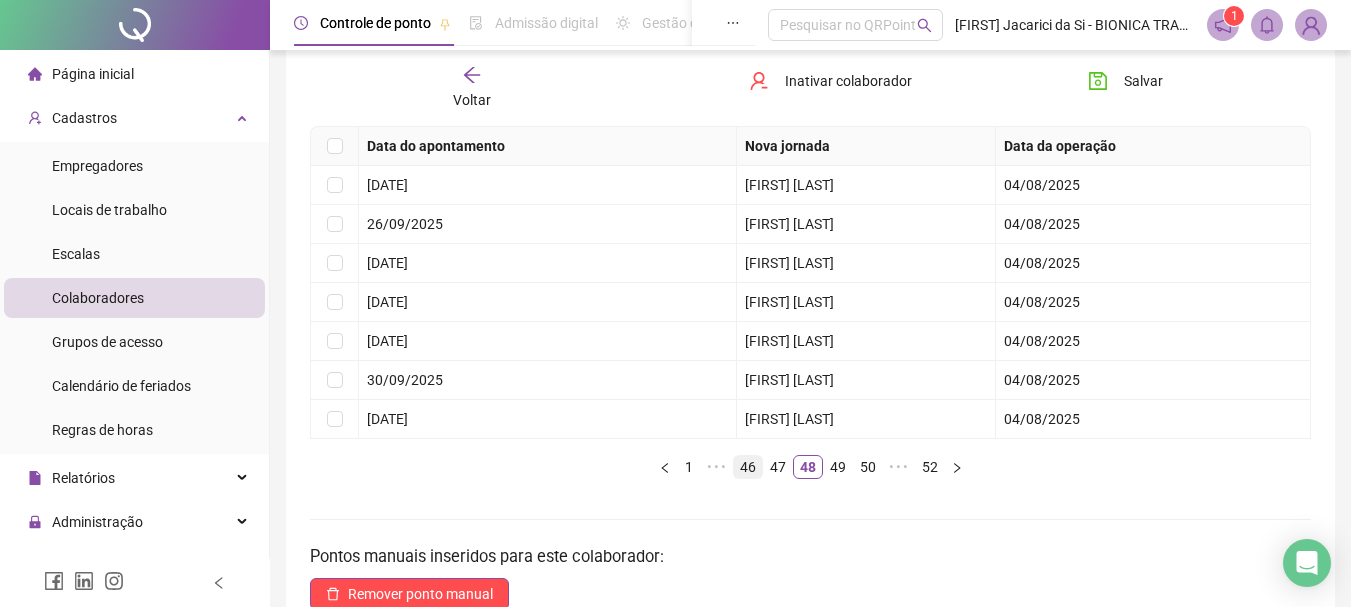 click on "47" at bounding box center [778, 467] 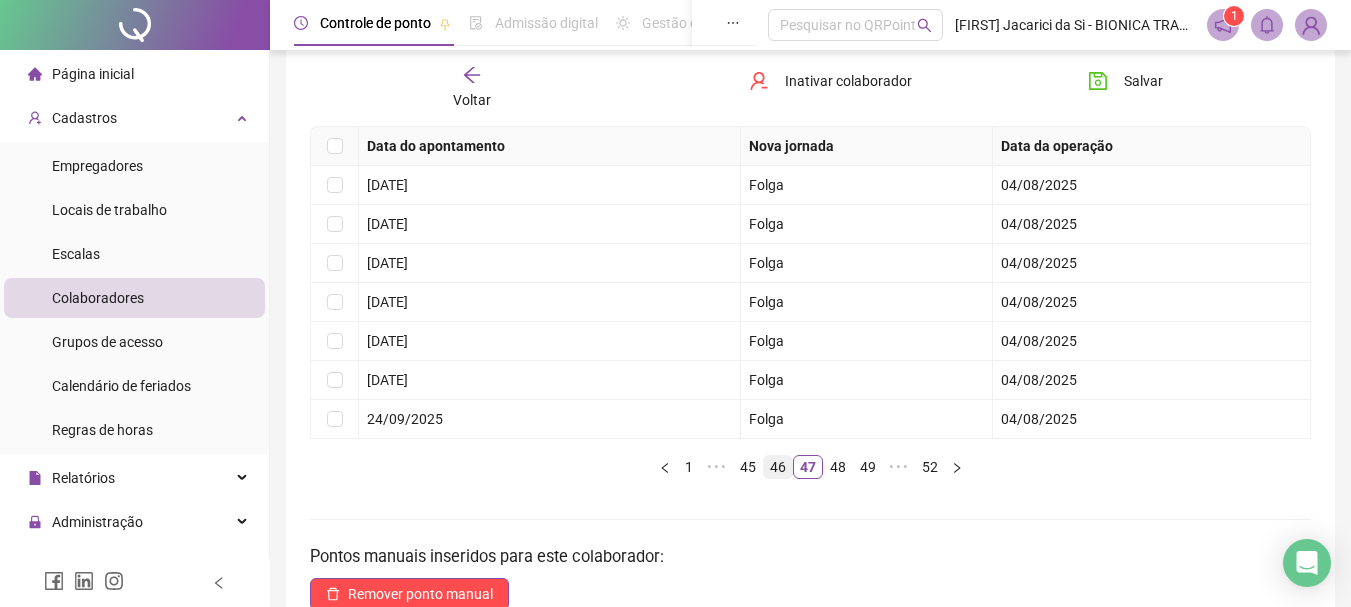click on "46" at bounding box center [778, 467] 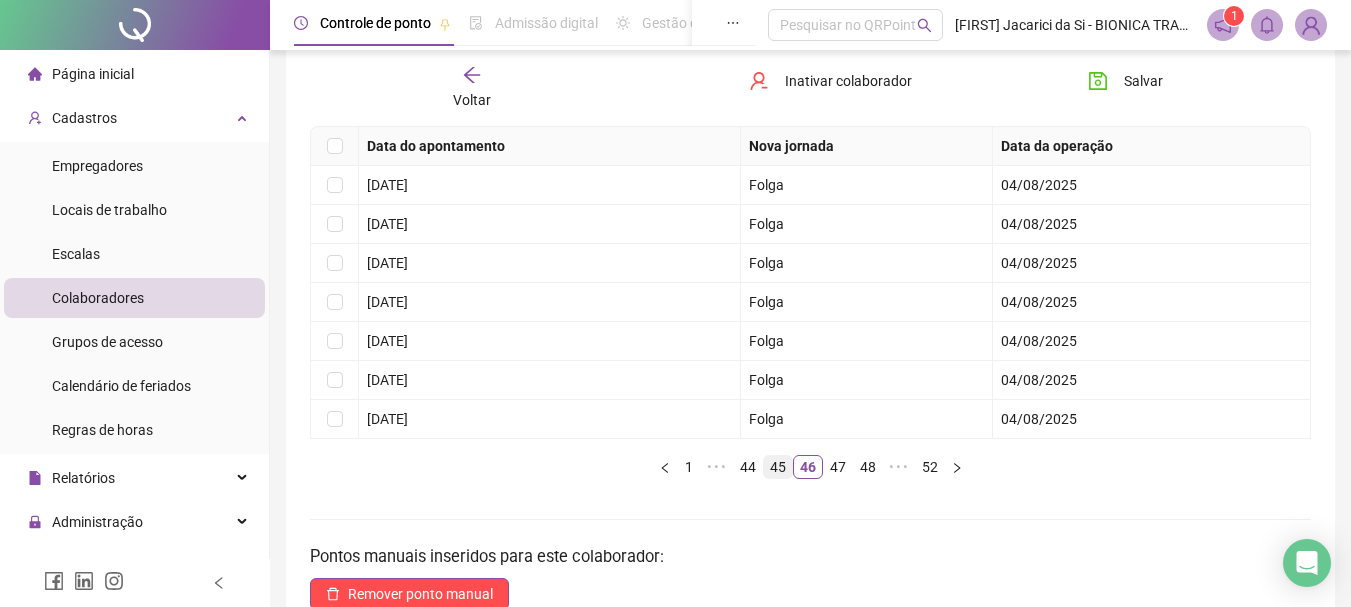 click on "45" at bounding box center [778, 467] 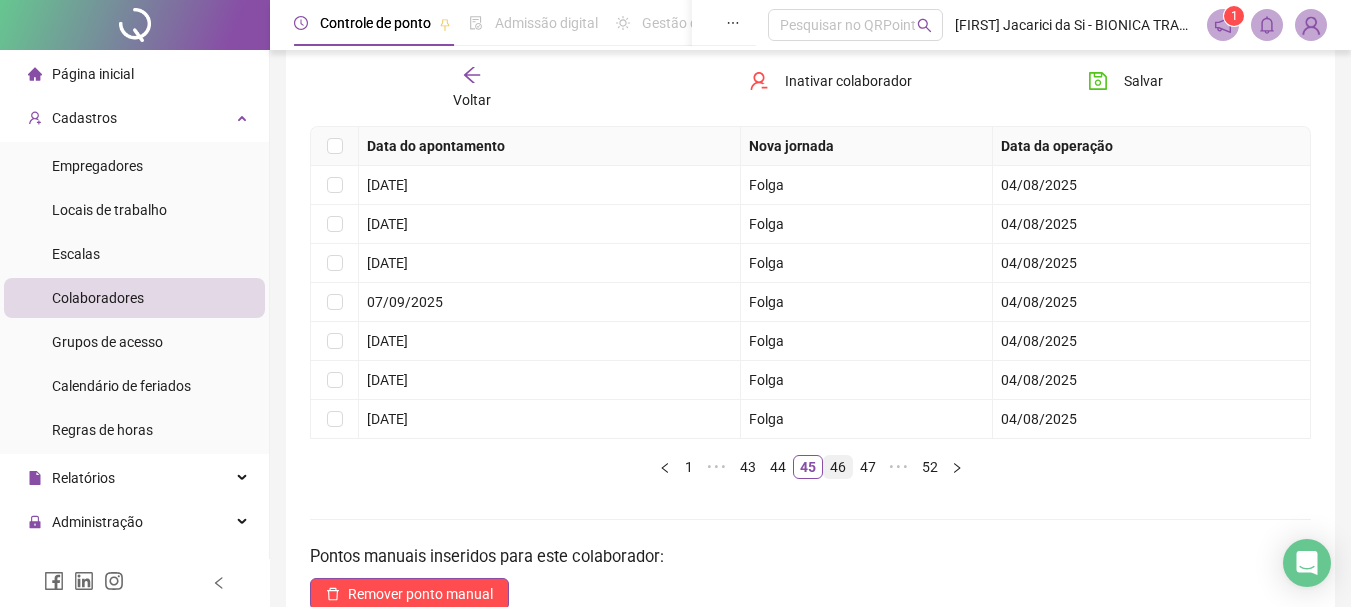 click on "46" at bounding box center (838, 467) 